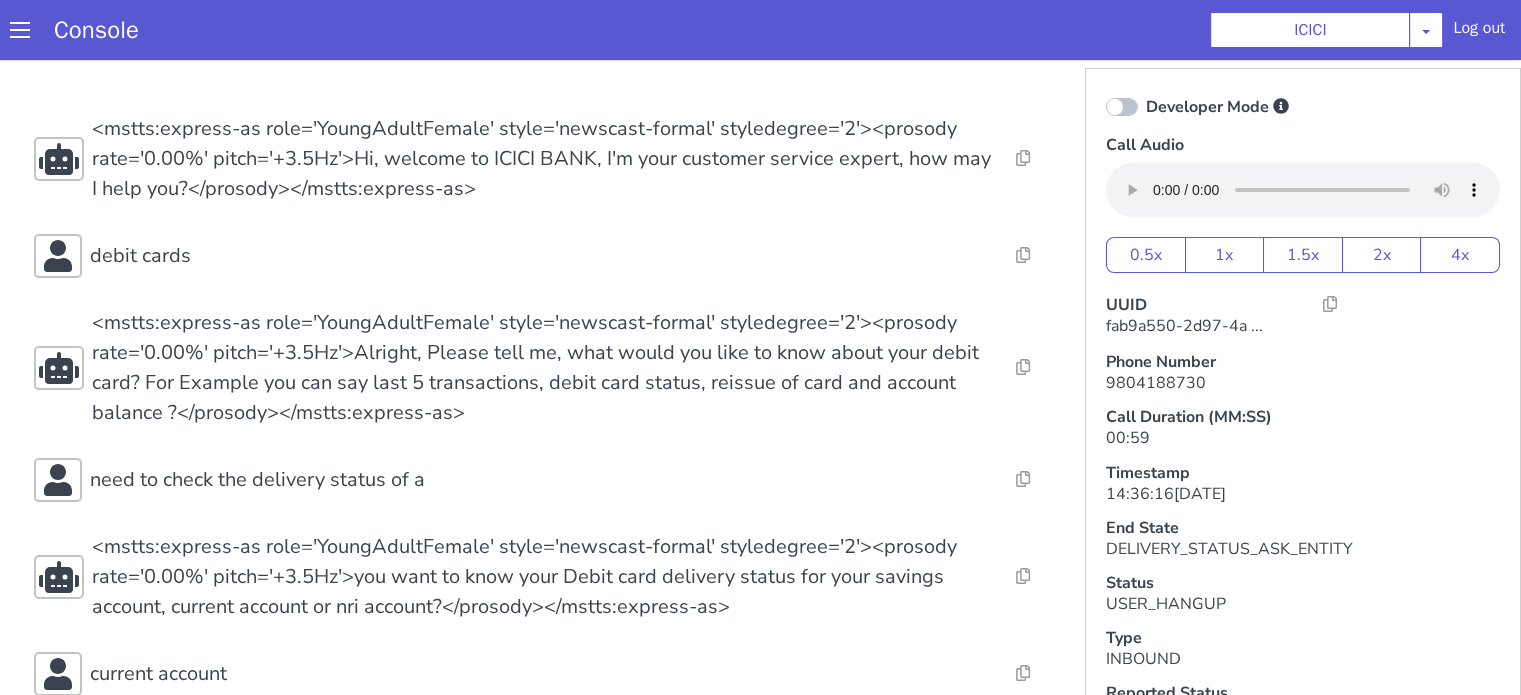 scroll, scrollTop: 300, scrollLeft: 0, axis: vertical 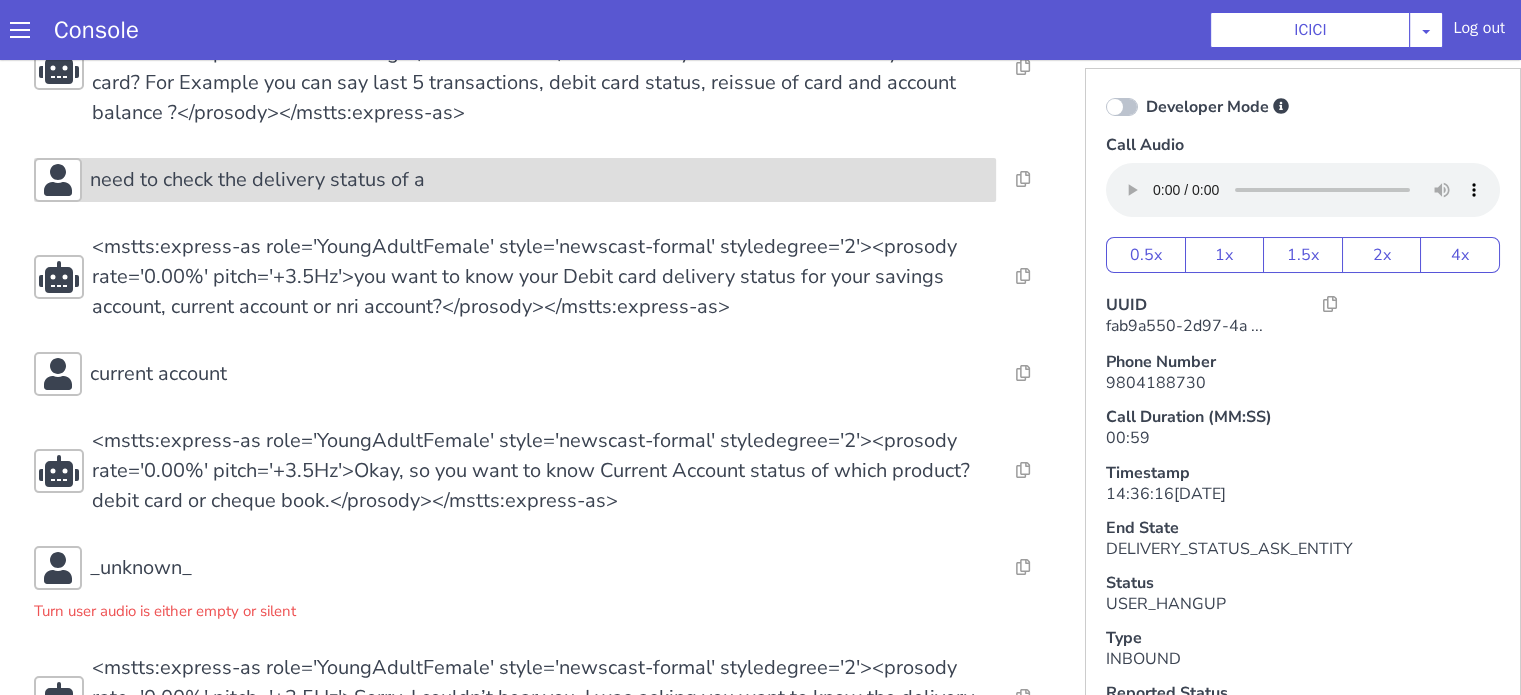 click on "need to check the delivery status of a" at bounding box center [257, 180] 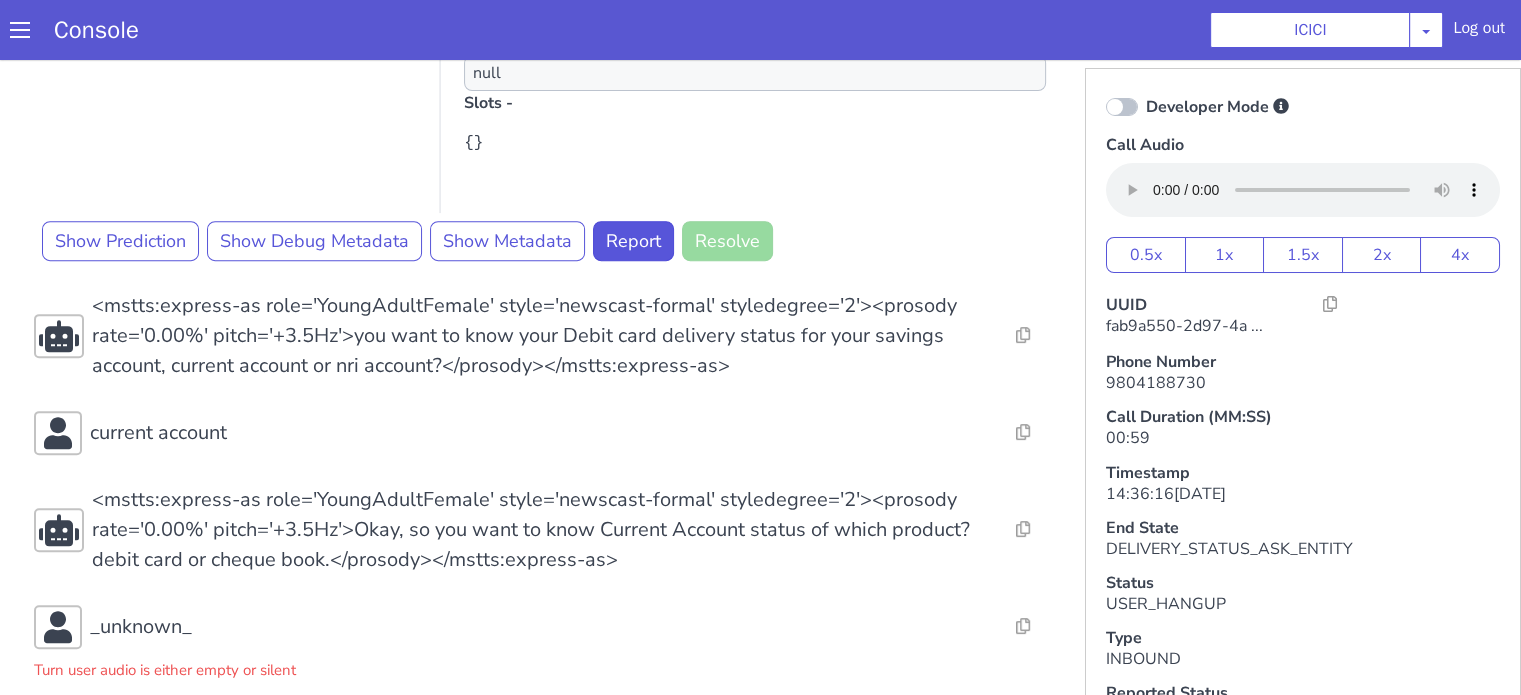 scroll, scrollTop: 900, scrollLeft: 0, axis: vertical 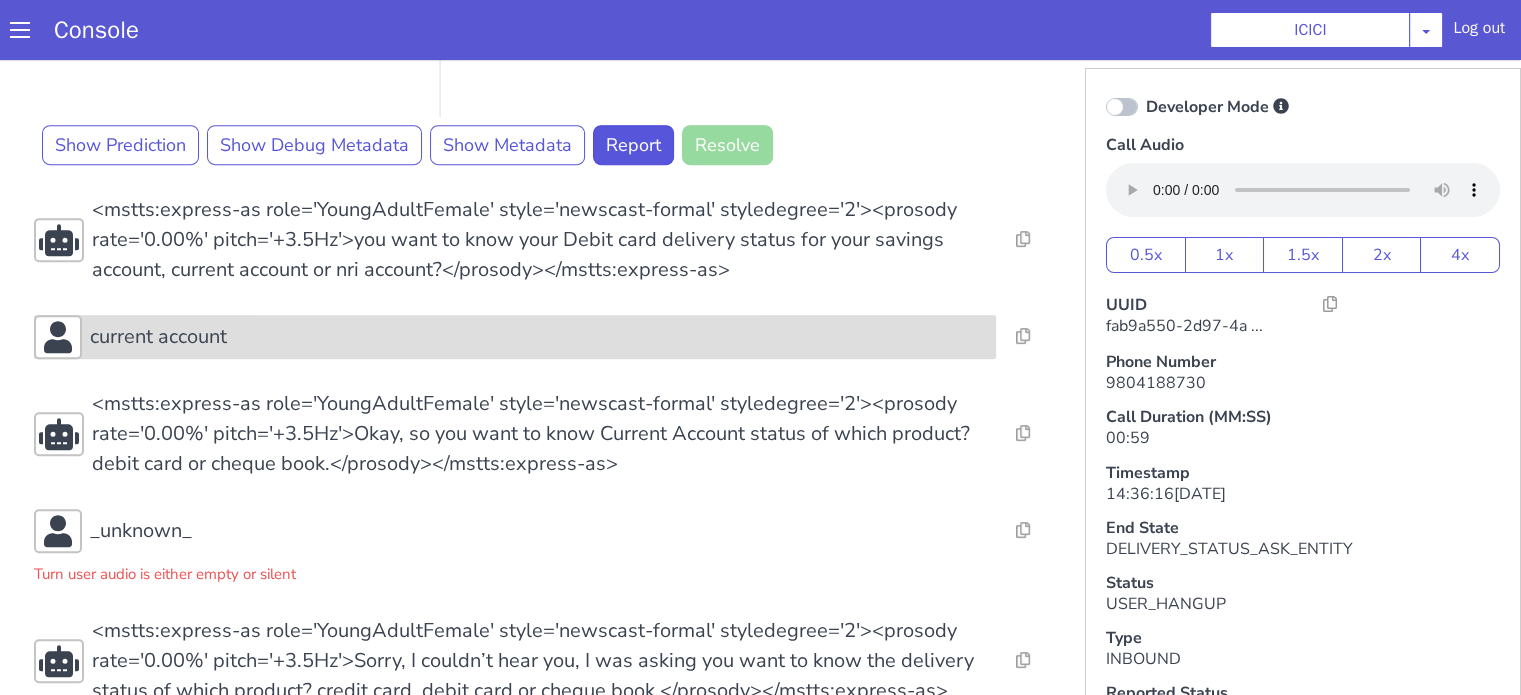 click on "current account" at bounding box center [515, 337] 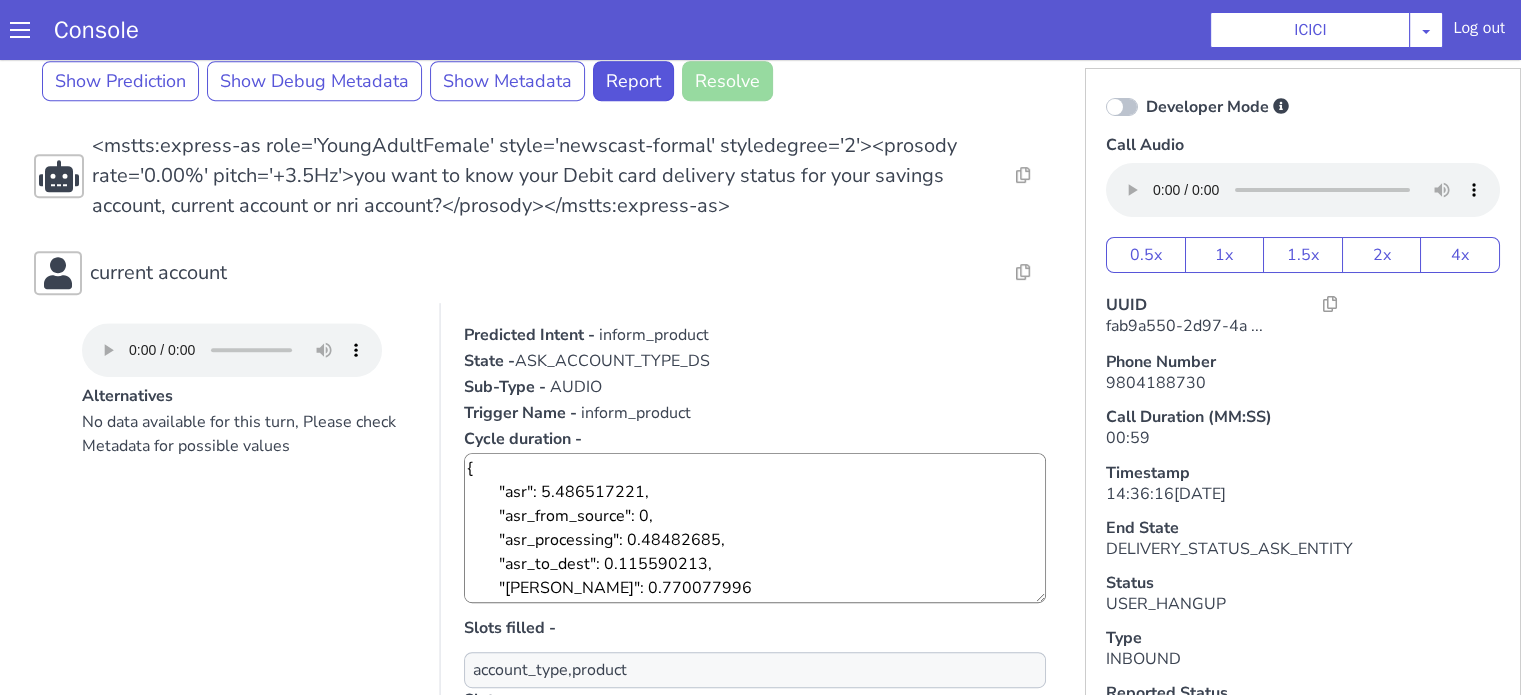 scroll, scrollTop: 1000, scrollLeft: 0, axis: vertical 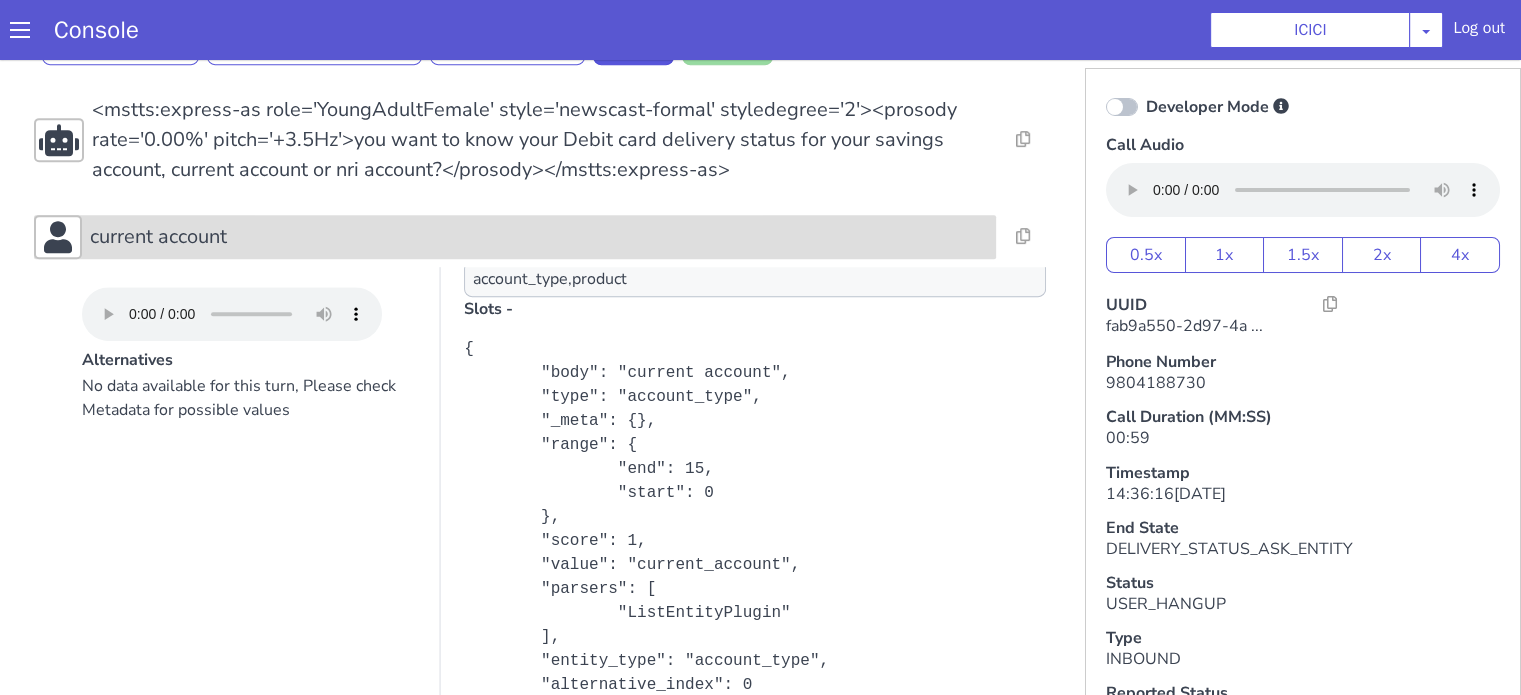 click on "current account" at bounding box center (539, 237) 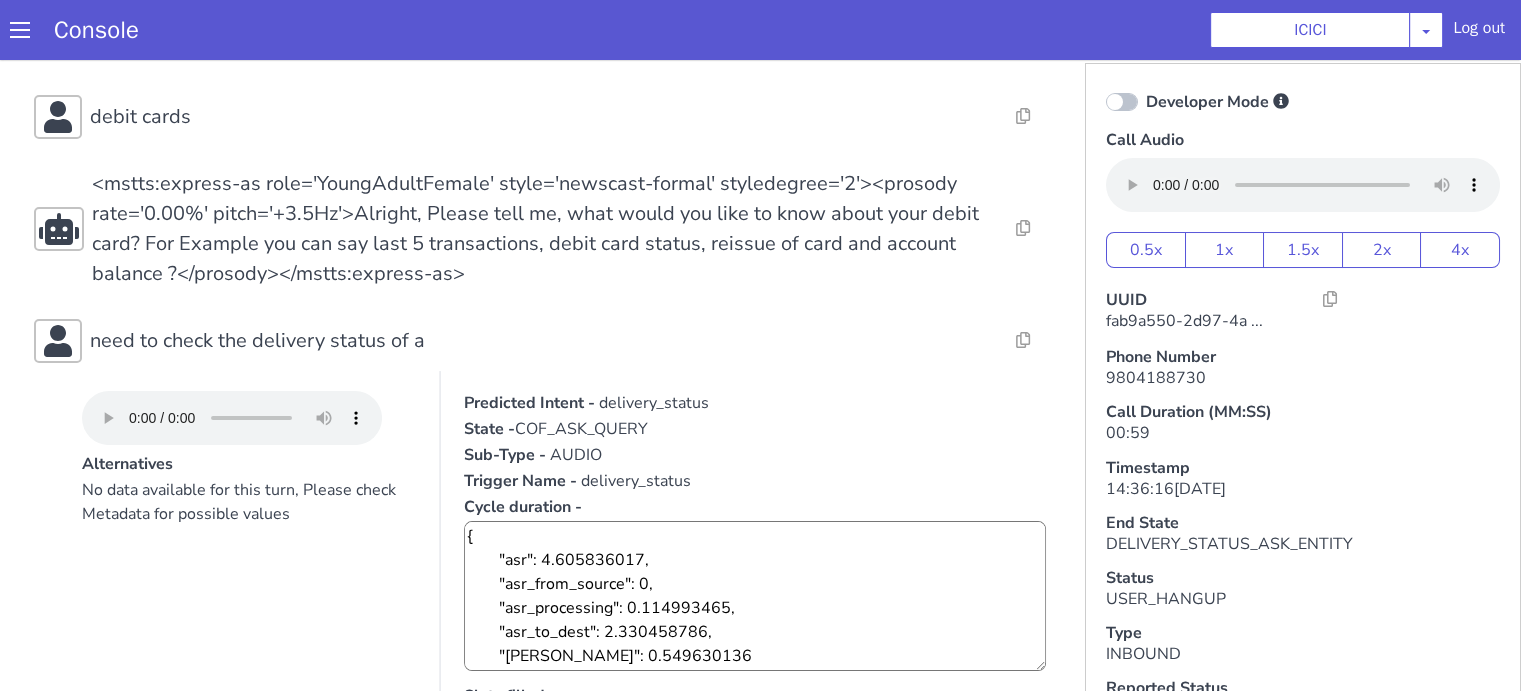 scroll, scrollTop: 0, scrollLeft: 0, axis: both 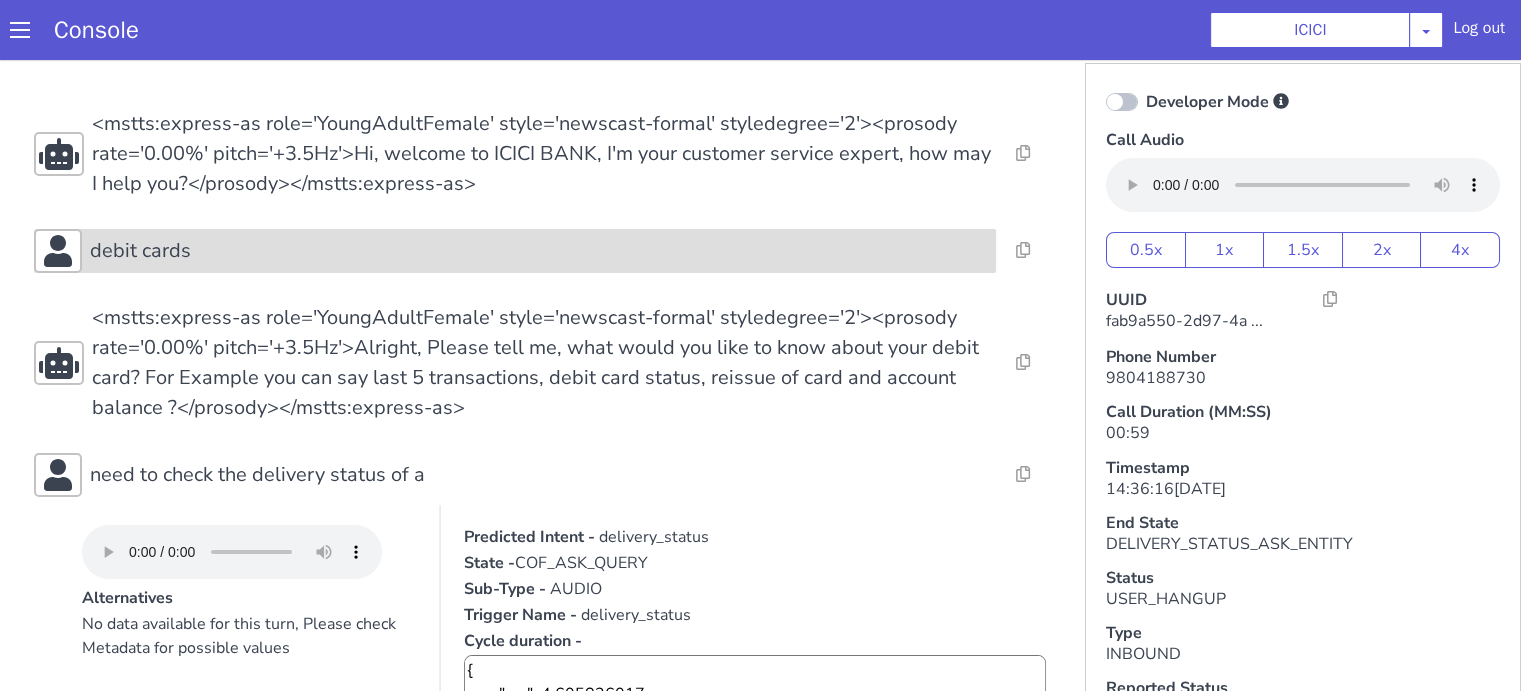 drag, startPoint x: 158, startPoint y: 250, endPoint x: 160, endPoint y: 267, distance: 17.117243 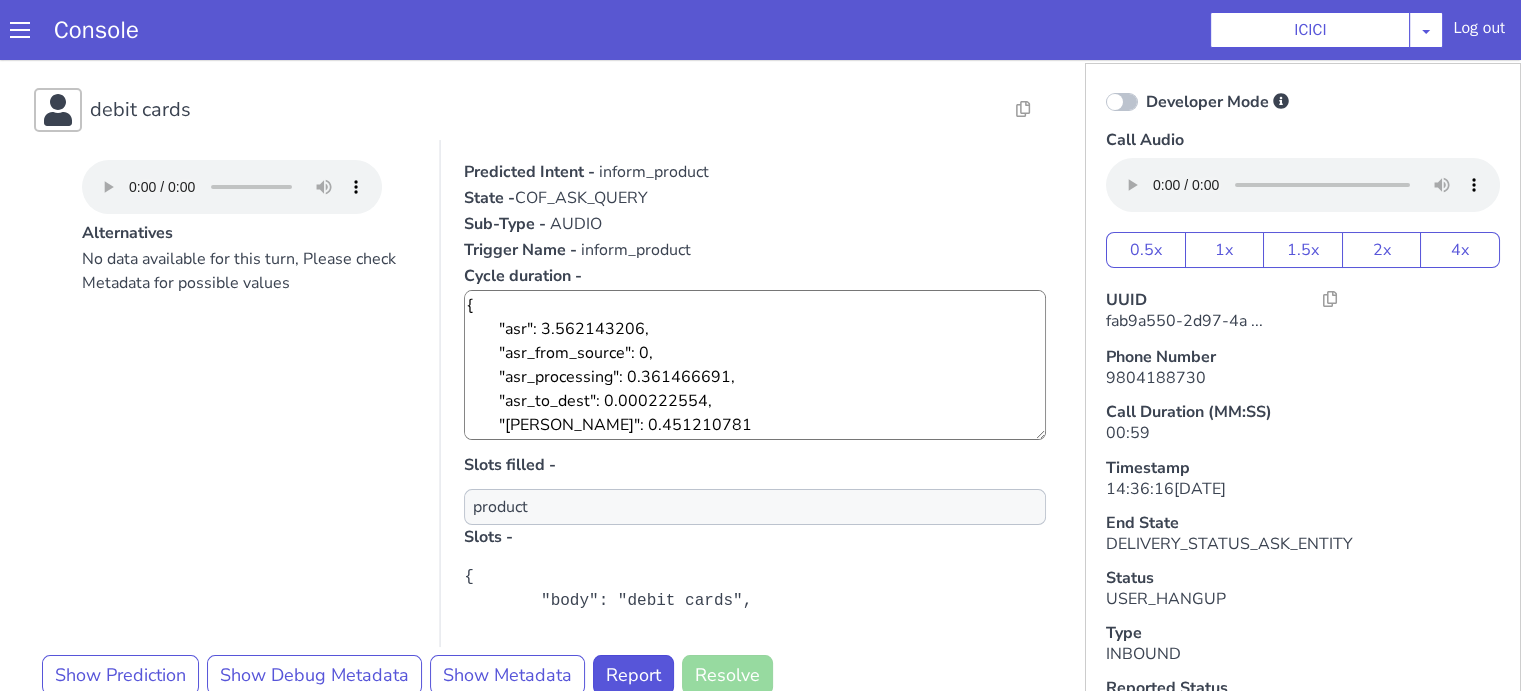 scroll, scrollTop: 300, scrollLeft: 0, axis: vertical 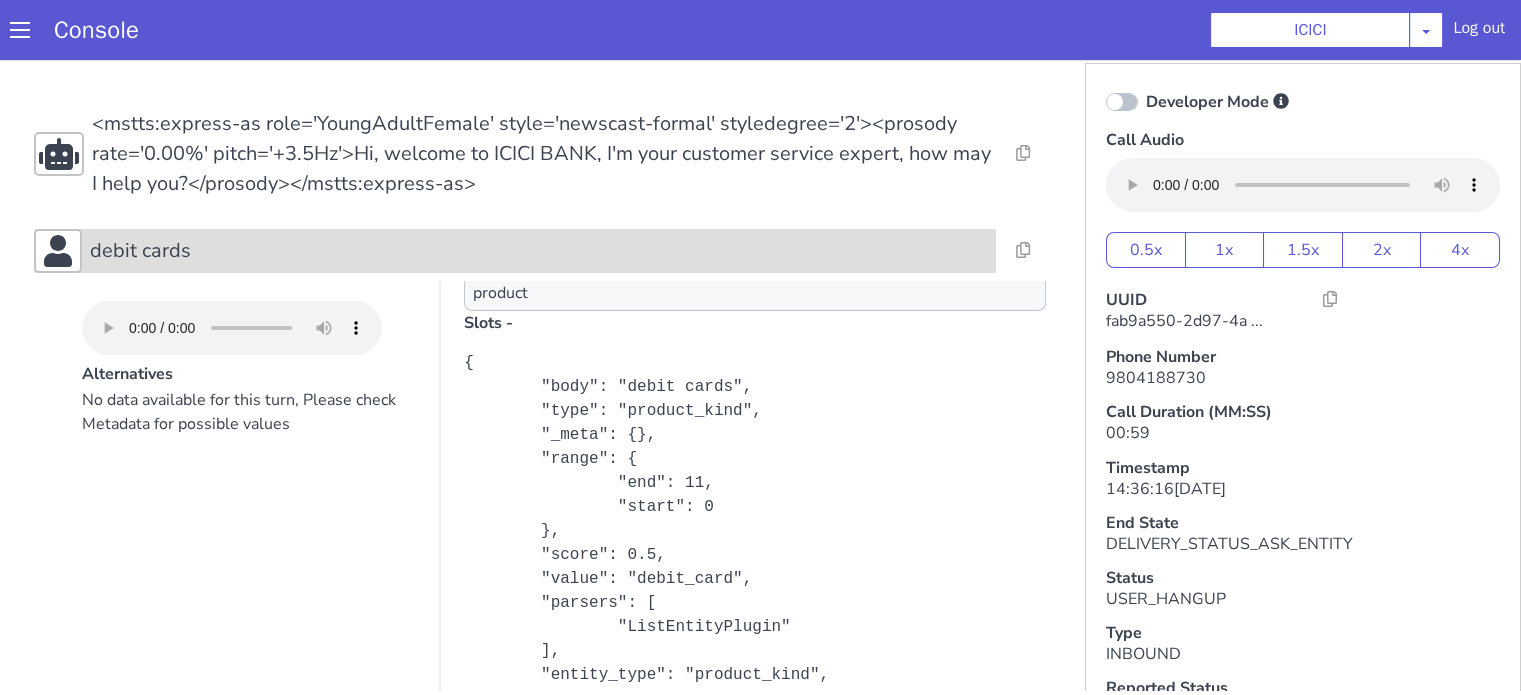 drag, startPoint x: 300, startPoint y: 244, endPoint x: 621, endPoint y: 73, distance: 363.70593 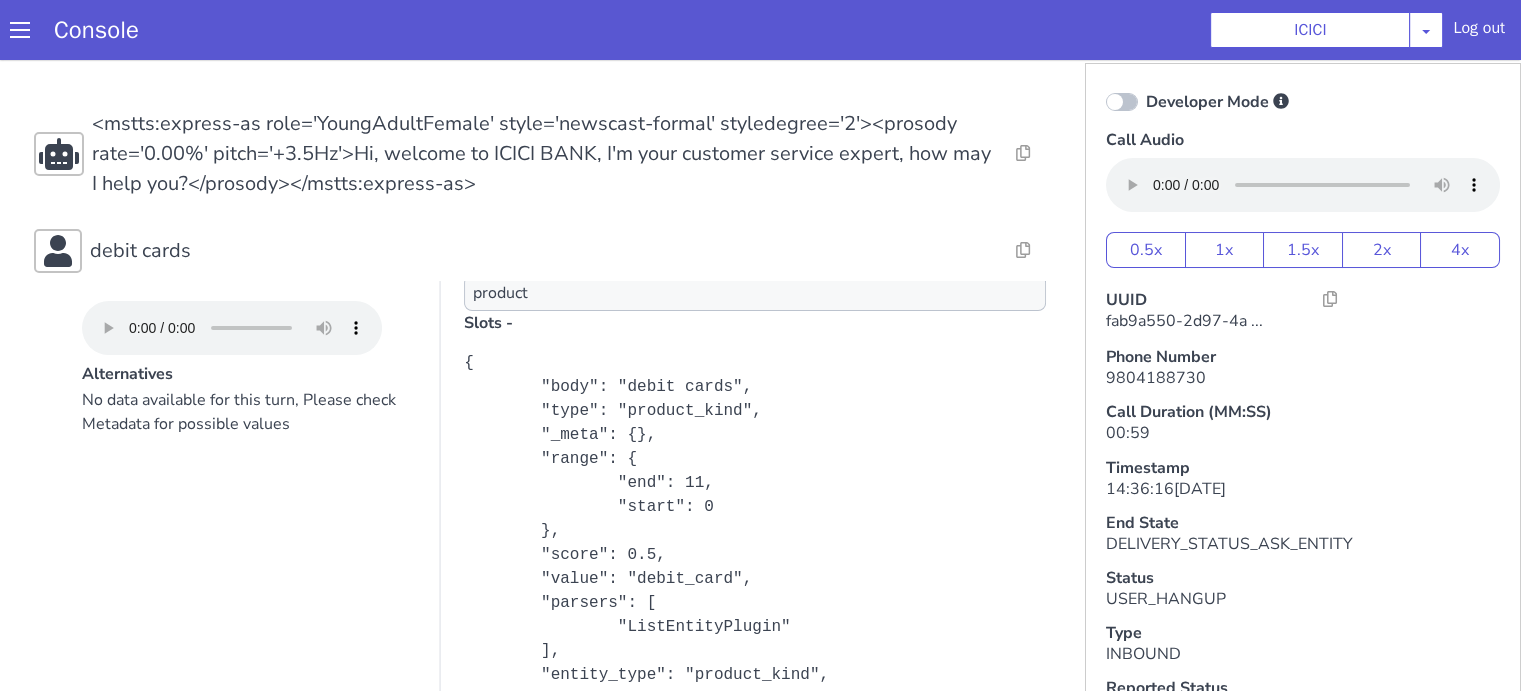 click on "debit cards" at bounding box center (539, 251) 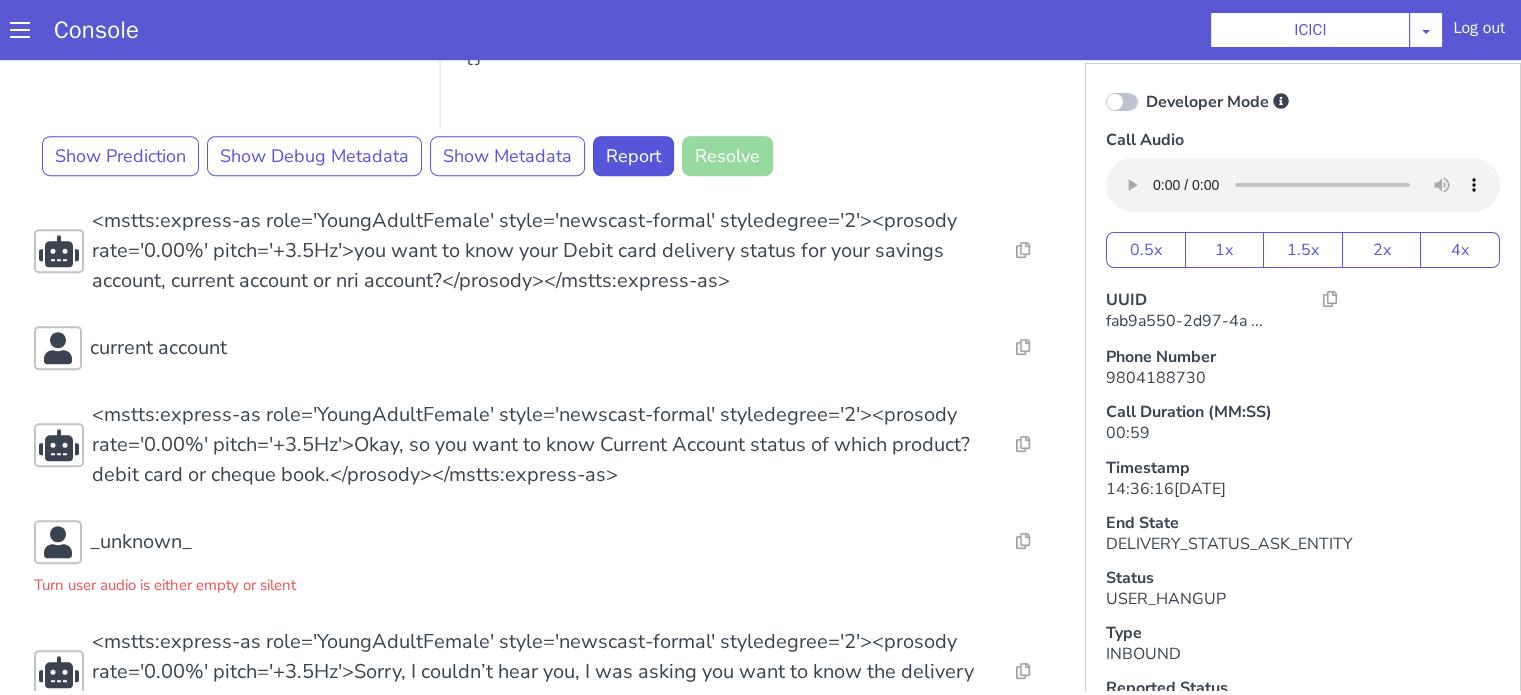 scroll, scrollTop: 945, scrollLeft: 0, axis: vertical 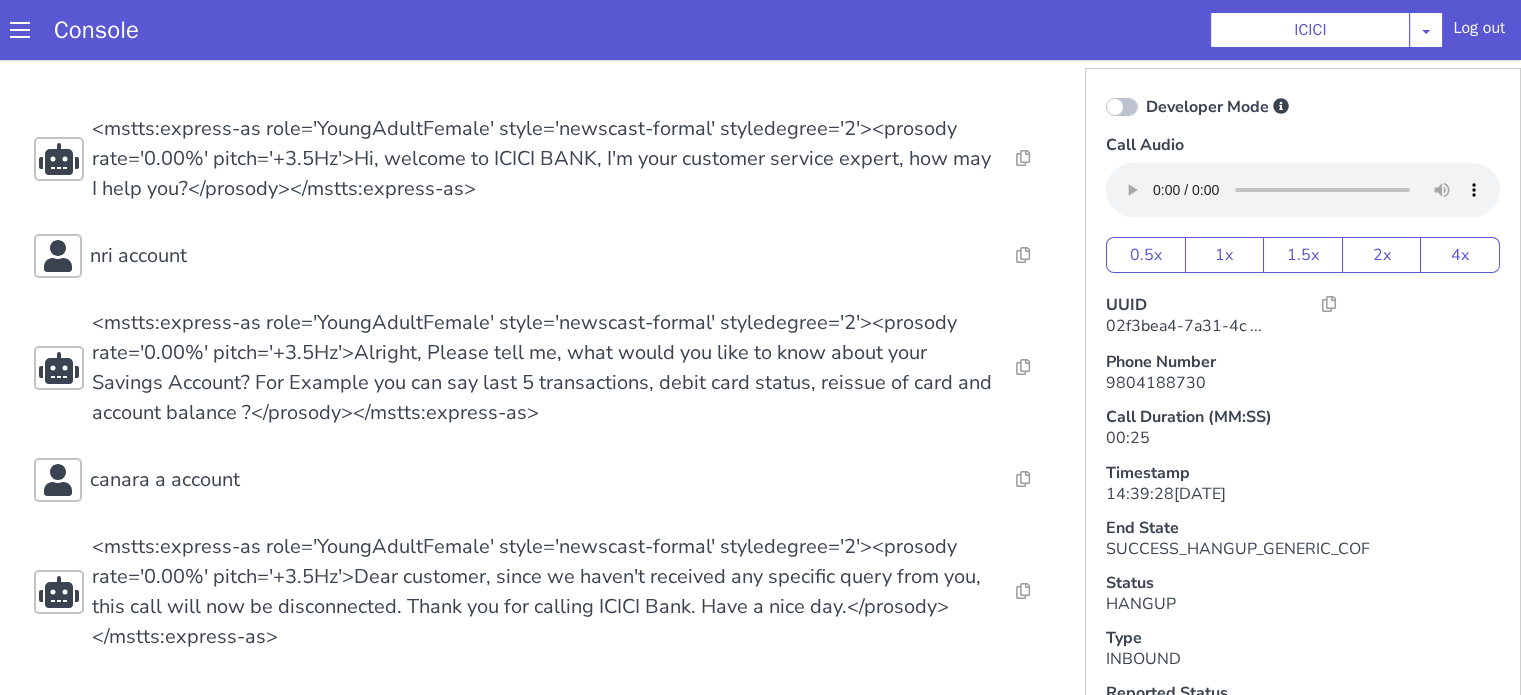click on "Resolve  Intent Error  Entity Error  Transcription Error  Miscellaneous Submit Resolve  Intent Error  Entity Error  Transcription Error  Miscellaneous Submit Resolve  Intent Error  Entity Error  Transcription Error  Miscellaneous Submit <mstts:express-as role='YoungAdultFemale' style='newscast-formal' styledegree='2'><prosody rate='0.00%' pitch='+3.5Hz'>Hi, welcome to ICICI BANK, I'm your customer service expert, how may I help you?</prosody></mstts:express-as> Resolve  Intent Error  Entity Error  Transcription Error  Miscellaneous Submit nri account Resolve  Intent Error  Entity Error  Transcription Error  Miscellaneous Submit Resolve  Intent Error  Entity Error  Transcription Error  Miscellaneous Submit Resolve  Intent Error  Entity Error  Transcription Error  Miscellaneous Submit canara a account Resolve  Intent Error  Entity Error  Transcription Error  Miscellaneous Submit Resolve  Intent Error  Entity Error  Transcription Error  Miscellaneous Submit Resolve  Intent Error  Entity Error  Miscellaneous" at bounding box center (544, 383) 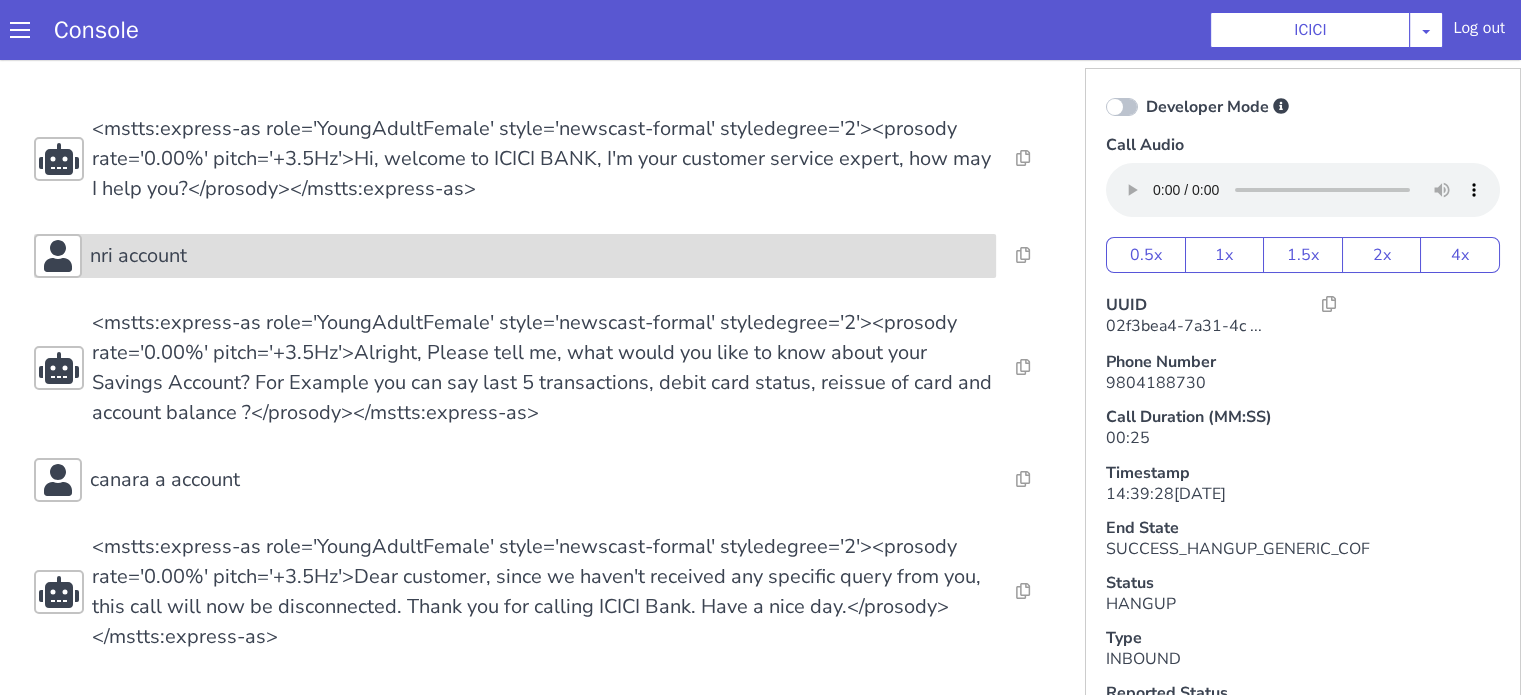 click on "nri account" at bounding box center [539, 256] 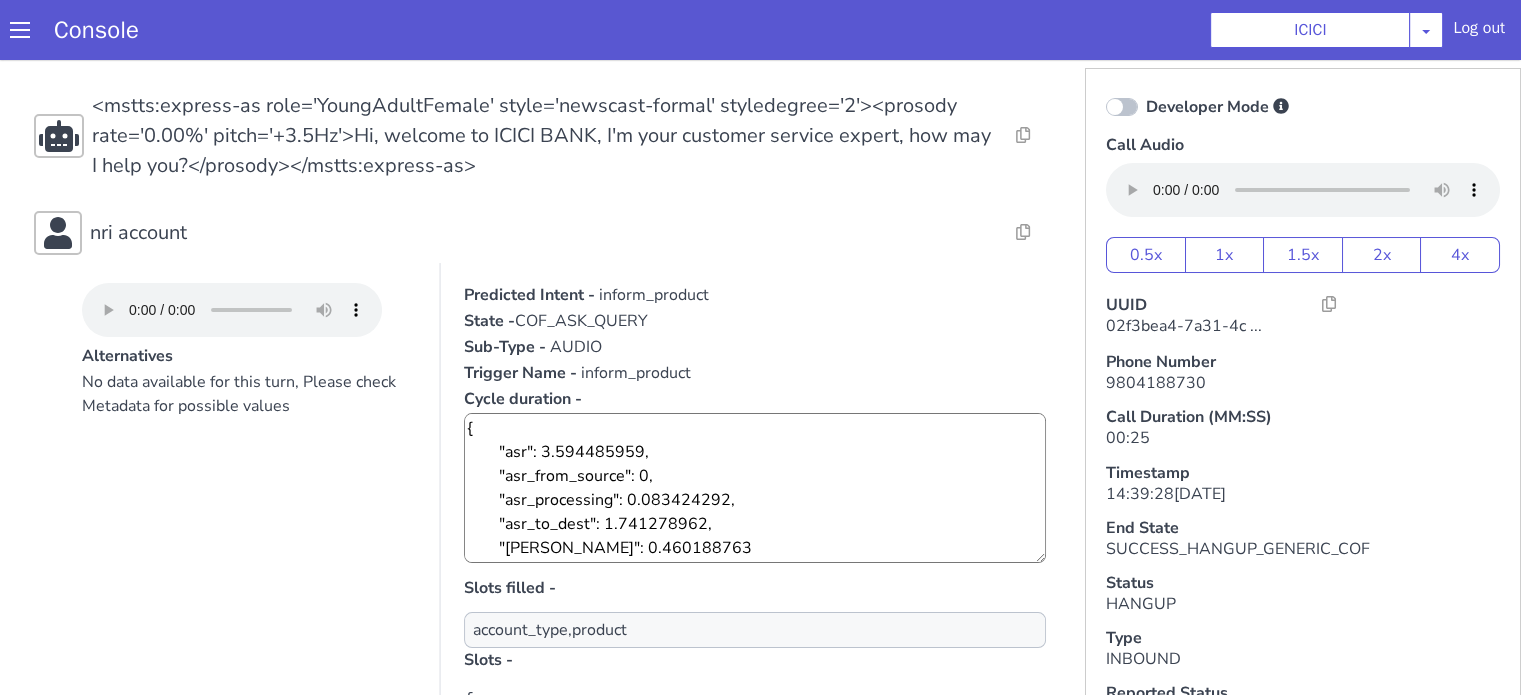 scroll, scrollTop: 300, scrollLeft: 0, axis: vertical 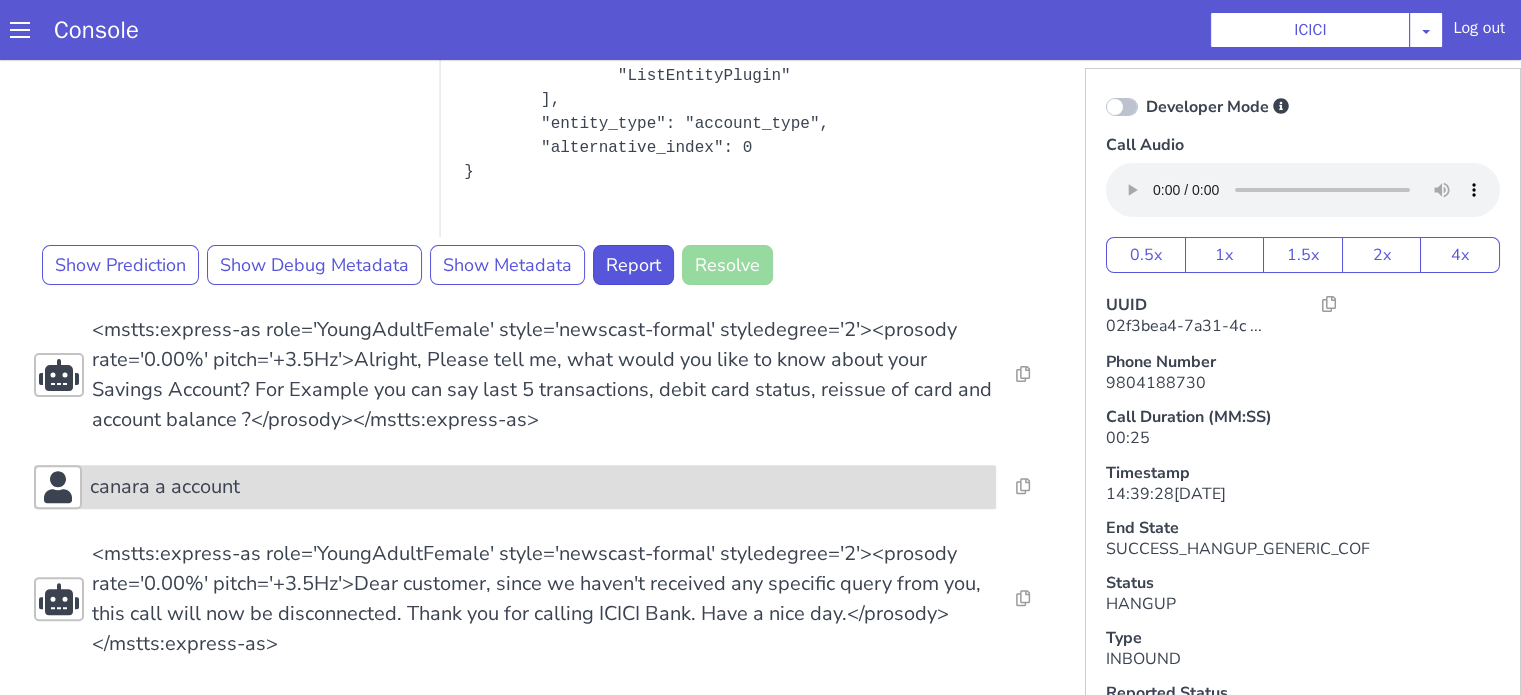 click on "canara a account" at bounding box center [539, 487] 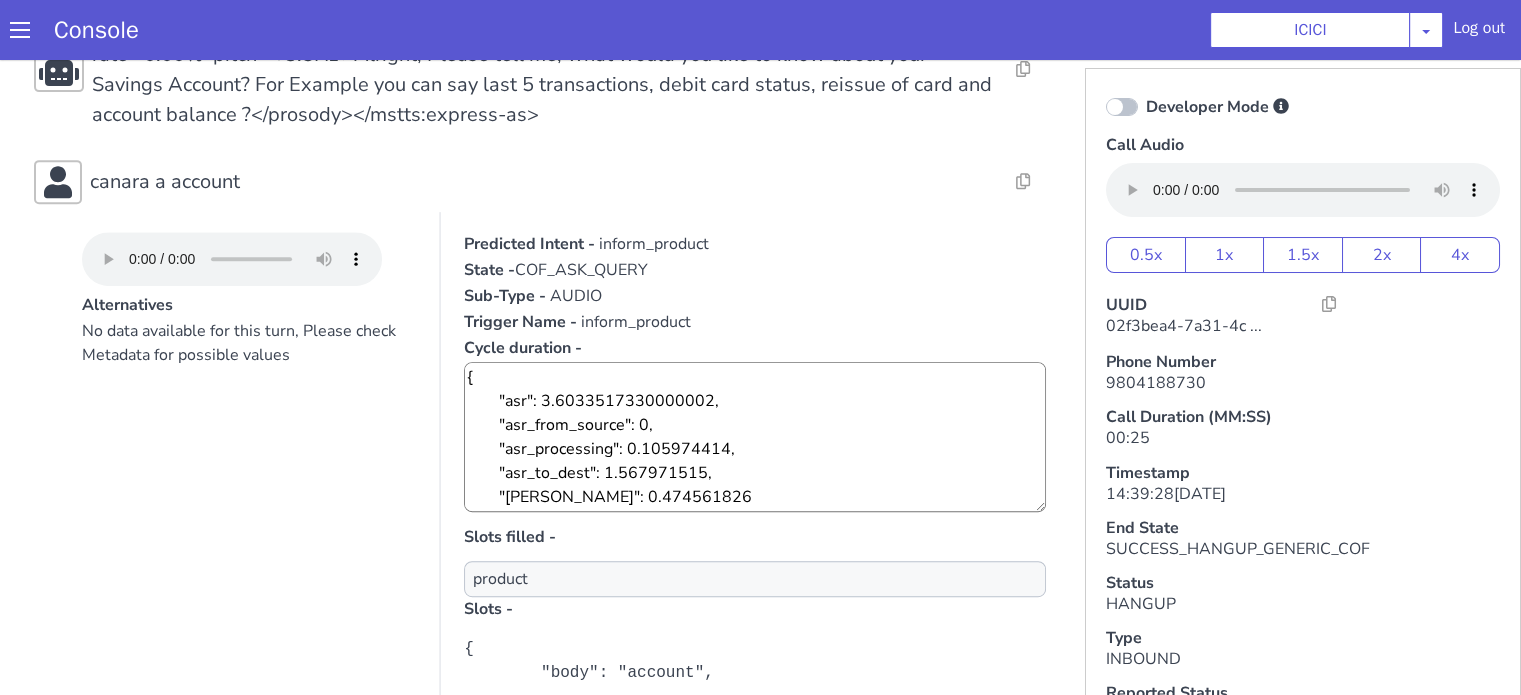 scroll, scrollTop: 956, scrollLeft: 0, axis: vertical 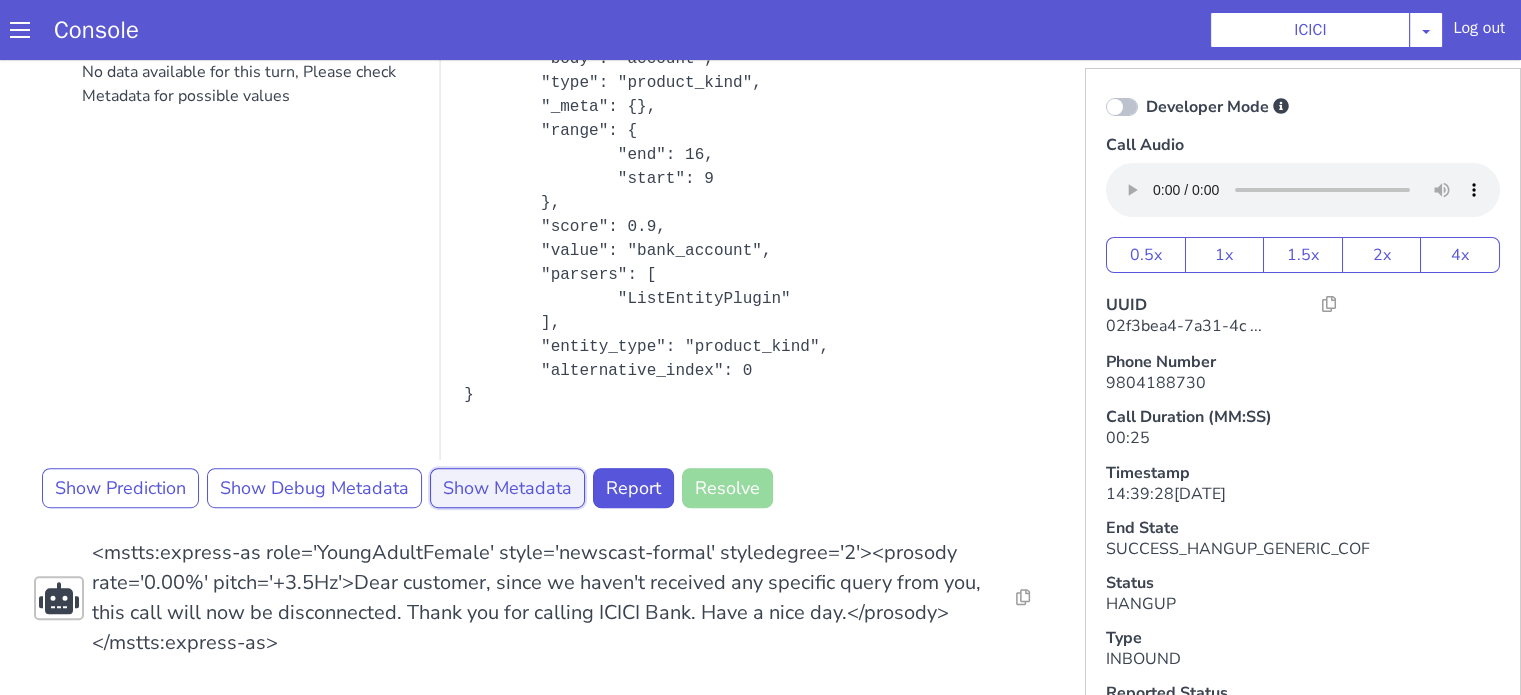 click on "Show Metadata" at bounding box center (507, 488) 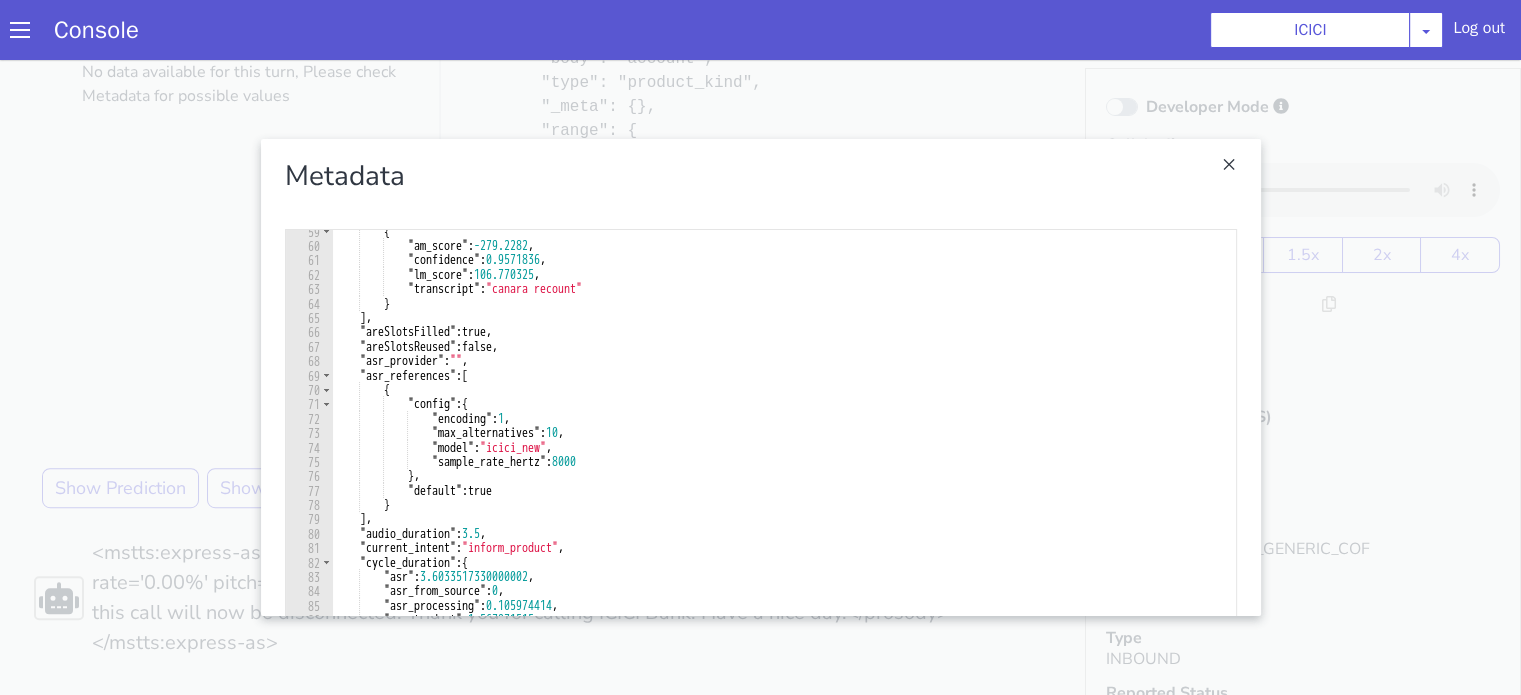scroll, scrollTop: 840, scrollLeft: 0, axis: vertical 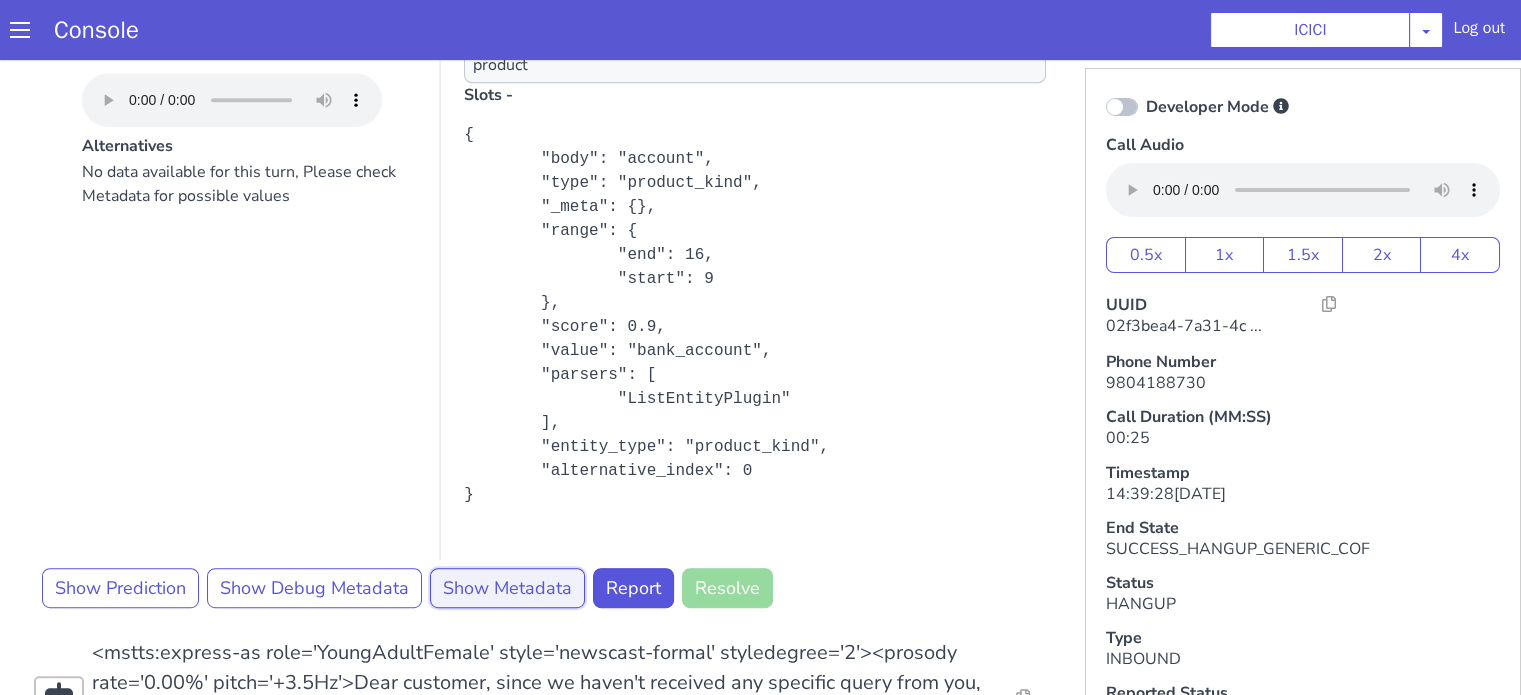 click on "Show Metadata" at bounding box center (507, 588) 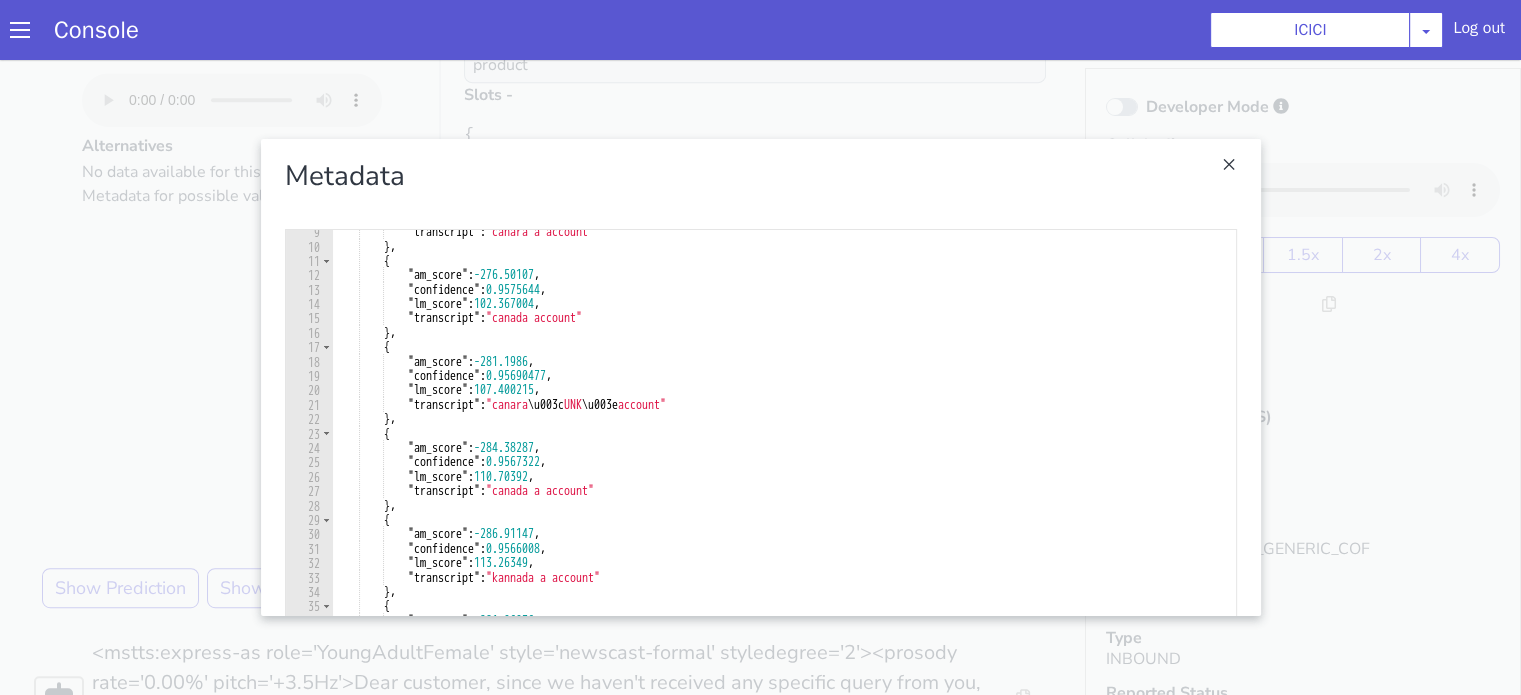 scroll, scrollTop: 0, scrollLeft: 0, axis: both 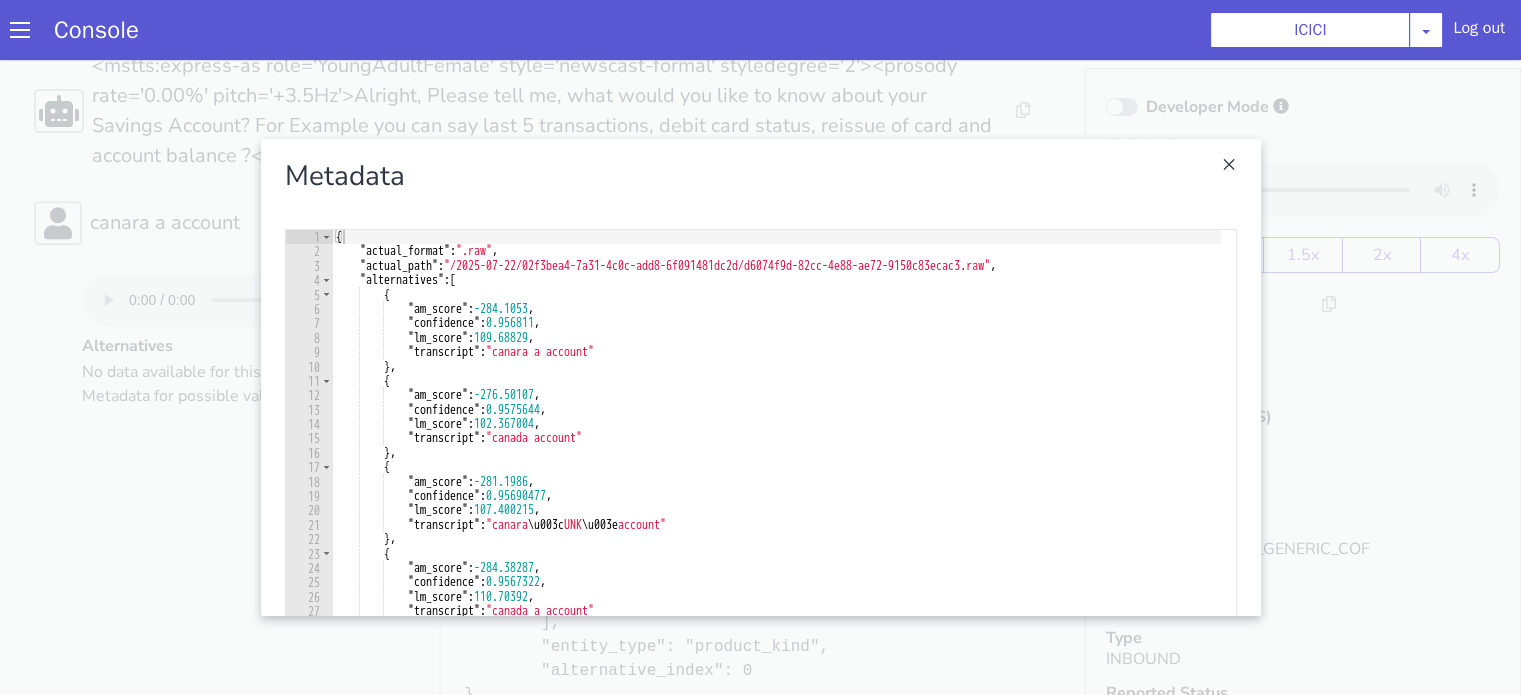 click on "Metadata 1 2 3 4 5 6 7 8 9 10 11 12 13 14 15 16 17 18 19 20 21 22 23 24 25 26 27 28 29 30 31 32 33 34 35 36 {      "actual_format" :  ".raw" ,      "actual_path" :  "/2025-07-22/02f3bea4-7a31-4c0c-add8-6f091481dc2d/d6074f9d-82cc-4e88-ae72-9150c83ecac3.raw" ,      "alternatives" :  [           {                "am_score" :  -284.1053 ,                "confidence" :  0.956811 ,                "lm_score" :  109.68829 ,                "transcript" :  "canara a account"           } ,           {                "am_score" :  -276.50107 ,                "confidence" :  0.9575644 ,                "lm_score" :  102.367004 ,                "transcript" :  "canada account"           } ,           {                "am_score" :  -281.1986 ,                "confidence" :  0.95690477 ,                "lm_score" :  107.400215 ,                "transcript" :  "canara  \u003c UNK \u003e  account"           } ,           {                "am_score" :  -284.38287 ,                "confidence" :  0.9567322 ,                :  , }" at bounding box center (761, 377) 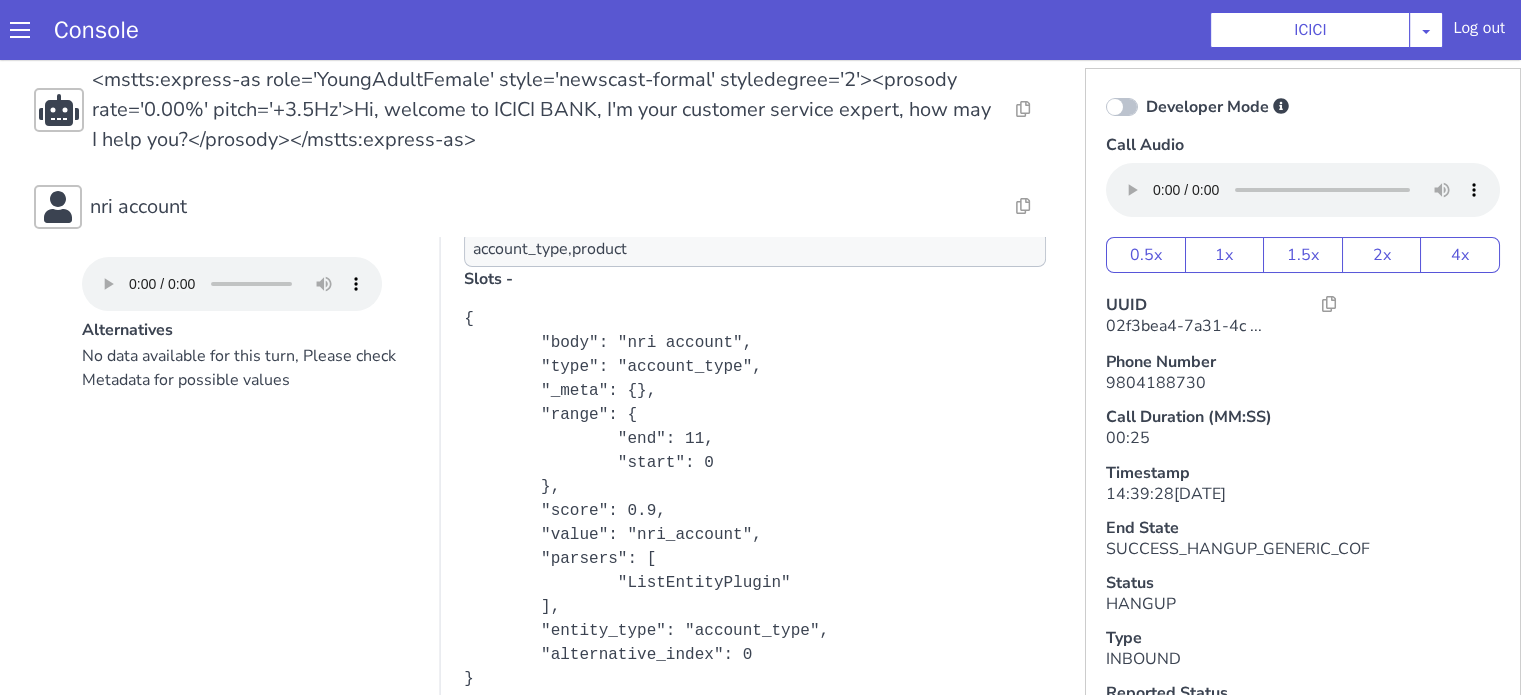 scroll, scrollTop: 0, scrollLeft: 0, axis: both 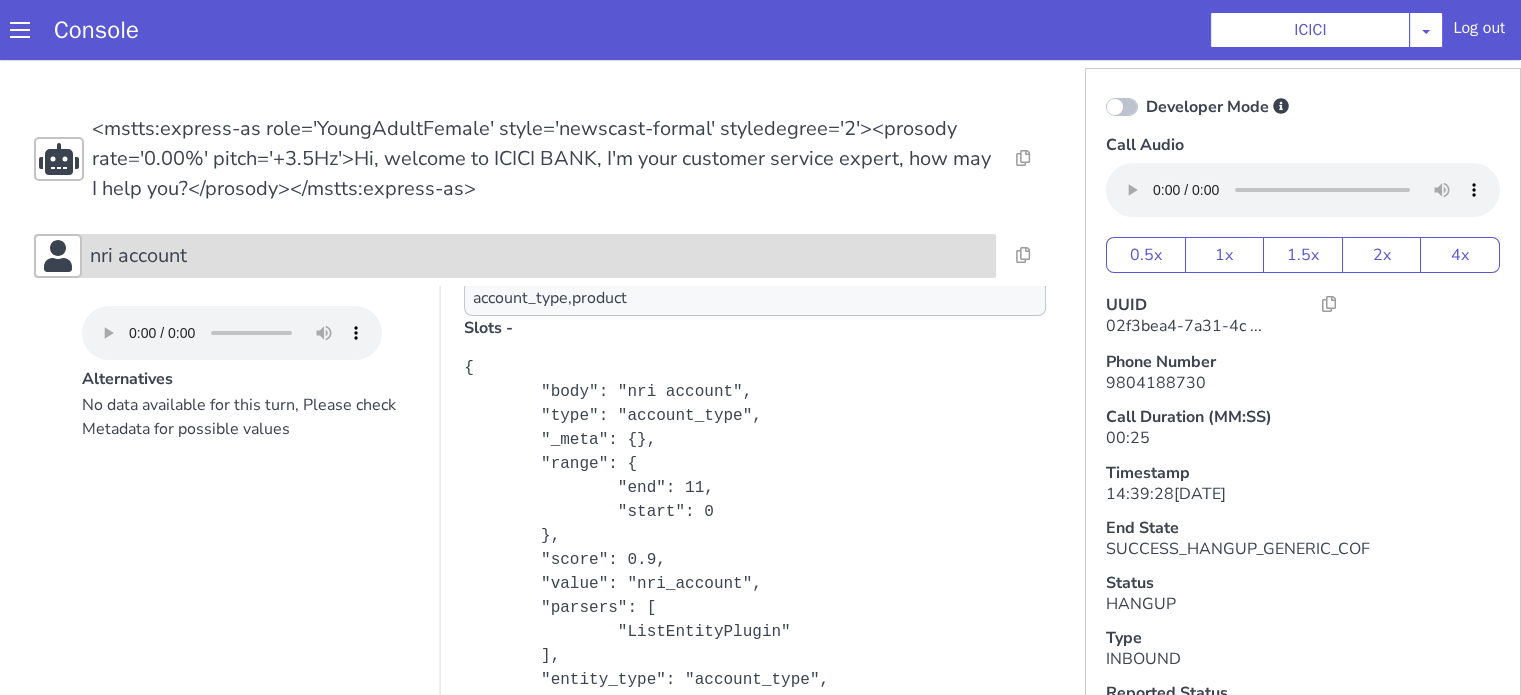 click on "nri account" at bounding box center (539, 256) 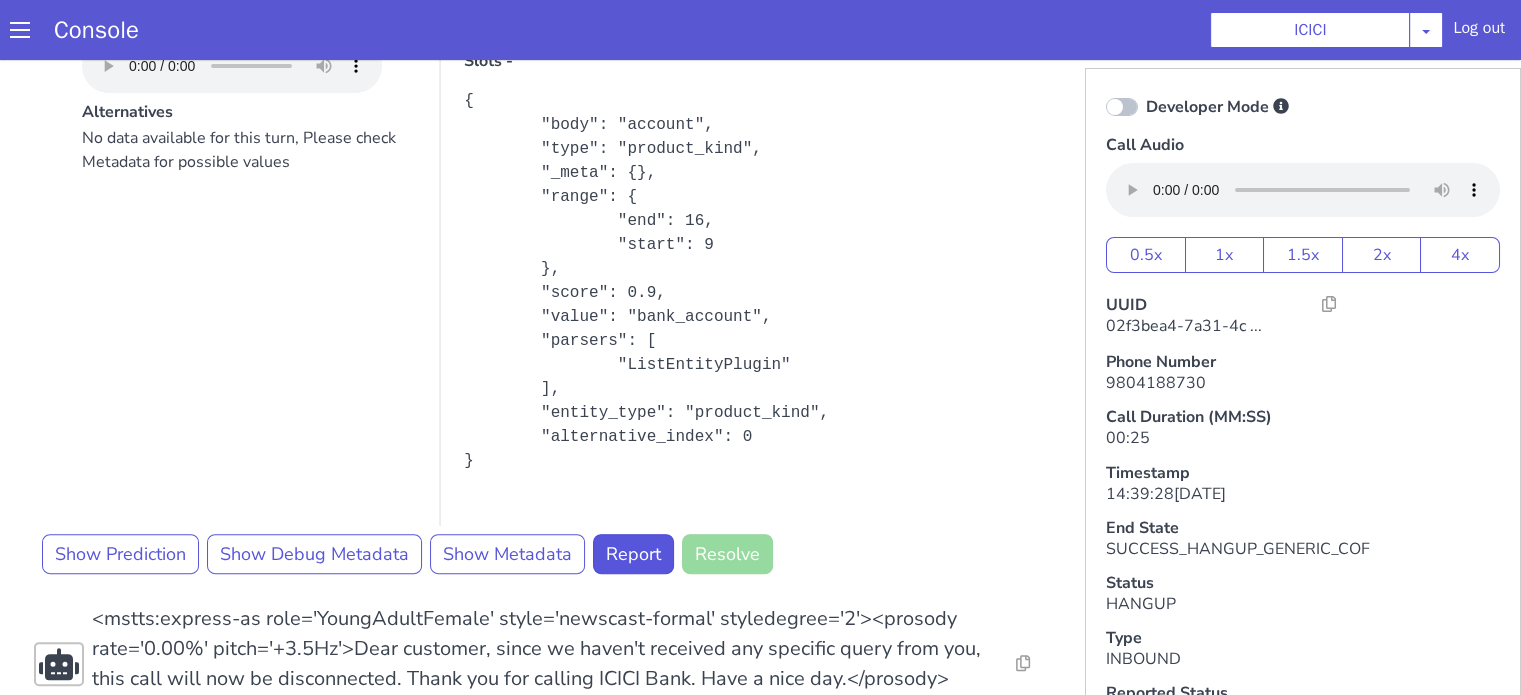 scroll, scrollTop: 456, scrollLeft: 0, axis: vertical 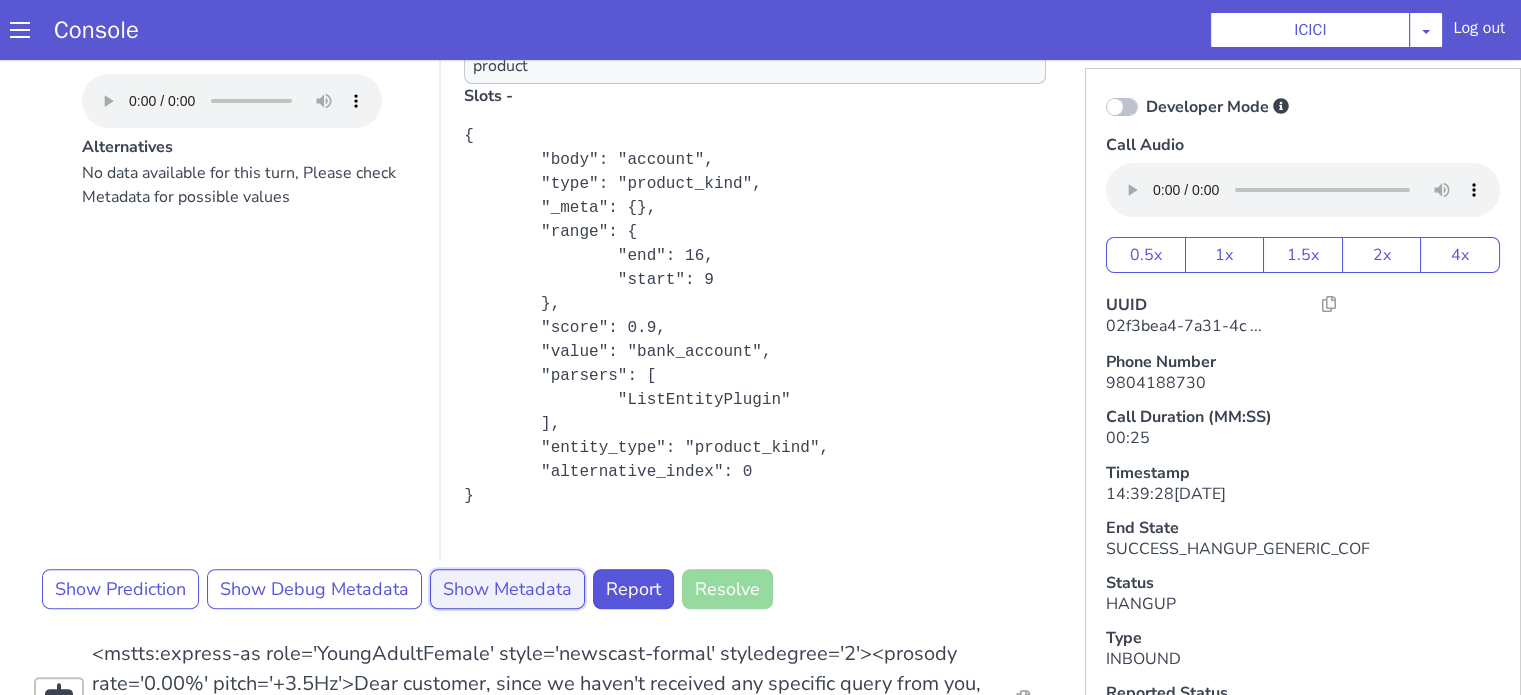 click on "Show Metadata" at bounding box center (507, 589) 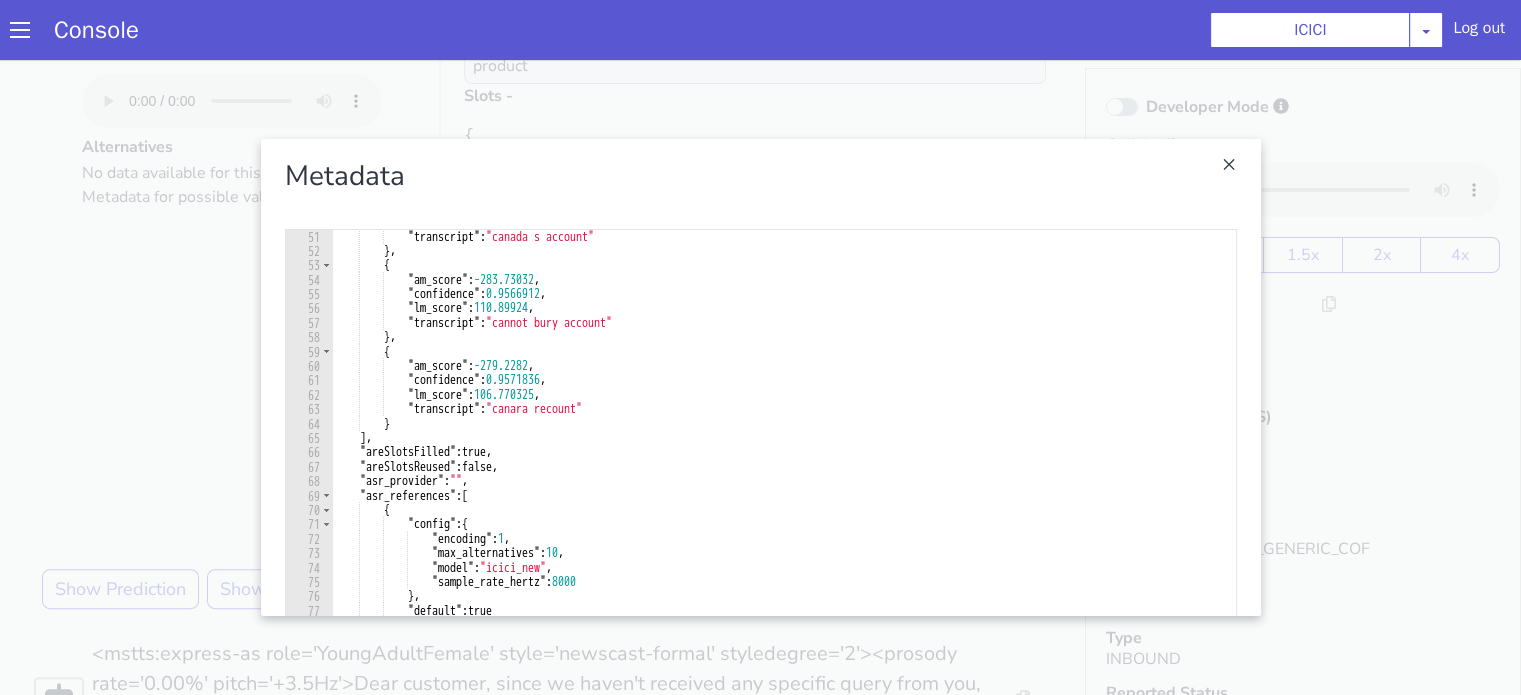 scroll, scrollTop: 720, scrollLeft: 0, axis: vertical 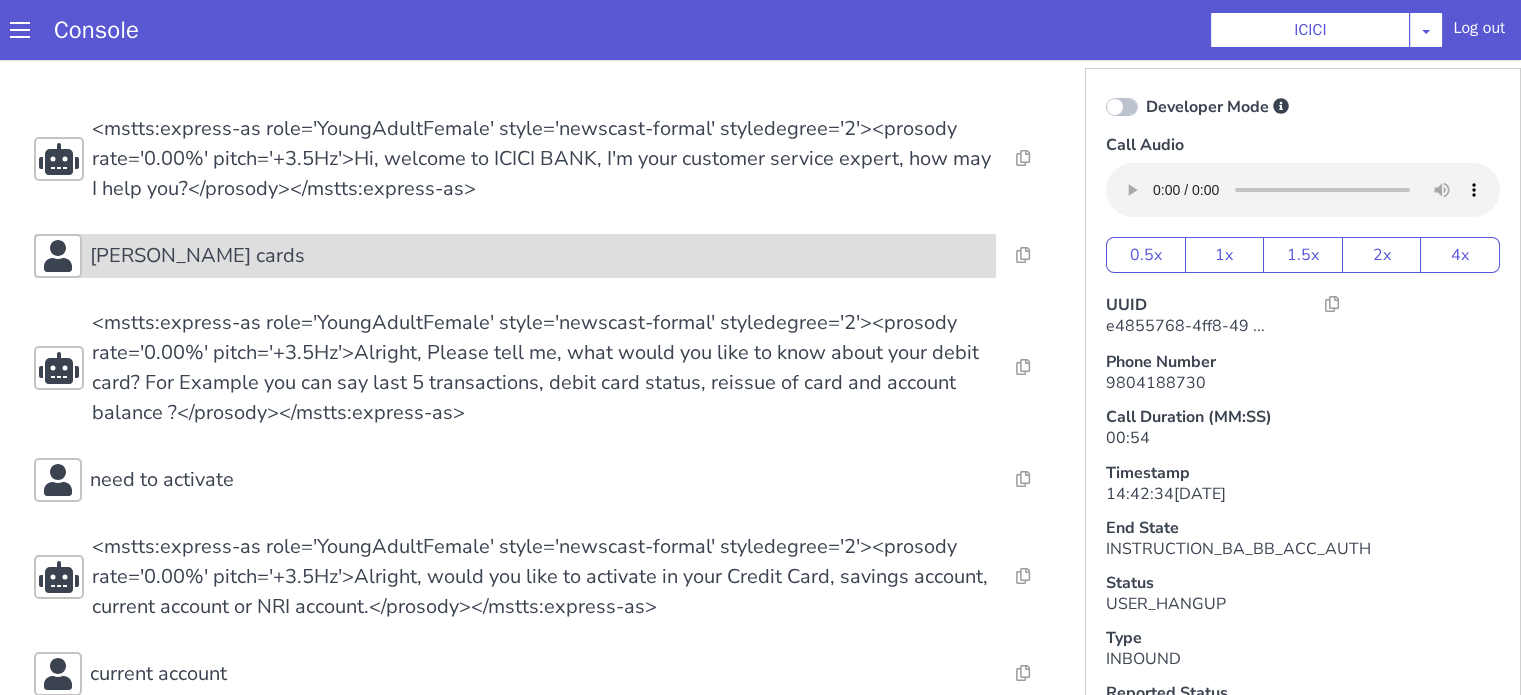 click on "david cards" at bounding box center (515, 256) 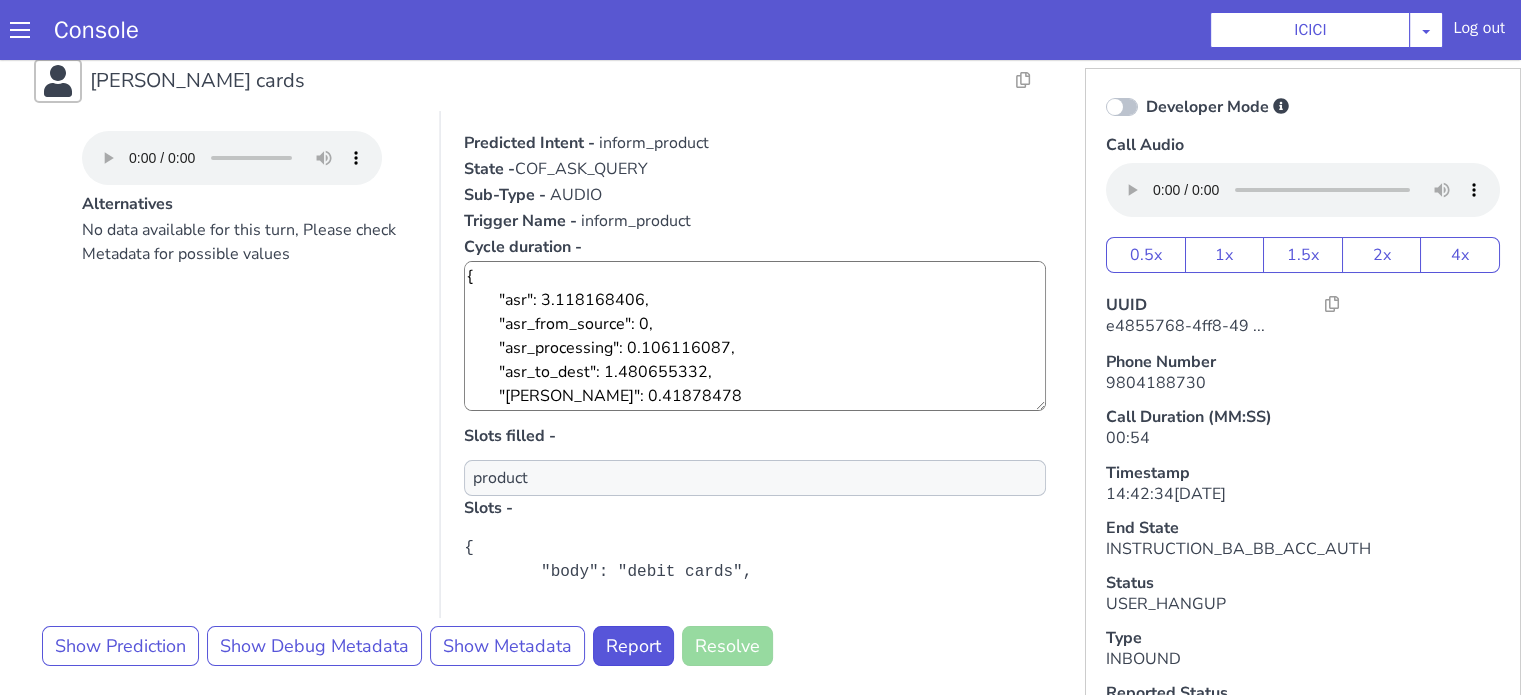 scroll, scrollTop: 300, scrollLeft: 0, axis: vertical 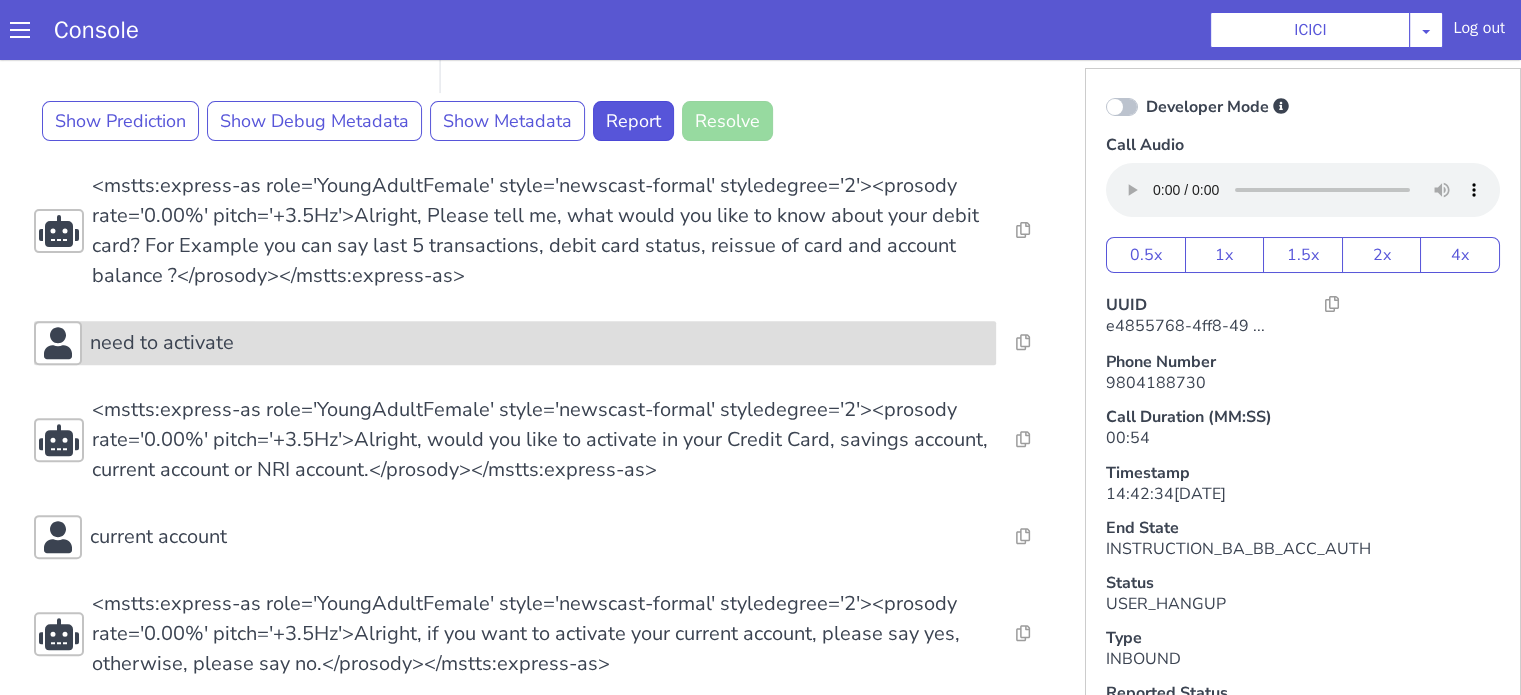 click on "need to activate" at bounding box center (162, 343) 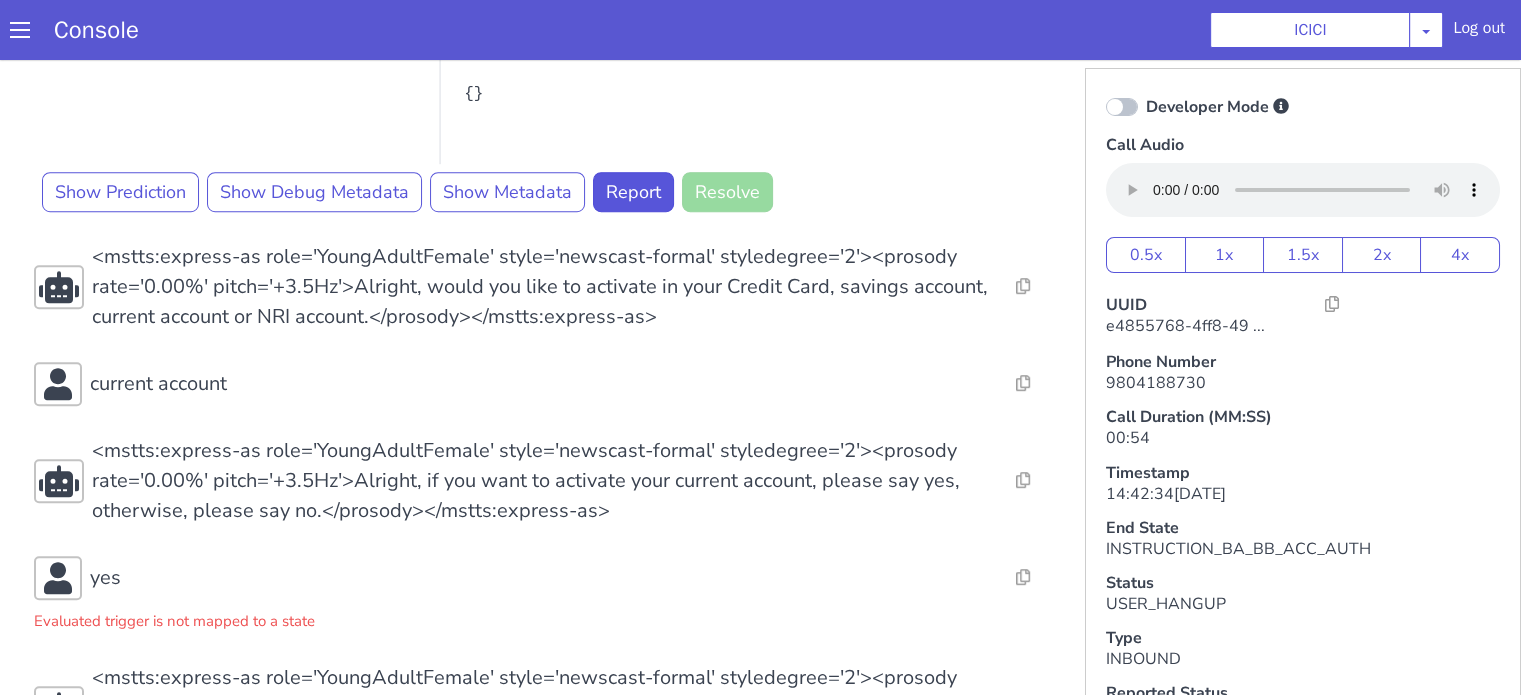 scroll, scrollTop: 1500, scrollLeft: 0, axis: vertical 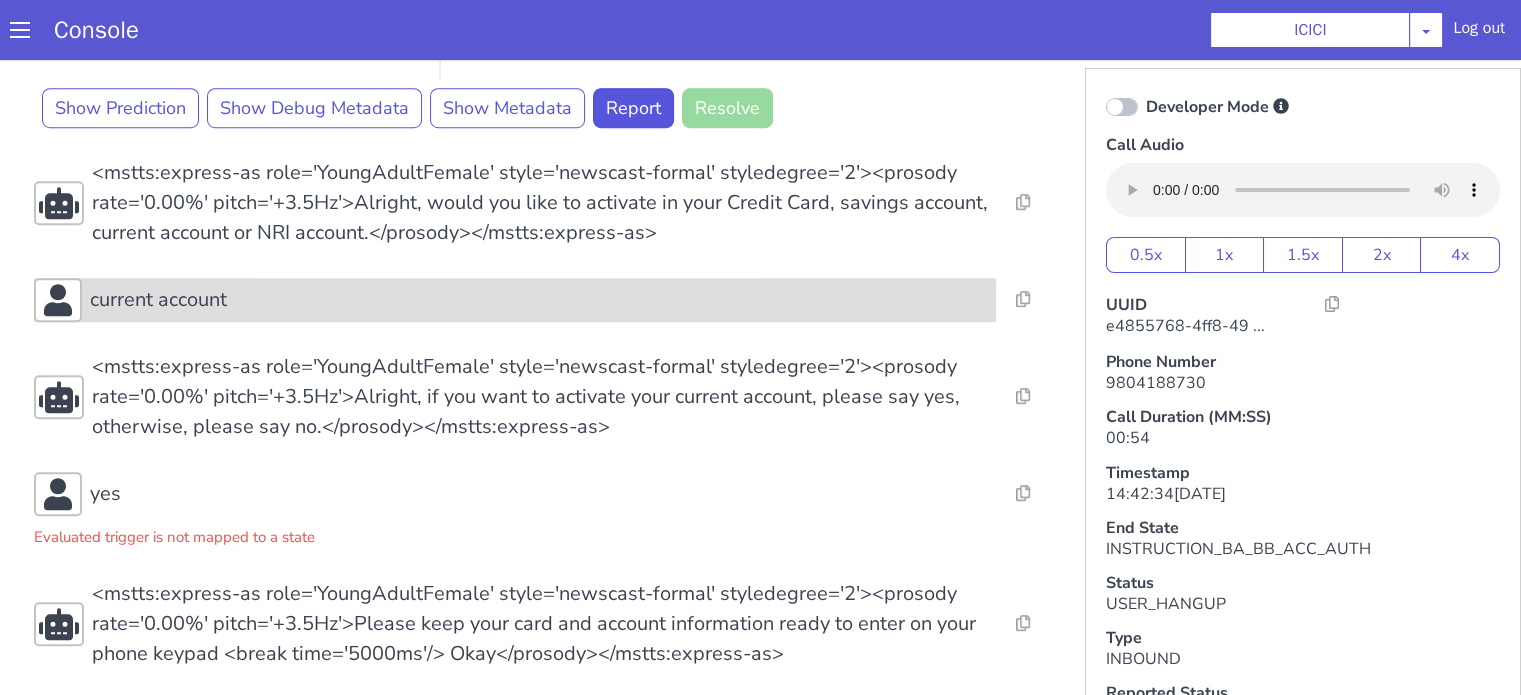 click on "current account" at bounding box center [515, 300] 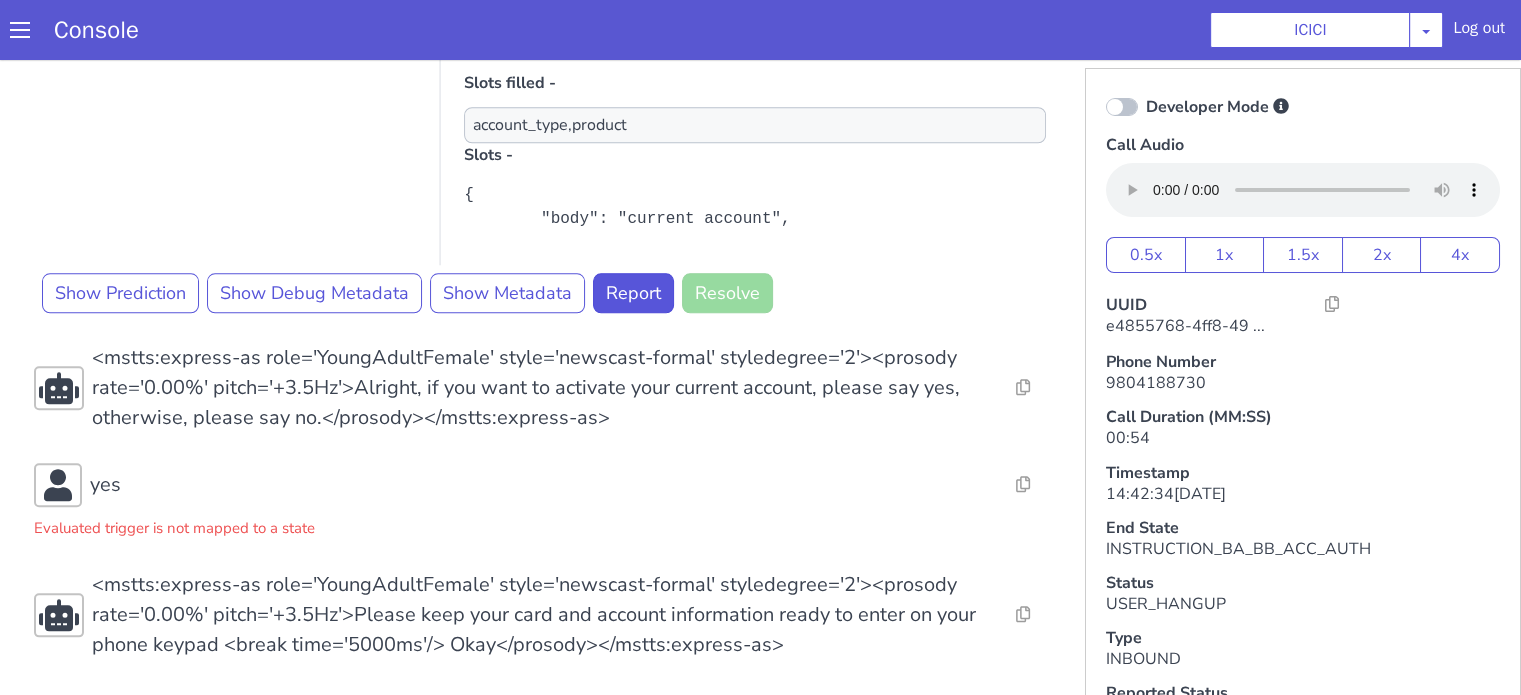 scroll, scrollTop: 5, scrollLeft: 0, axis: vertical 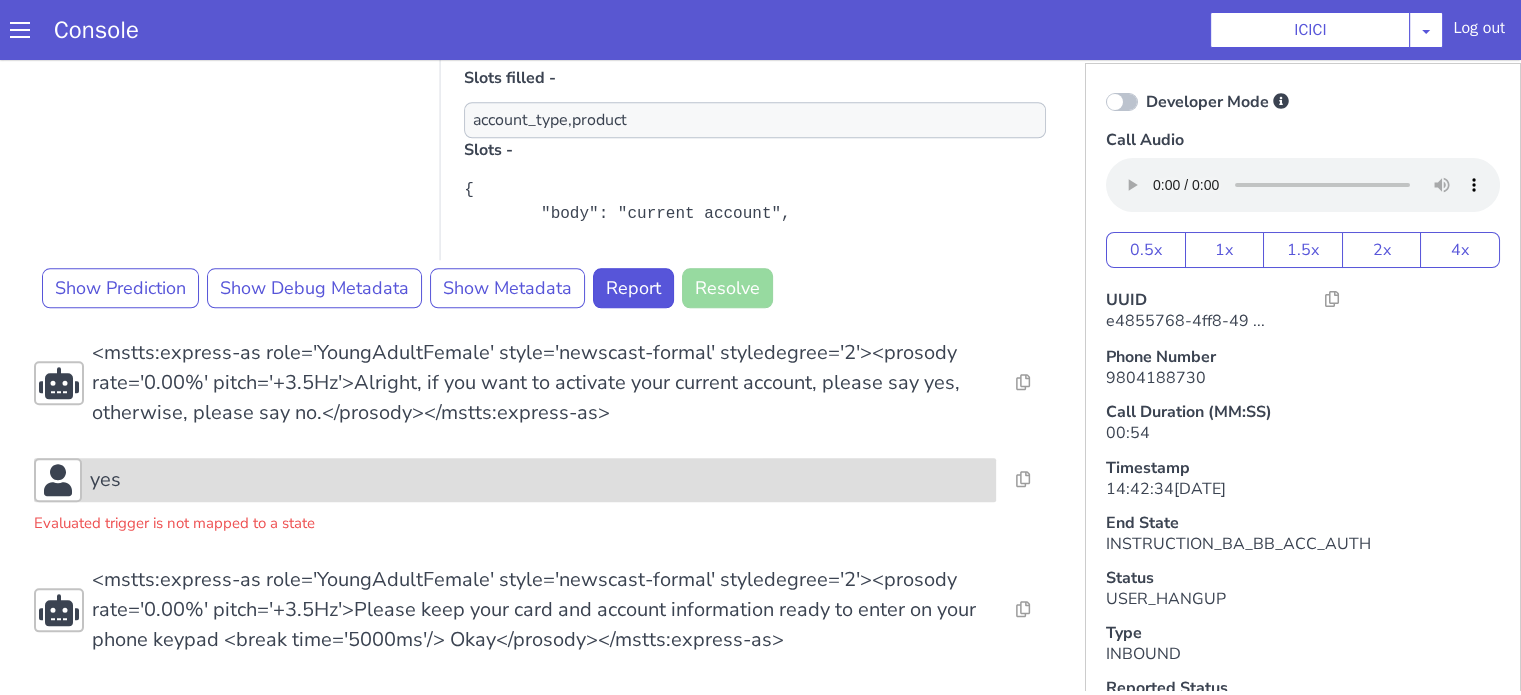click on "yes" at bounding box center (539, 480) 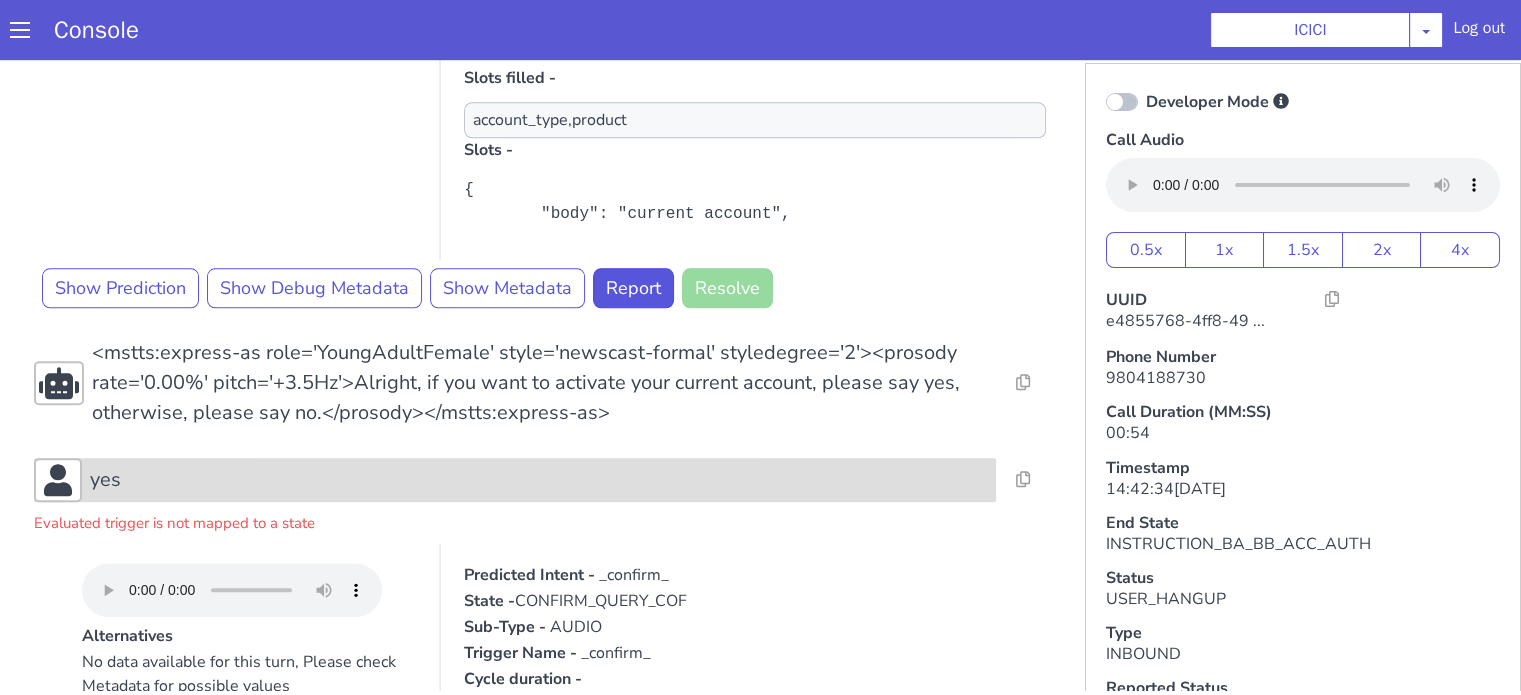 click on "yes" at bounding box center (539, 480) 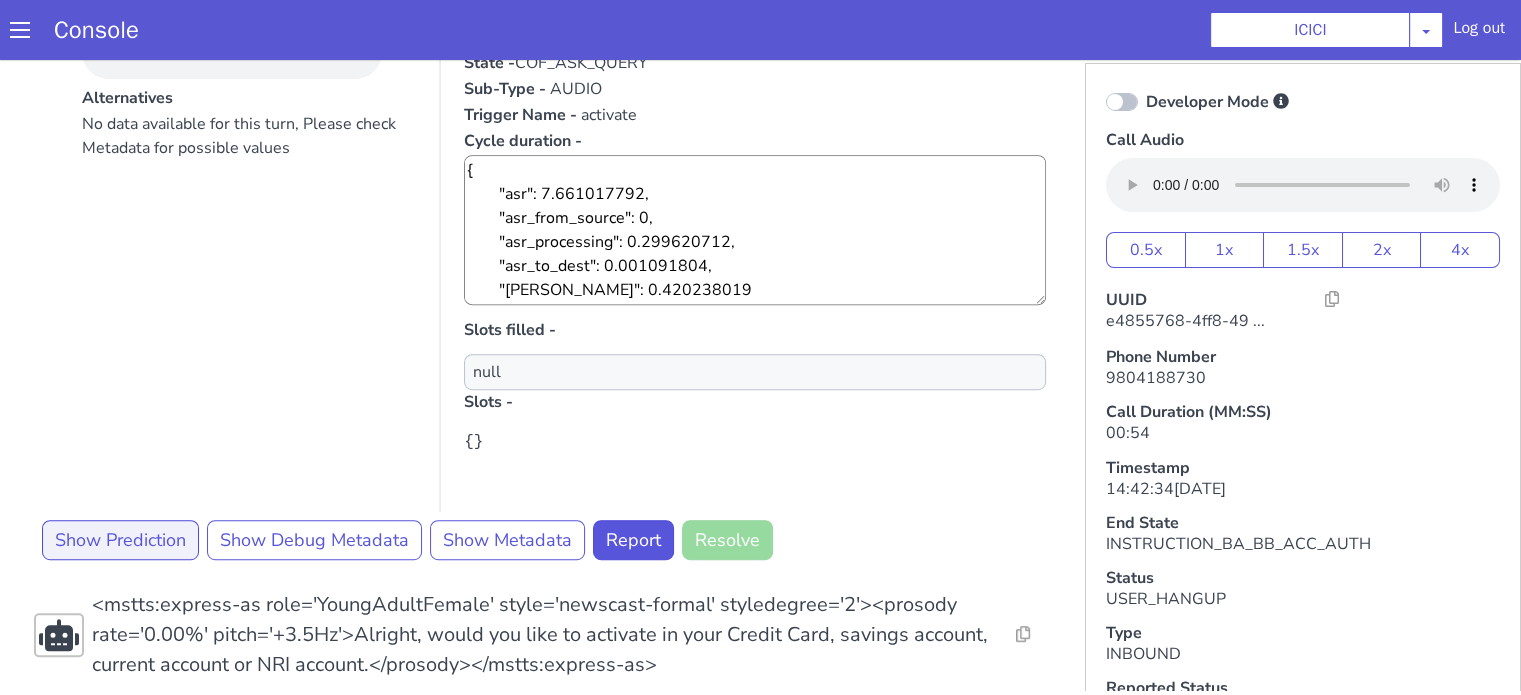 scroll, scrollTop: 1172, scrollLeft: 0, axis: vertical 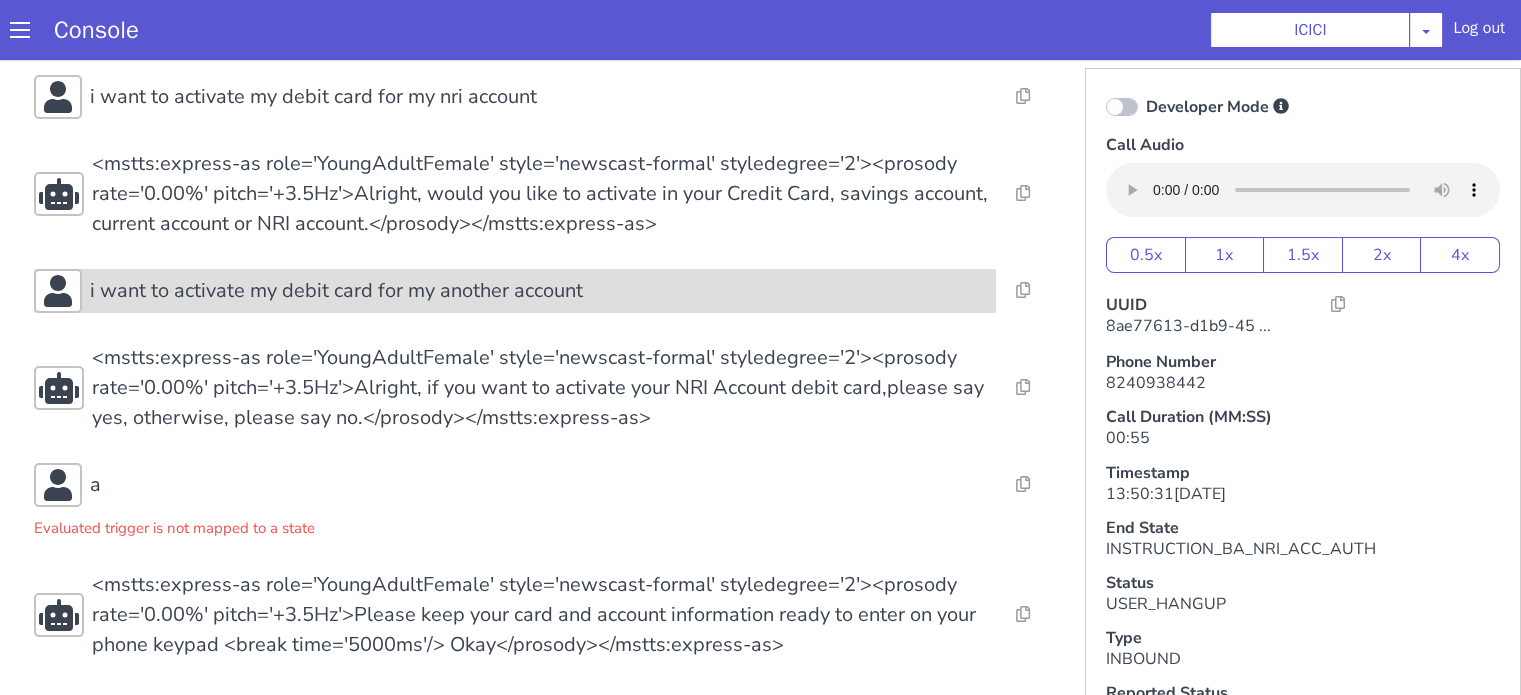 click on "i want to activate my debit card for my another account" at bounding box center (336, 291) 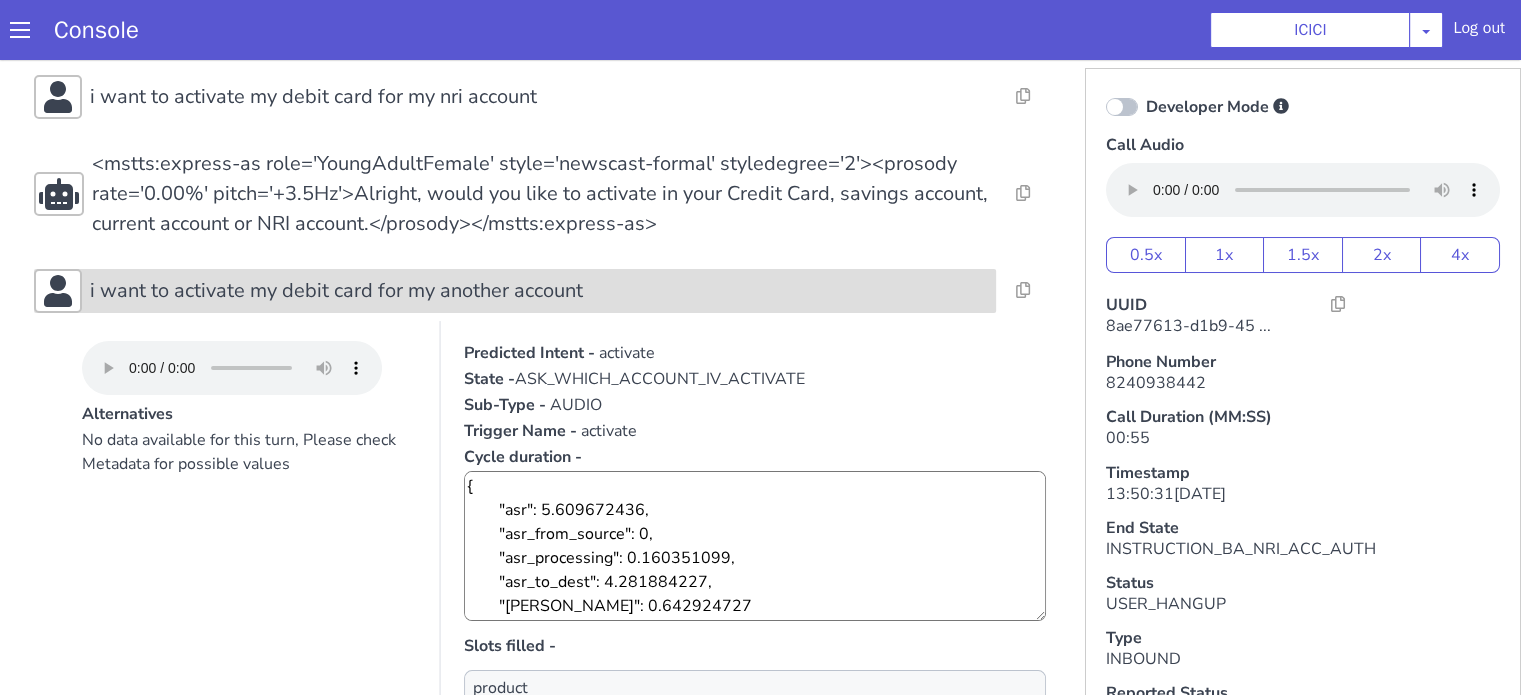 click on "i want to activate my debit card for my another account" at bounding box center [336, 291] 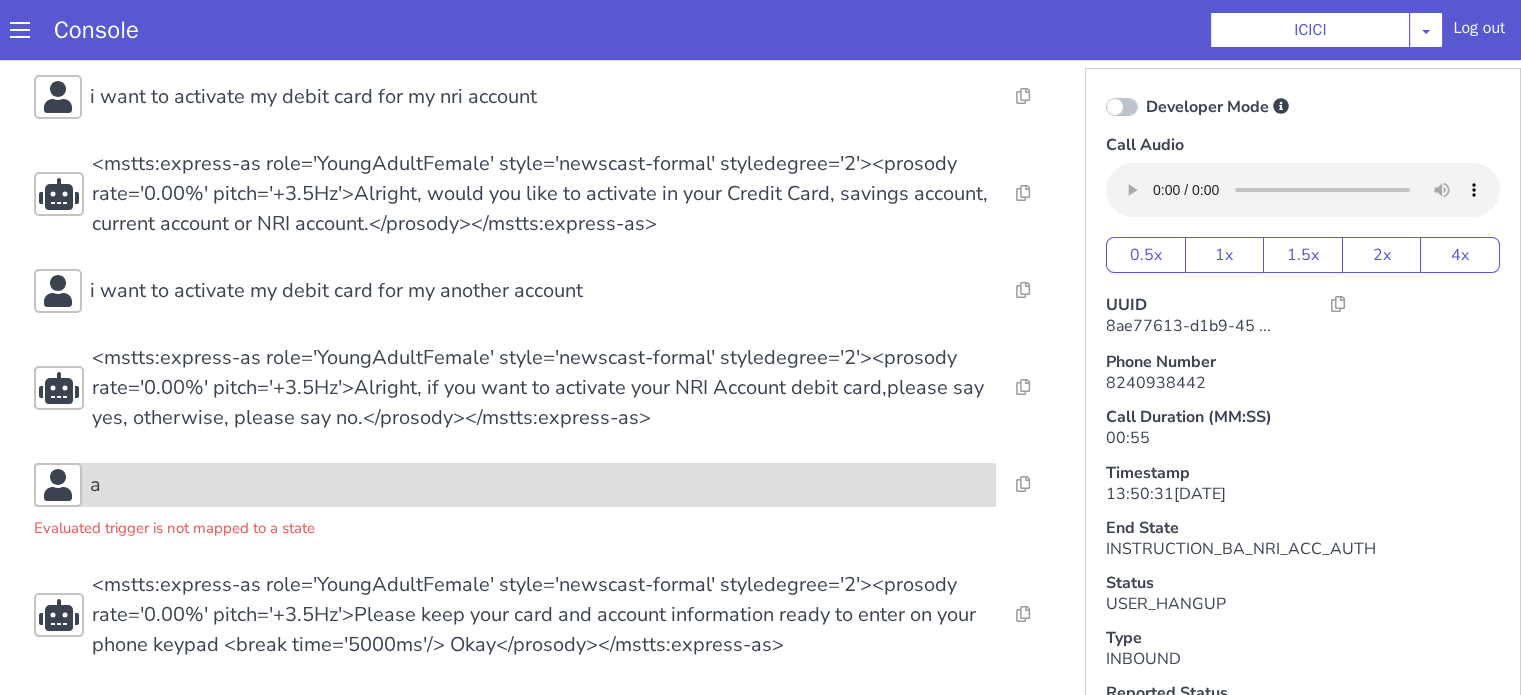 click on "a" at bounding box center [539, 485] 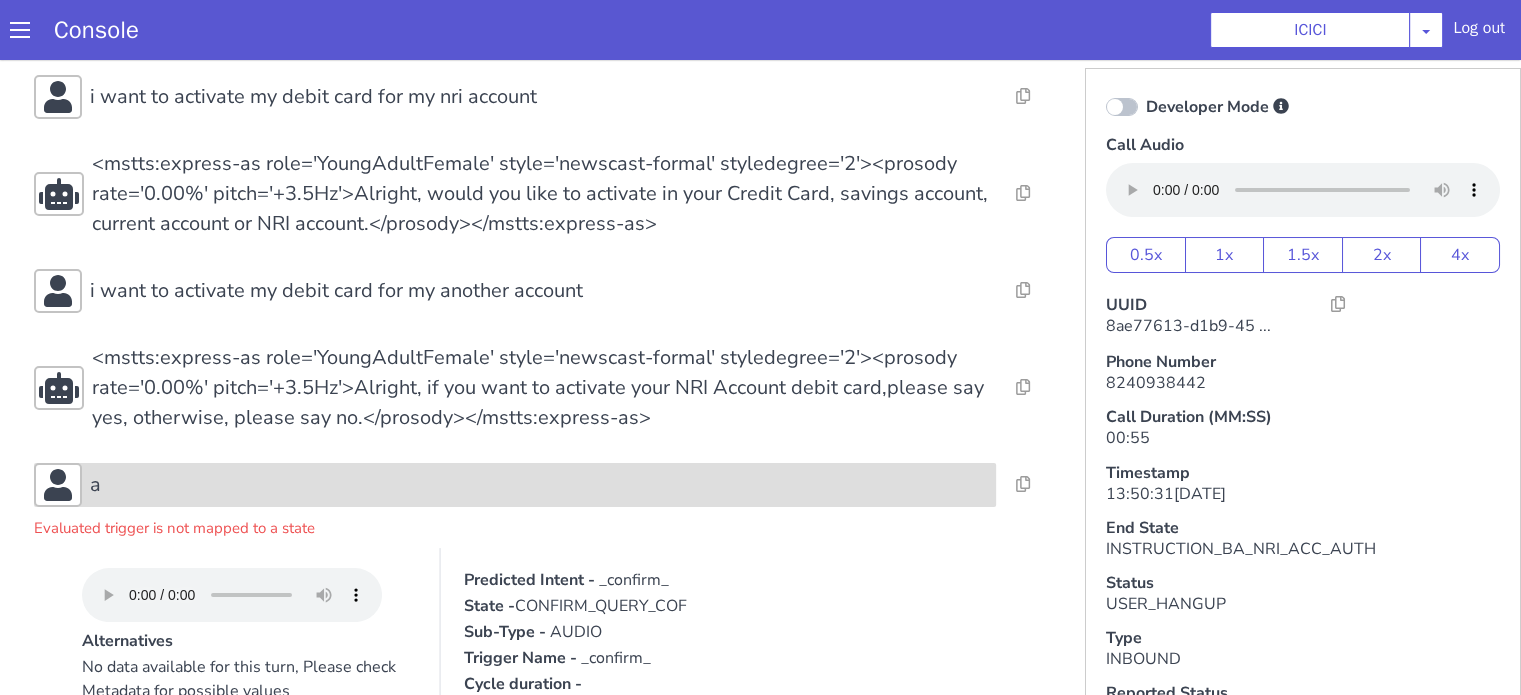 click on "a" at bounding box center (539, 485) 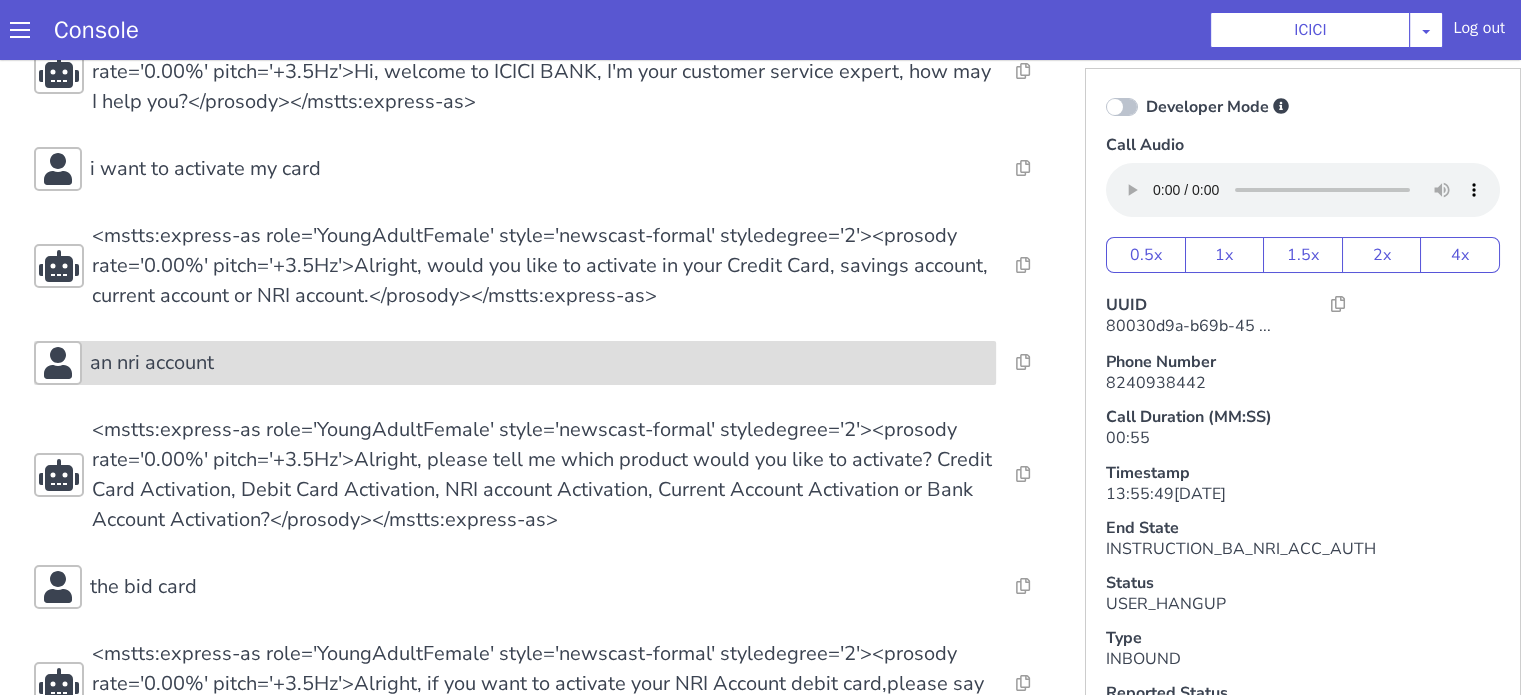 scroll, scrollTop: 200, scrollLeft: 0, axis: vertical 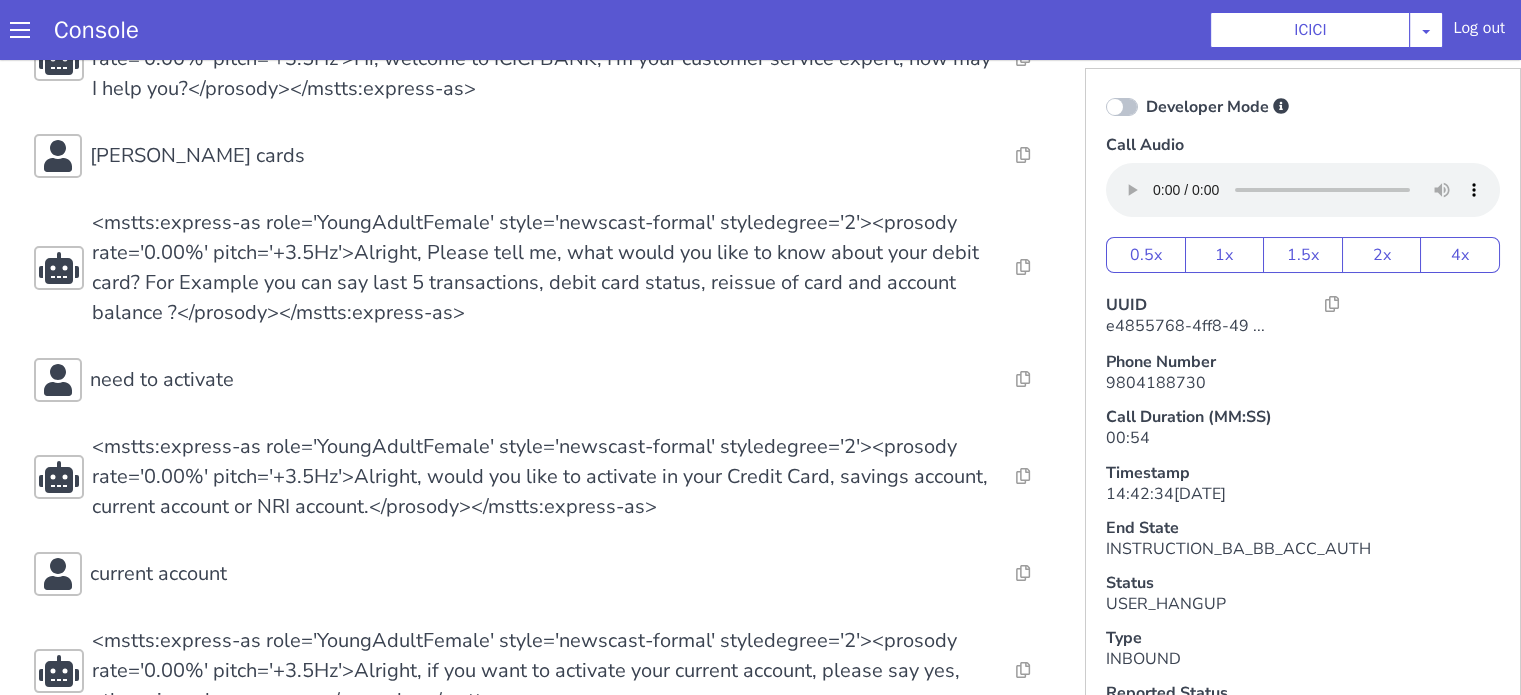 click on "Console ICICI AO Smith Airtel DTH Pilot Airtel POC Alice Blue NT Aliceblue American Finance - US Apollo Apollo 24*7 Application - Collections Auto NPS feedback Avaya Devconnect Axis Axis AMC Axis Outbound BAGIC BALIC BALIC Old 2 Bajaj Autofinance Bajaj Fin Banking Demo Barbeque Nation Buy Now Pay Later Cars24 Cashe Central Bank of India Charles Tyrwhitt Cholamandalam Finance Consumer Durables Coverfox Covid19 Helpline Credgenics CreditMate DPDzero DUMMY Data collection Demo - Collections Dish TV ERCM Emeritus Eureka Forbes - LQ FFAM360 - US Familiarity Farming_Axis Finaccel Flipkart Flow Templates Fusion Microfinance Giorgos_TestBot Great Learning Grievance Bot HDB Finance HDFC HDFC Ergo HDFC Freedom CC HDFC Life Demo HDFC Securities Hathway Internet Hathway V2 Home Credit IBM IBM Banking Demo ICICI ICICI Bank Outbound ICICI Lombard Persistency ICICI Prudential ICICI securities ICICI_lombard IDFC First Bank IFFCO Tokio Insurance Iffco Tokio Indiamart Indigo IndusInd - Settlement IndusInd CC Insurance Jarvis" at bounding box center [760, 30] 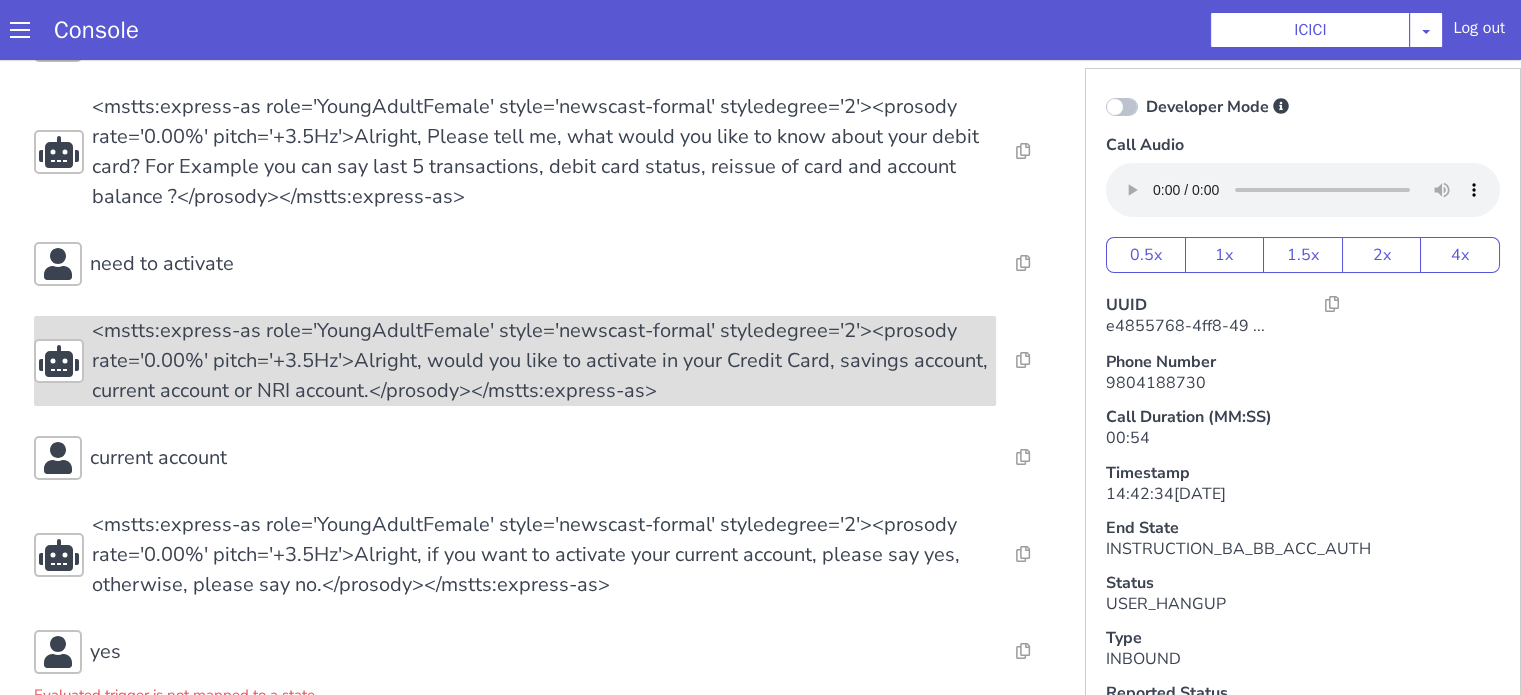 scroll, scrollTop: 182, scrollLeft: 0, axis: vertical 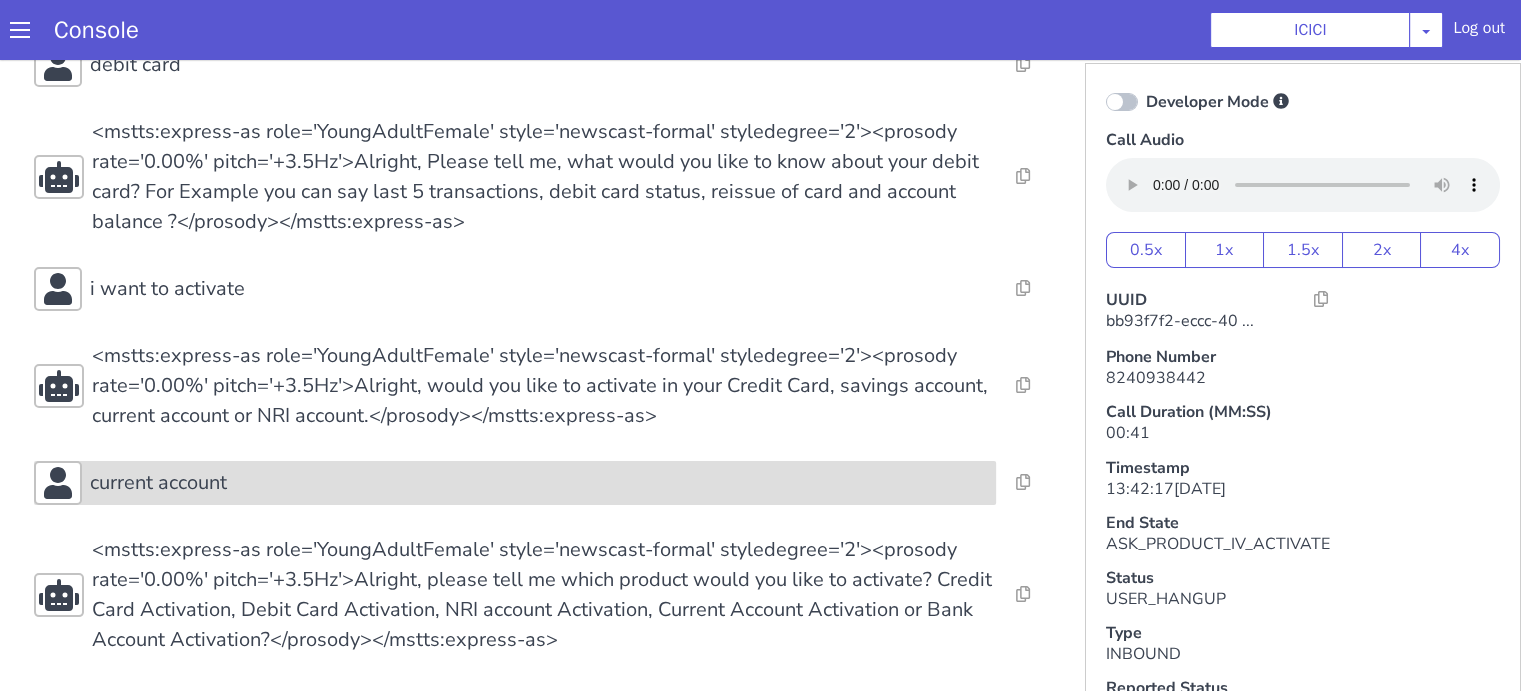 click on "current account" at bounding box center (539, 483) 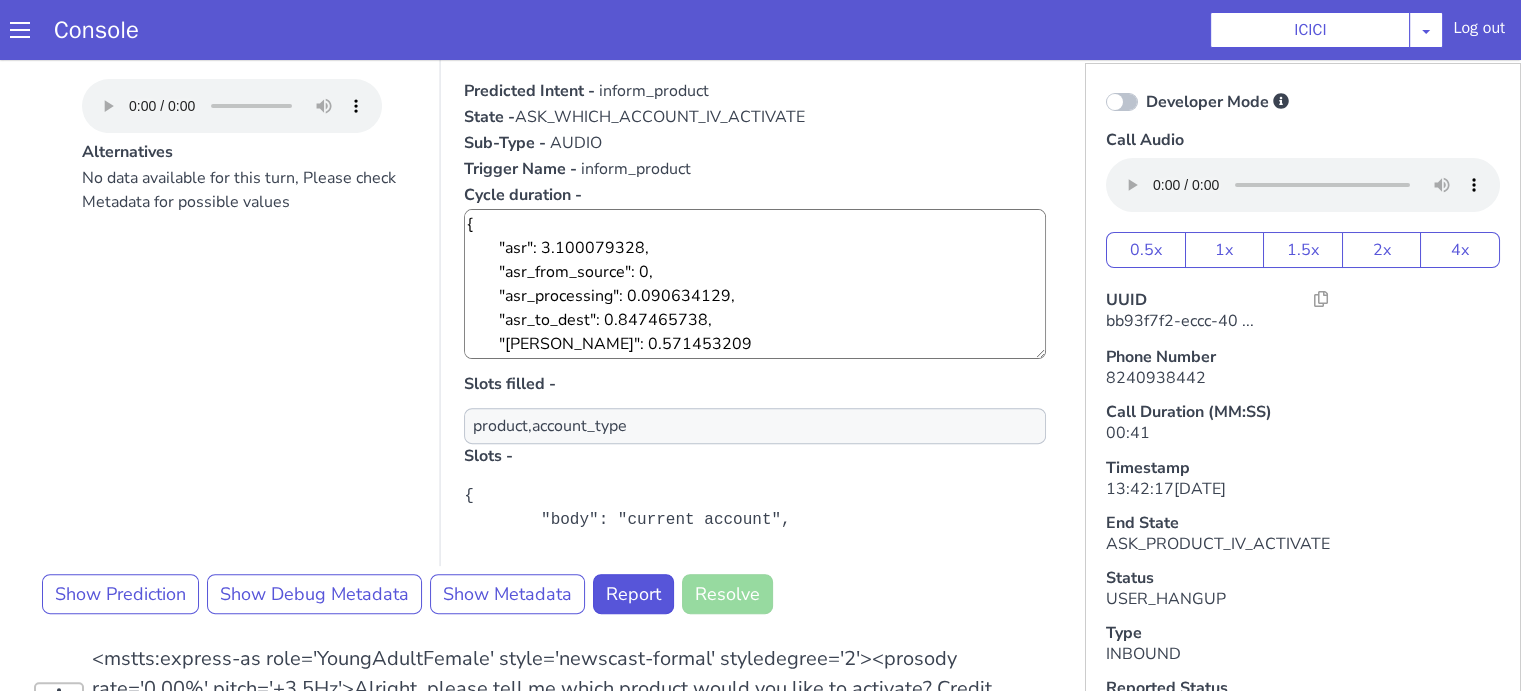 scroll, scrollTop: 749, scrollLeft: 0, axis: vertical 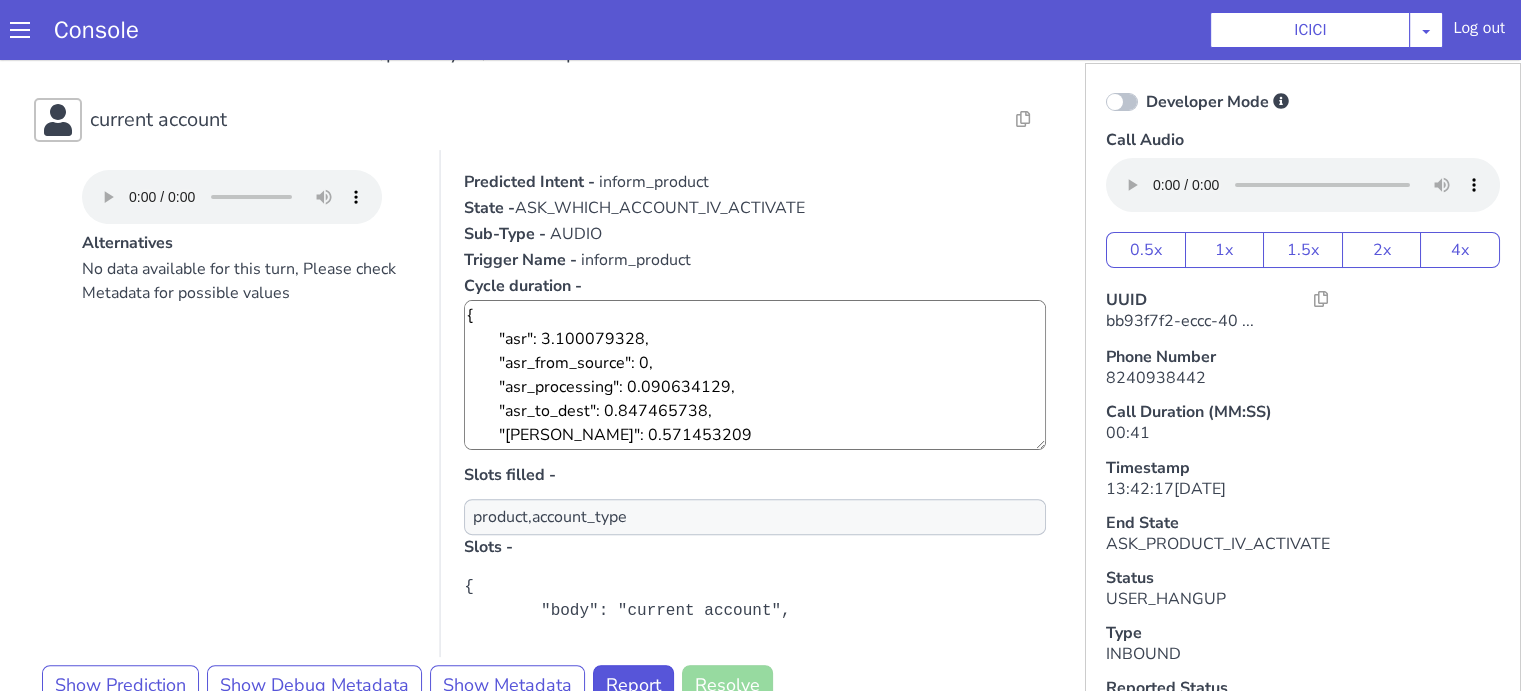 click on "current account" at bounding box center (539, 120) 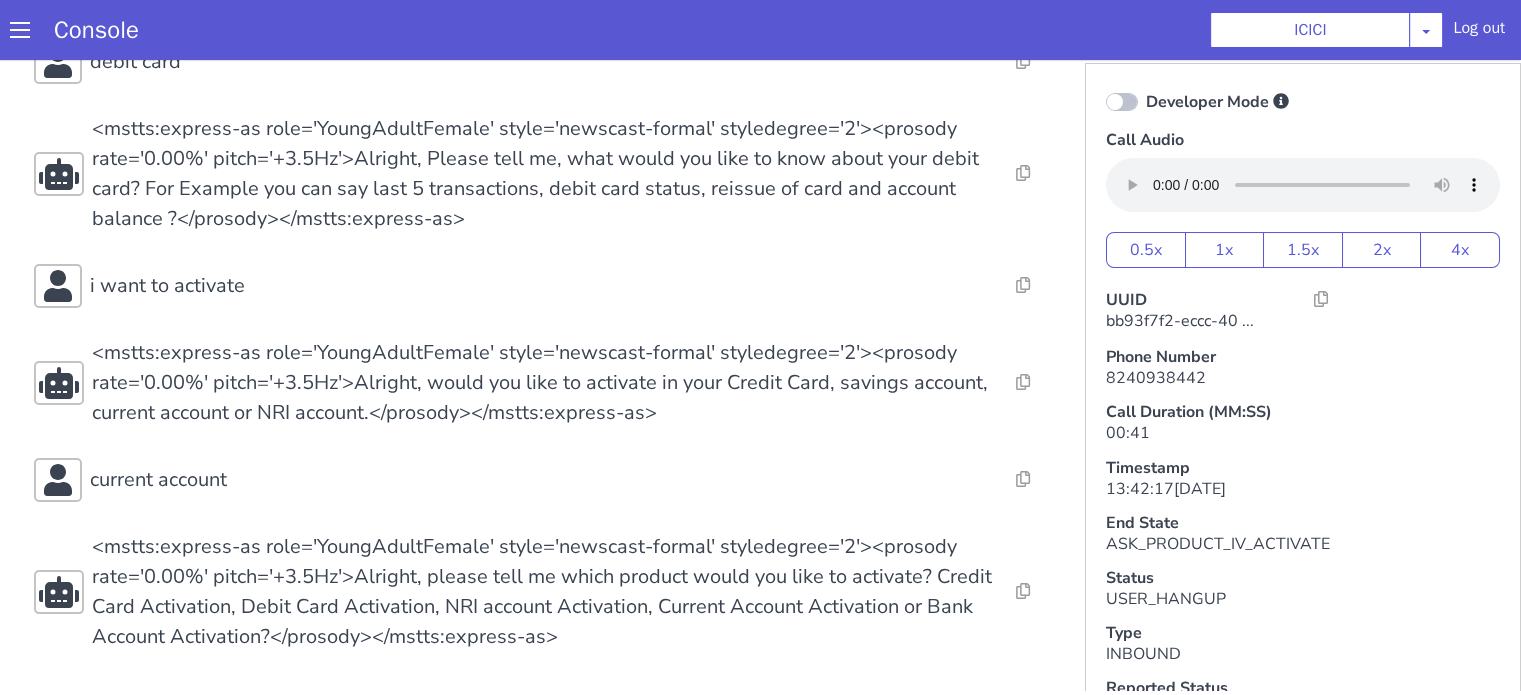 scroll, scrollTop: 186, scrollLeft: 0, axis: vertical 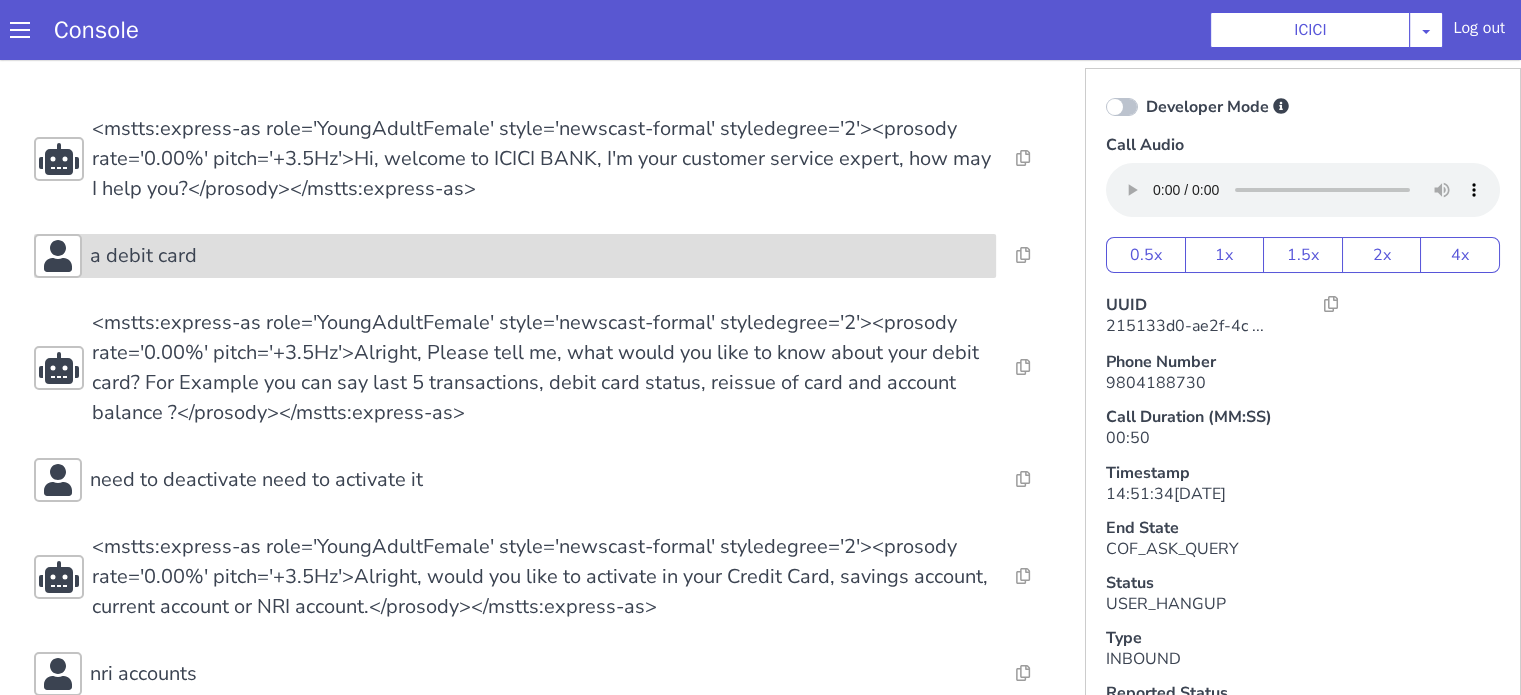 click on "a debit card" at bounding box center [539, 256] 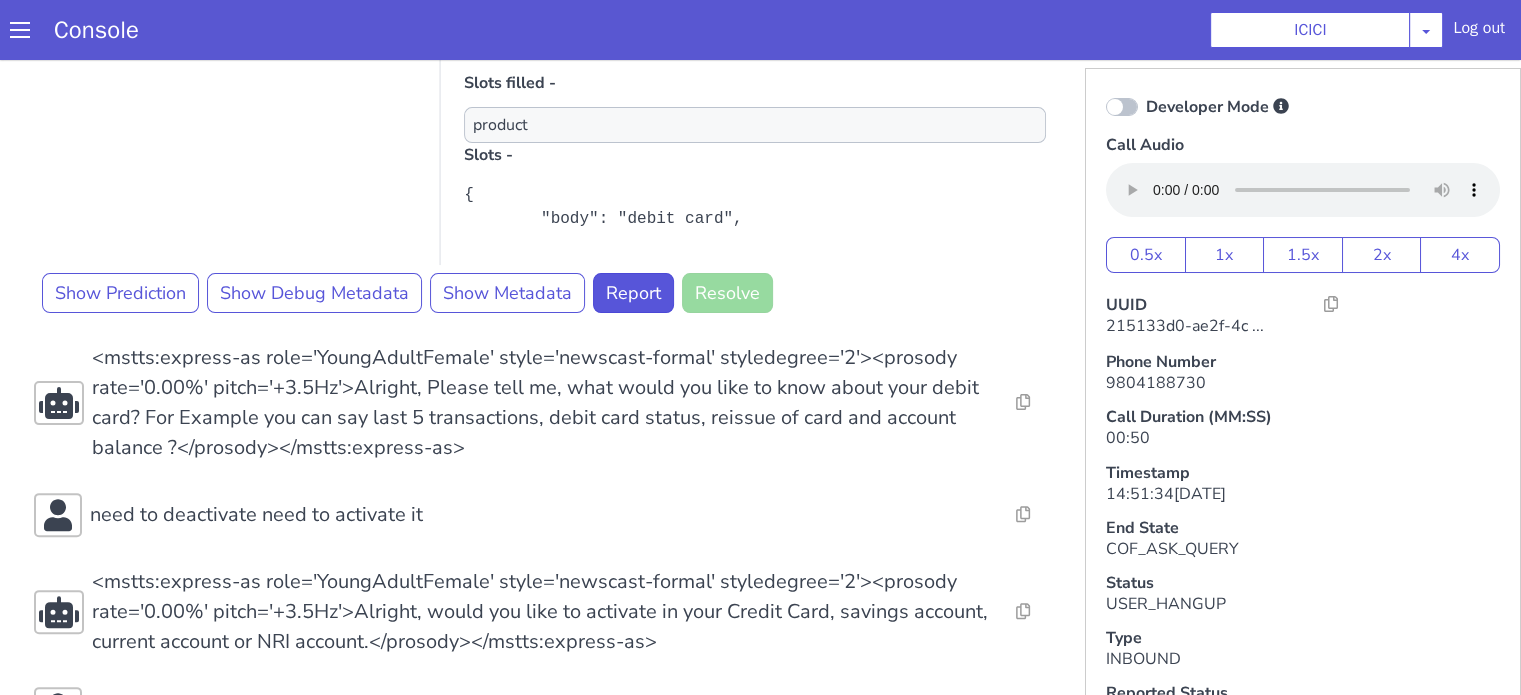 scroll, scrollTop: 400, scrollLeft: 0, axis: vertical 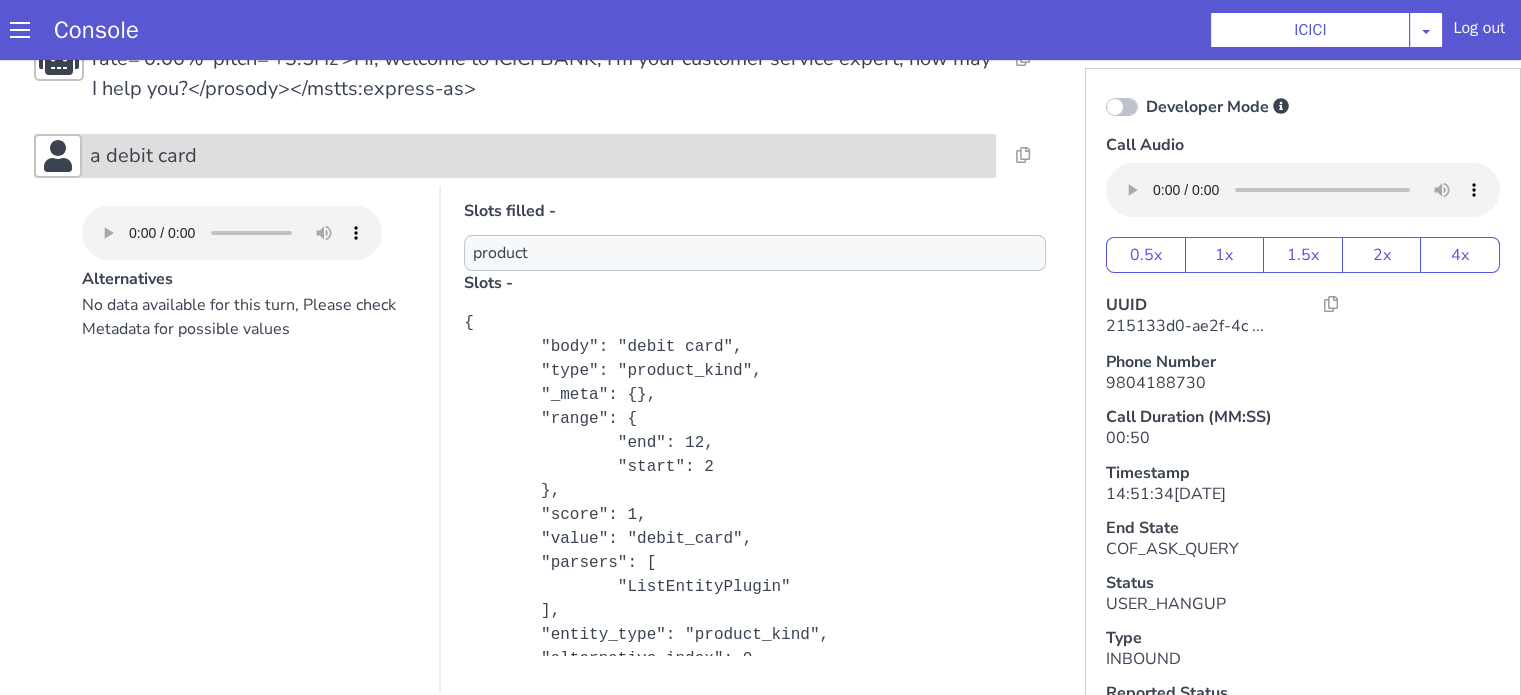 click on "a debit card" at bounding box center [515, 156] 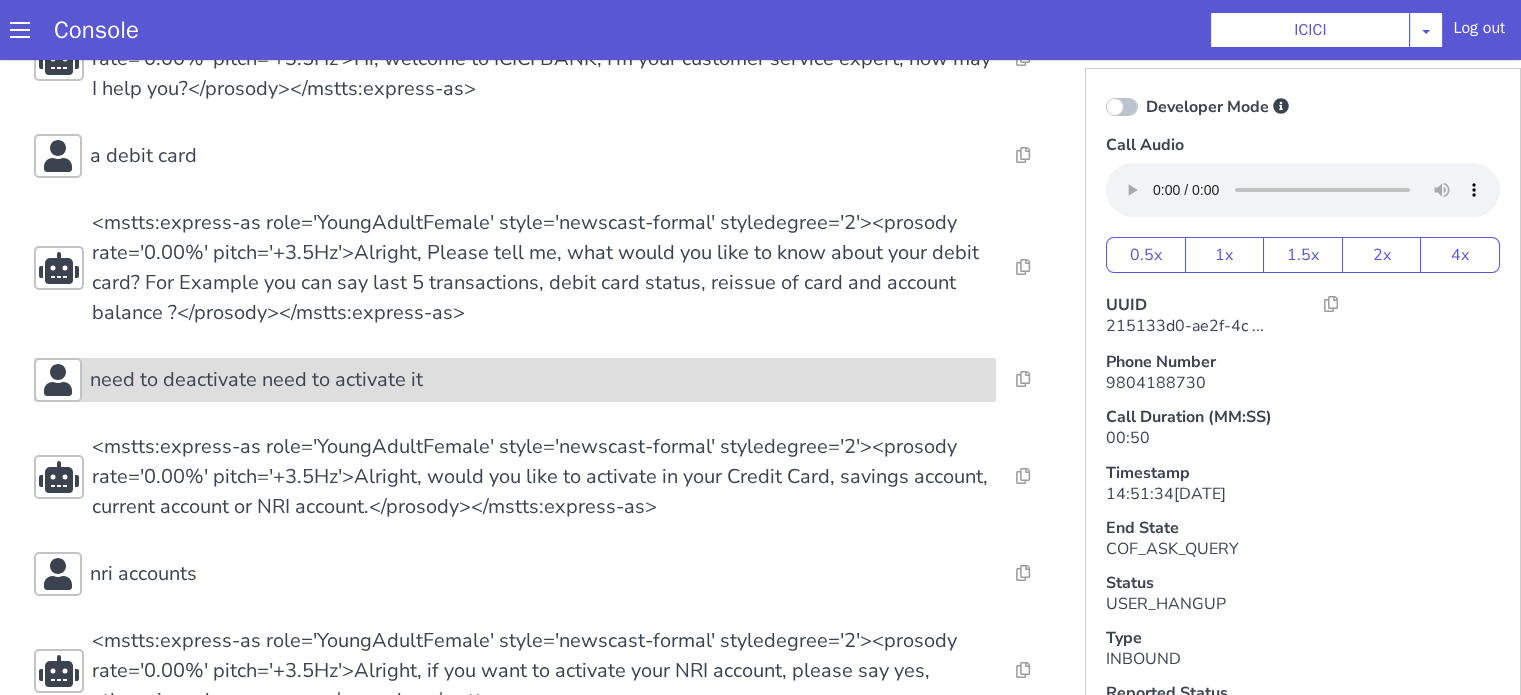 click on "need to deactivate need to activate it" at bounding box center (256, 380) 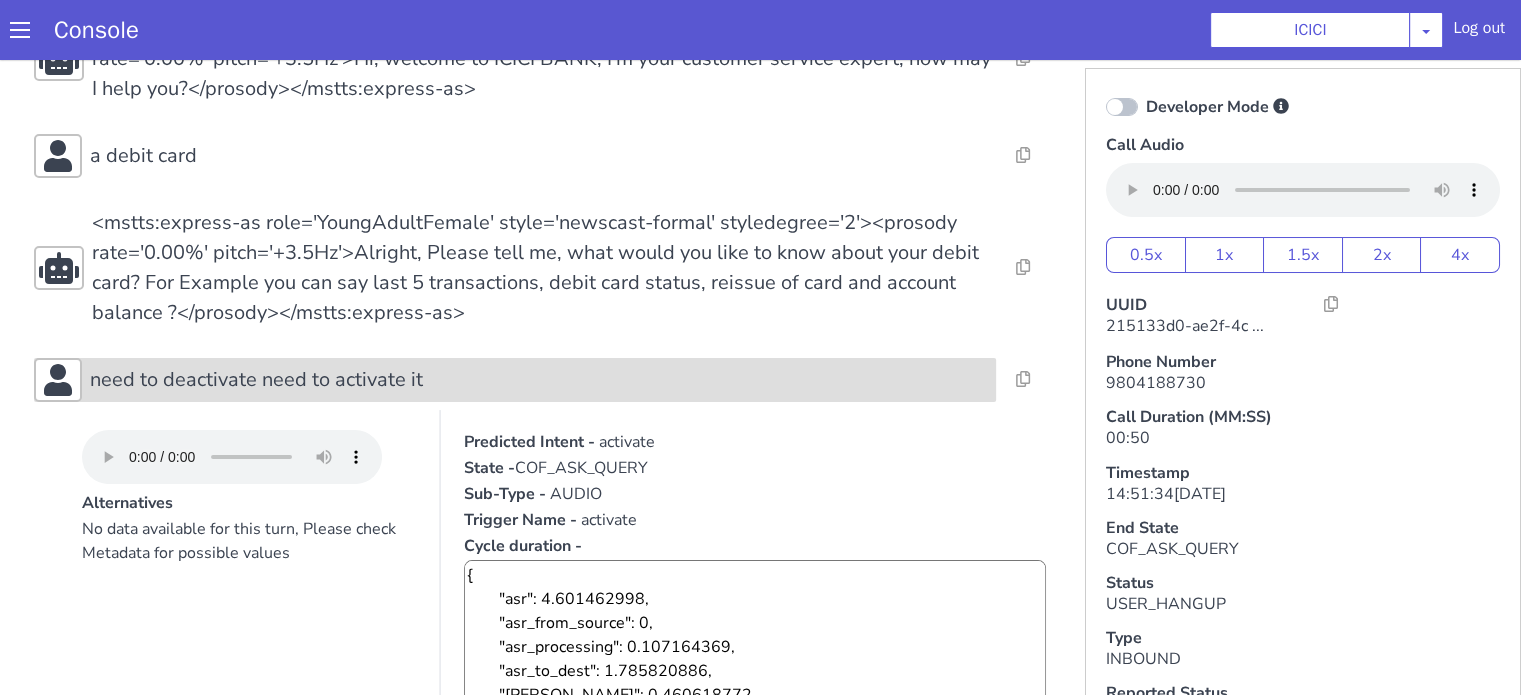 click on "need to deactivate need to activate it" at bounding box center [256, 380] 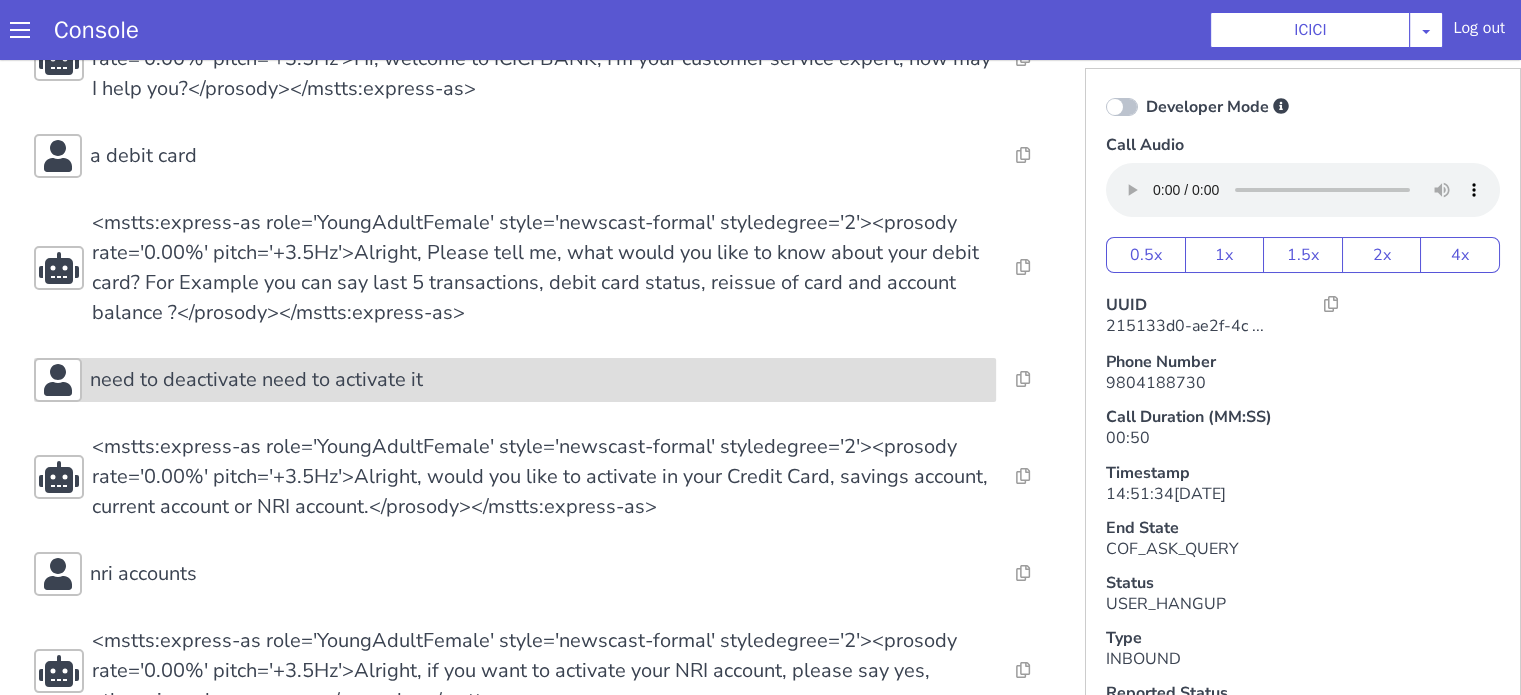 click on "need to deactivate need to activate it" at bounding box center [256, 380] 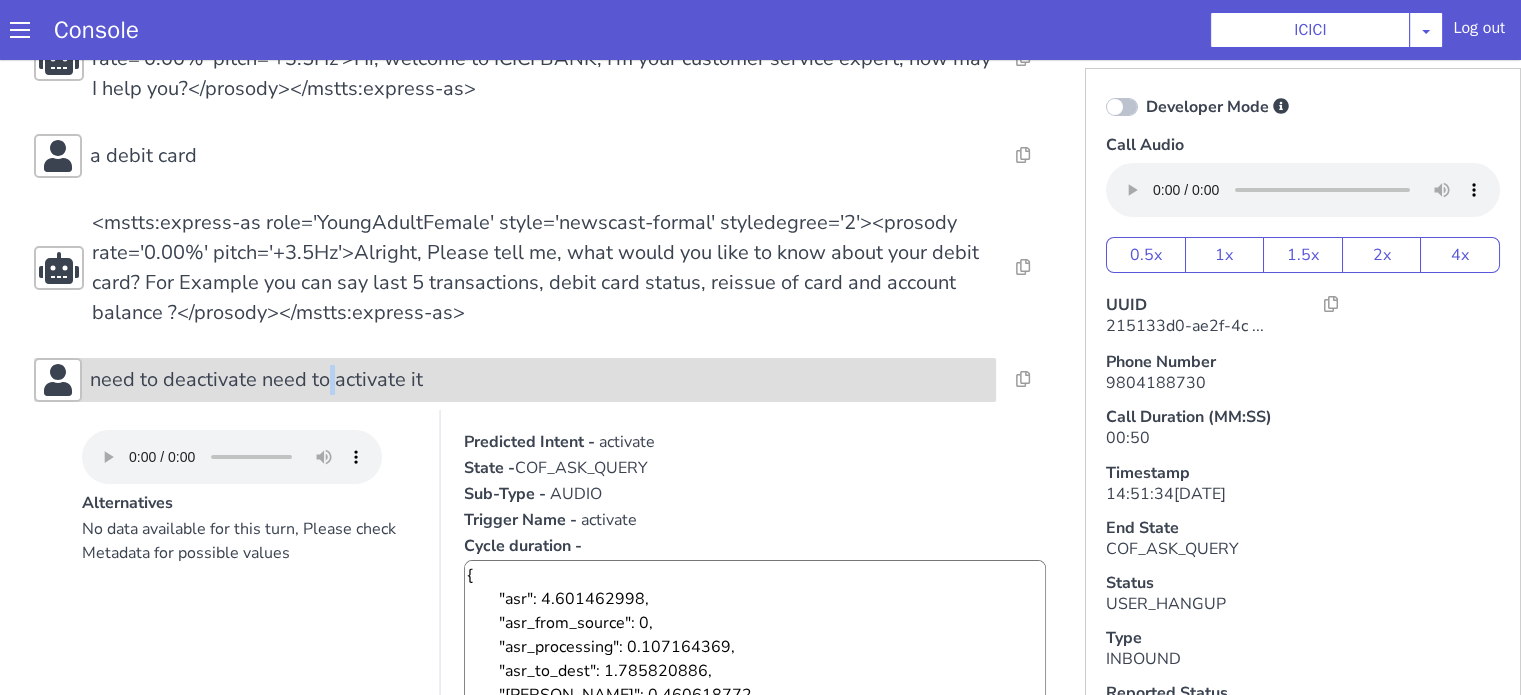 click on "need to deactivate need to activate it" at bounding box center (256, 380) 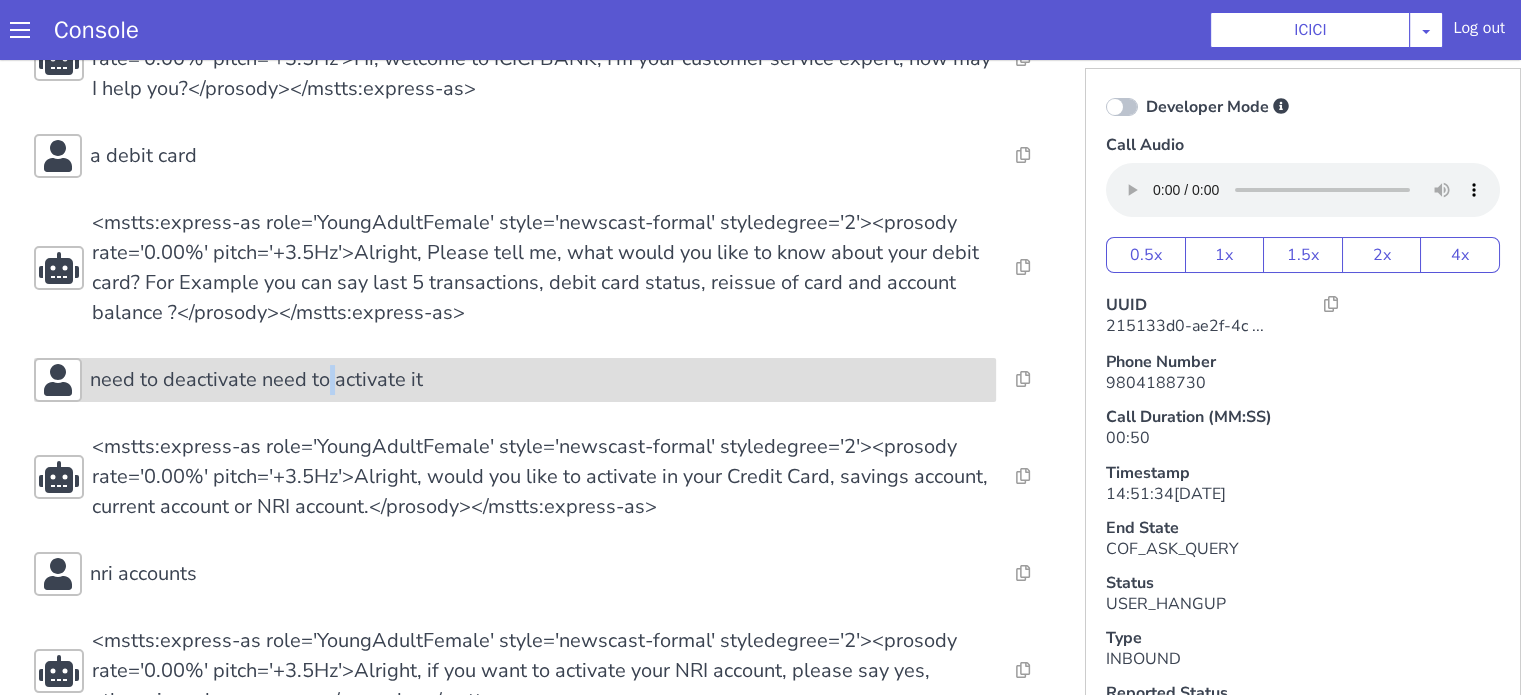 scroll, scrollTop: 300, scrollLeft: 0, axis: vertical 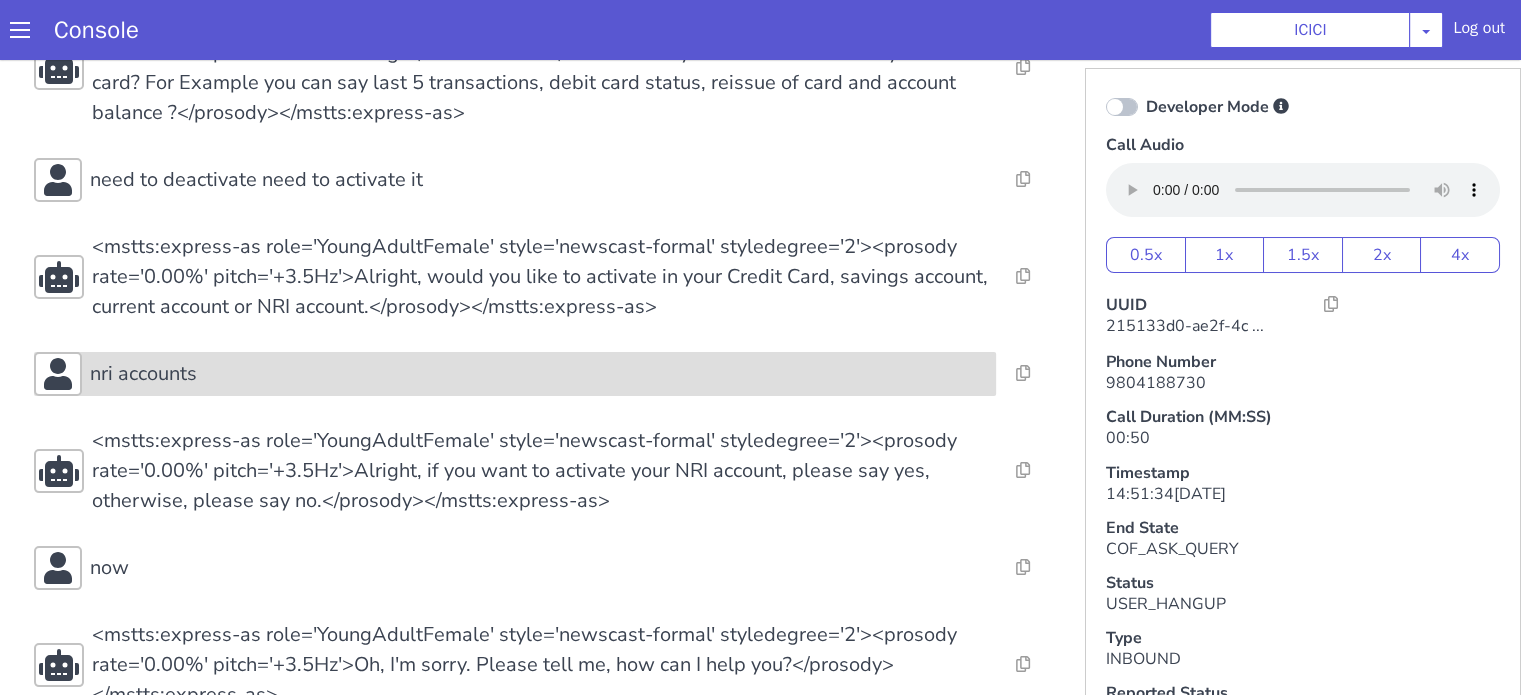 click on "nri accounts" at bounding box center (539, 374) 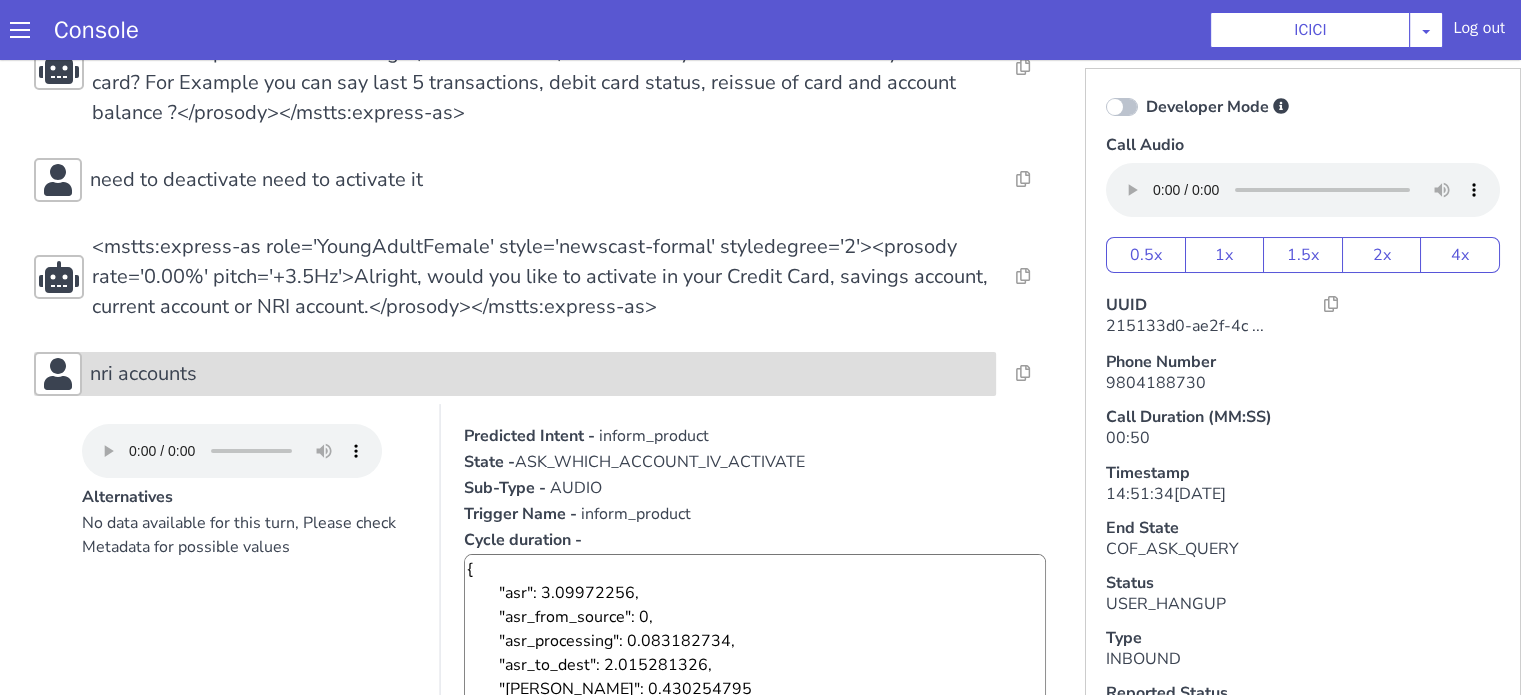 click on "nri accounts" at bounding box center (539, 374) 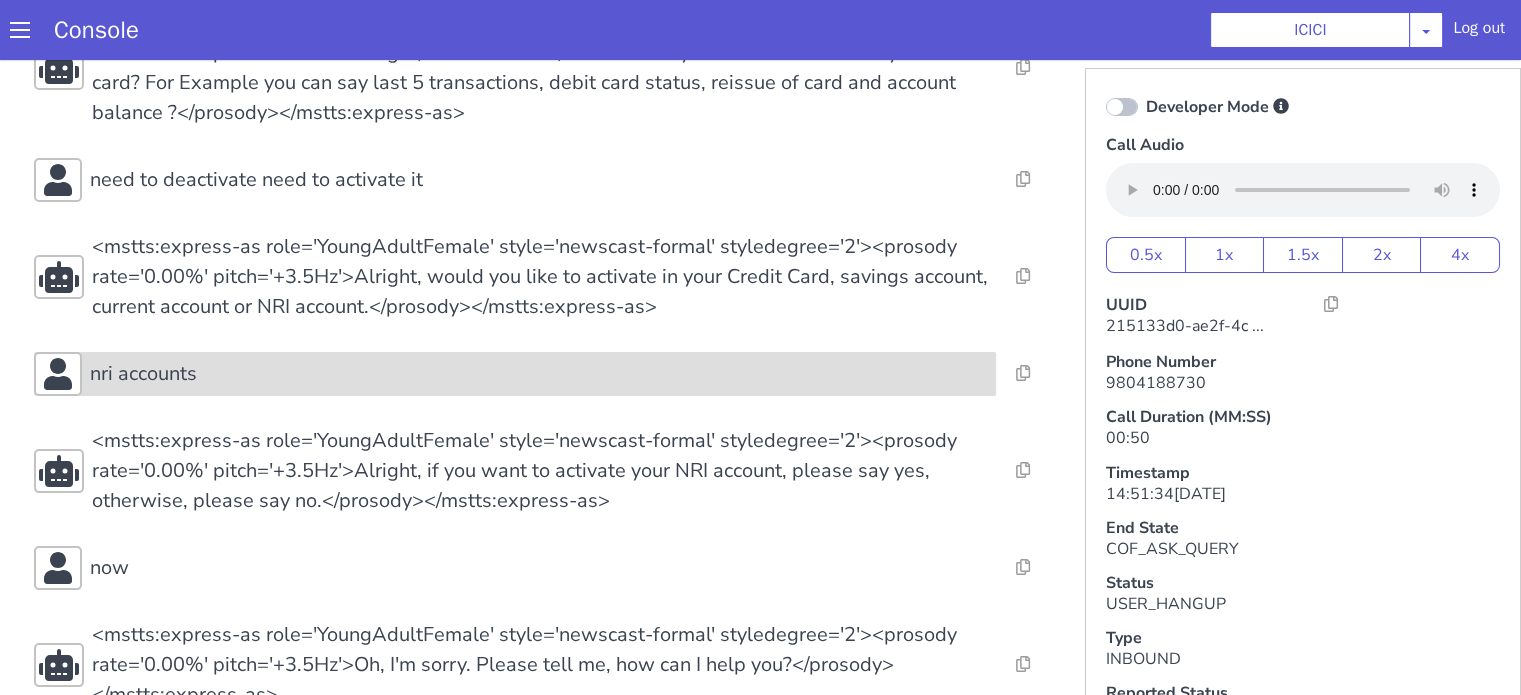 click on "nri accounts" at bounding box center (539, 374) 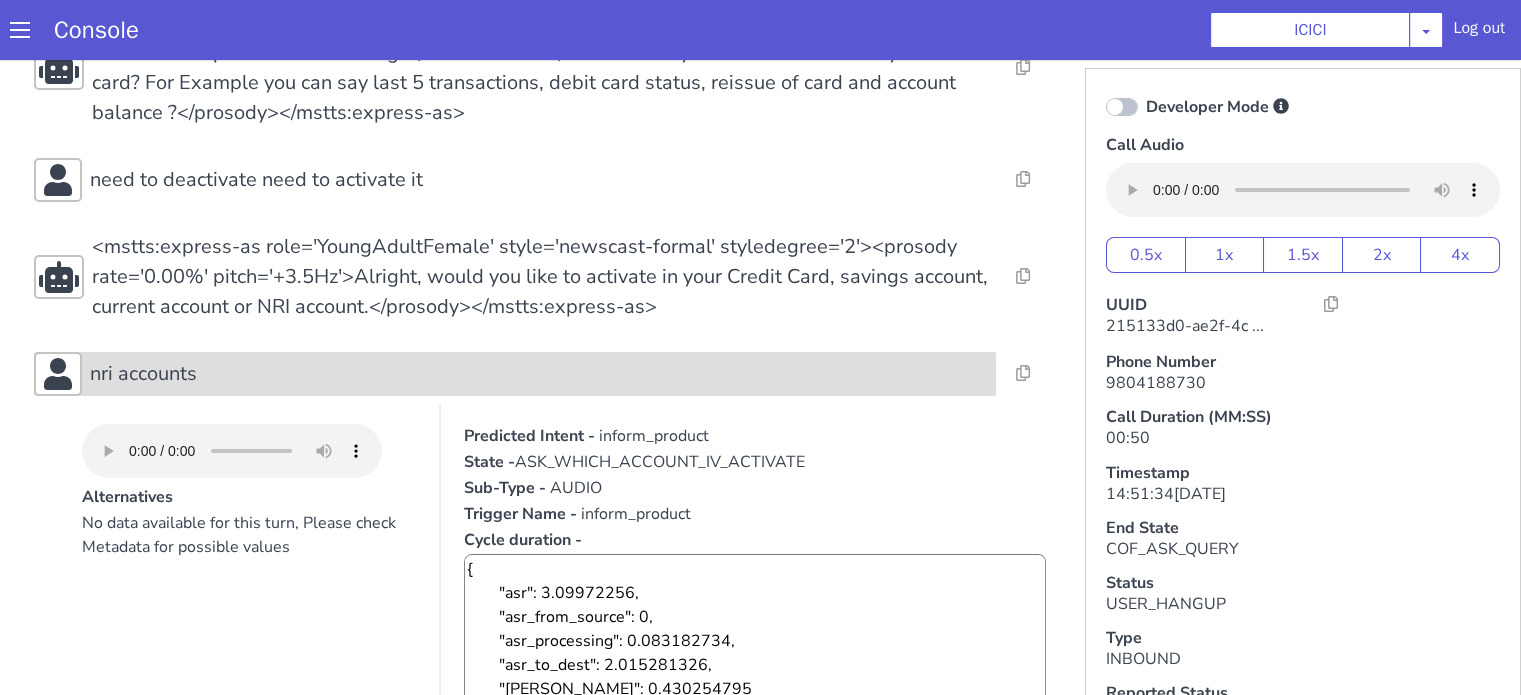 click on "nri accounts" at bounding box center (539, 374) 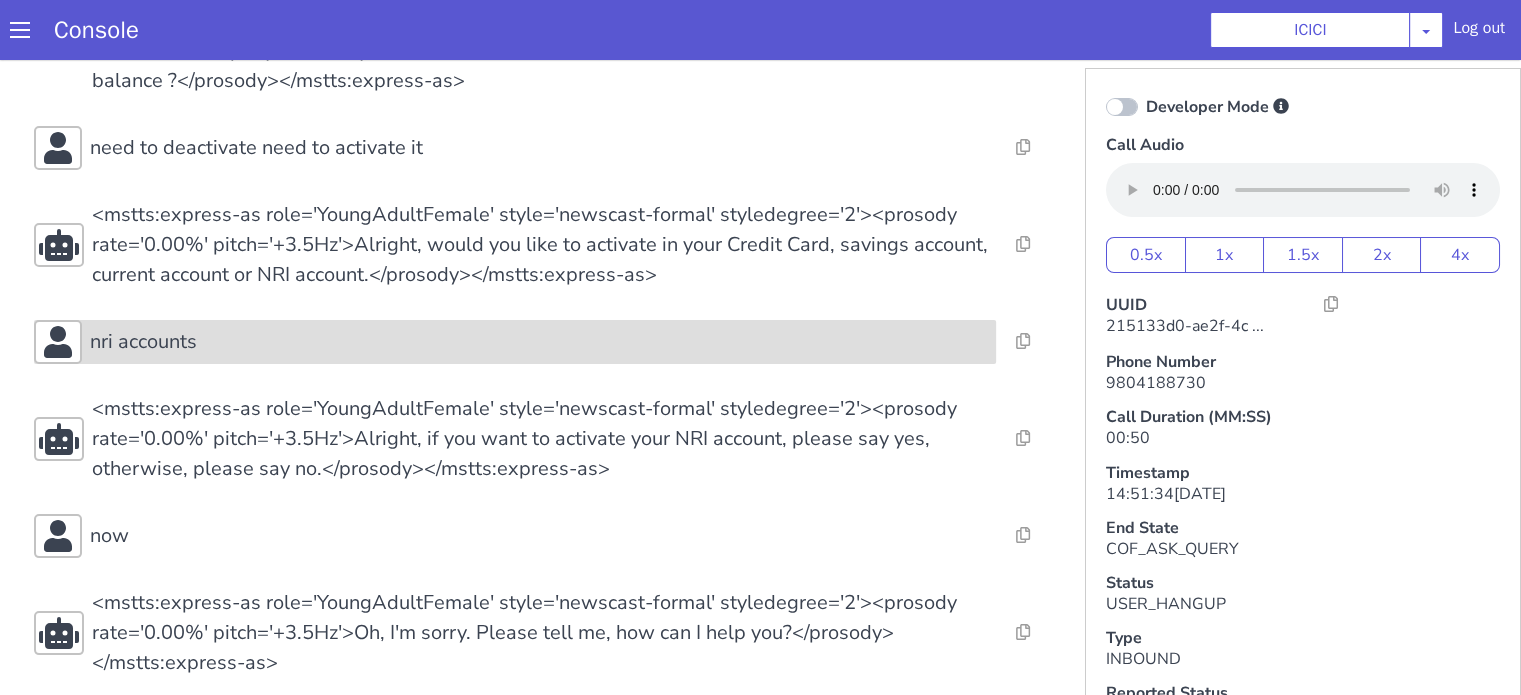 scroll, scrollTop: 349, scrollLeft: 0, axis: vertical 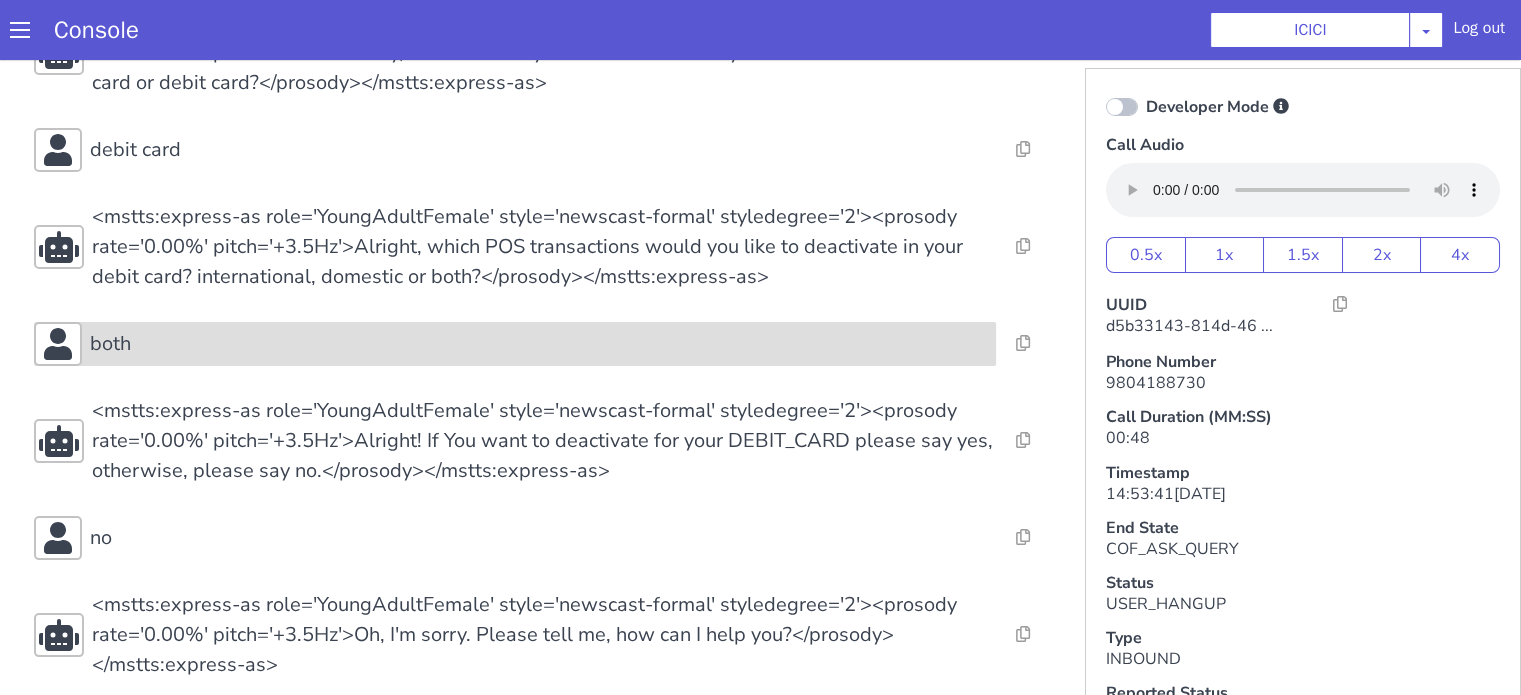 click on "both" at bounding box center [539, 344] 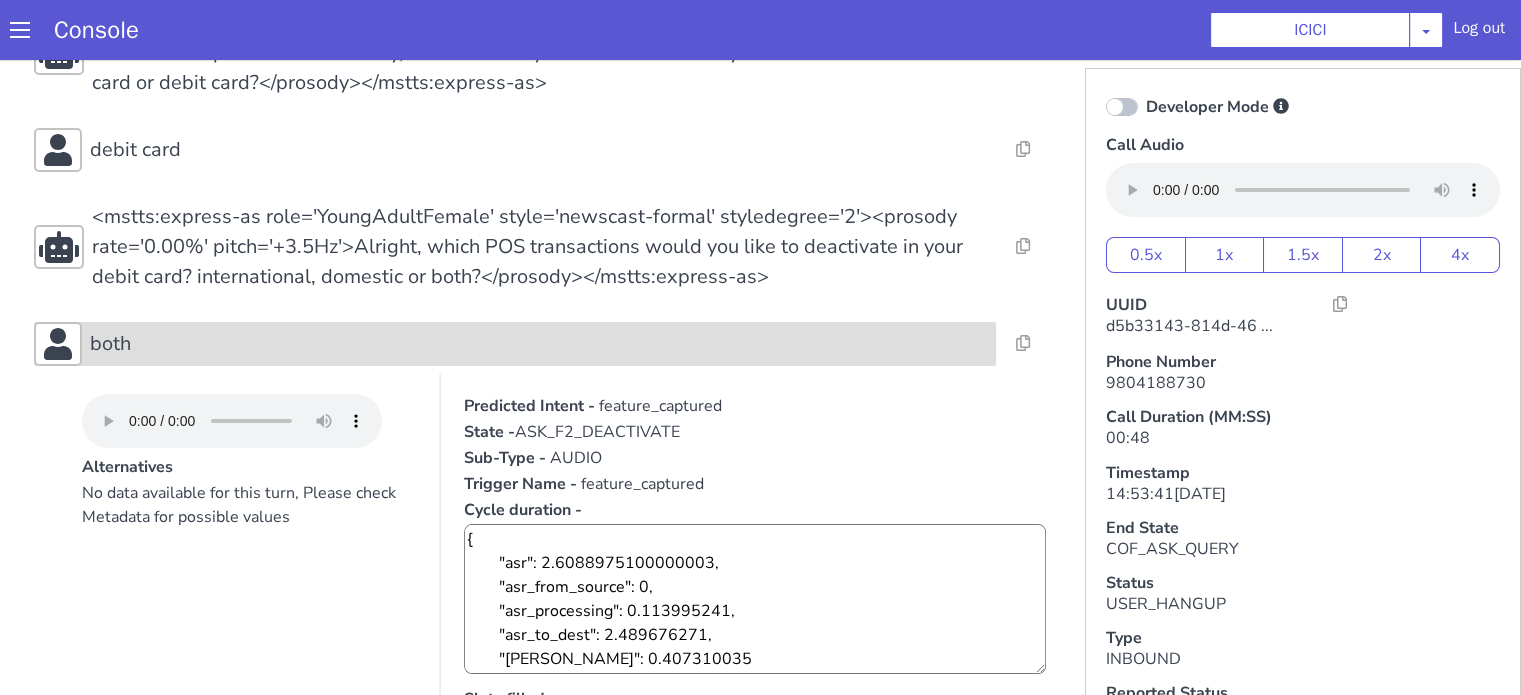 scroll, scrollTop: 500, scrollLeft: 0, axis: vertical 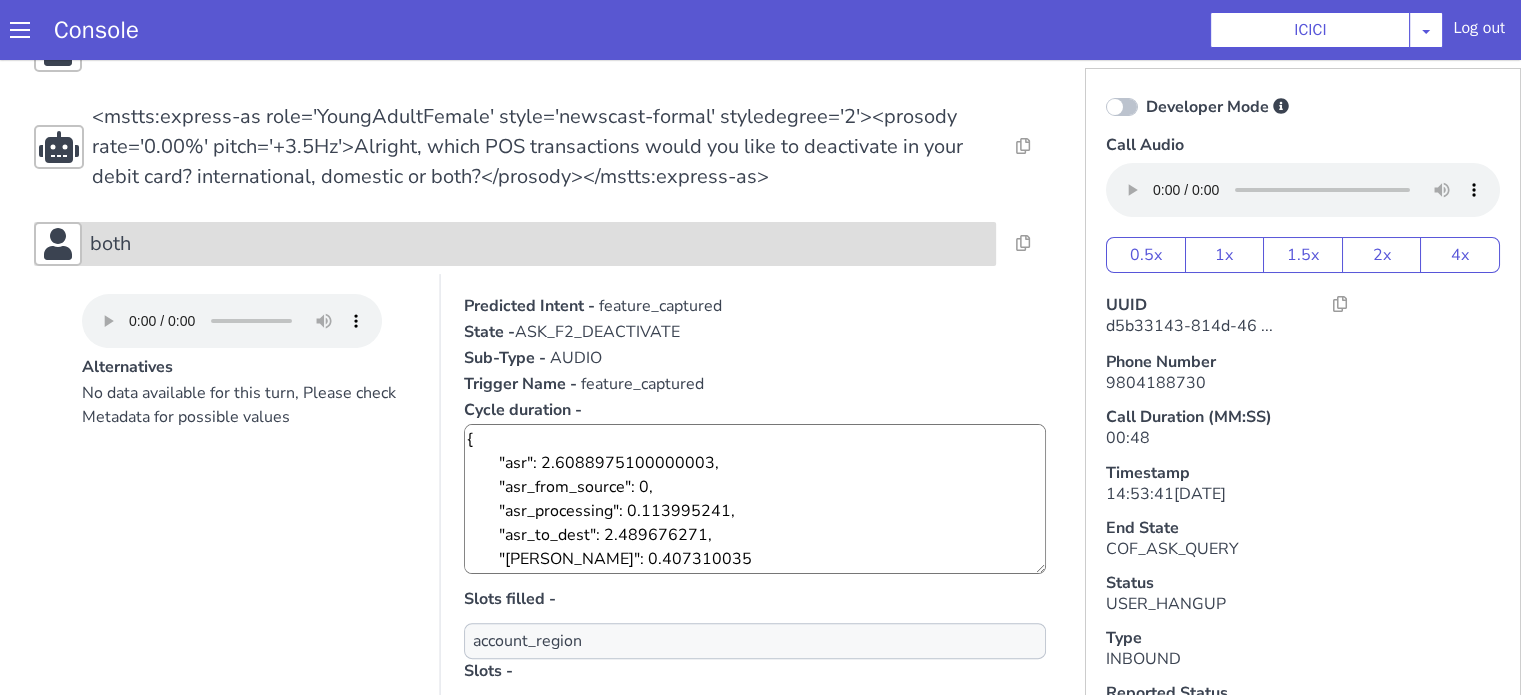 click on "both" at bounding box center (539, 244) 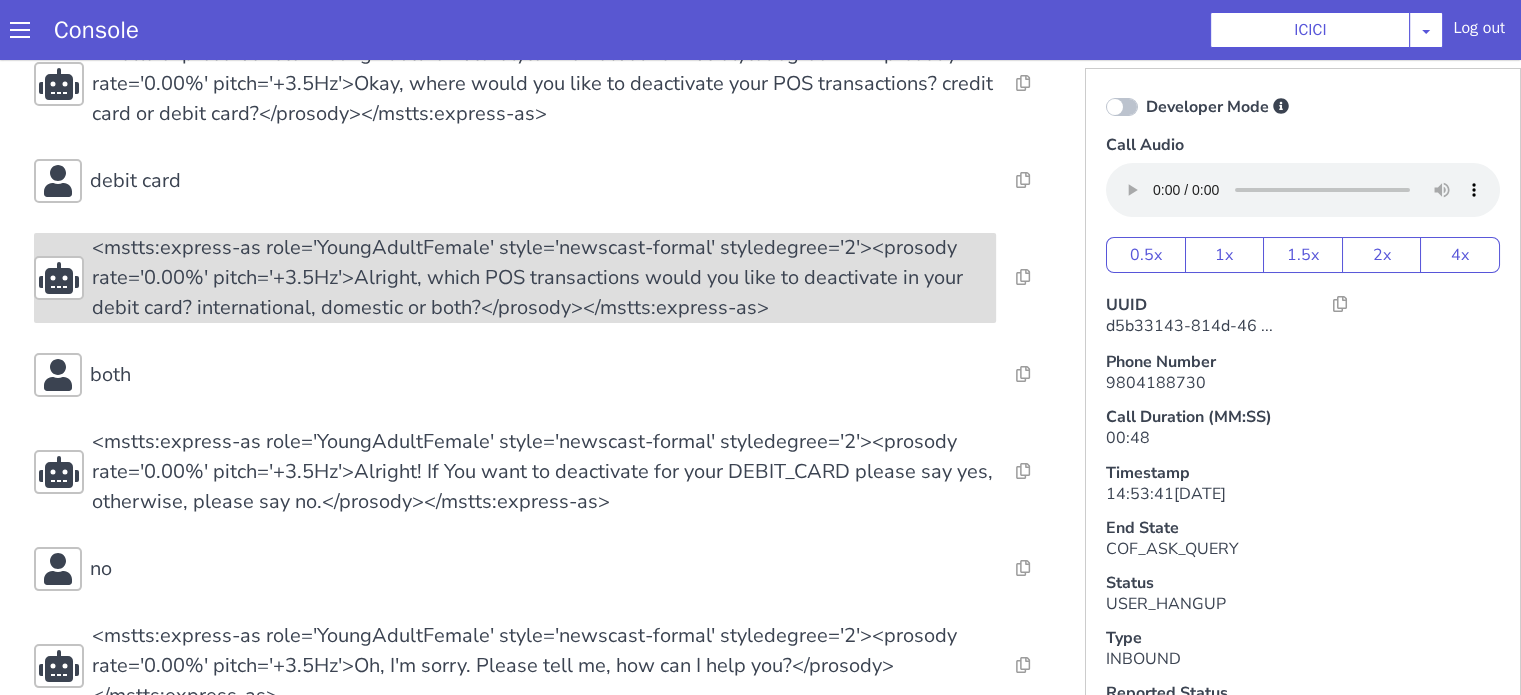 scroll, scrollTop: 200, scrollLeft: 0, axis: vertical 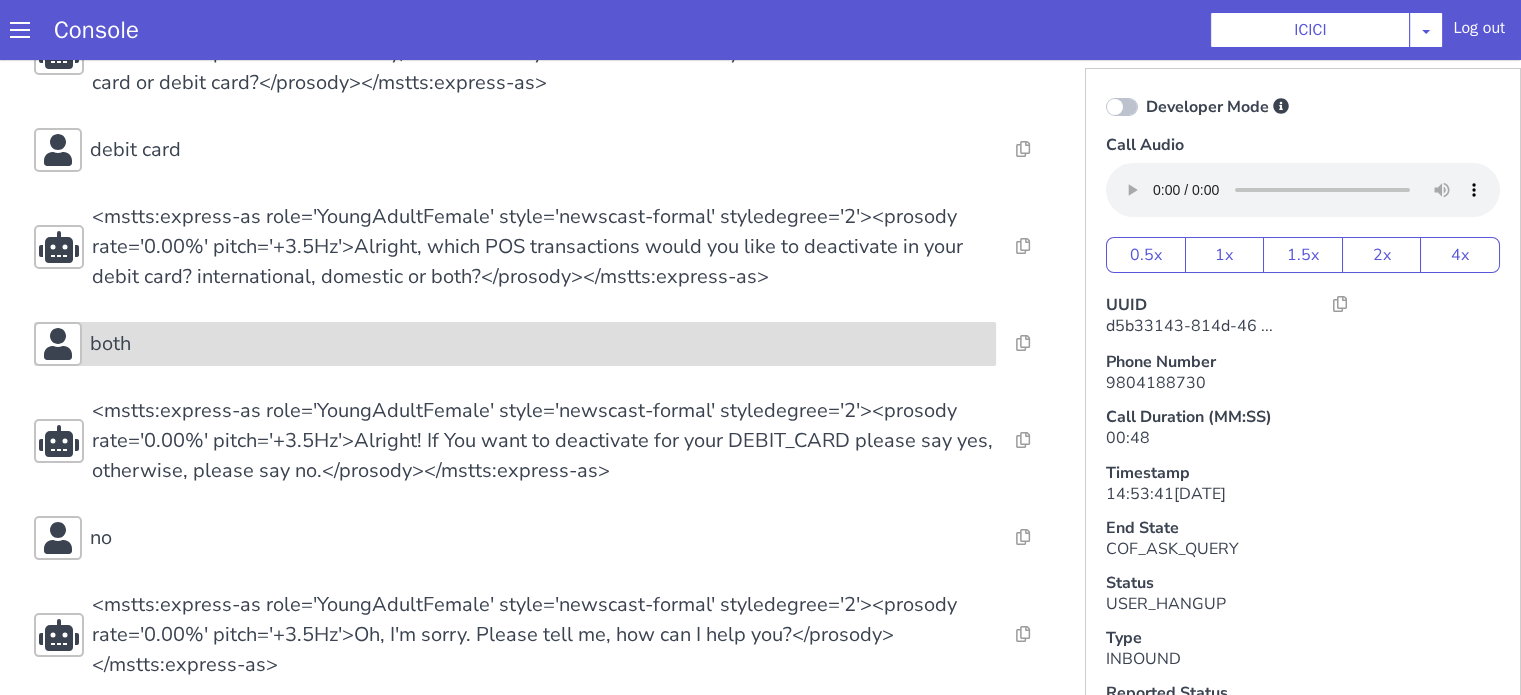 click on "both" at bounding box center (539, 344) 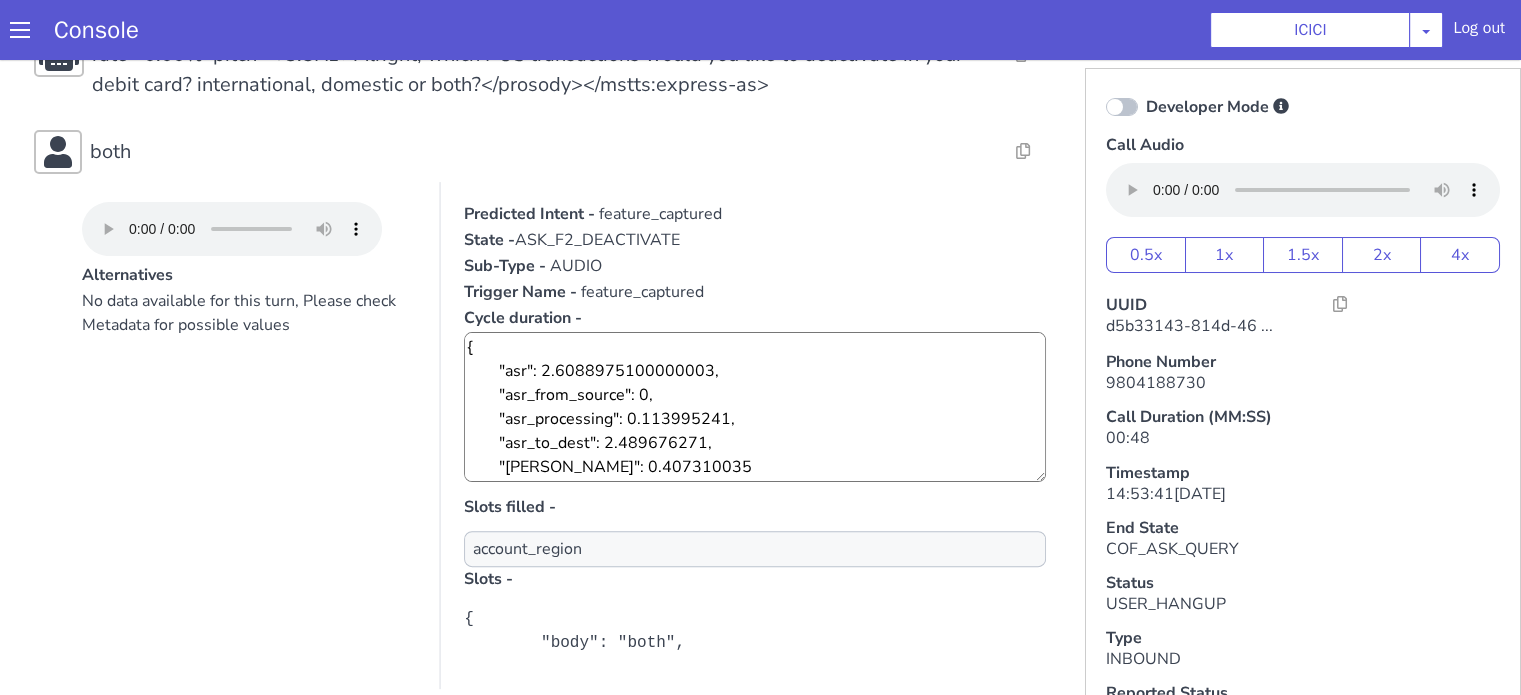 scroll, scrollTop: 600, scrollLeft: 0, axis: vertical 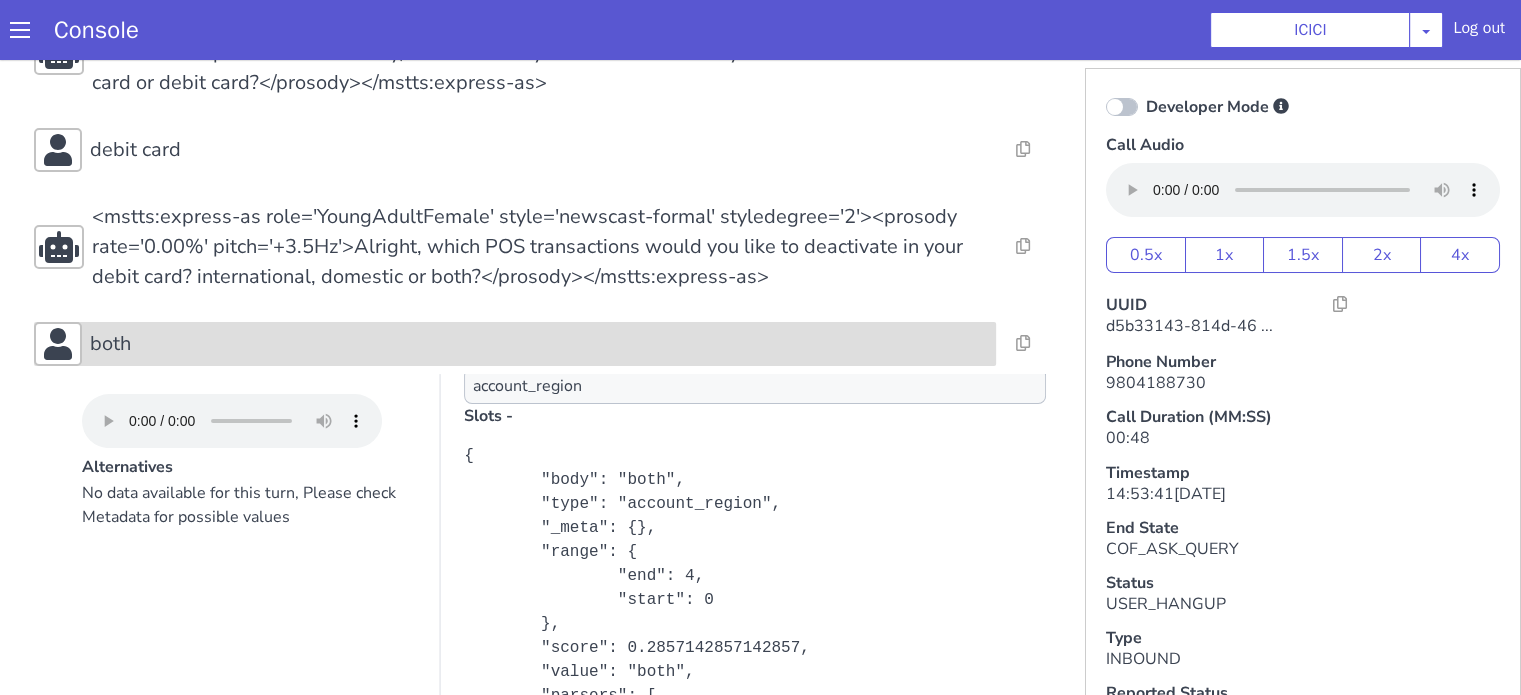 click on "both" at bounding box center (515, 344) 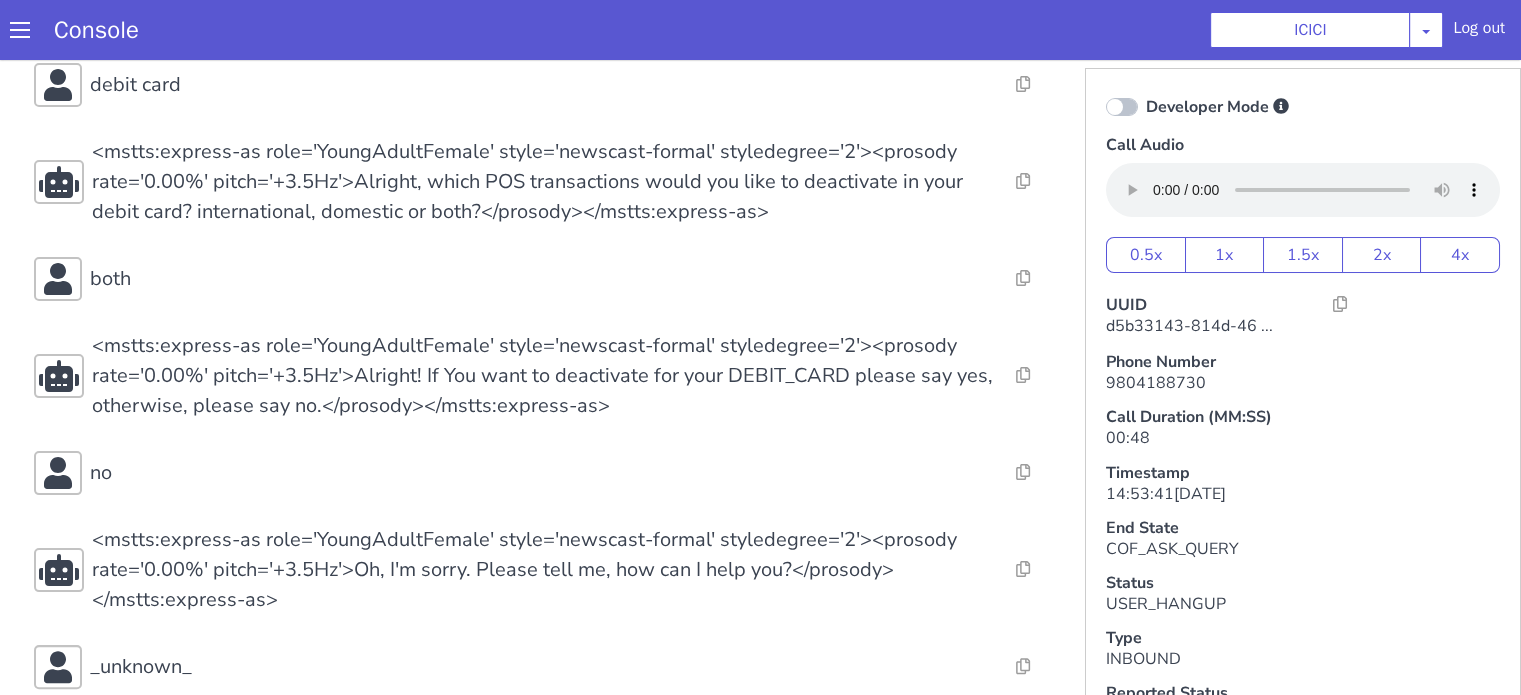 scroll, scrollTop: 400, scrollLeft: 0, axis: vertical 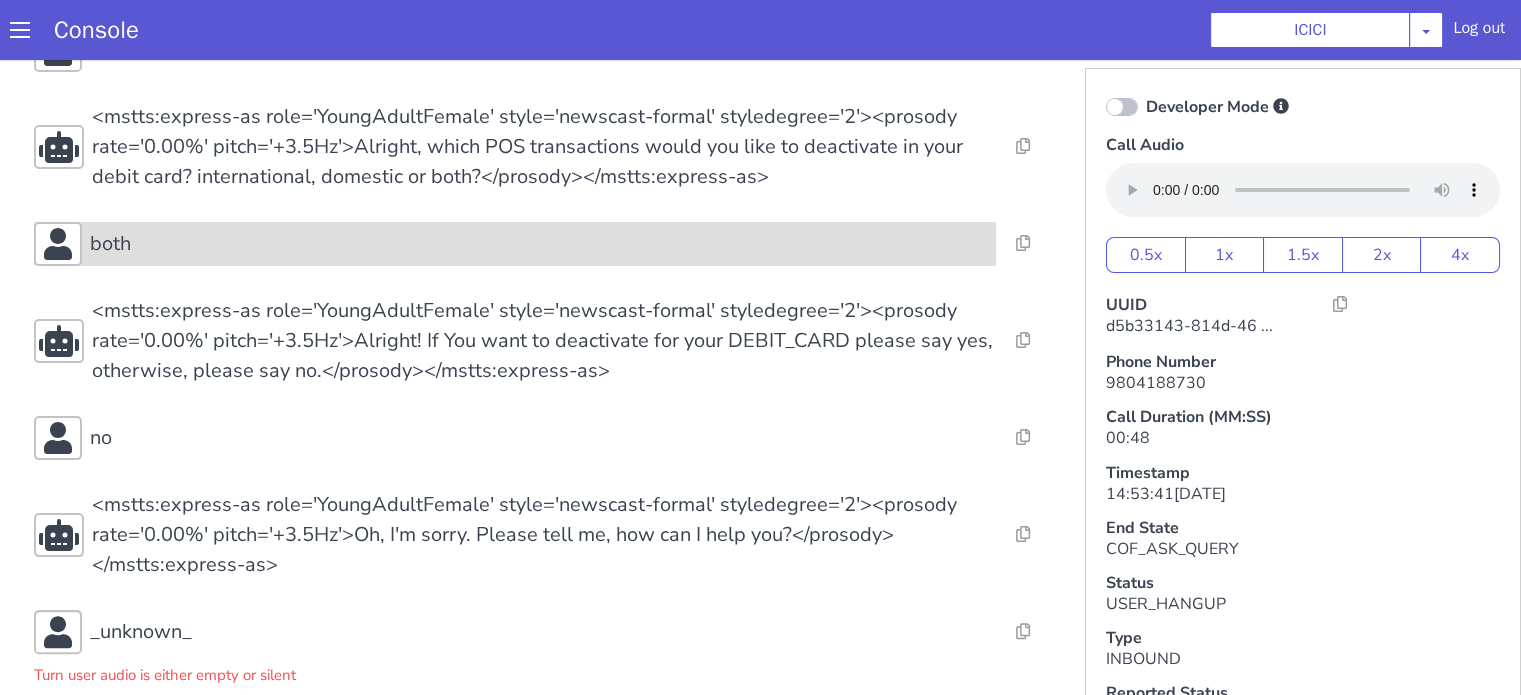 click on "both" at bounding box center (515, 244) 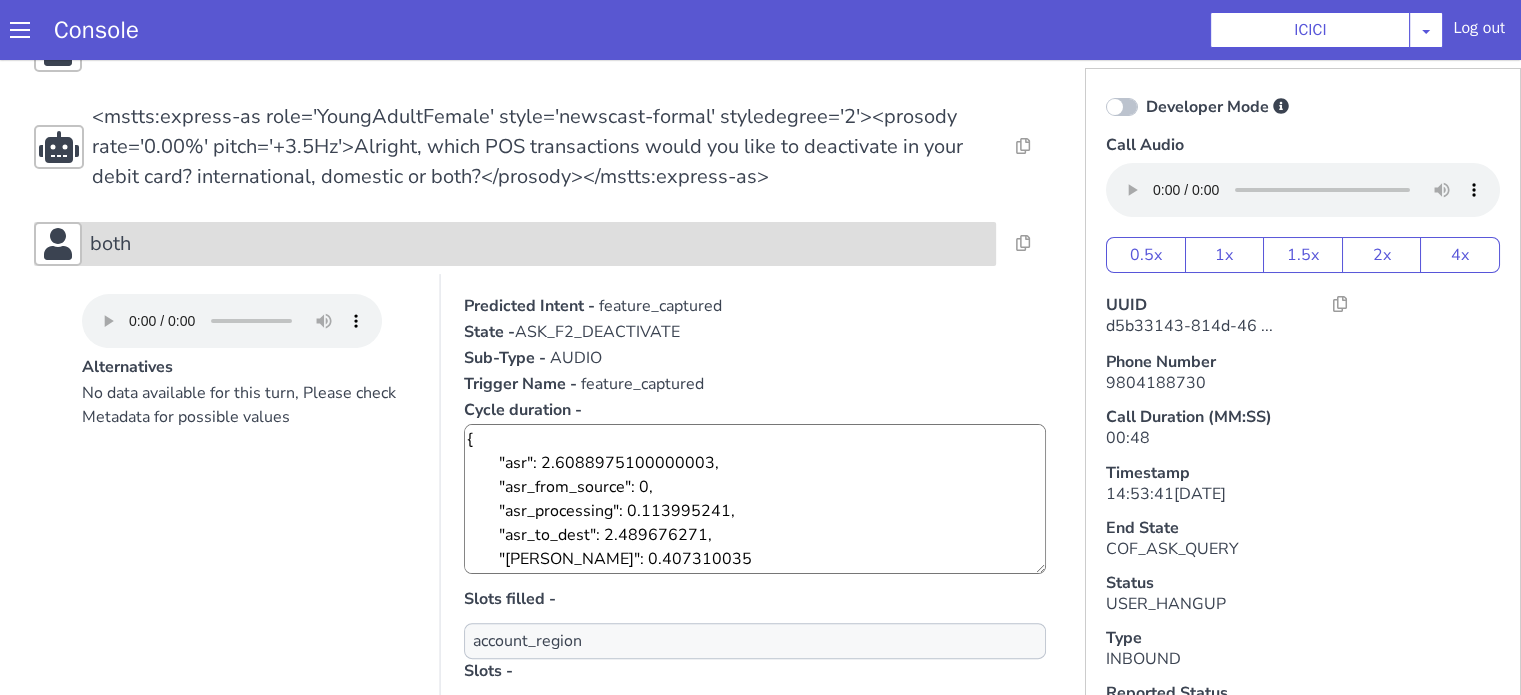 click on "both" at bounding box center [515, 244] 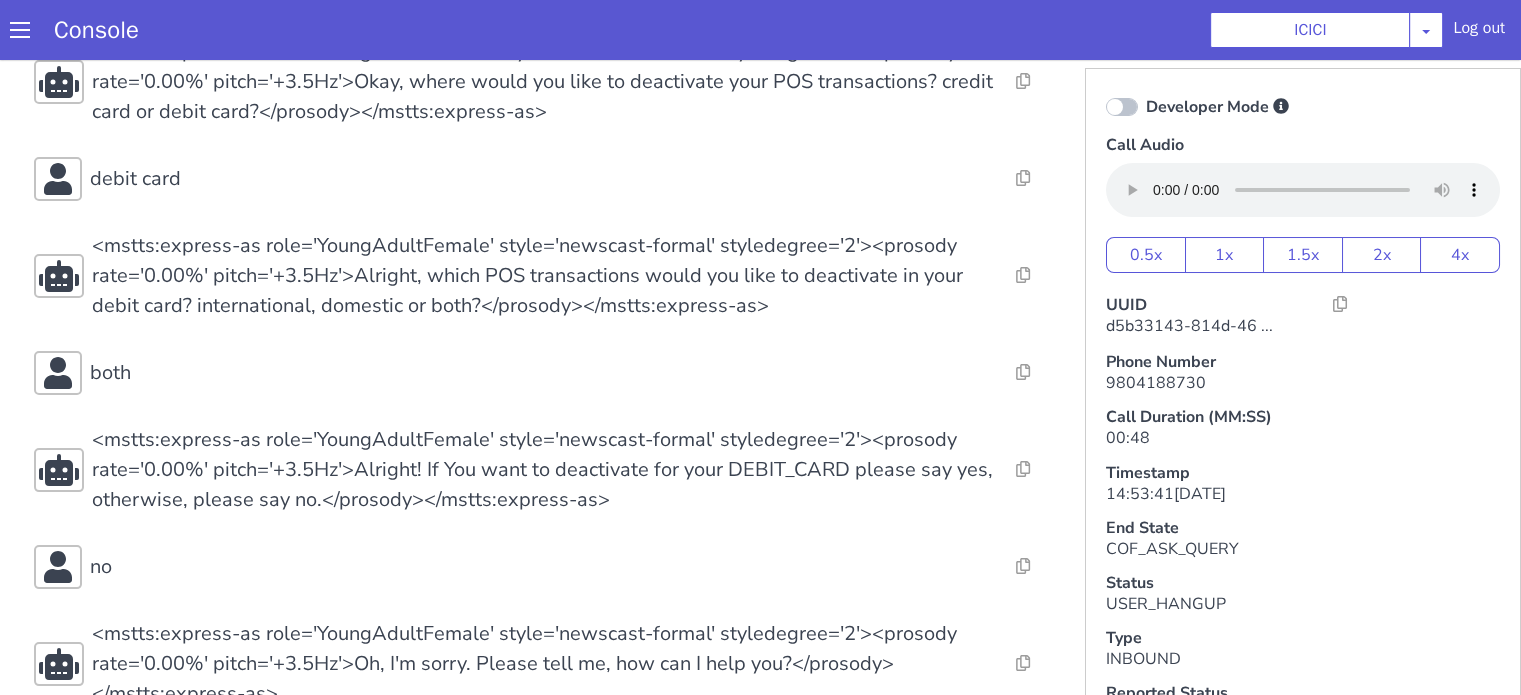 scroll, scrollTop: 400, scrollLeft: 0, axis: vertical 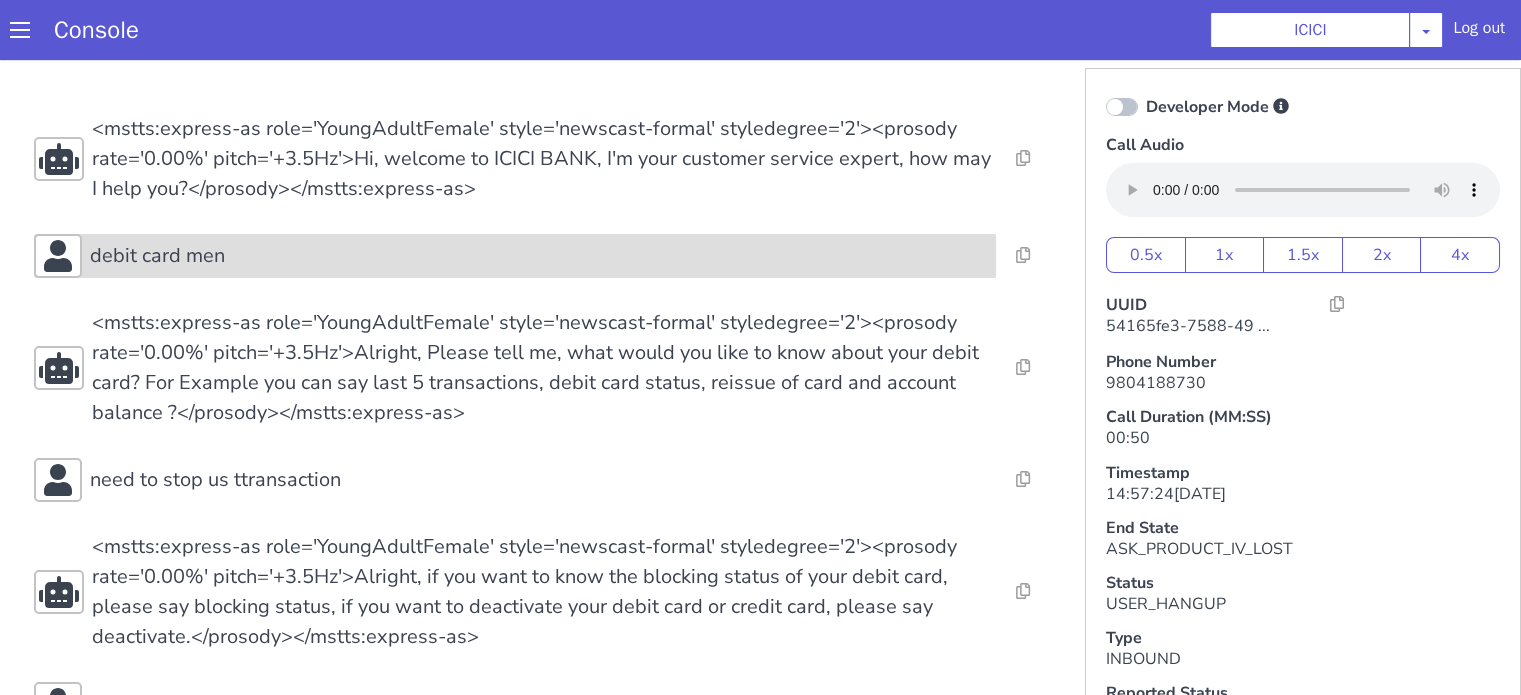 drag, startPoint x: 240, startPoint y: 178, endPoint x: 241, endPoint y: 166, distance: 12.0415945 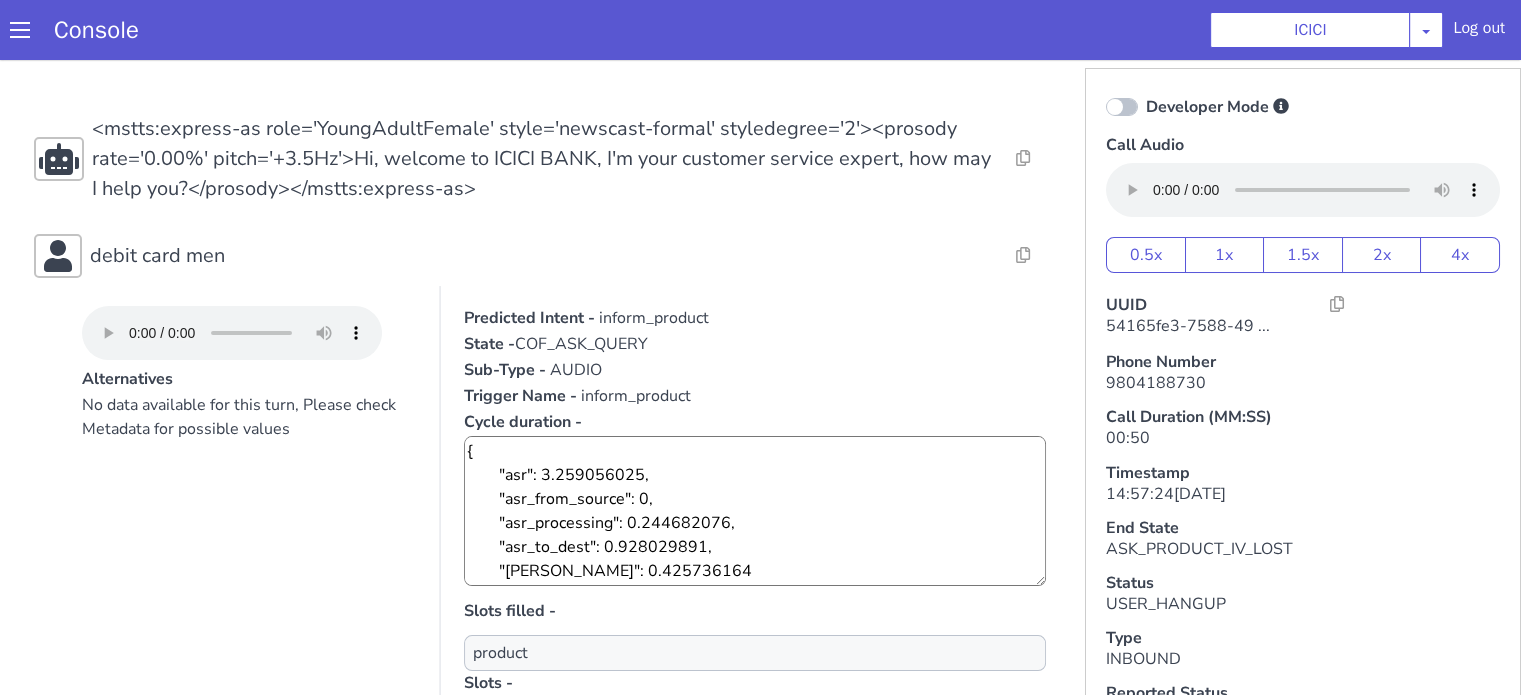 scroll, scrollTop: 300, scrollLeft: 0, axis: vertical 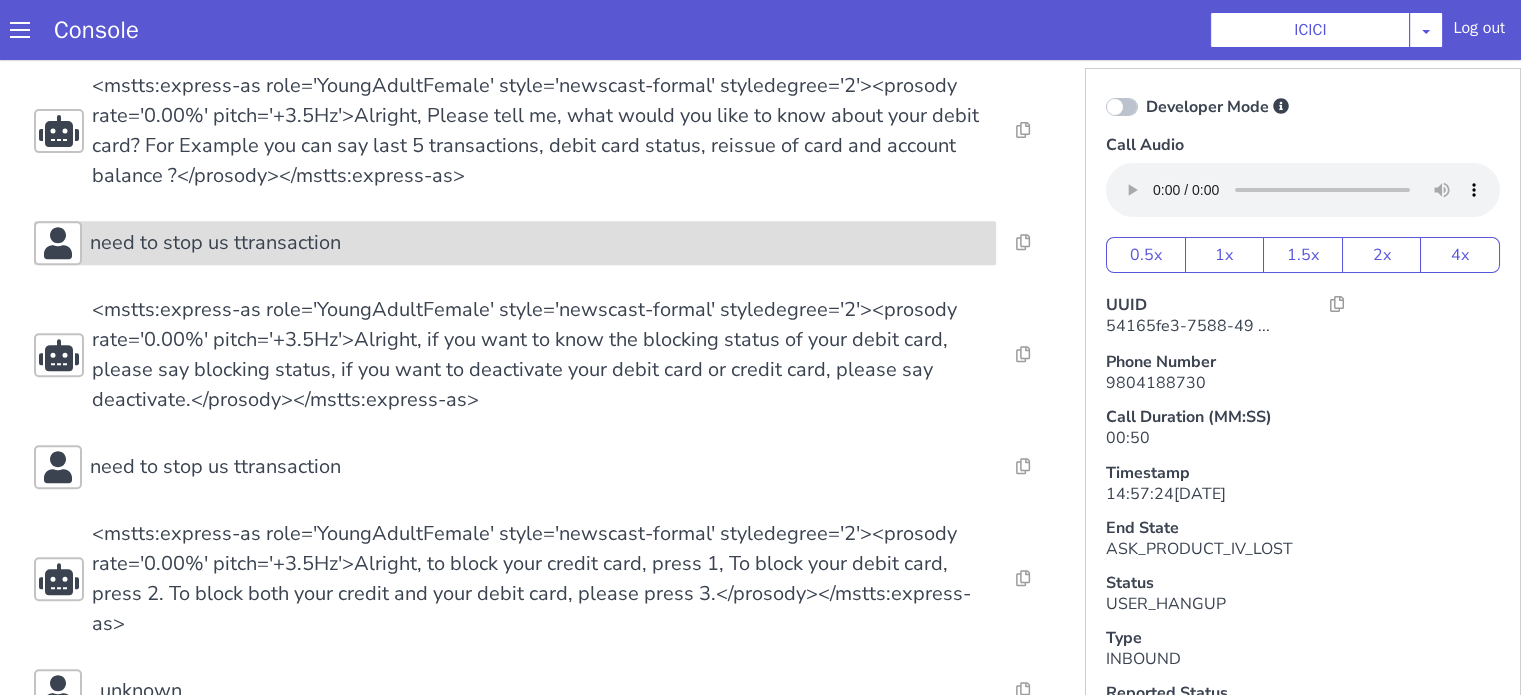 click on "need to stop us ttransaction" at bounding box center [348, 13] 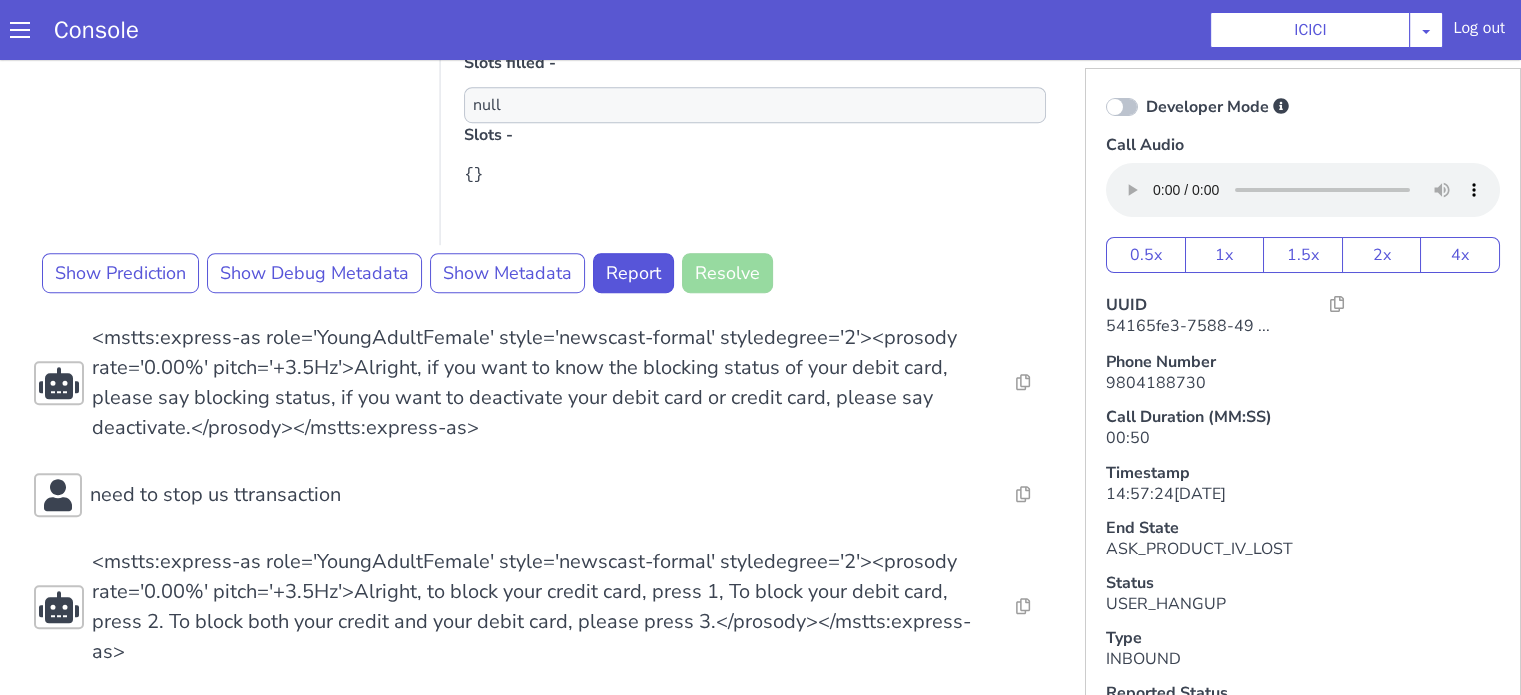 scroll, scrollTop: 1400, scrollLeft: 0, axis: vertical 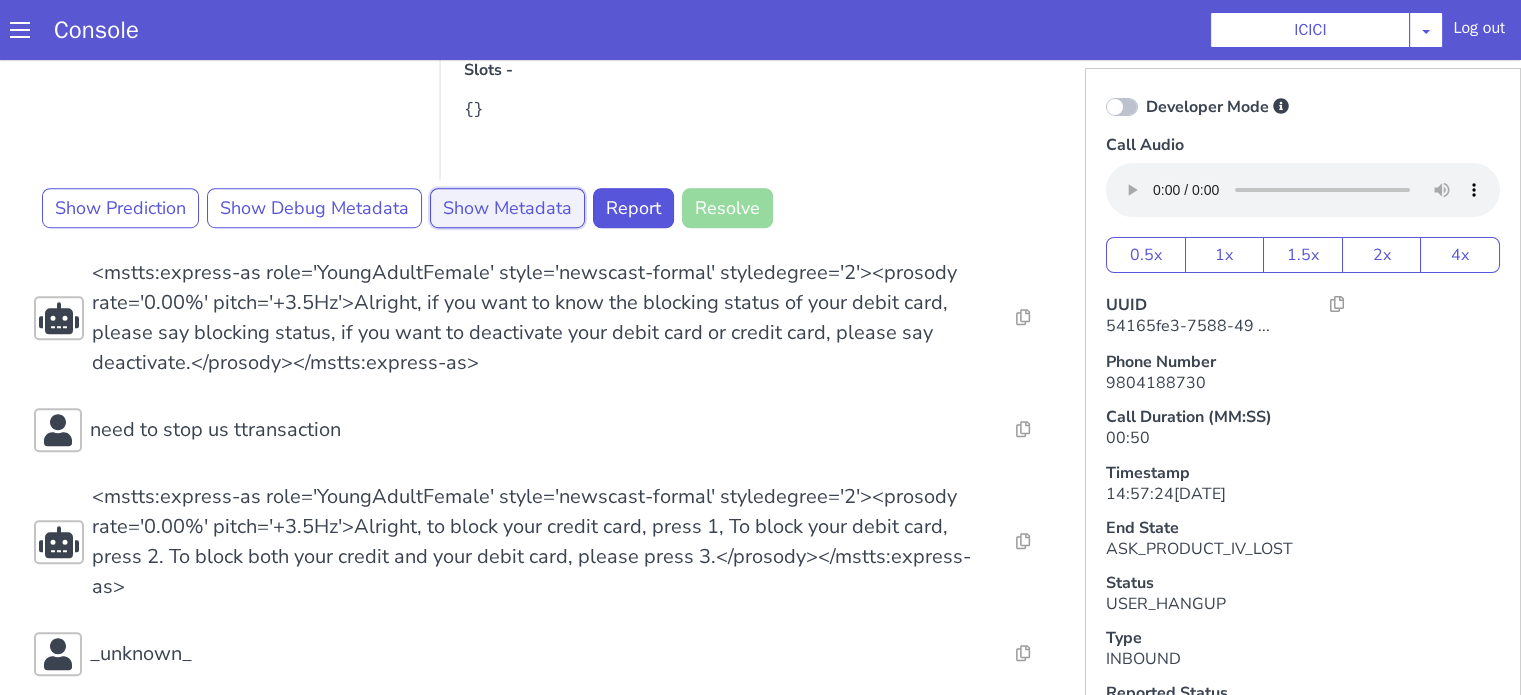 click on "Show Metadata" at bounding box center (786, -160) 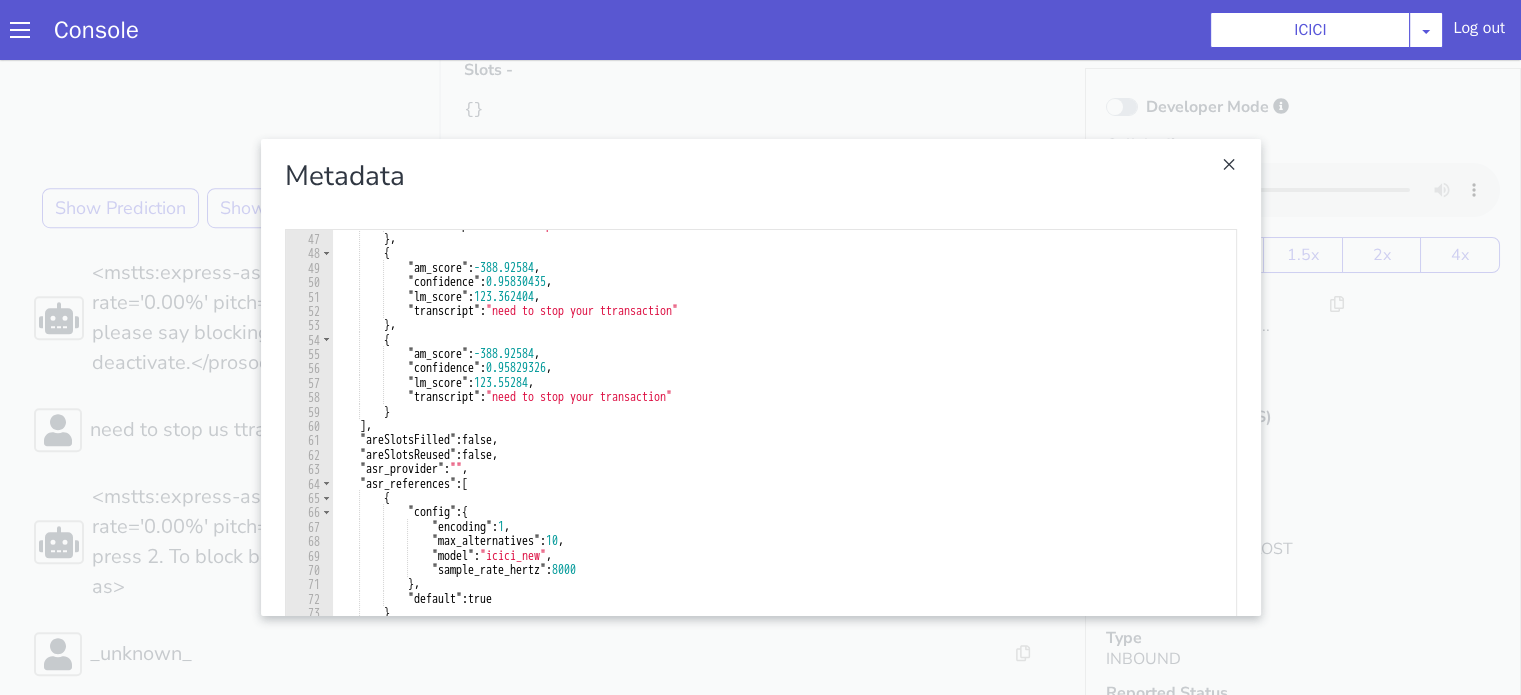 scroll, scrollTop: 660, scrollLeft: 0, axis: vertical 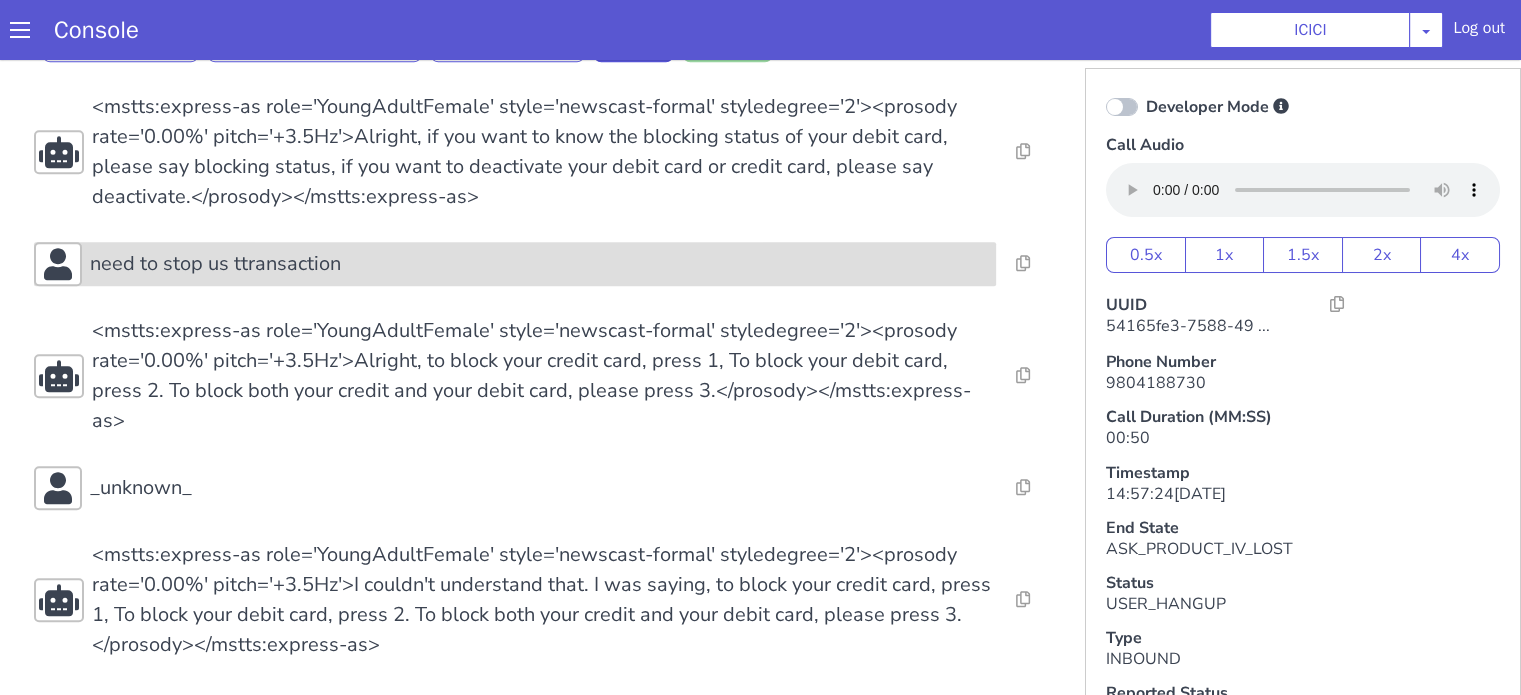 click on "need to stop us ttransaction" at bounding box center [560, -147] 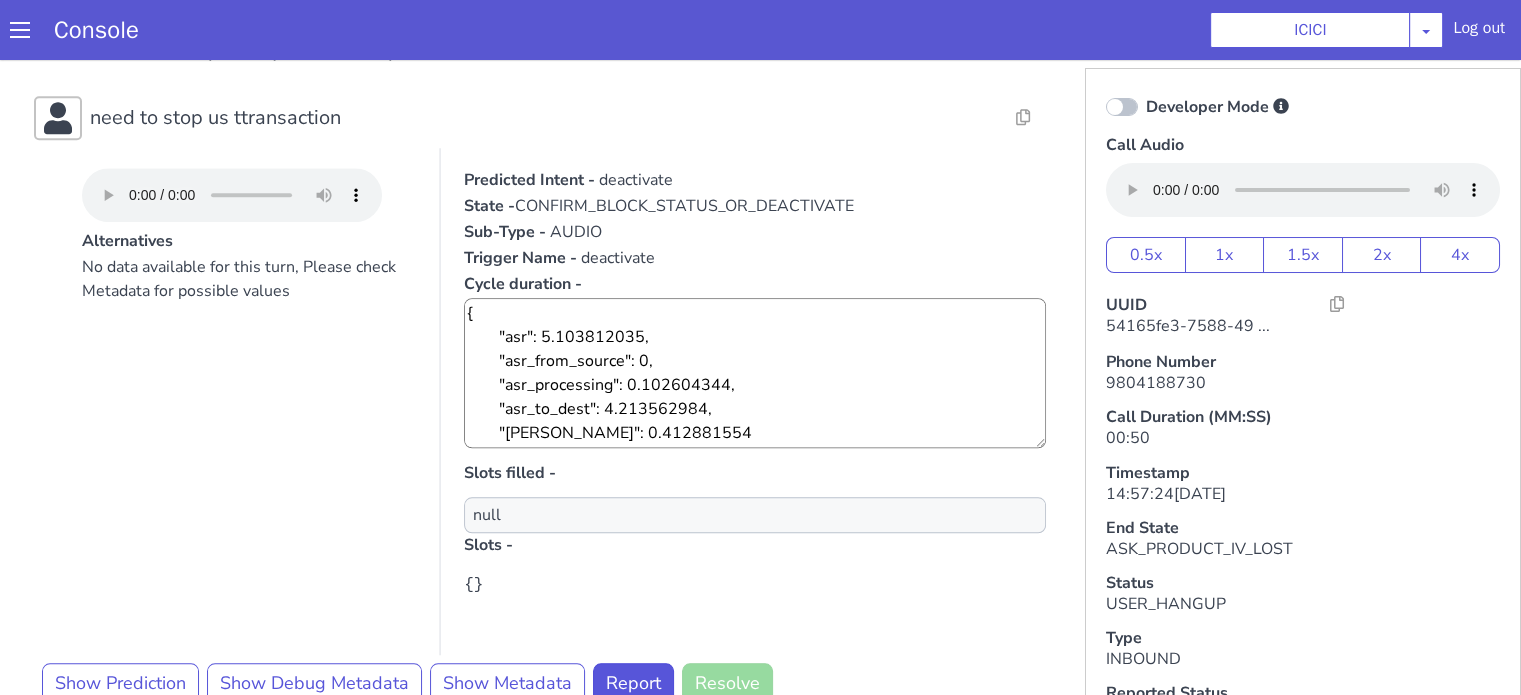 scroll, scrollTop: 1866, scrollLeft: 0, axis: vertical 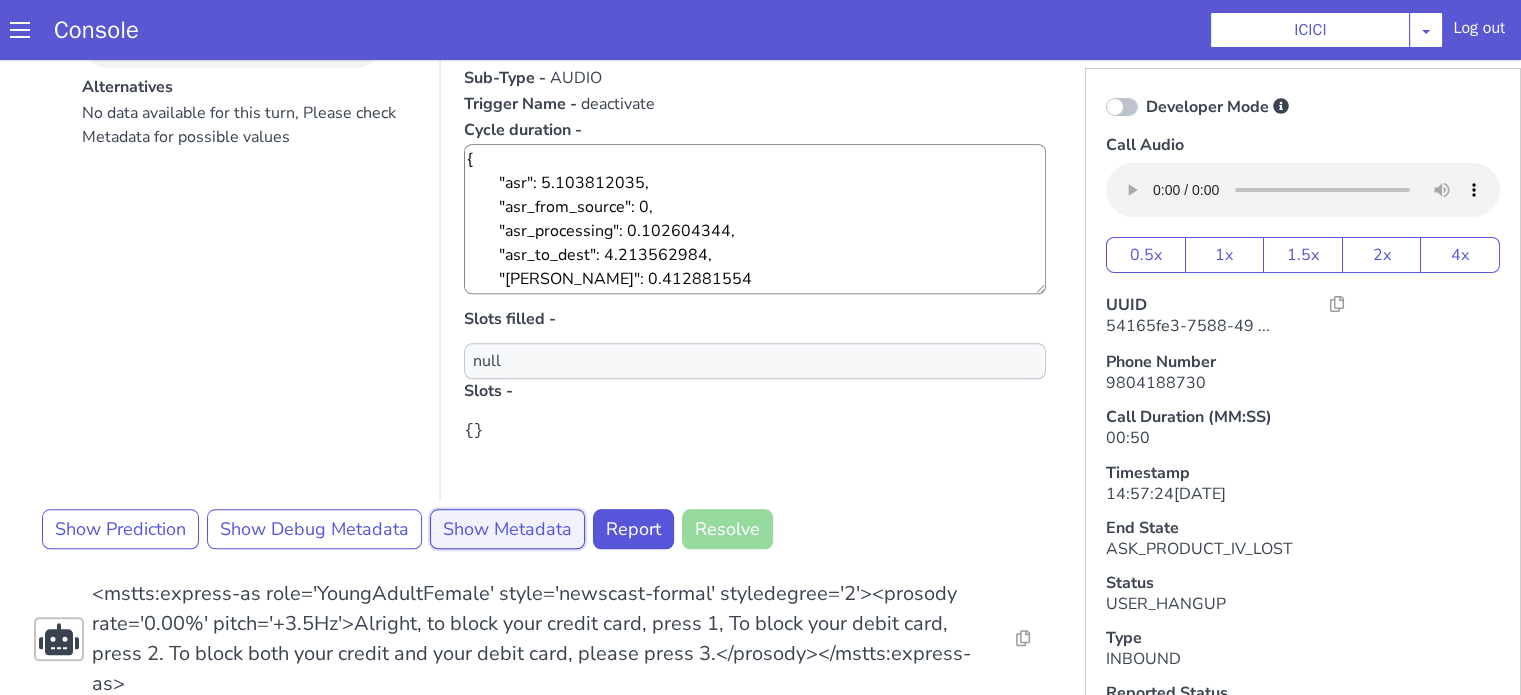 click on "Show Metadata" at bounding box center (640, 299) 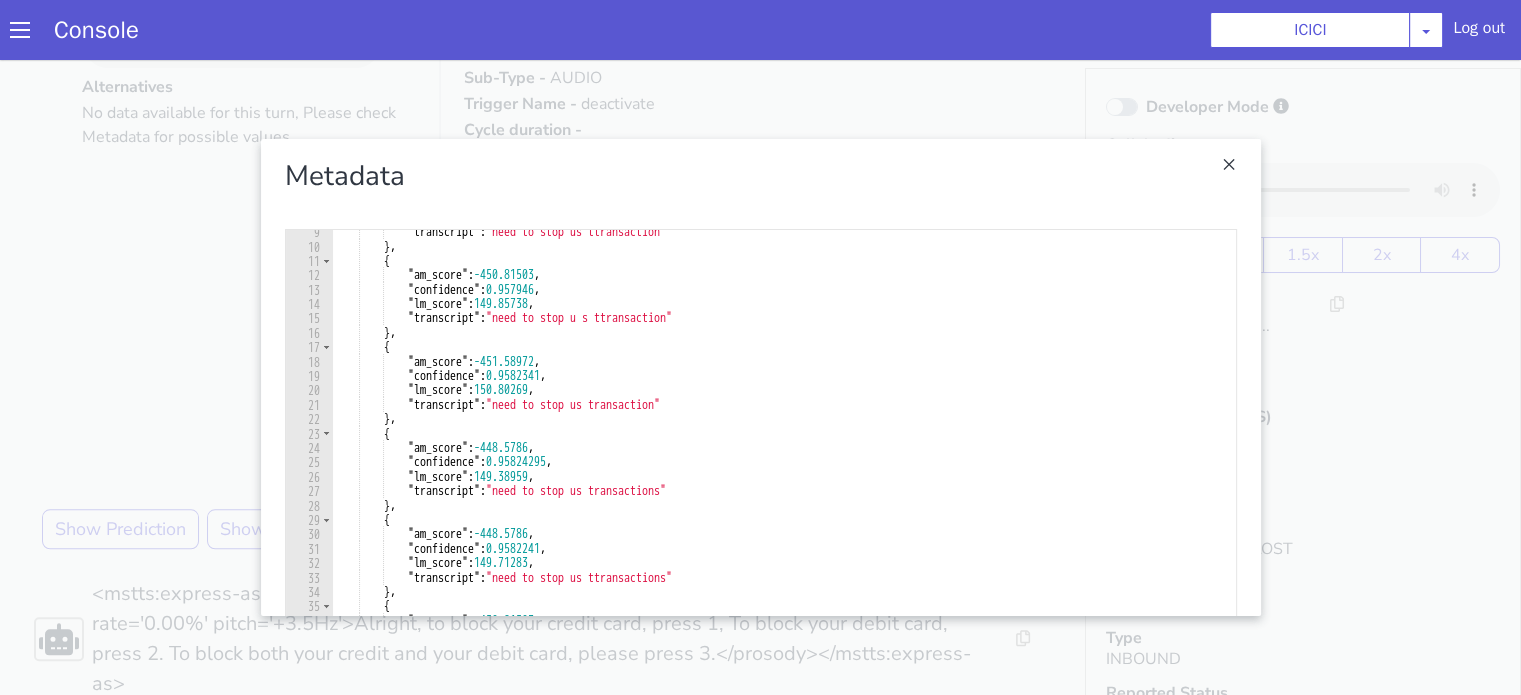 scroll, scrollTop: 0, scrollLeft: 0, axis: both 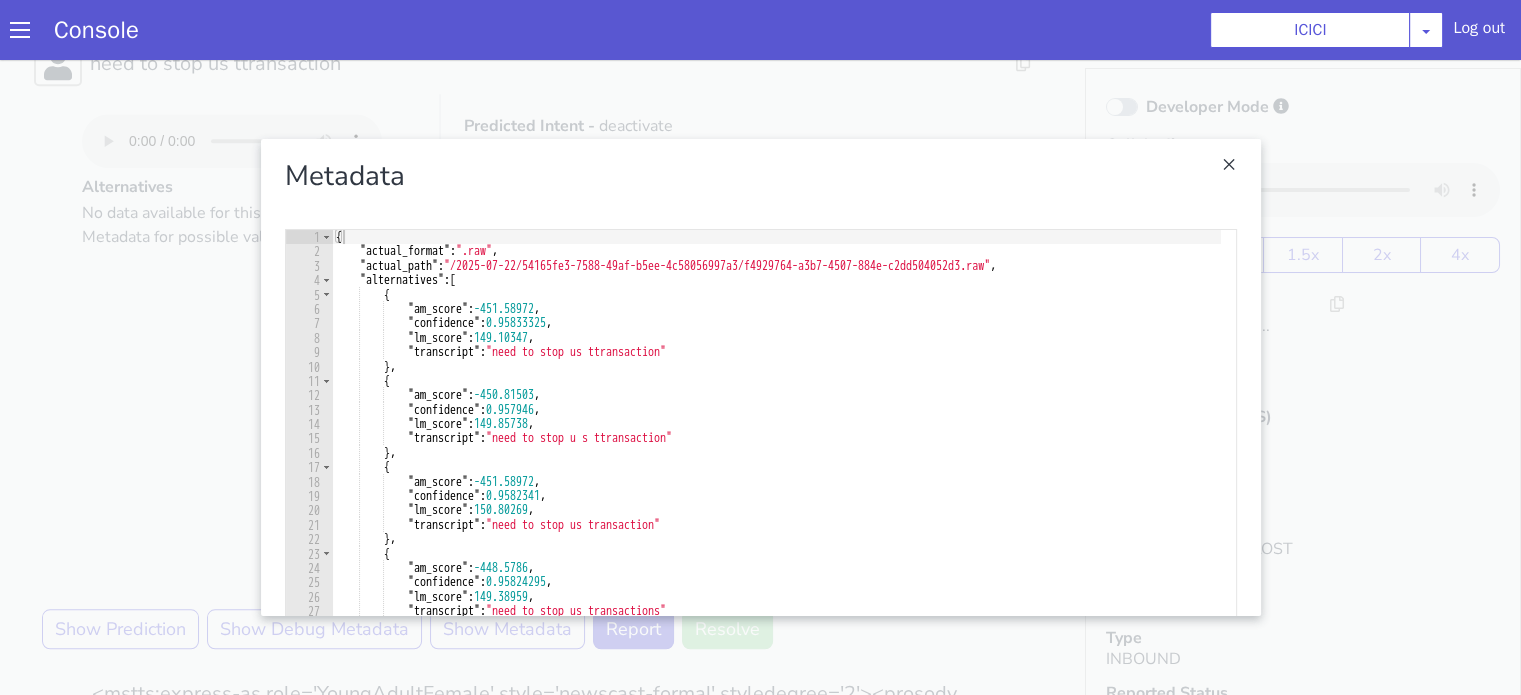 click at bounding box center [1663, -135] 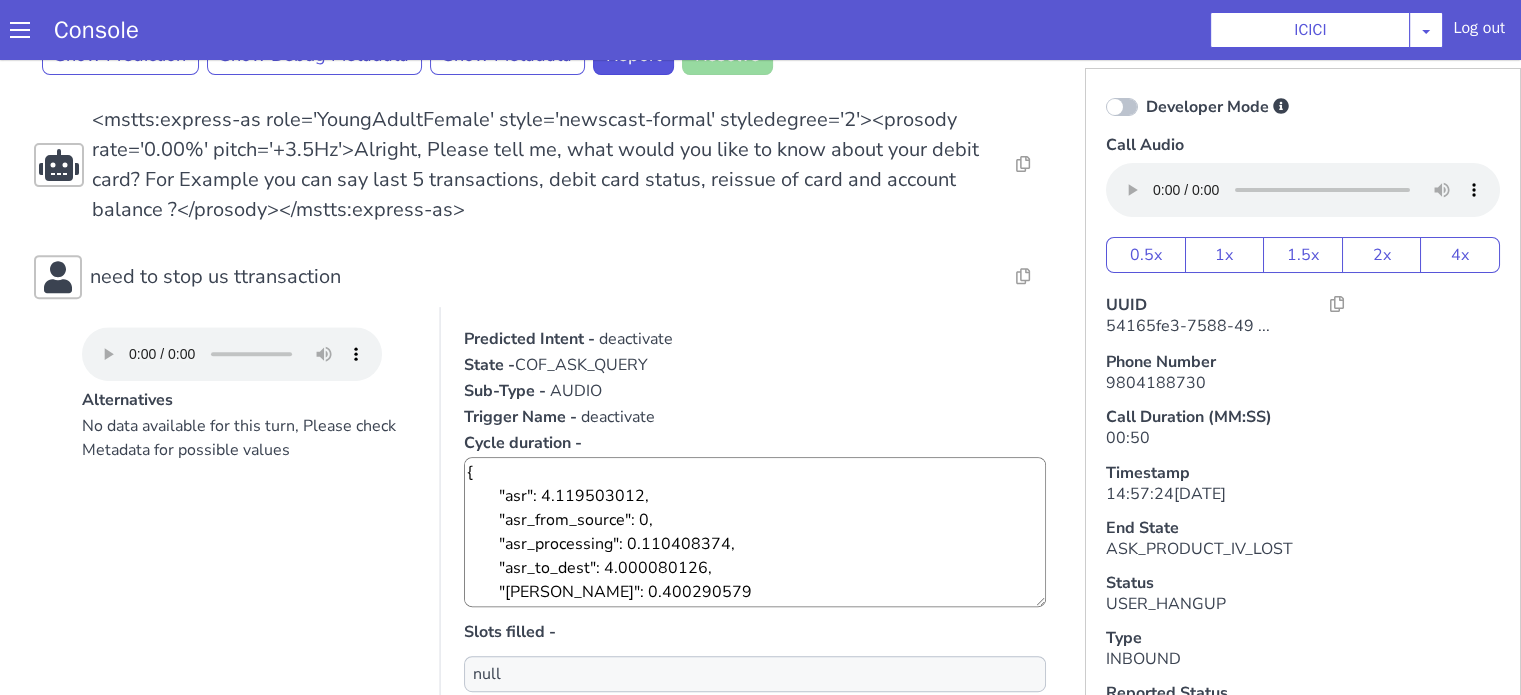 scroll, scrollTop: 966, scrollLeft: 0, axis: vertical 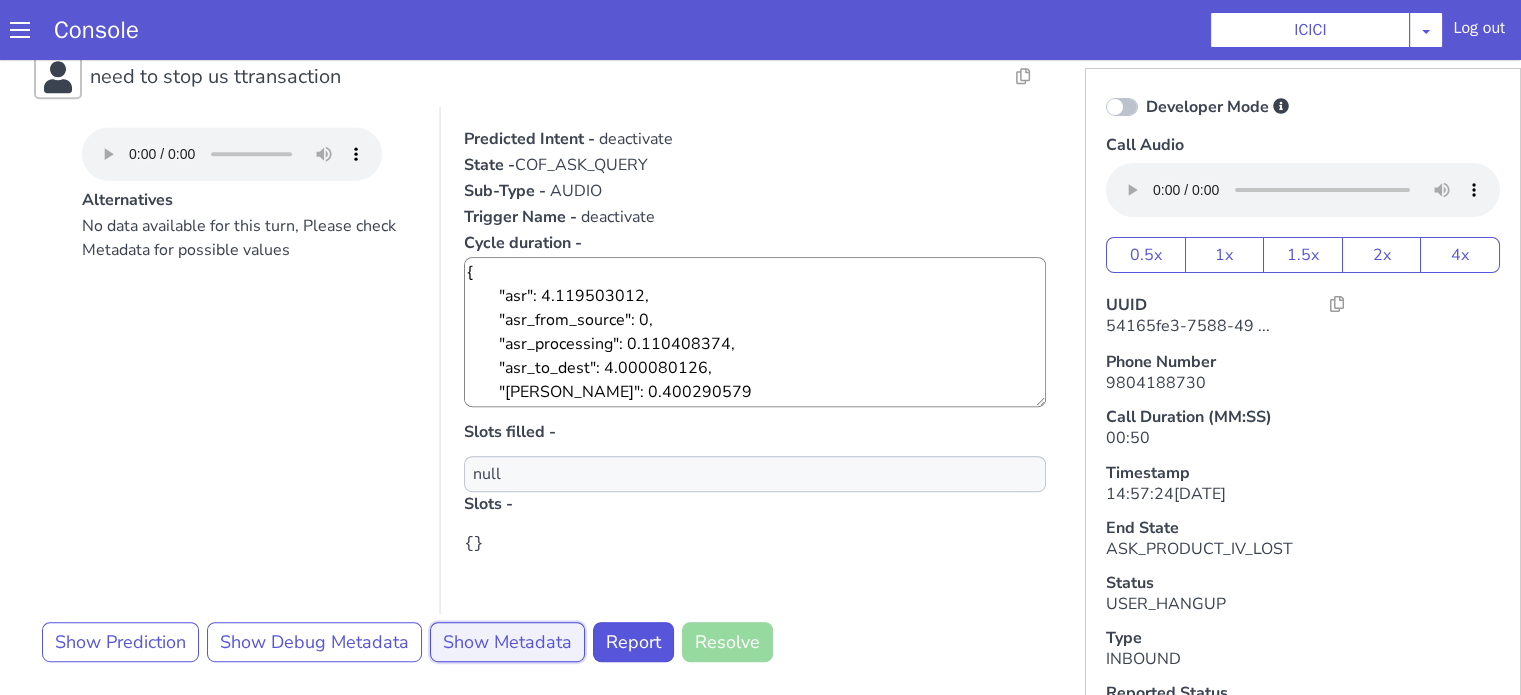 click on "Show Metadata" at bounding box center (729, 320) 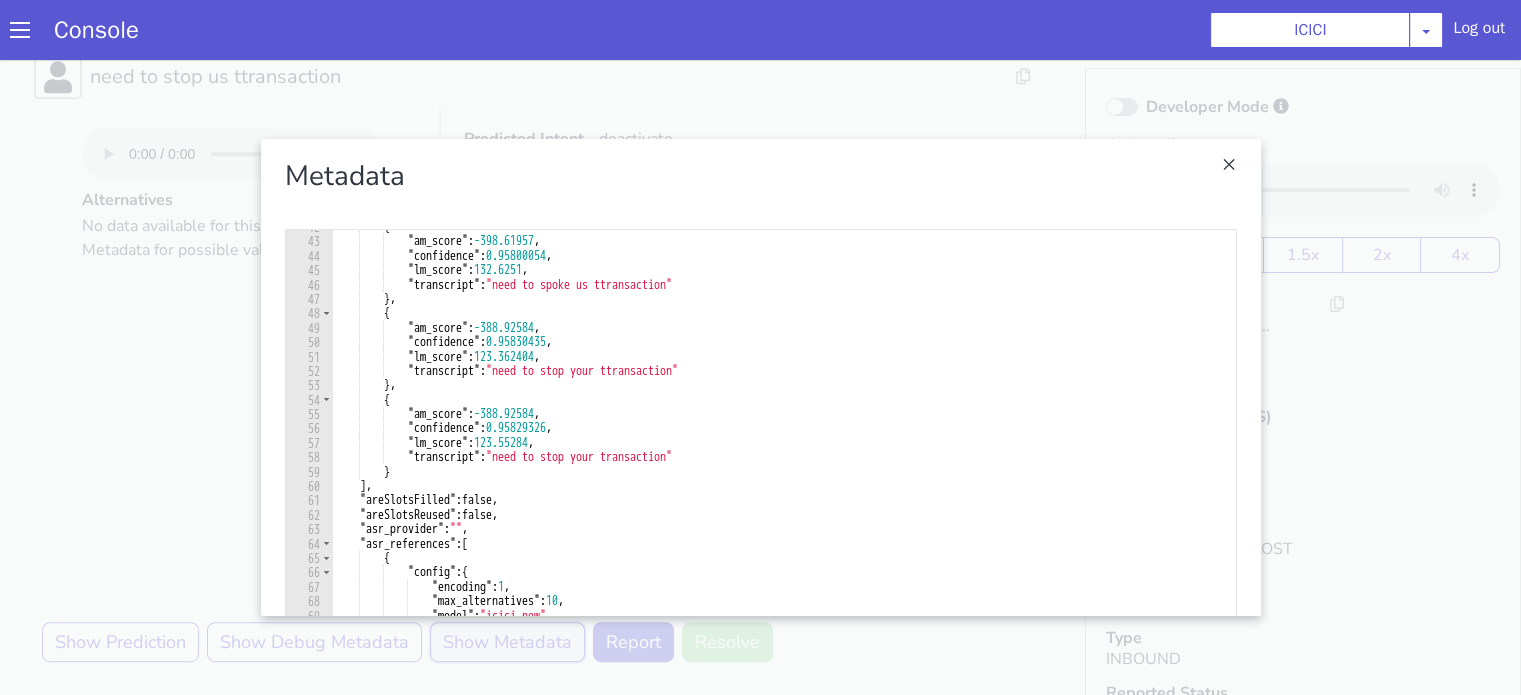 scroll, scrollTop: 600, scrollLeft: 0, axis: vertical 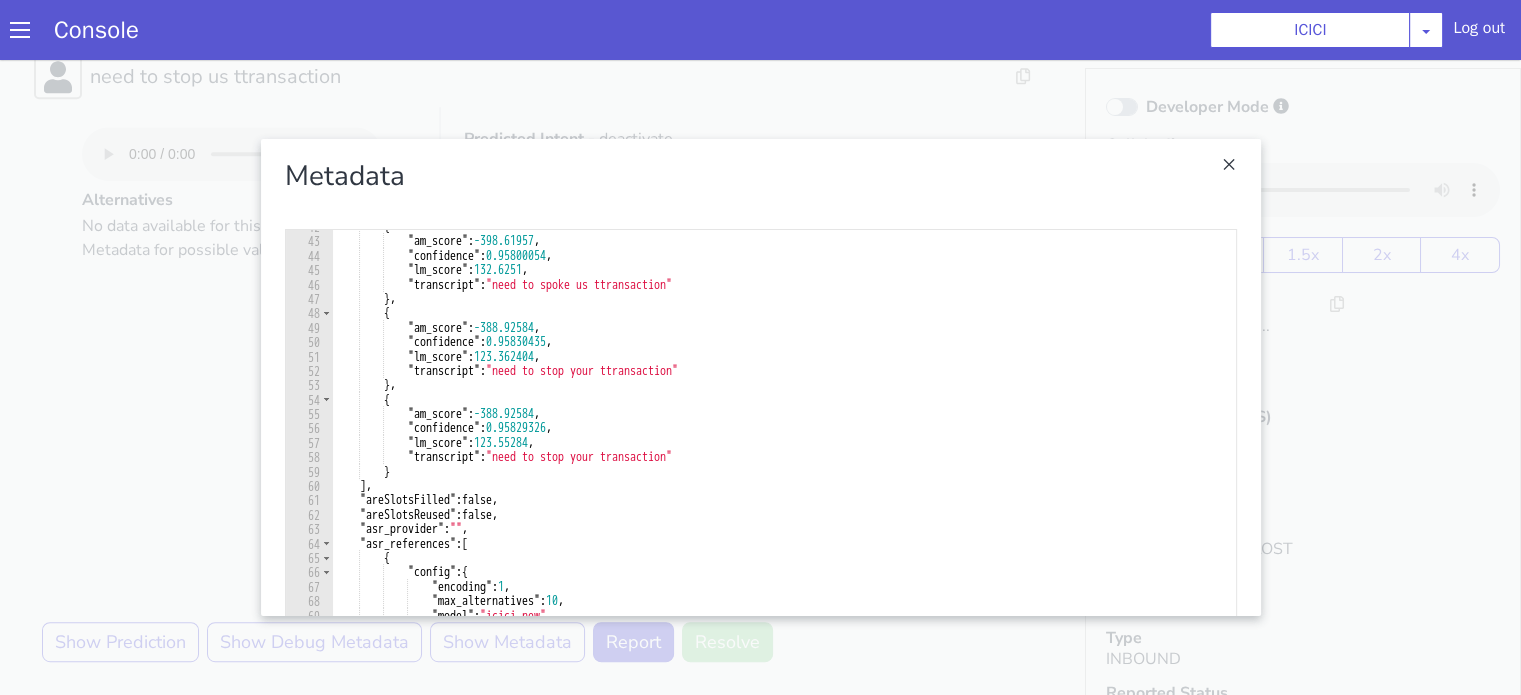 click at bounding box center [2333, 654] 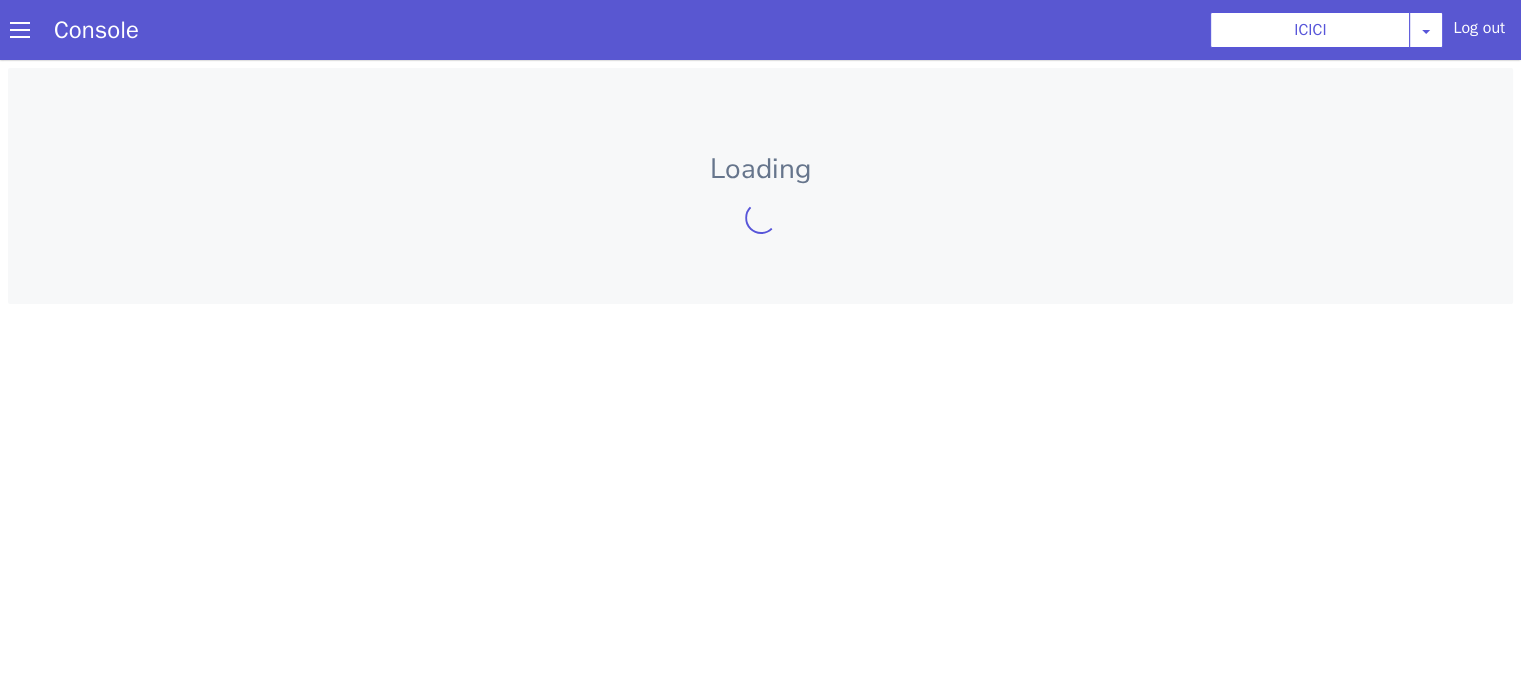 scroll, scrollTop: 0, scrollLeft: 0, axis: both 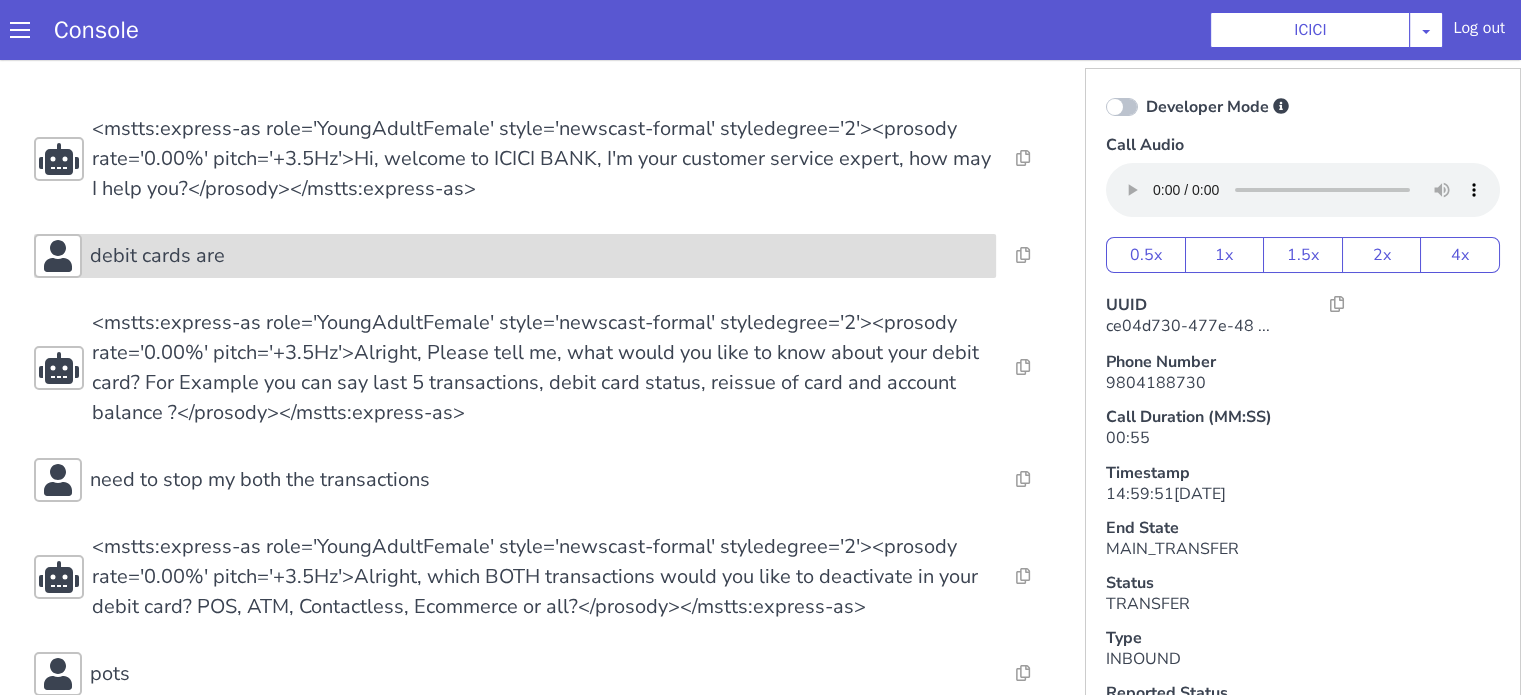 click on "debit cards are" at bounding box center [539, 256] 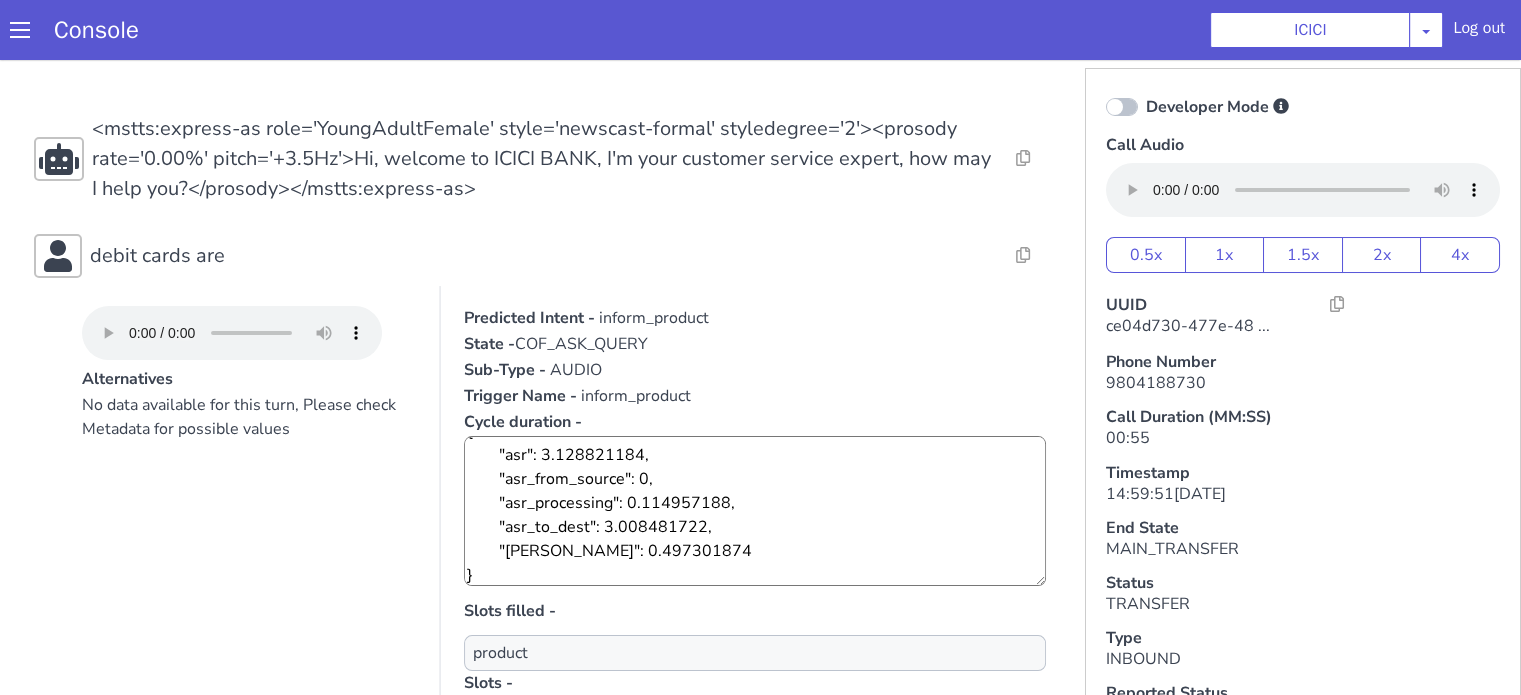 scroll, scrollTop: 24, scrollLeft: 0, axis: vertical 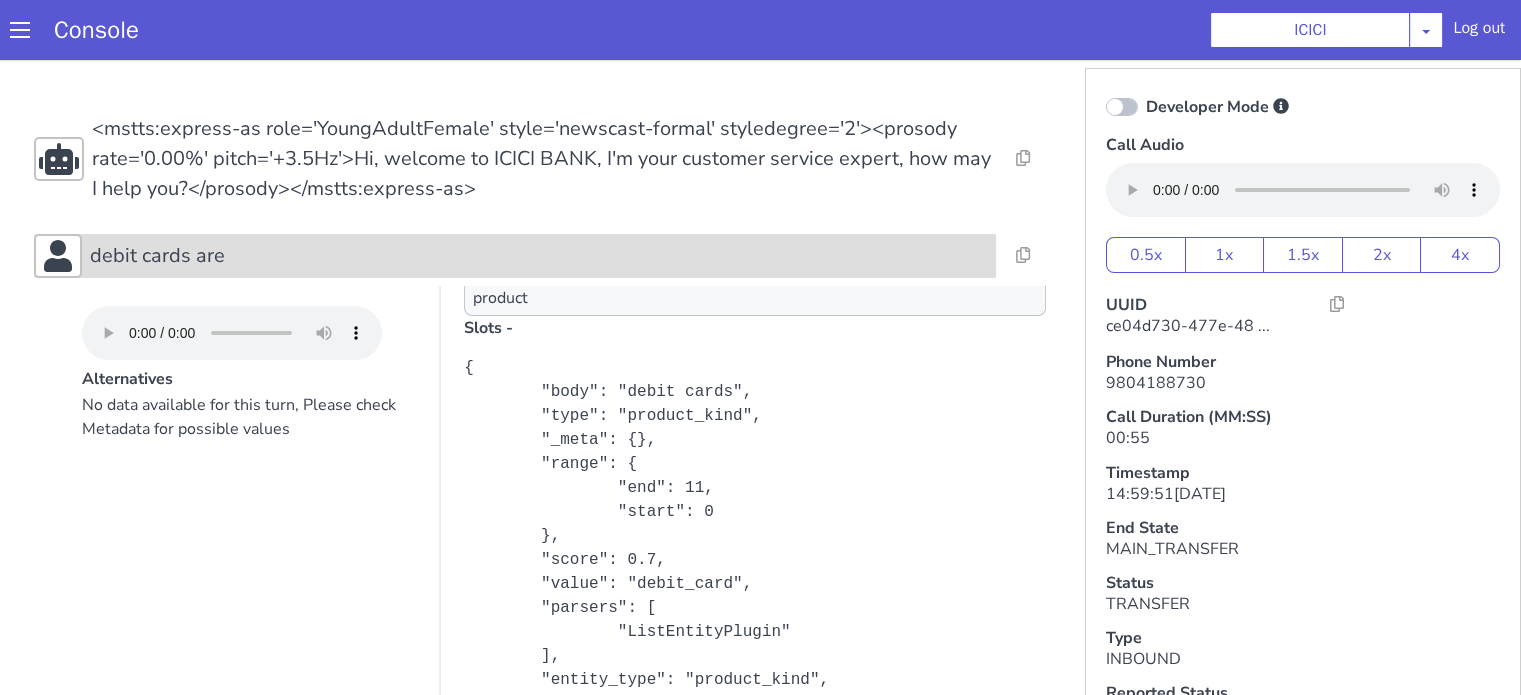 click on "debit cards are" at bounding box center (539, 256) 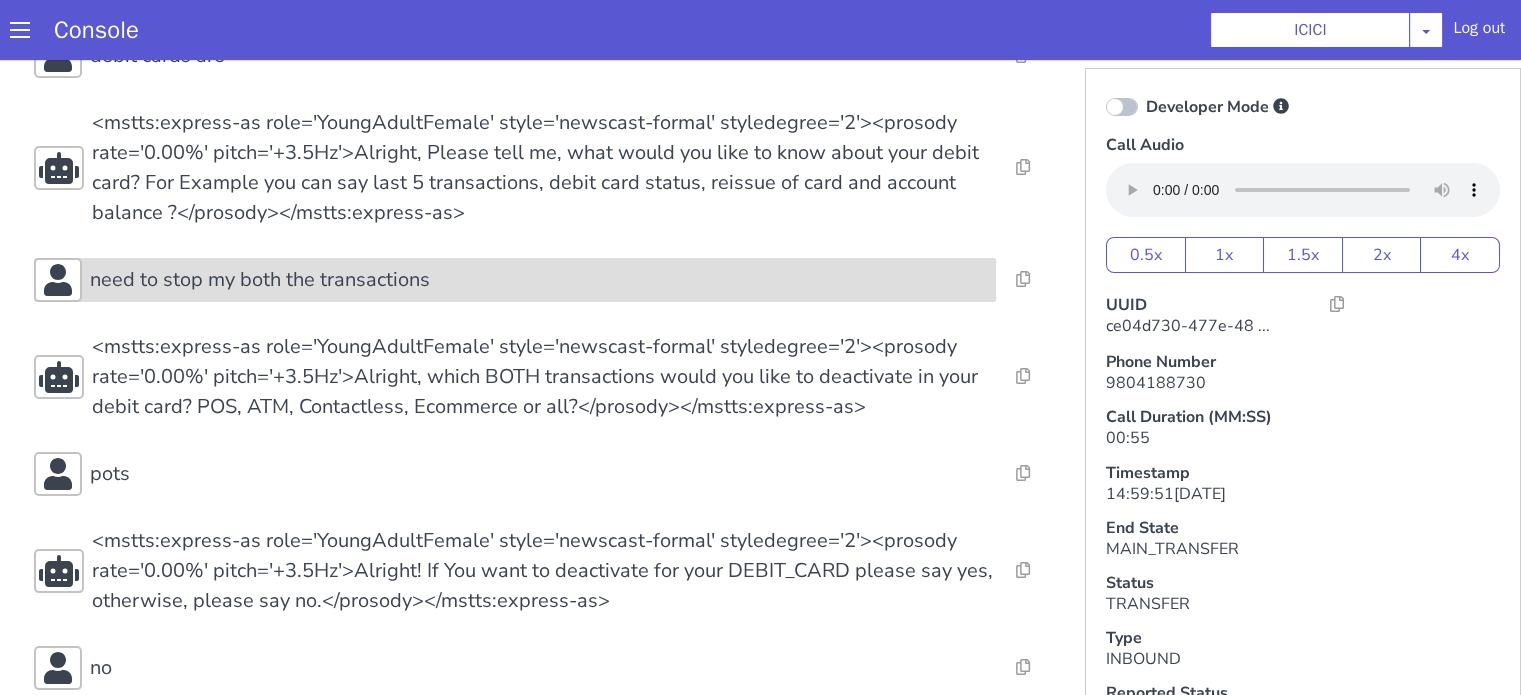 click on "need to stop my both the transactions" at bounding box center (260, 280) 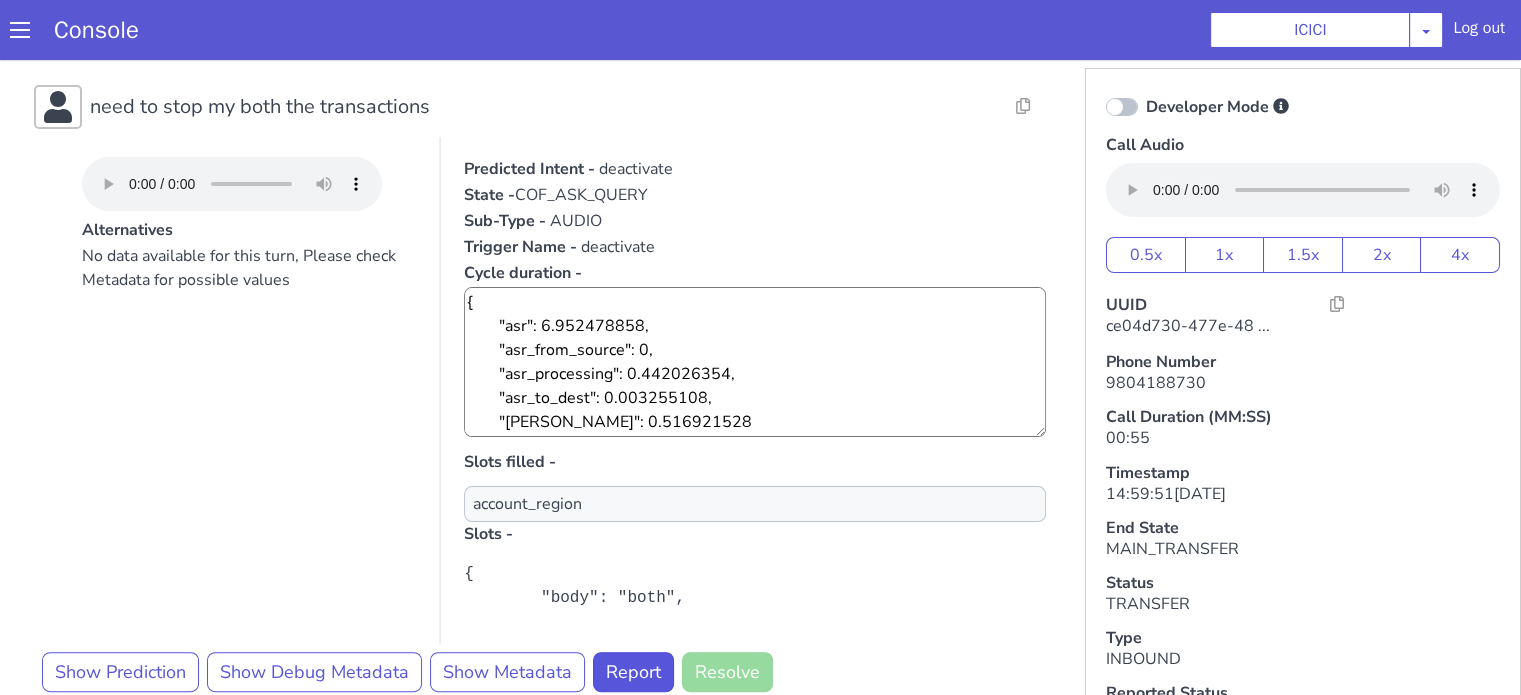 scroll, scrollTop: 500, scrollLeft: 0, axis: vertical 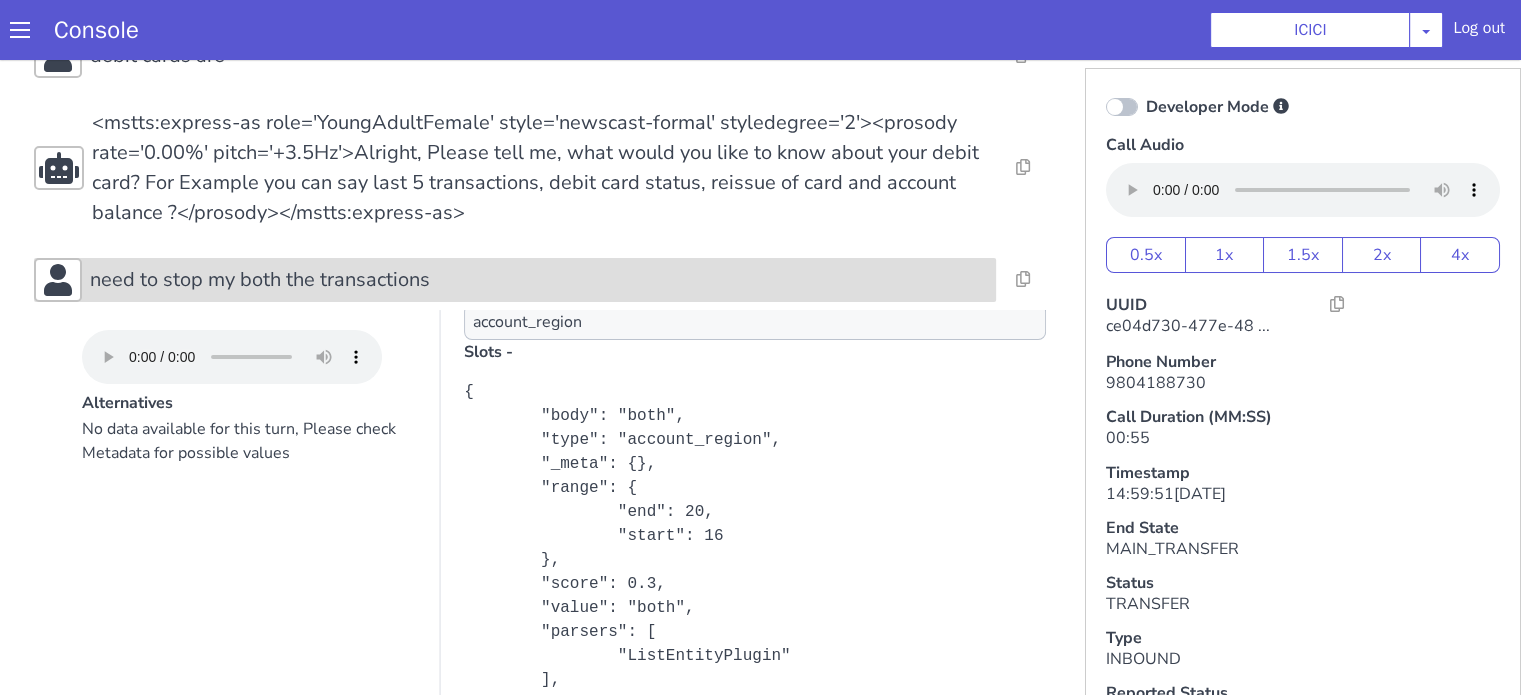 click on "need to stop my both the transactions" at bounding box center [260, 280] 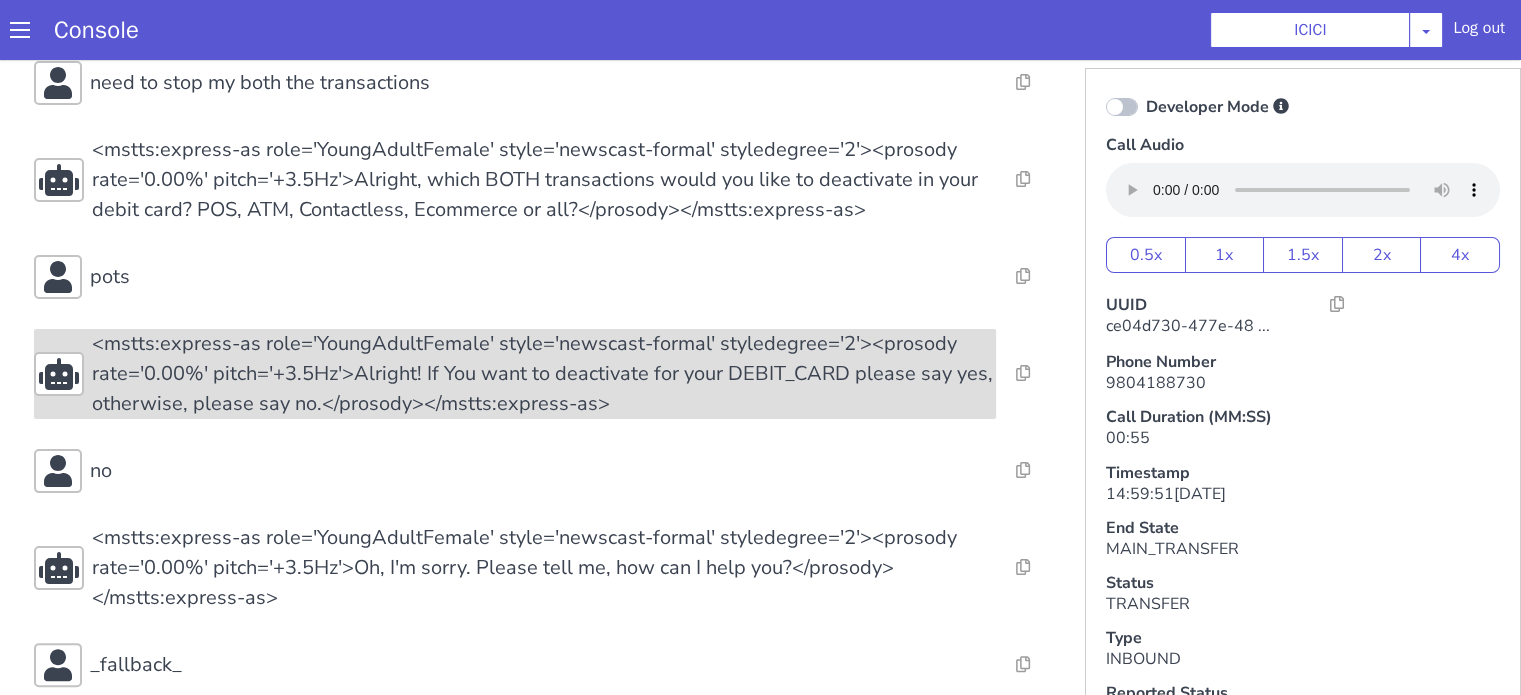 scroll, scrollTop: 500, scrollLeft: 0, axis: vertical 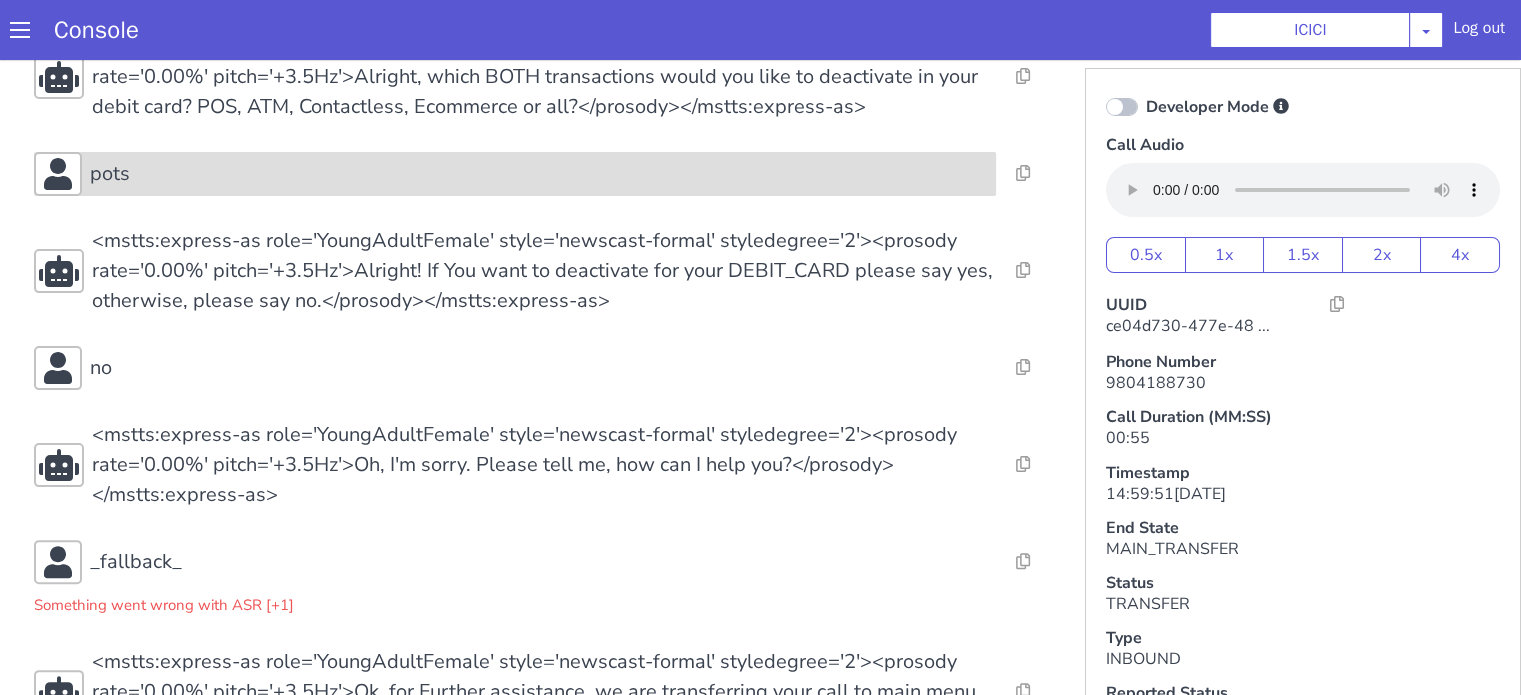 click on "pots" at bounding box center [539, 174] 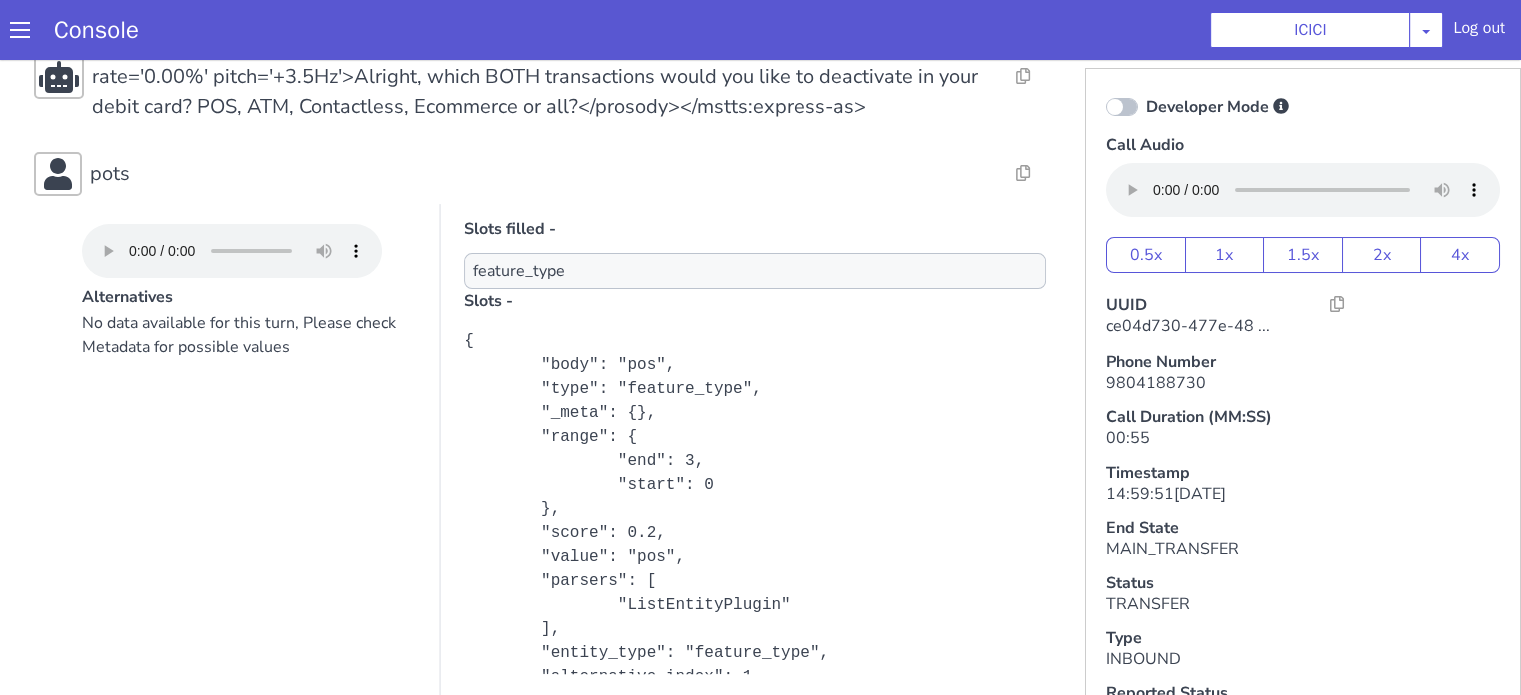 scroll, scrollTop: 369, scrollLeft: 0, axis: vertical 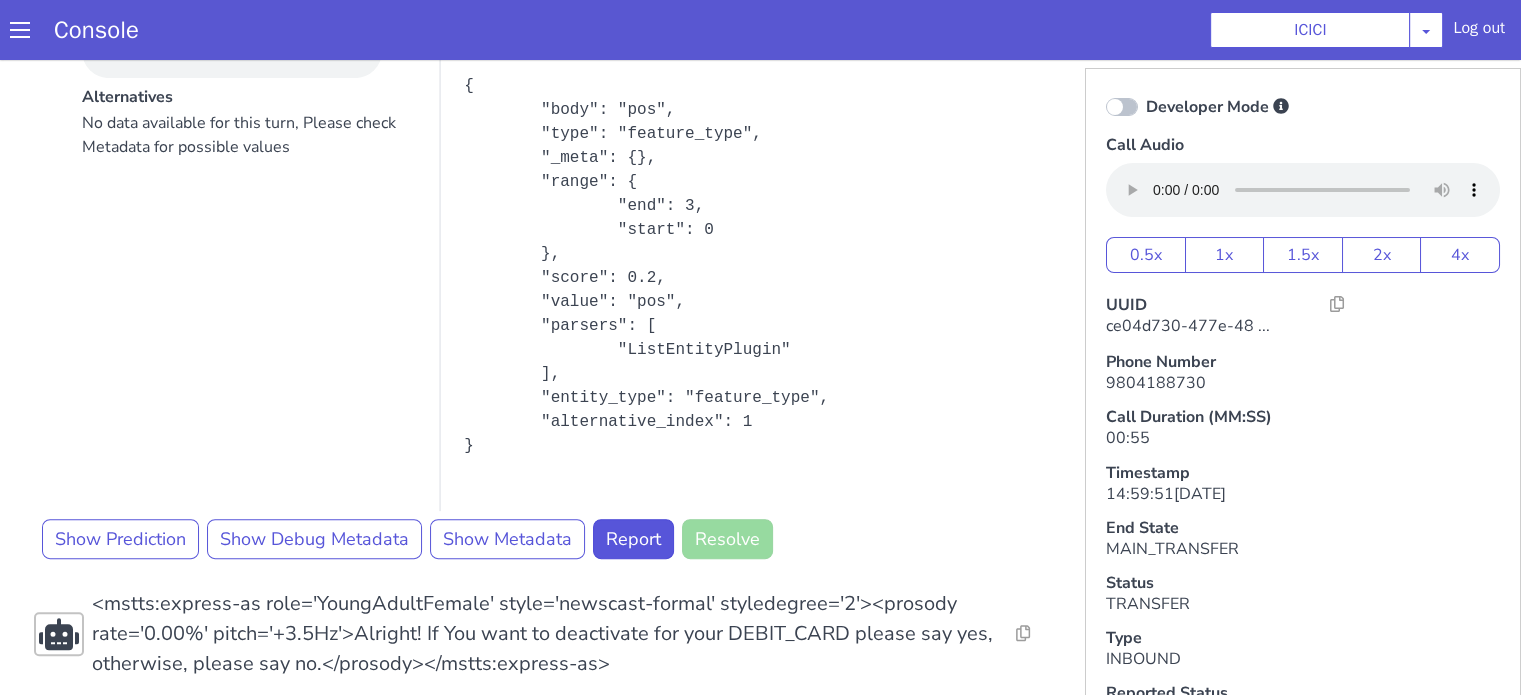 click on "No data available for this turn, Please check Metadata for possible values" at bounding box center (249, 311) 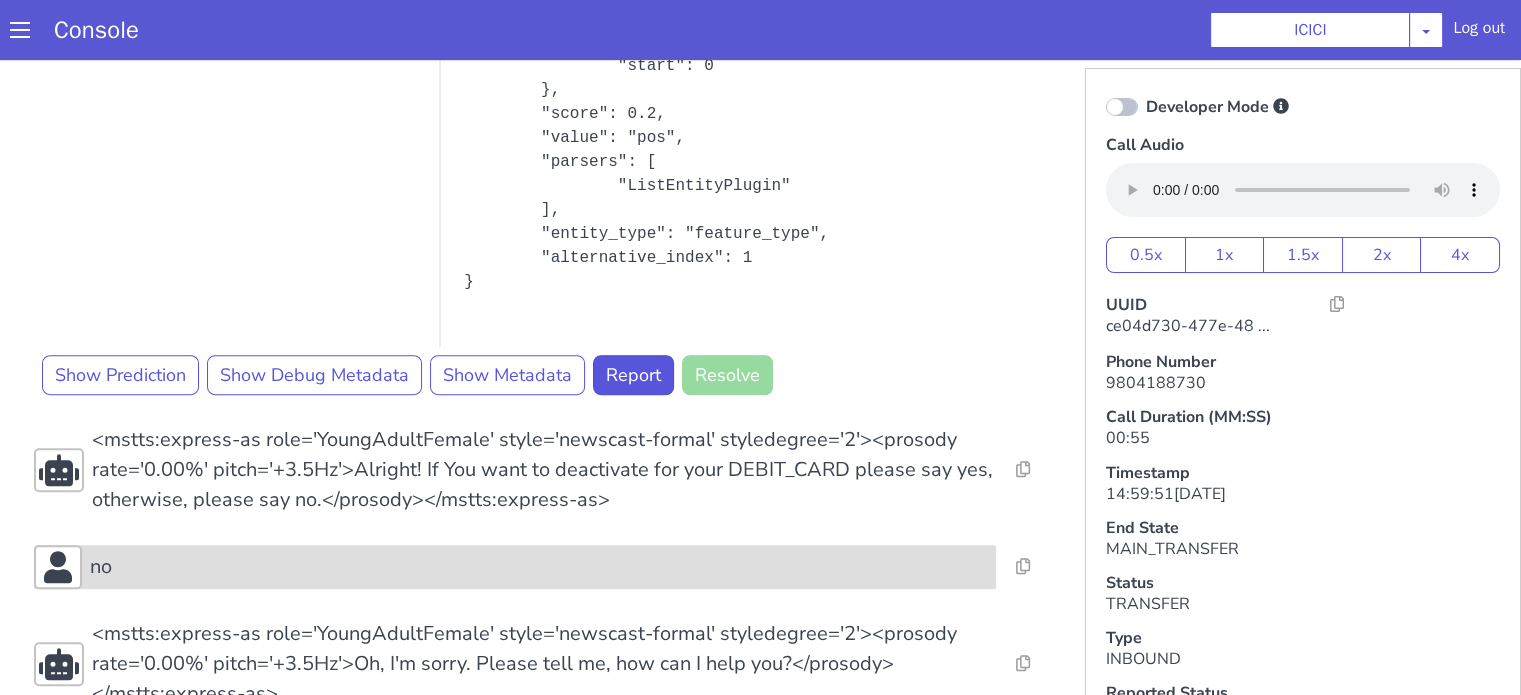 scroll, scrollTop: 1000, scrollLeft: 0, axis: vertical 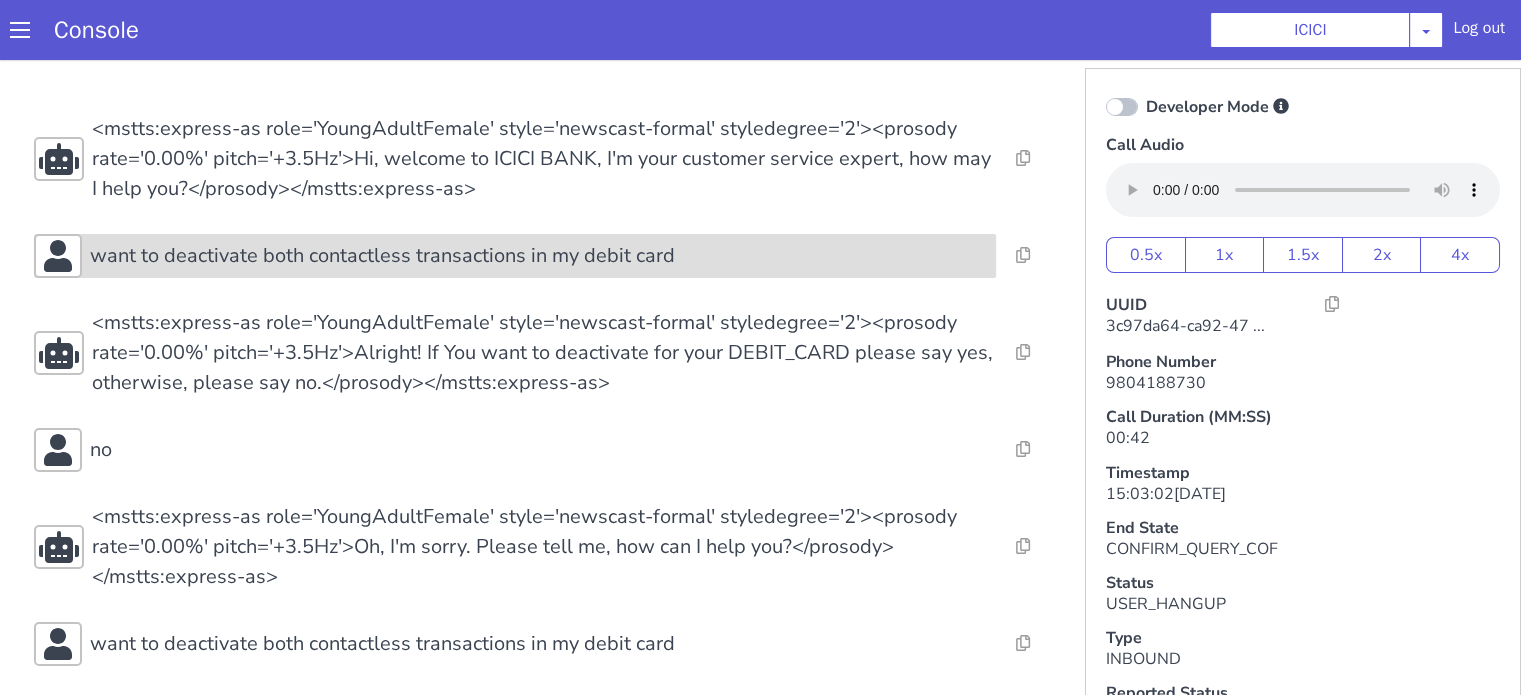 click on "want to deactivate both contactless transactions in my debit card" at bounding box center (539, 256) 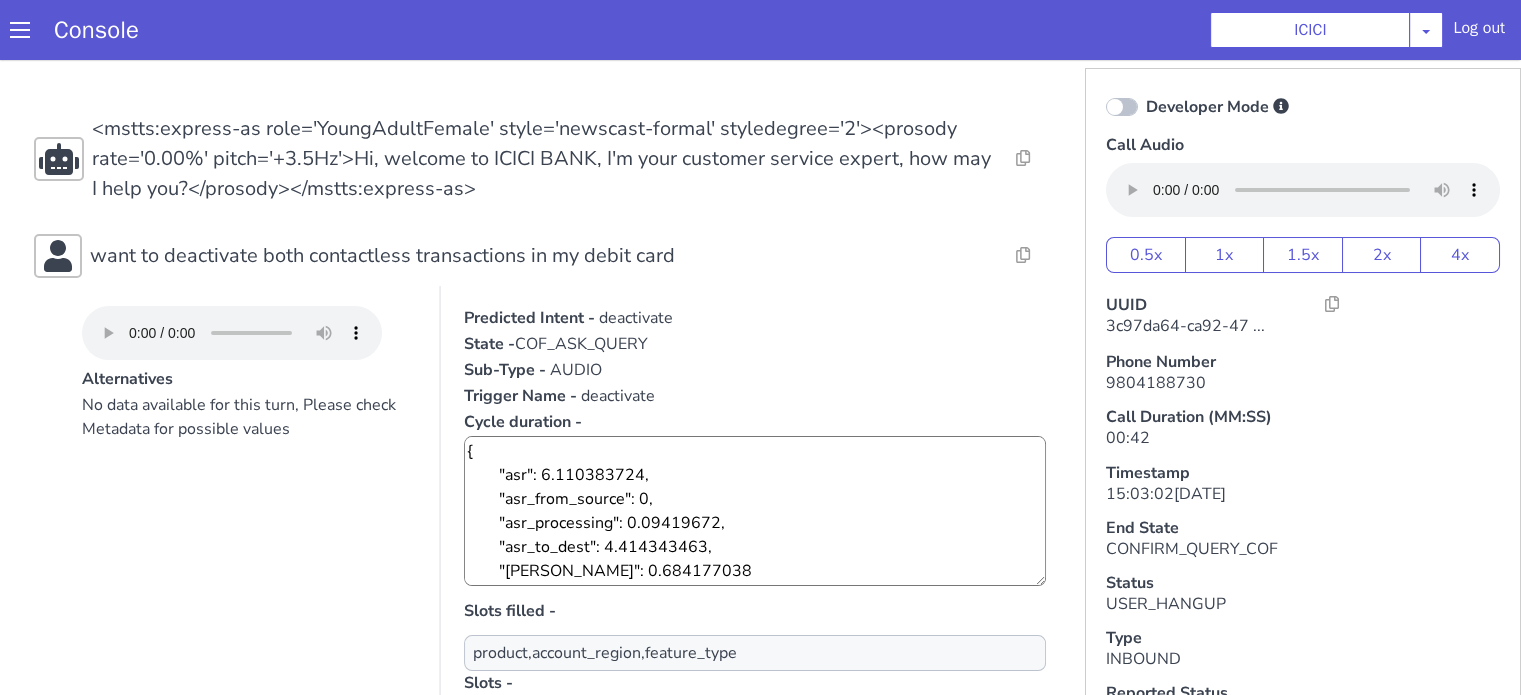 click on "Developer Mode" at bounding box center [1303, 107] 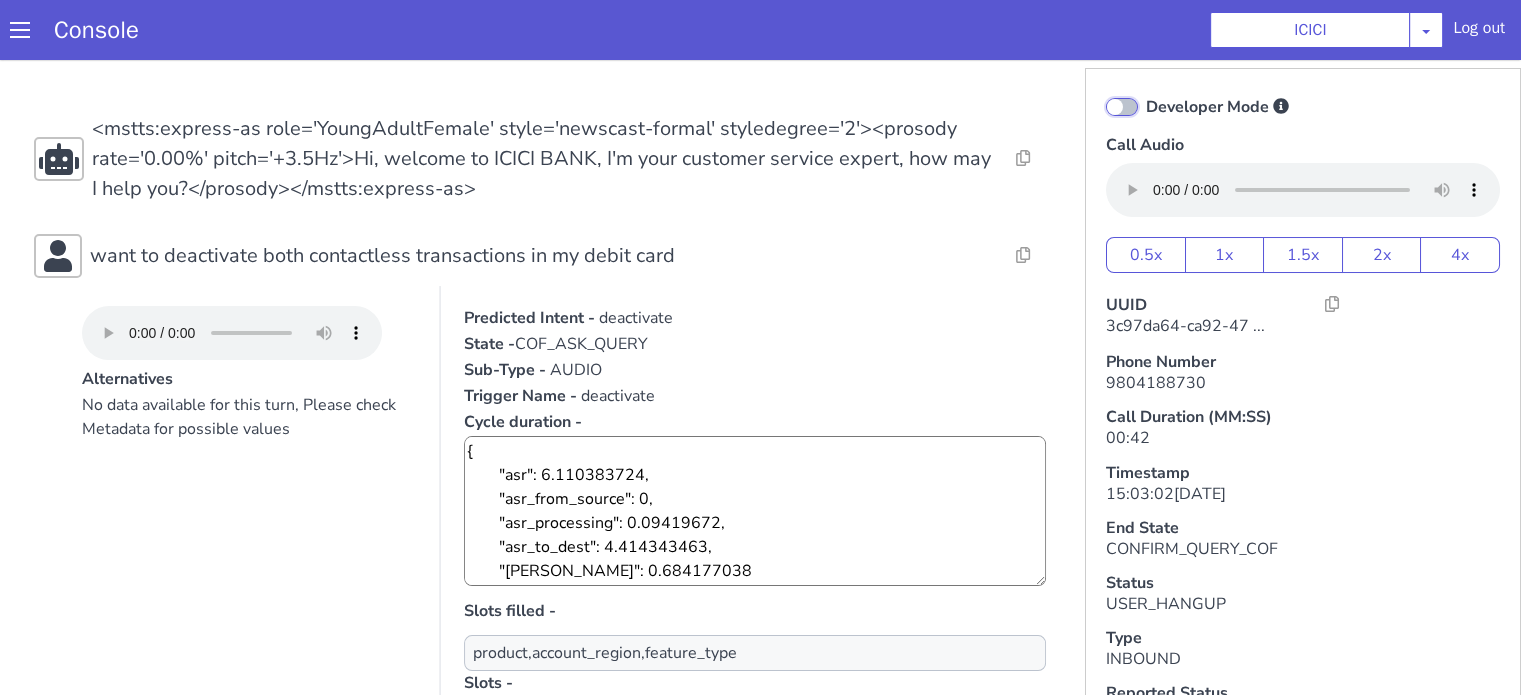 click on "Developer Mode" at bounding box center (1145, 94) 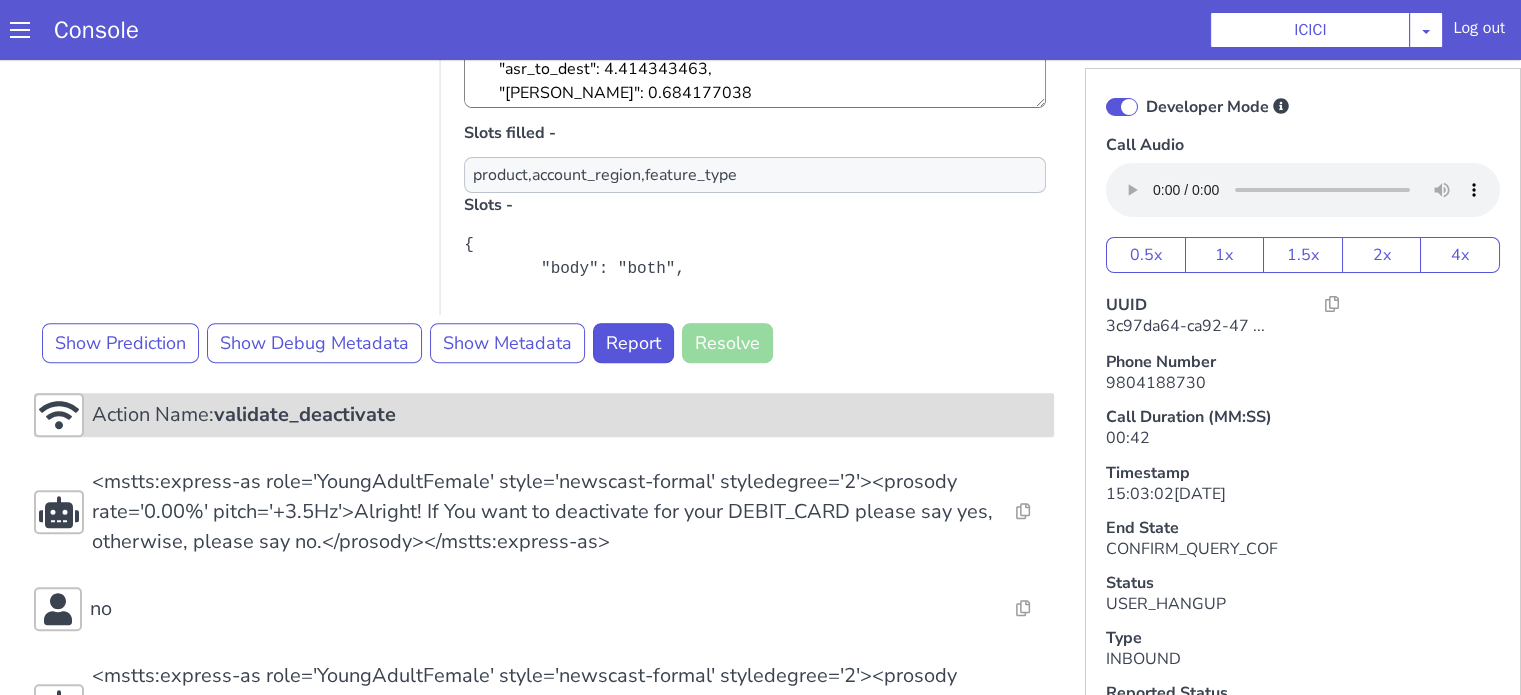 click on "Action Name:  validate_deactivate" at bounding box center [569, 415] 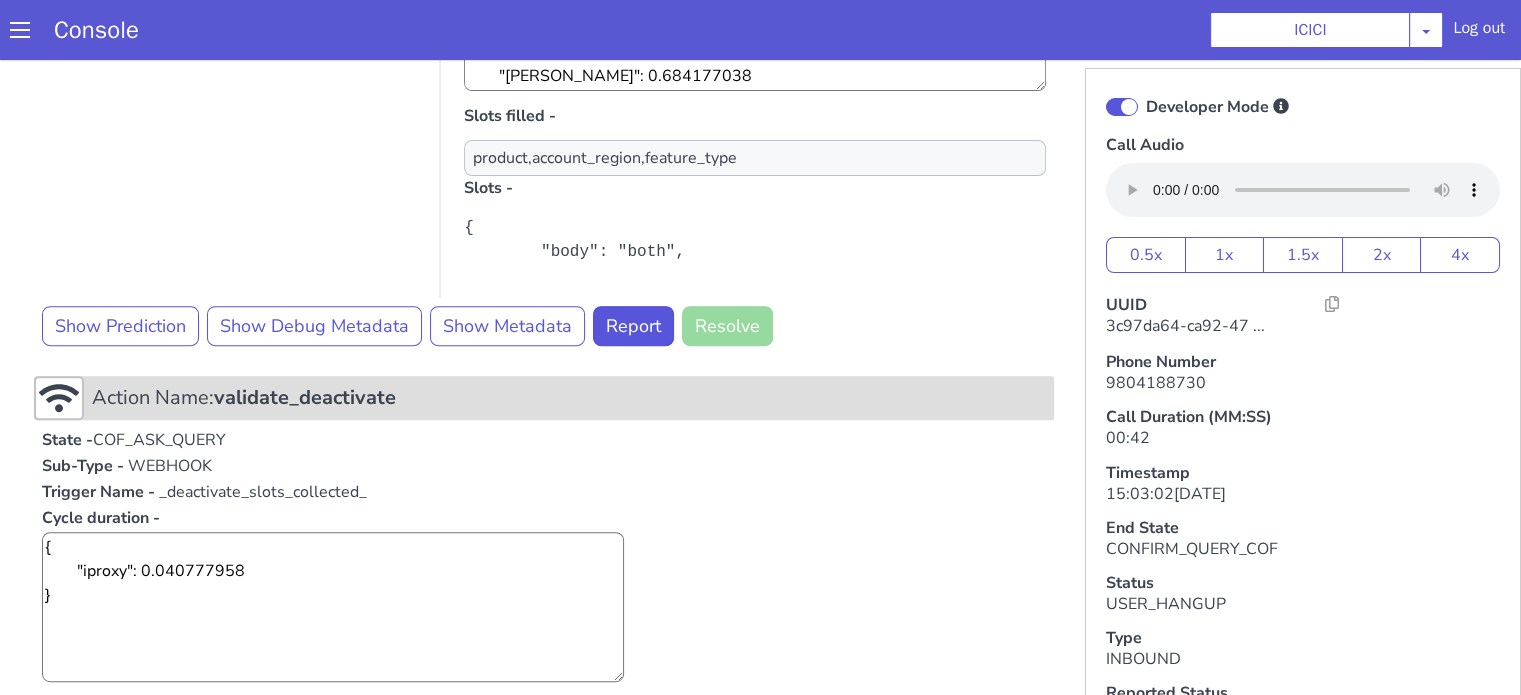 scroll, scrollTop: 900, scrollLeft: 0, axis: vertical 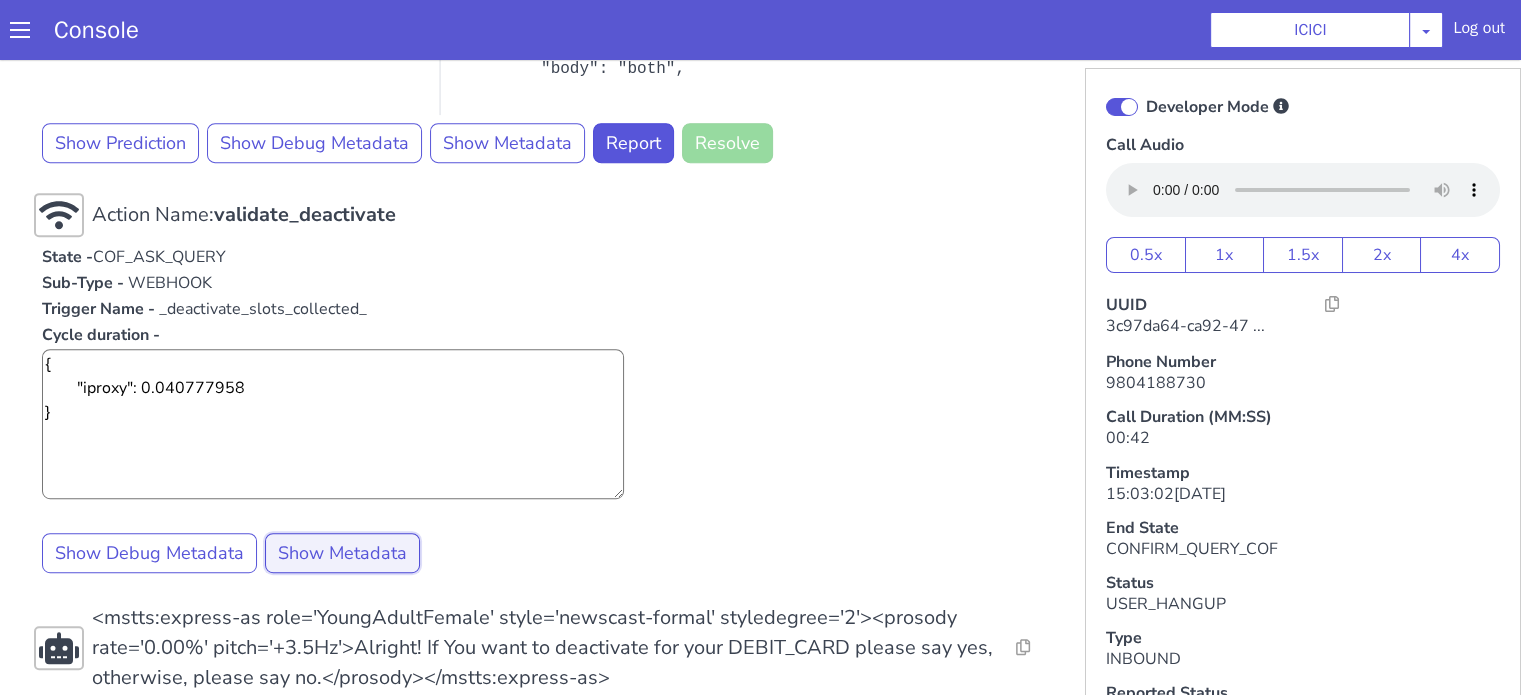 click on "Show Metadata" at bounding box center (342, 553) 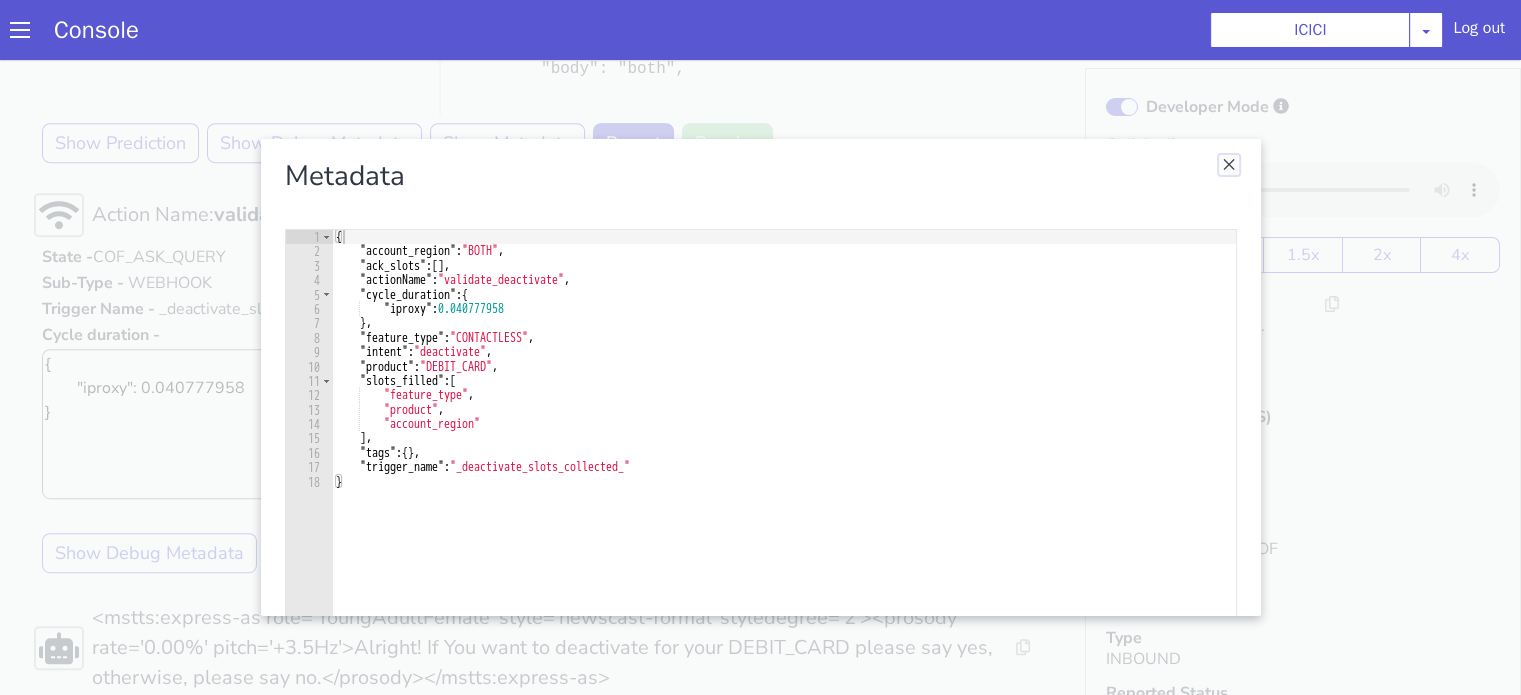 click at bounding box center [1229, 165] 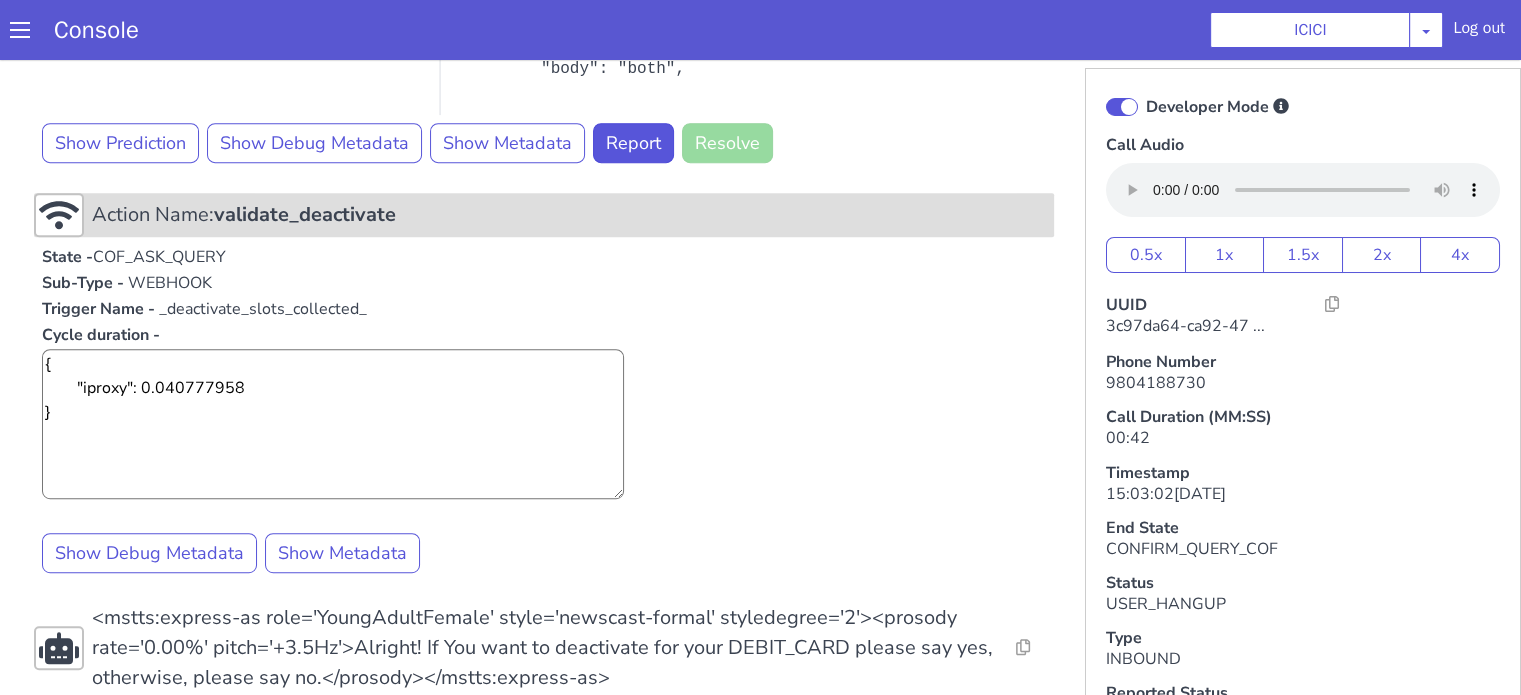 click on "validate_deactivate" at bounding box center (305, 214) 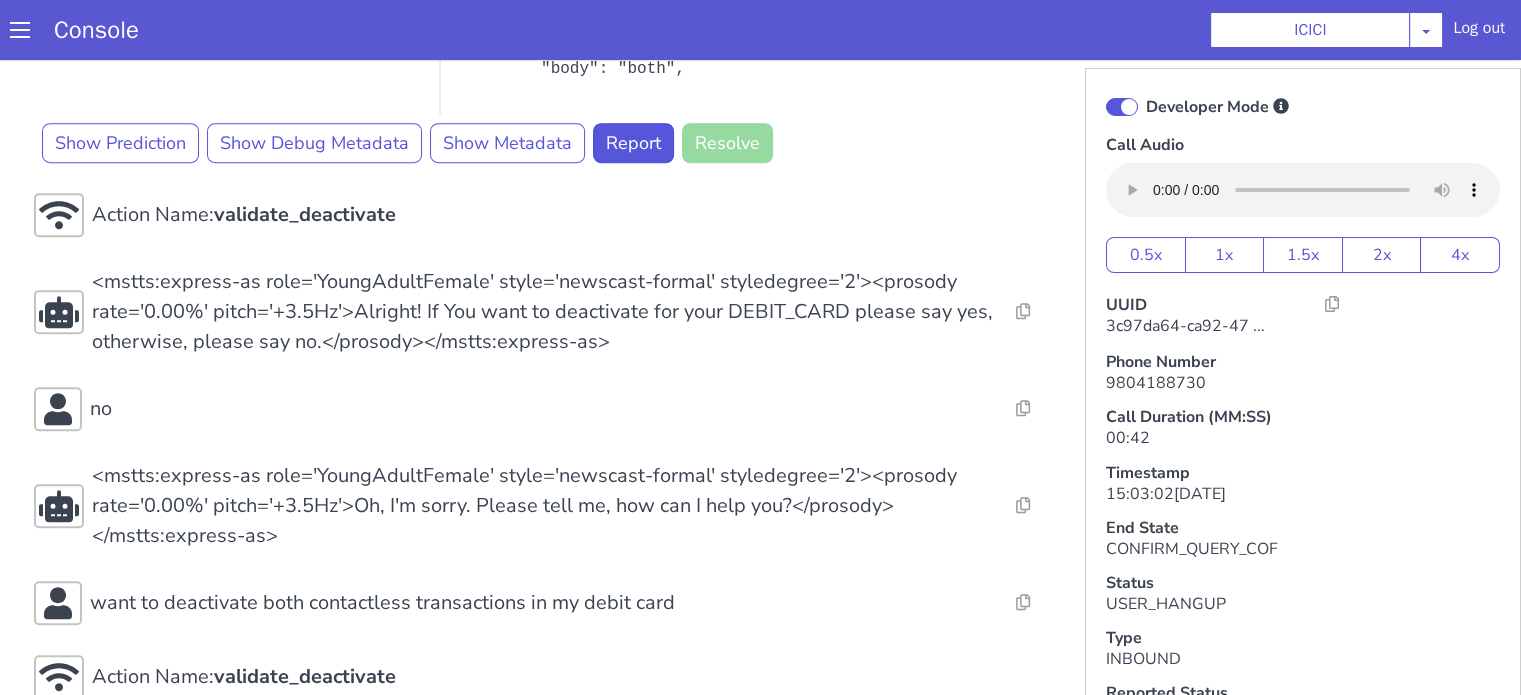 click at bounding box center (1122, 107) 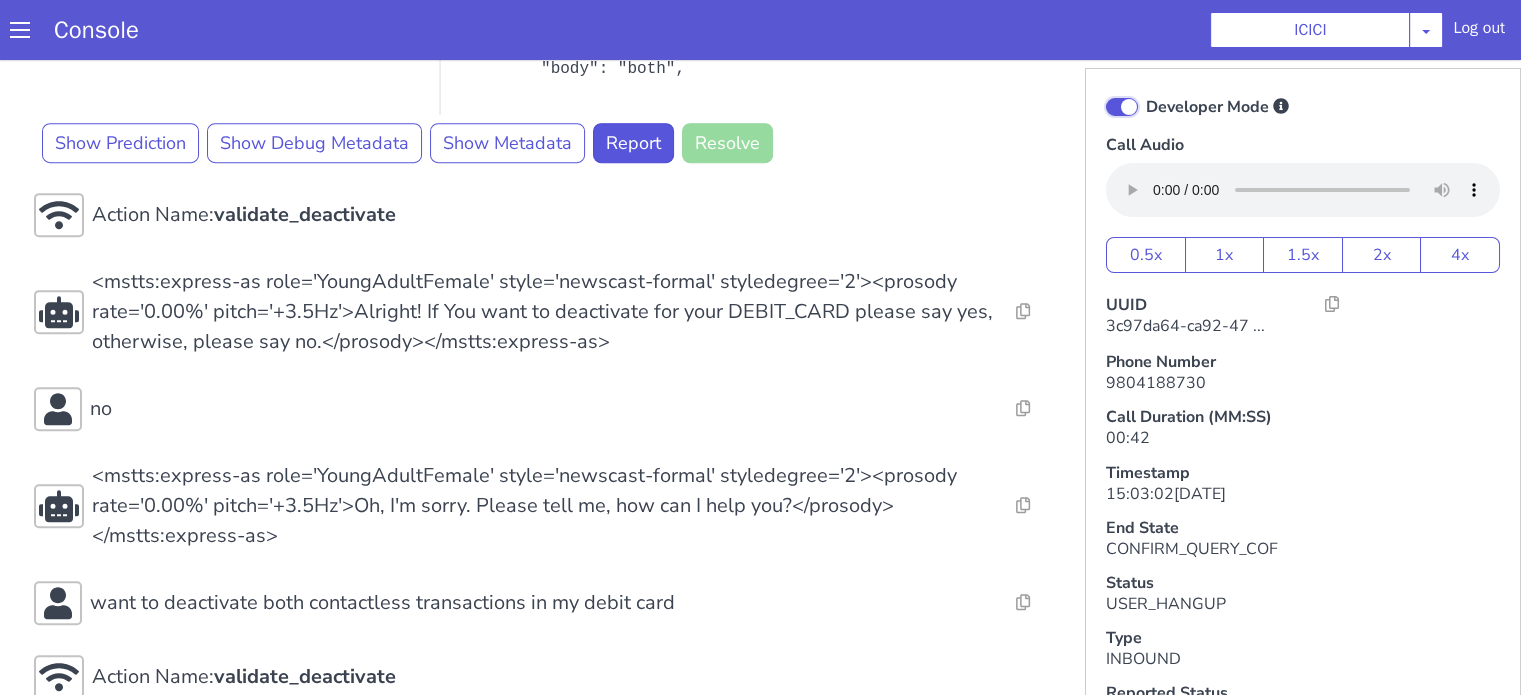 click on "Developer Mode" at bounding box center [1145, 94] 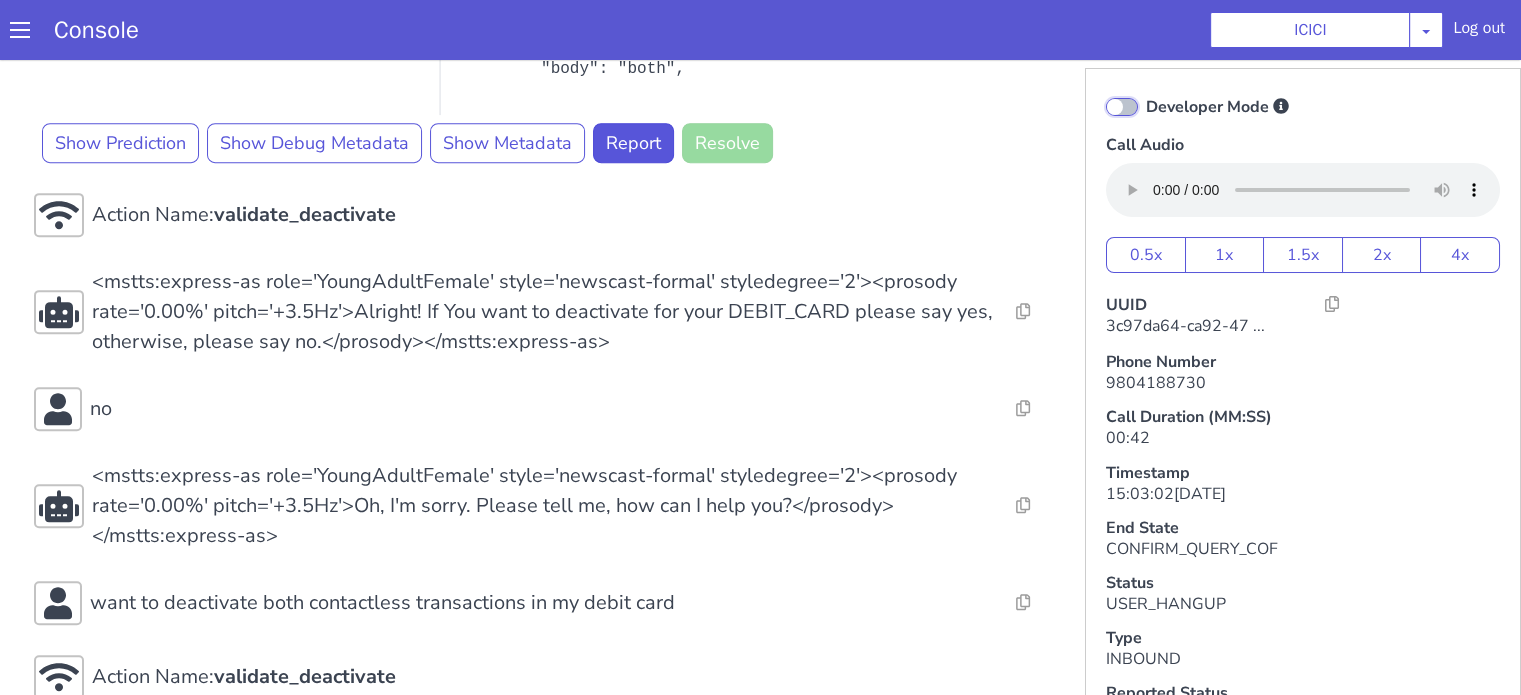 checkbox on "false" 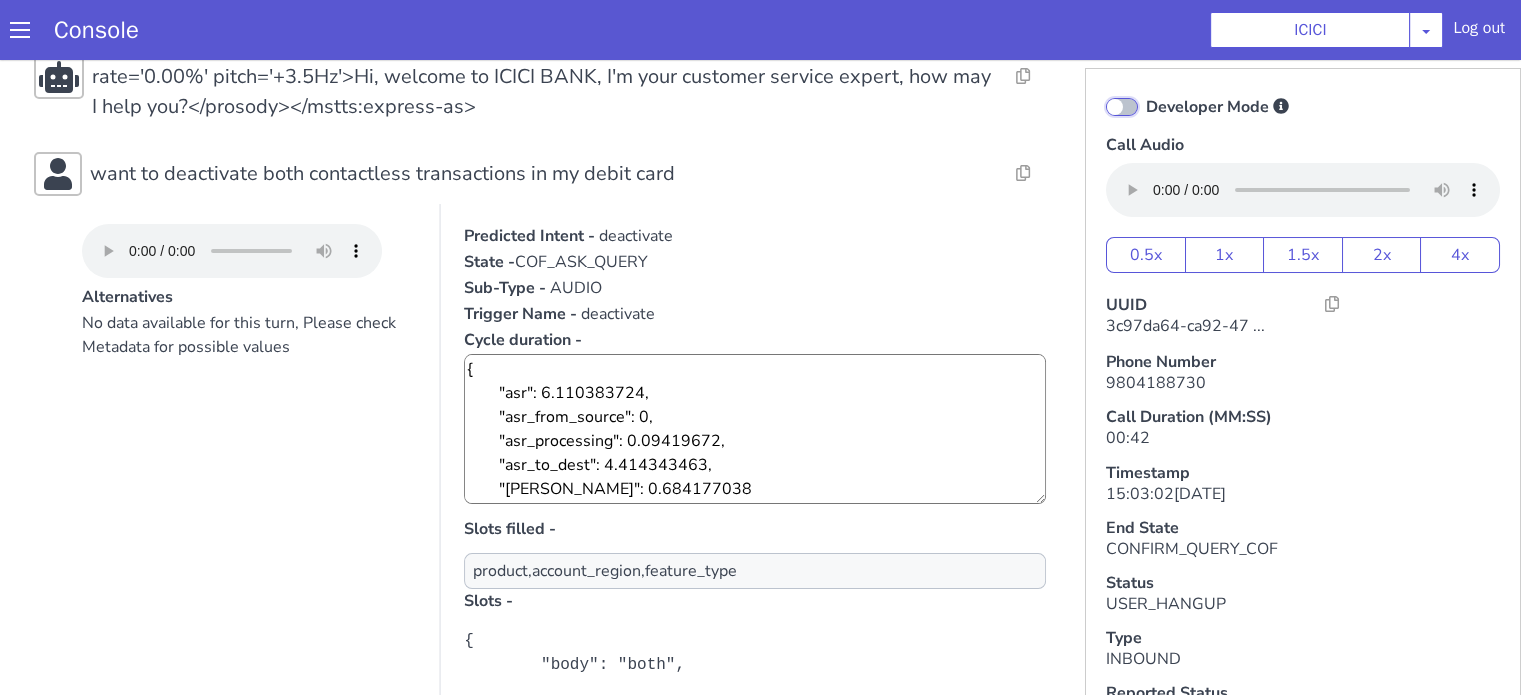 scroll, scrollTop: 0, scrollLeft: 0, axis: both 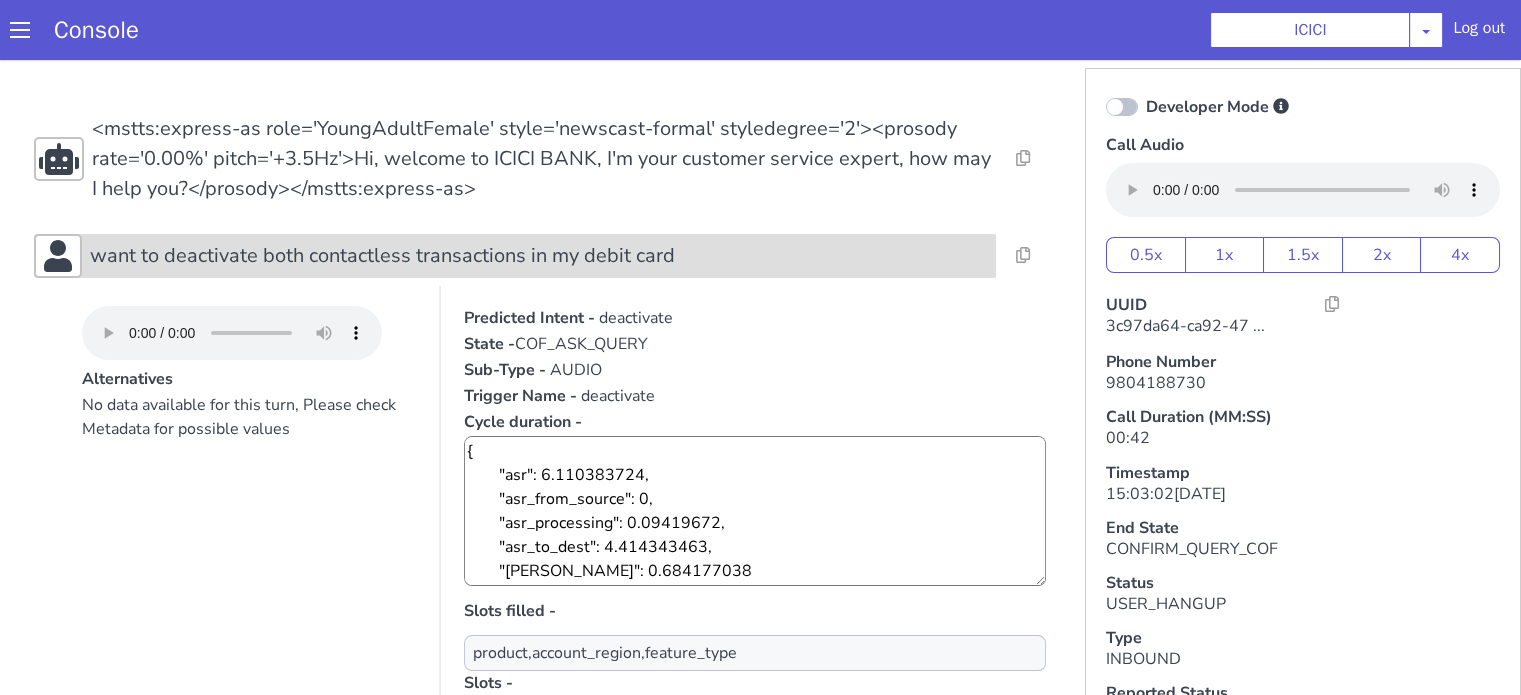click on "want to deactivate both contactless transactions in my debit card" at bounding box center (382, 256) 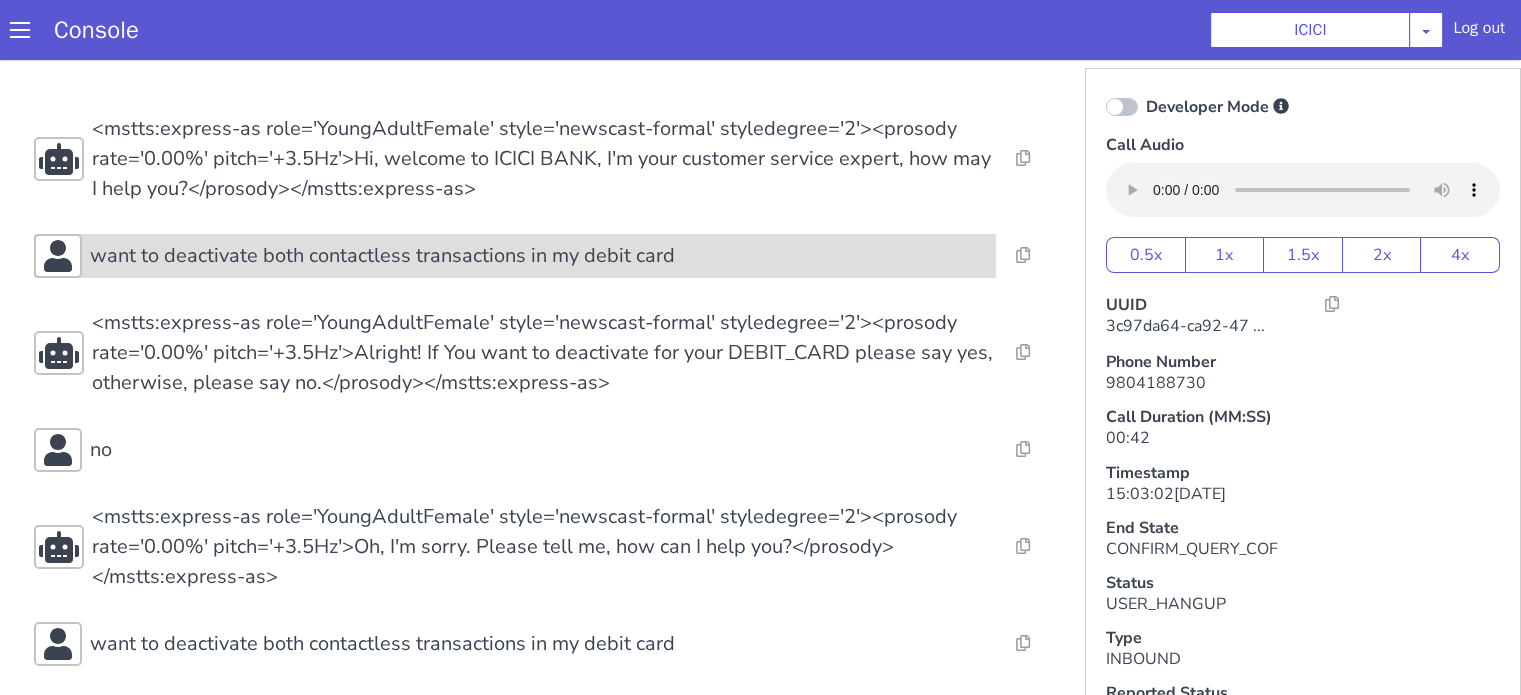 click on "want to deactivate both contactless transactions in my debit card" at bounding box center (382, 256) 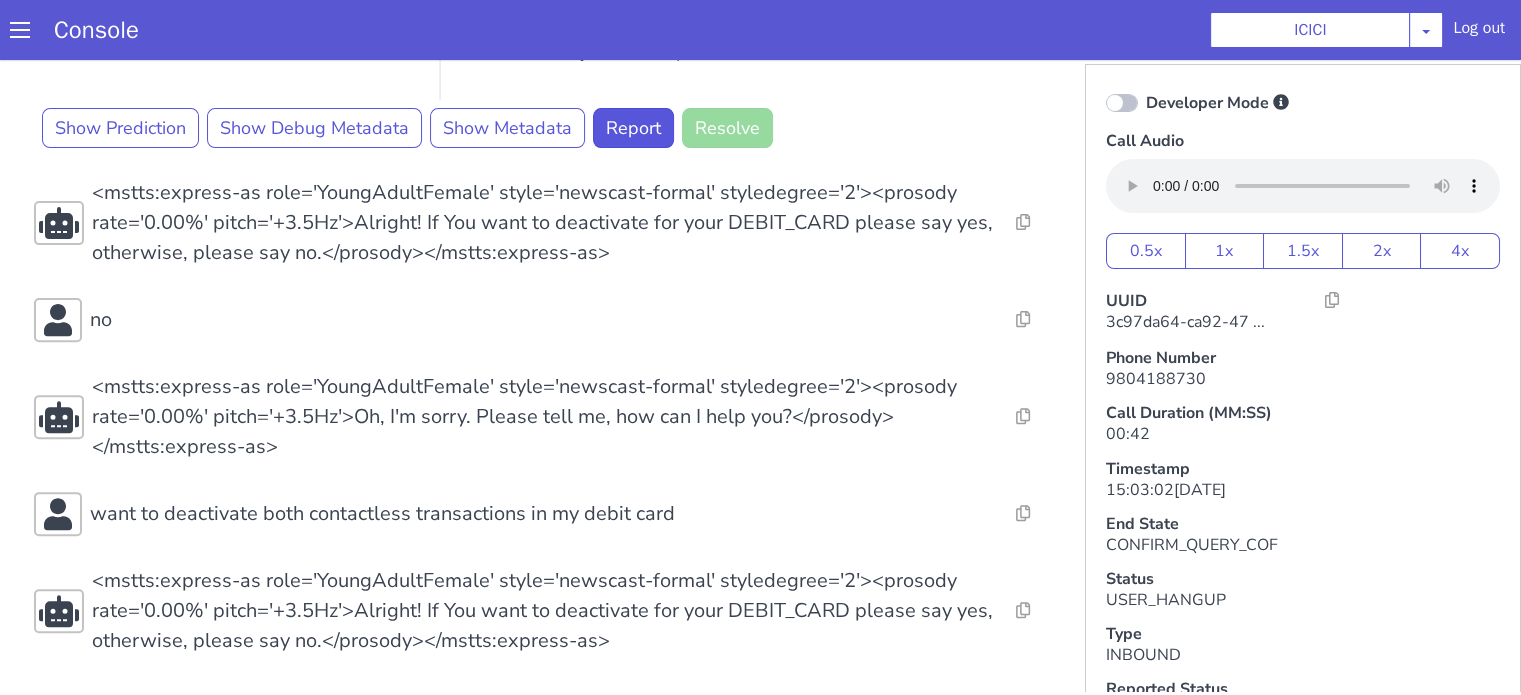 scroll, scrollTop: 5, scrollLeft: 0, axis: vertical 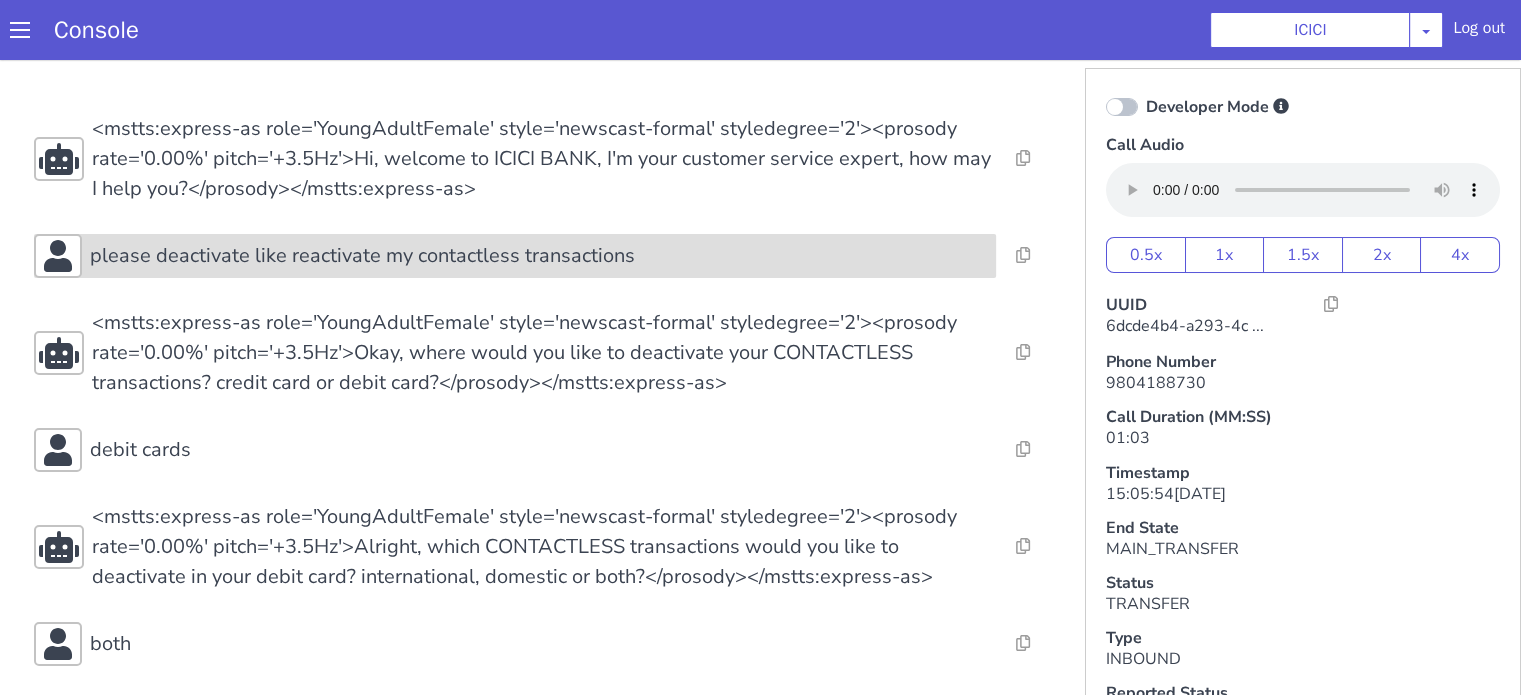 click on "please deactivate like reactivate my contactless transactions" at bounding box center (362, 256) 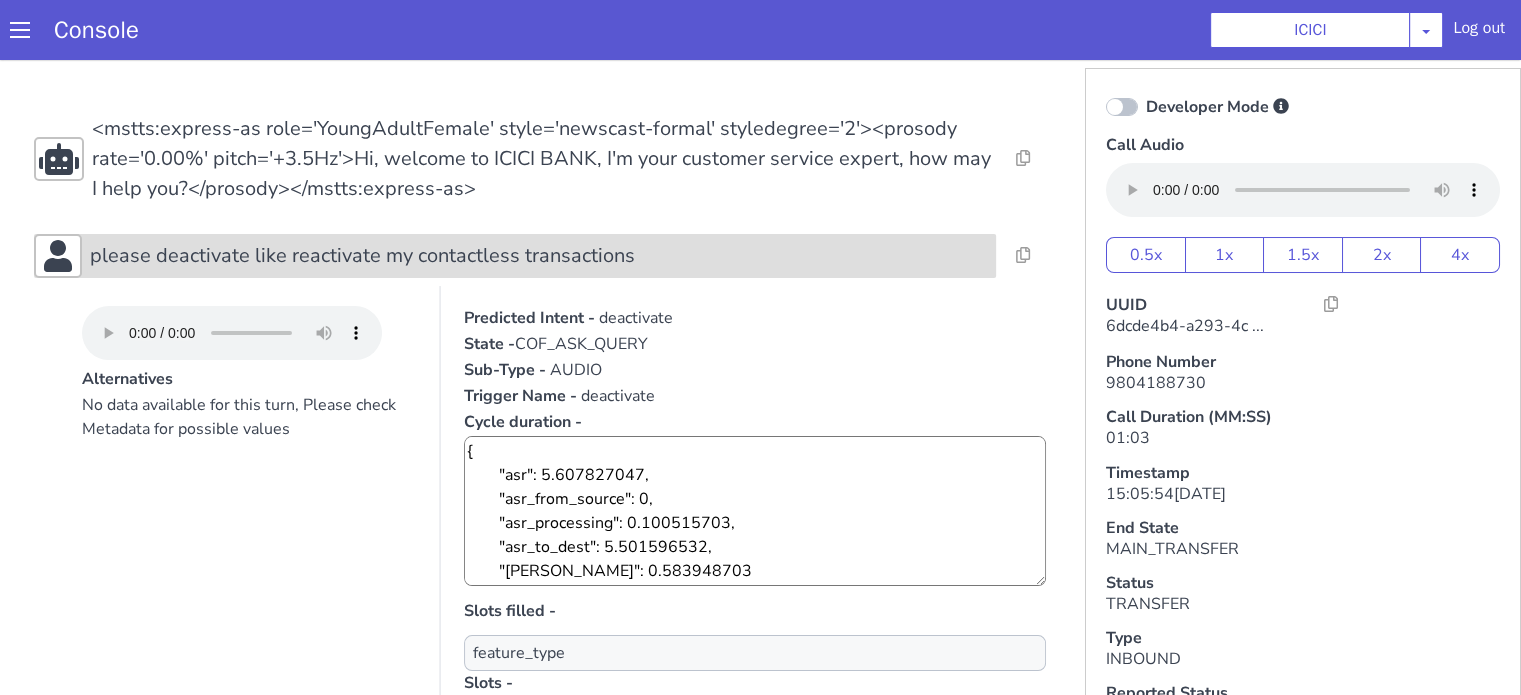 click on "please deactivate like reactivate my contactless transactions" at bounding box center (362, 256) 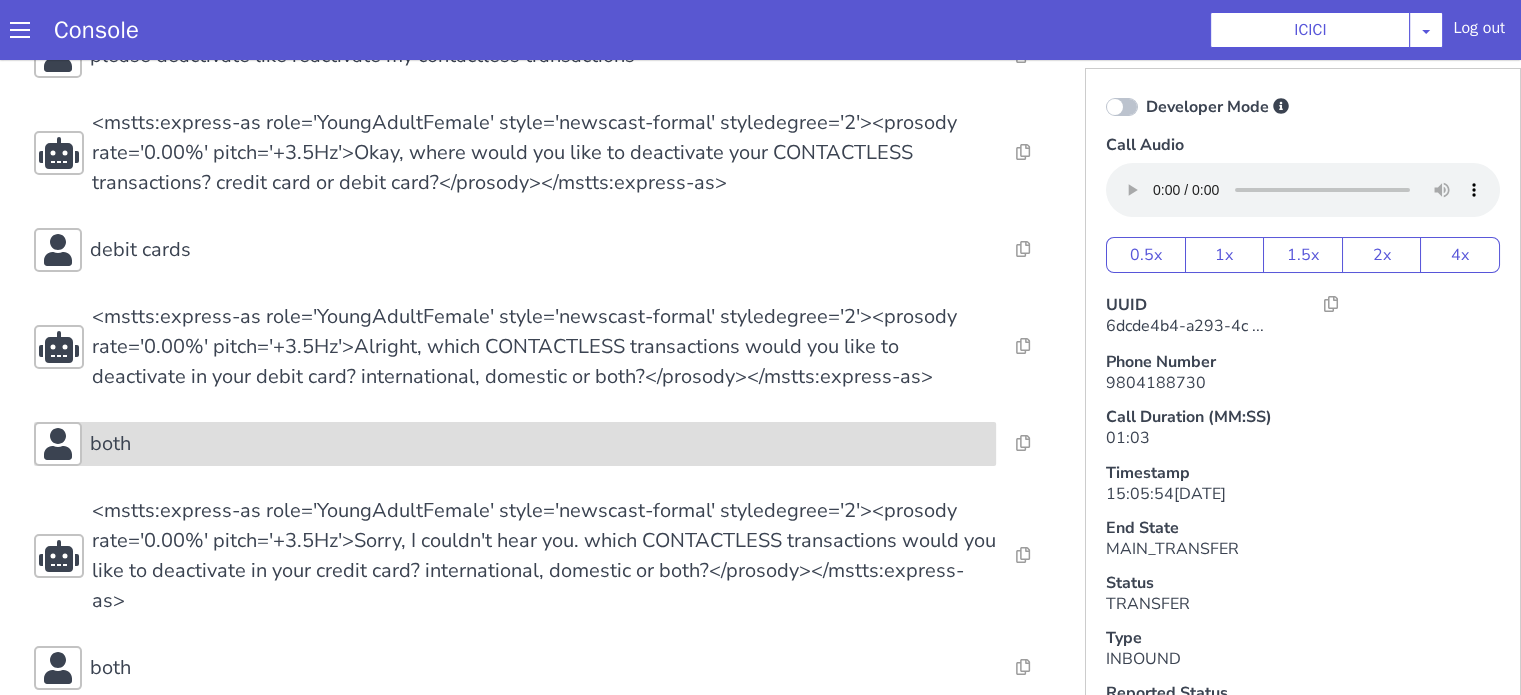 click on "both" at bounding box center (539, 444) 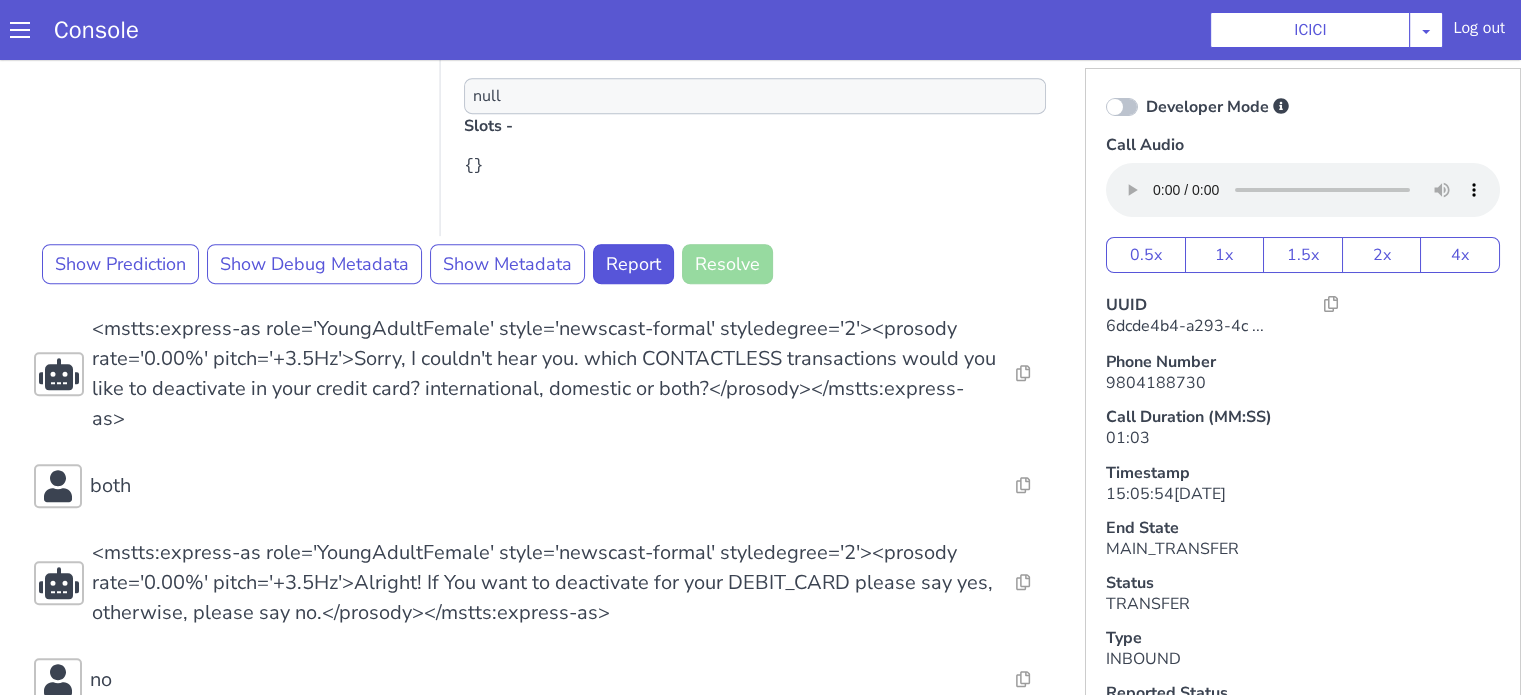 scroll, scrollTop: 1000, scrollLeft: 0, axis: vertical 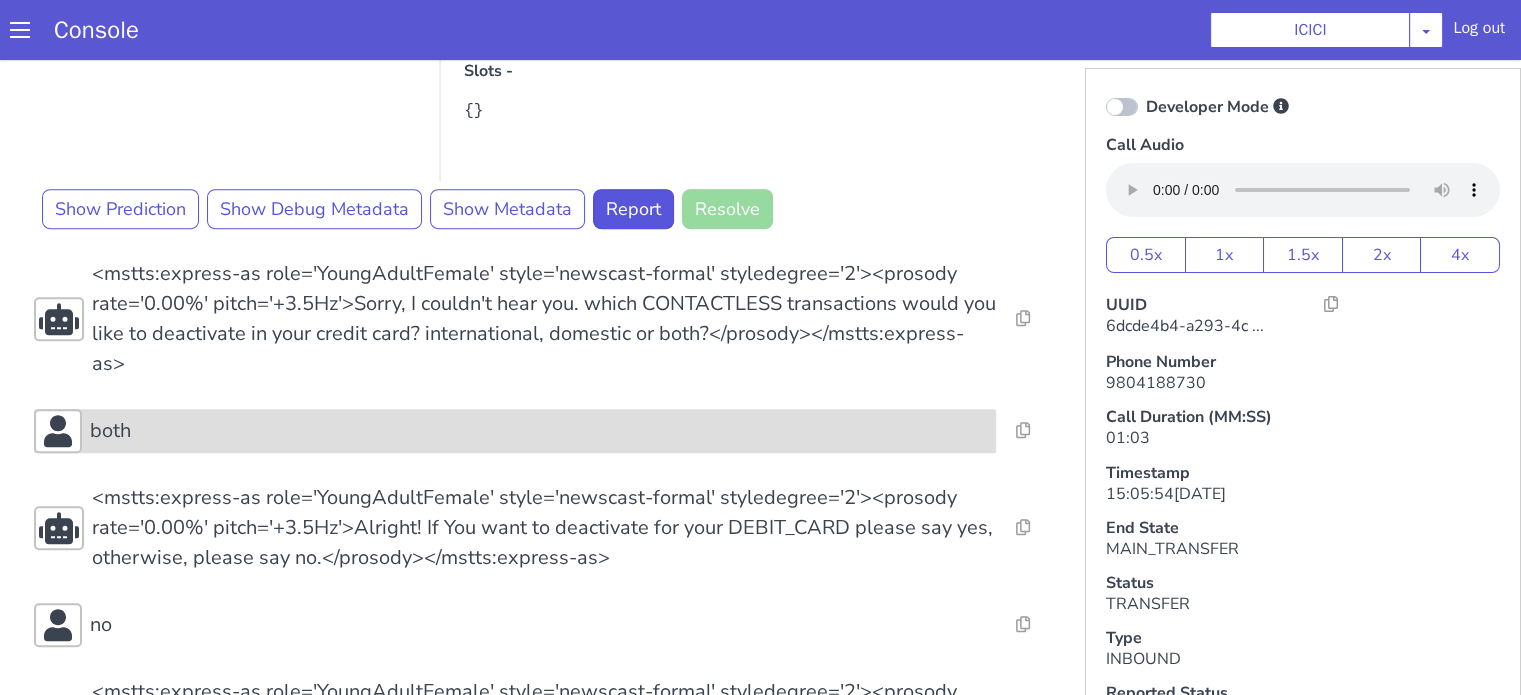 click on "both" at bounding box center (539, 431) 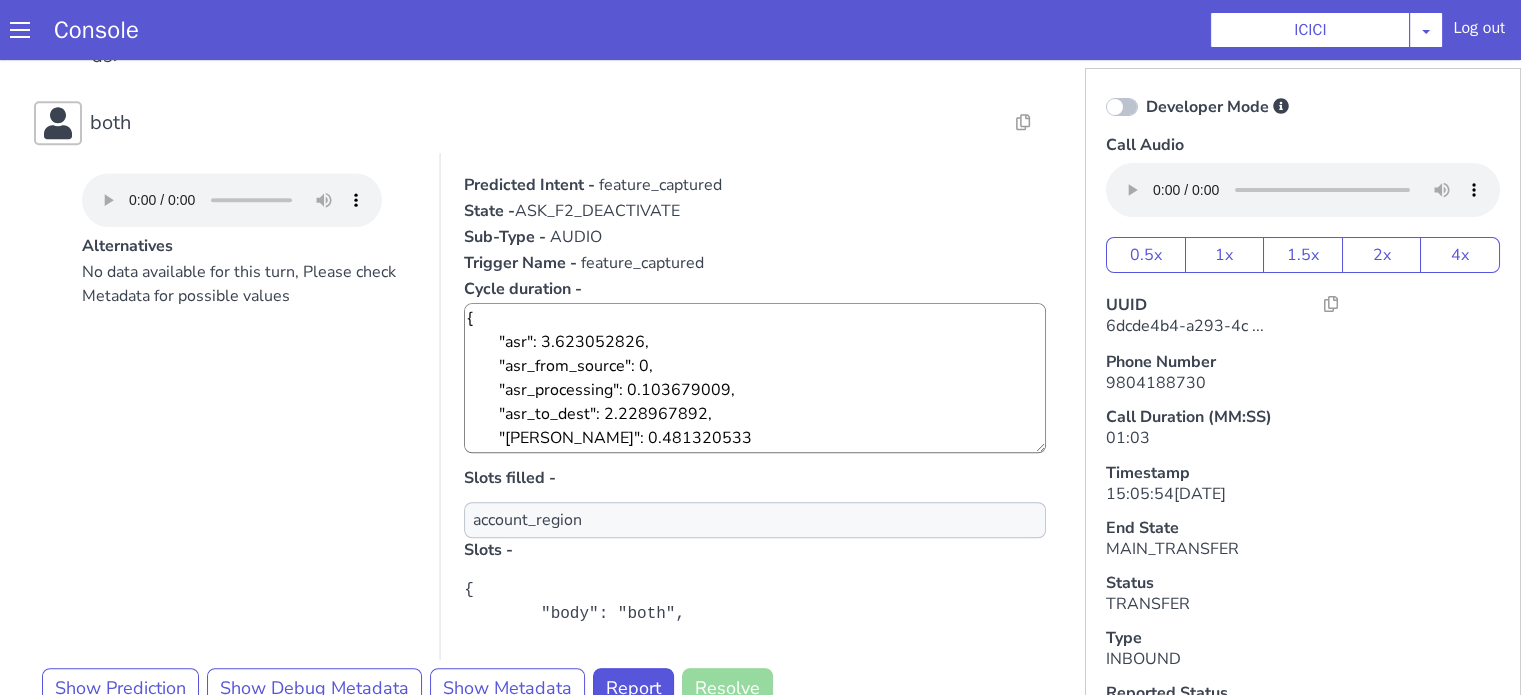 scroll, scrollTop: 1400, scrollLeft: 0, axis: vertical 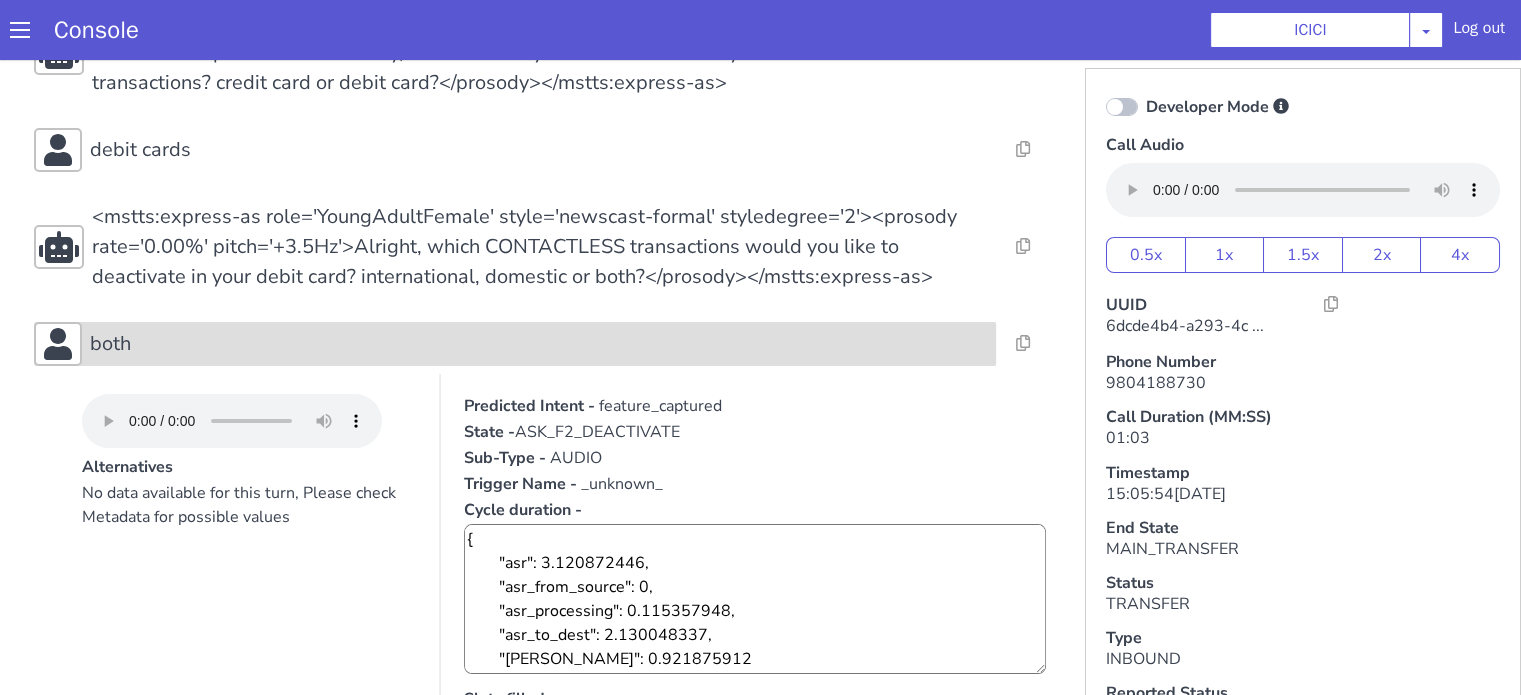 click on "both" at bounding box center [539, 344] 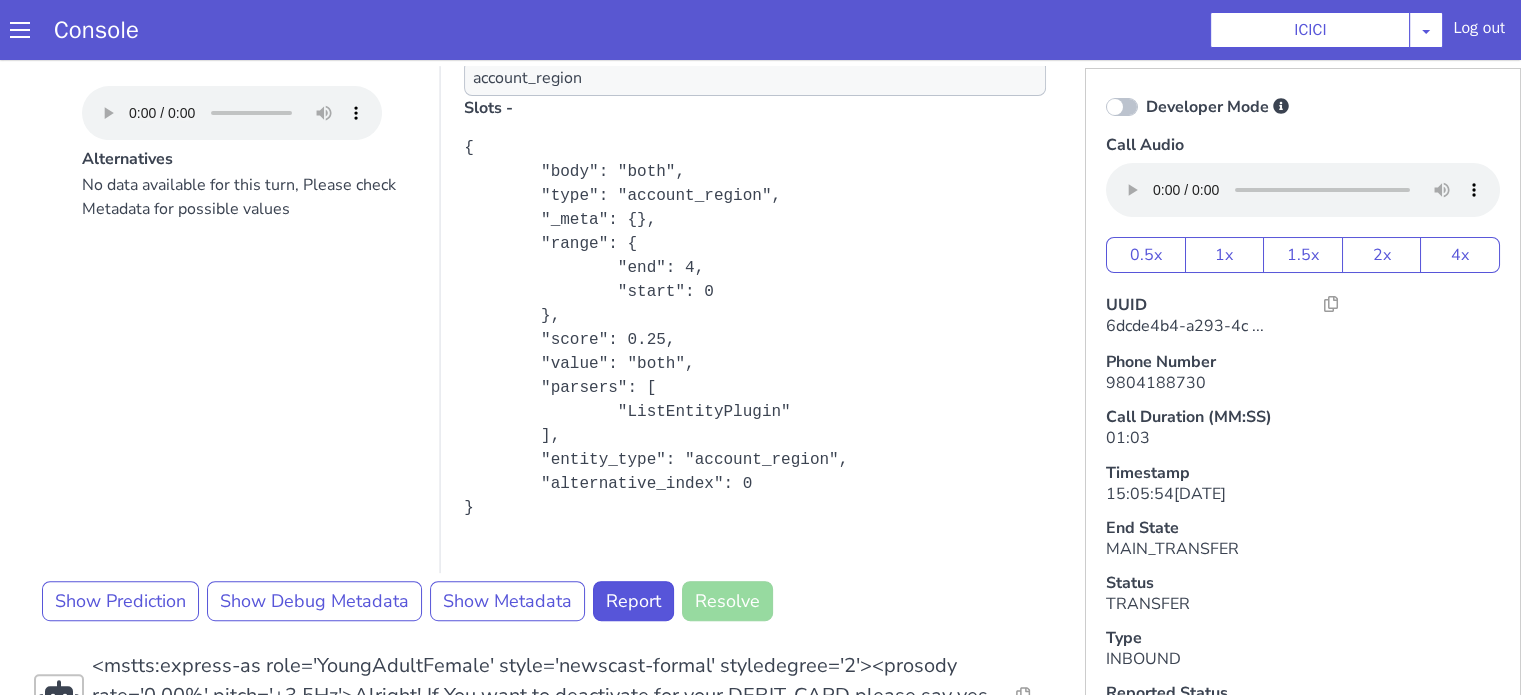 scroll, scrollTop: 1000, scrollLeft: 0, axis: vertical 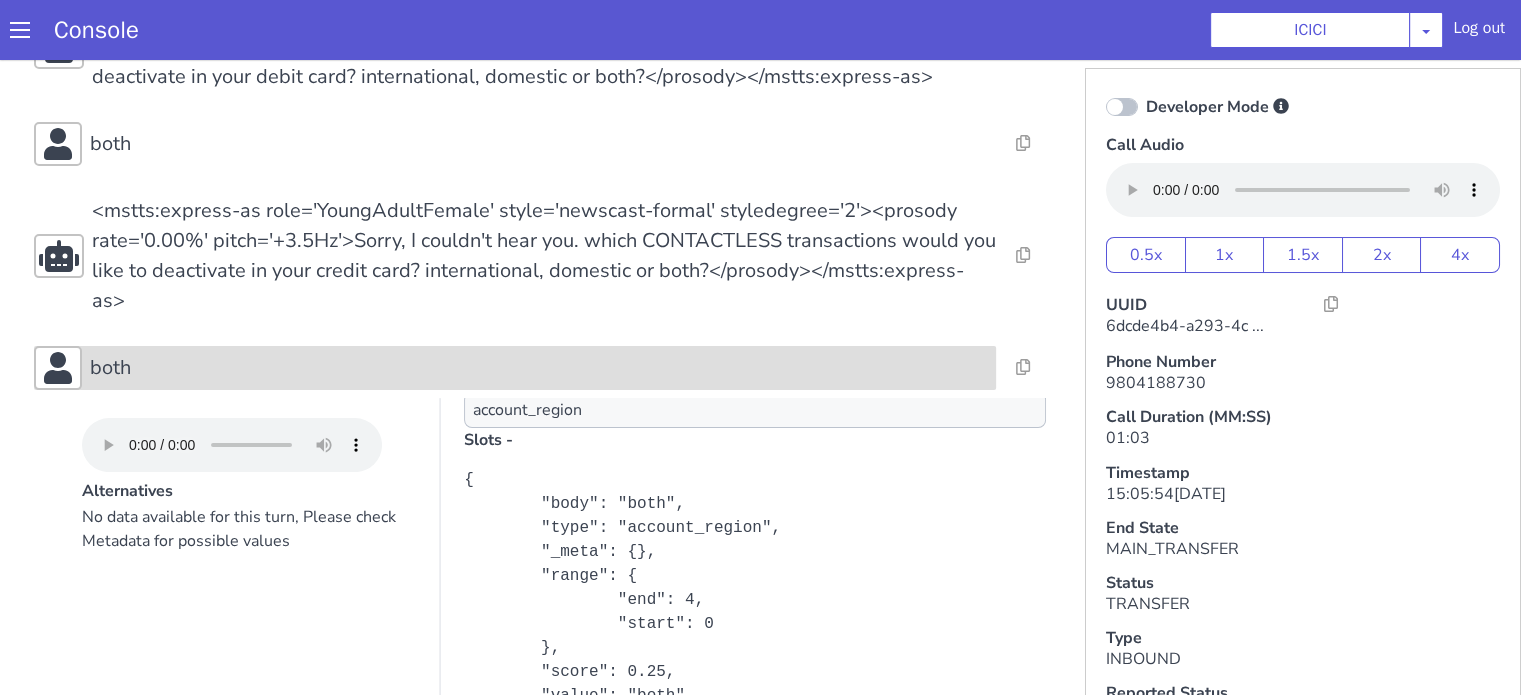 click on "both" at bounding box center [515, 368] 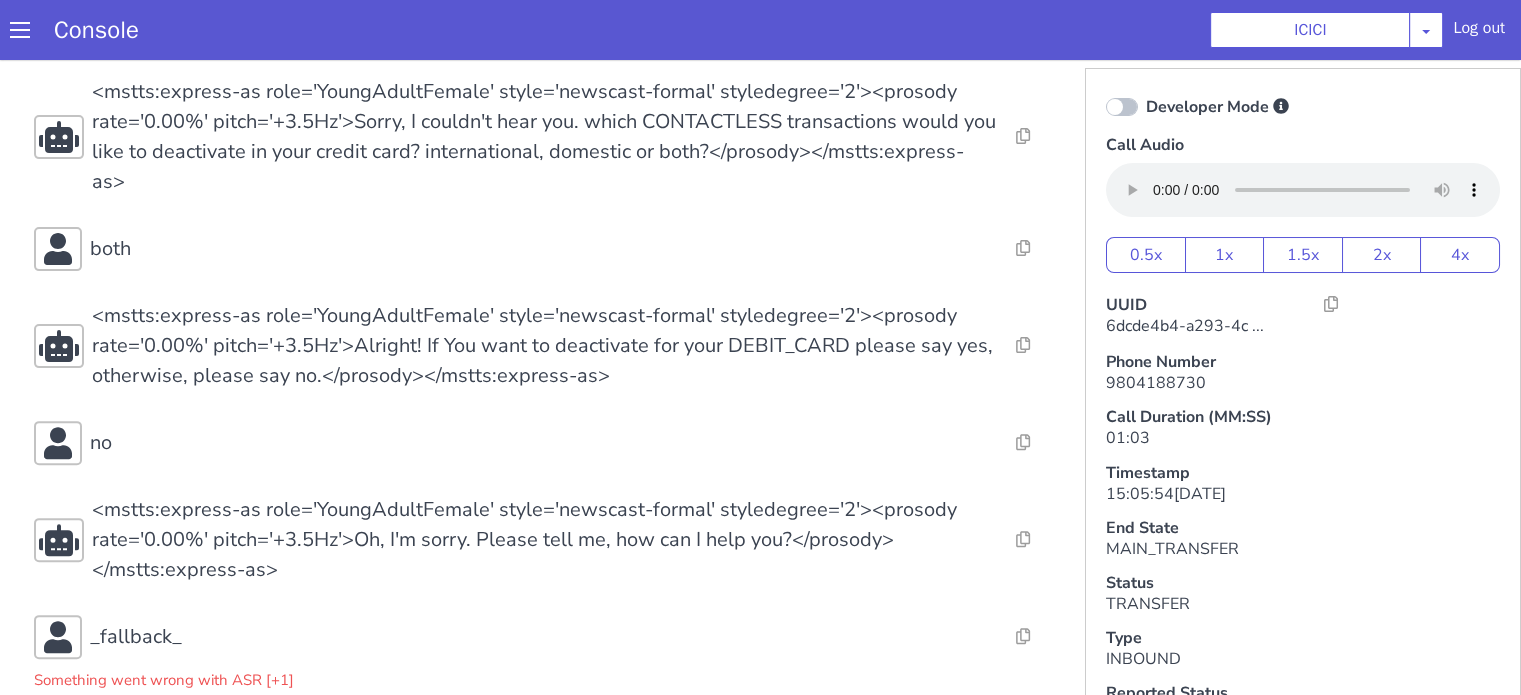 scroll, scrollTop: 700, scrollLeft: 0, axis: vertical 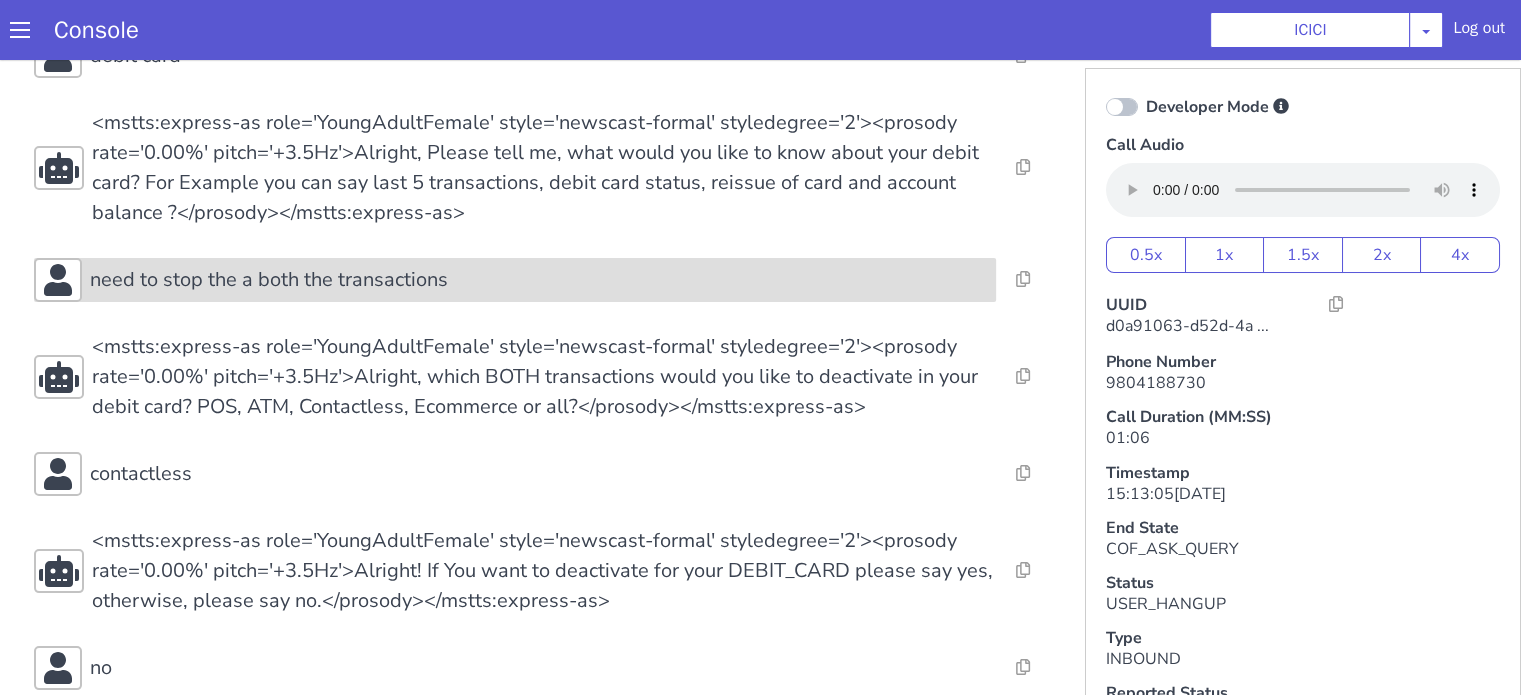 click on "need to stop the a both the transactions" at bounding box center [539, 280] 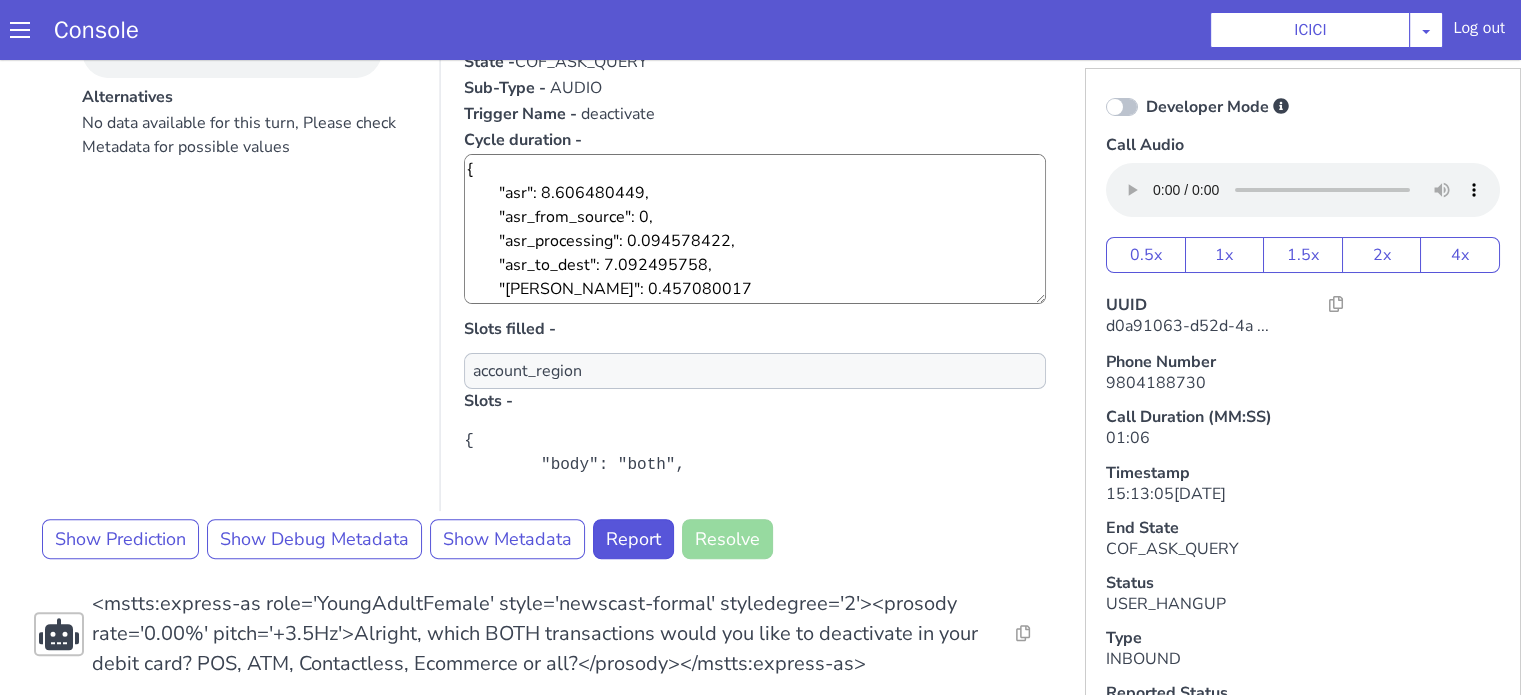 scroll, scrollTop: 600, scrollLeft: 0, axis: vertical 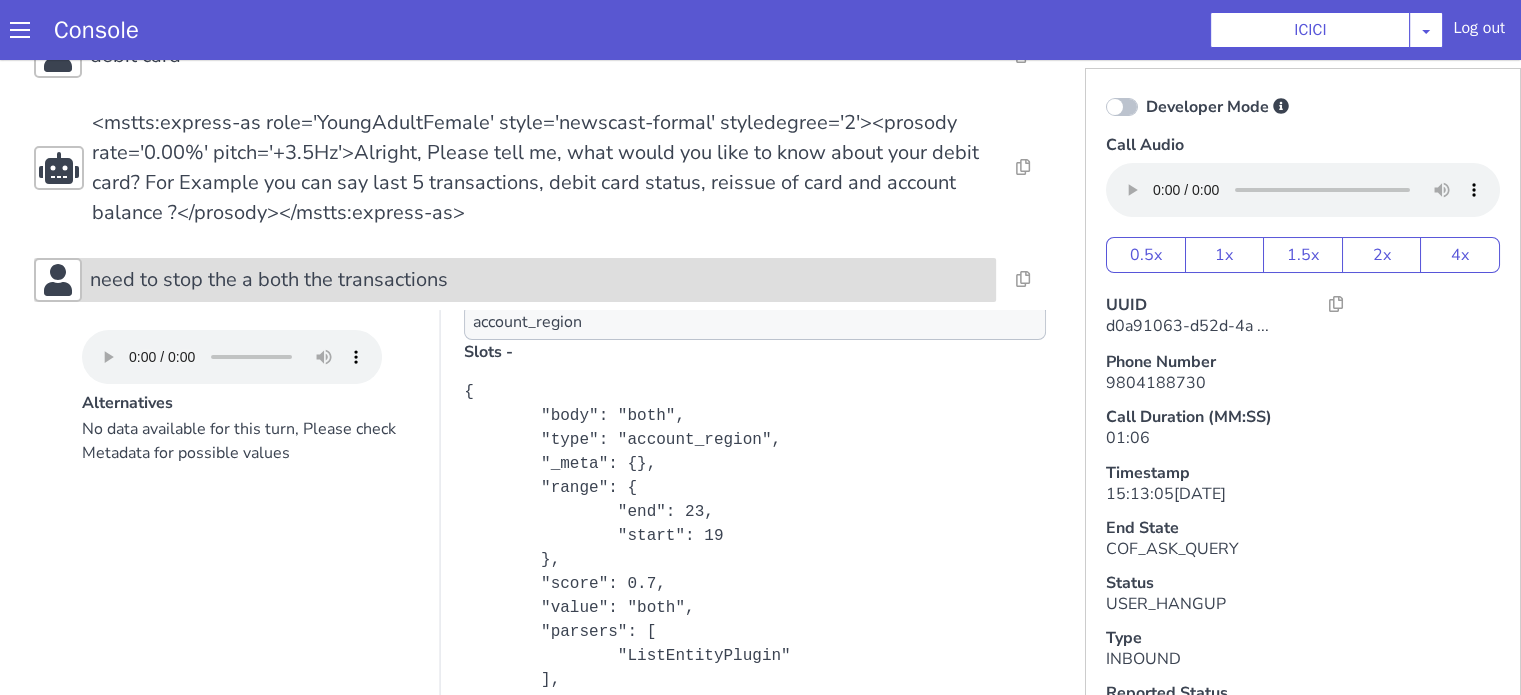 click on "need to stop the a both the transactions" at bounding box center (539, 280) 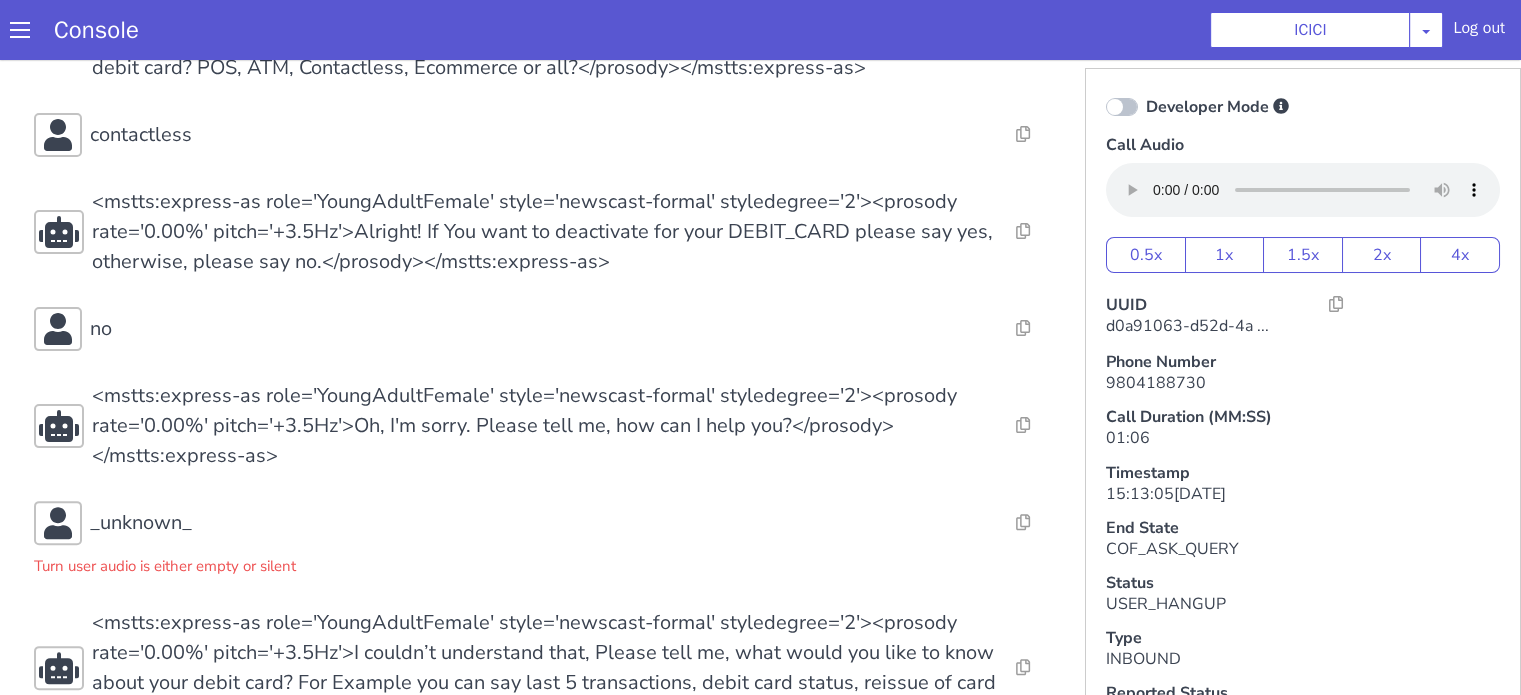 scroll, scrollTop: 405, scrollLeft: 0, axis: vertical 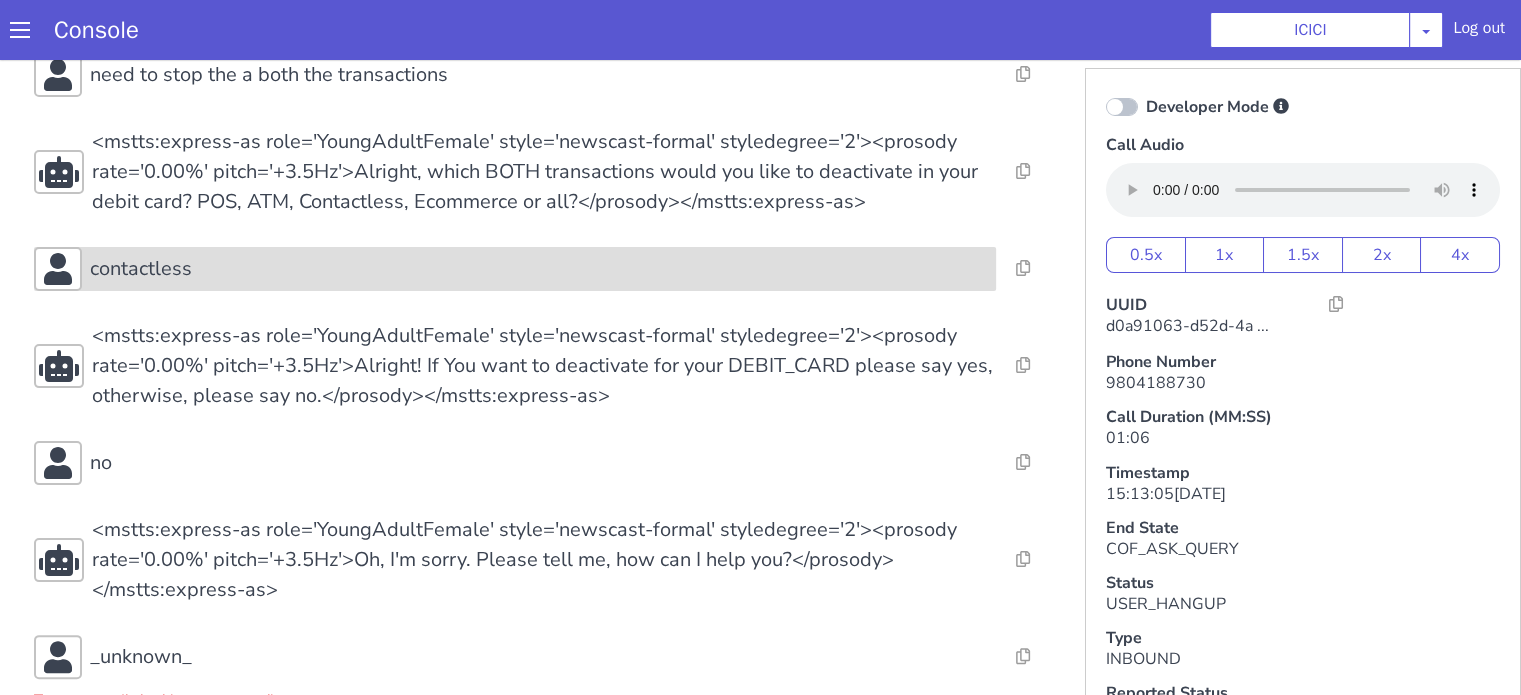 click on "contactless" at bounding box center [539, 269] 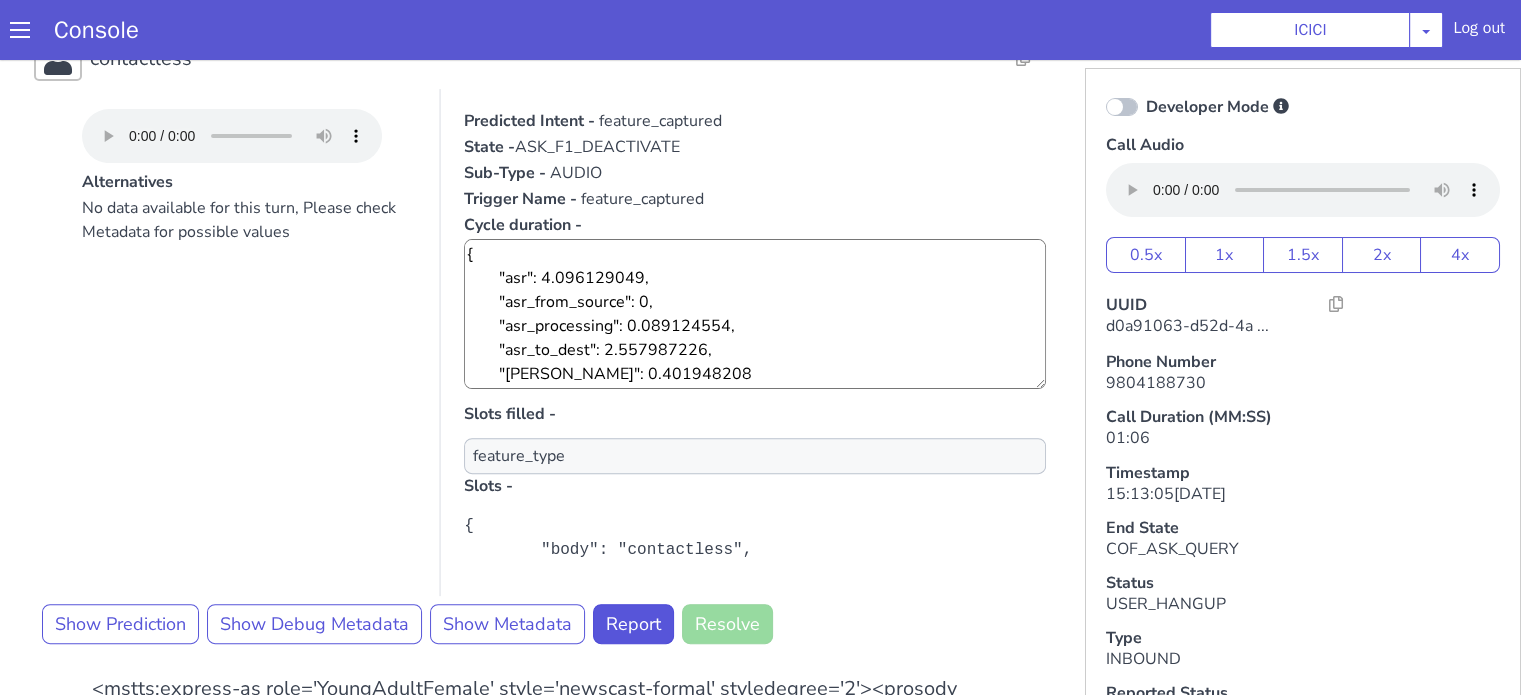 scroll, scrollTop: 705, scrollLeft: 0, axis: vertical 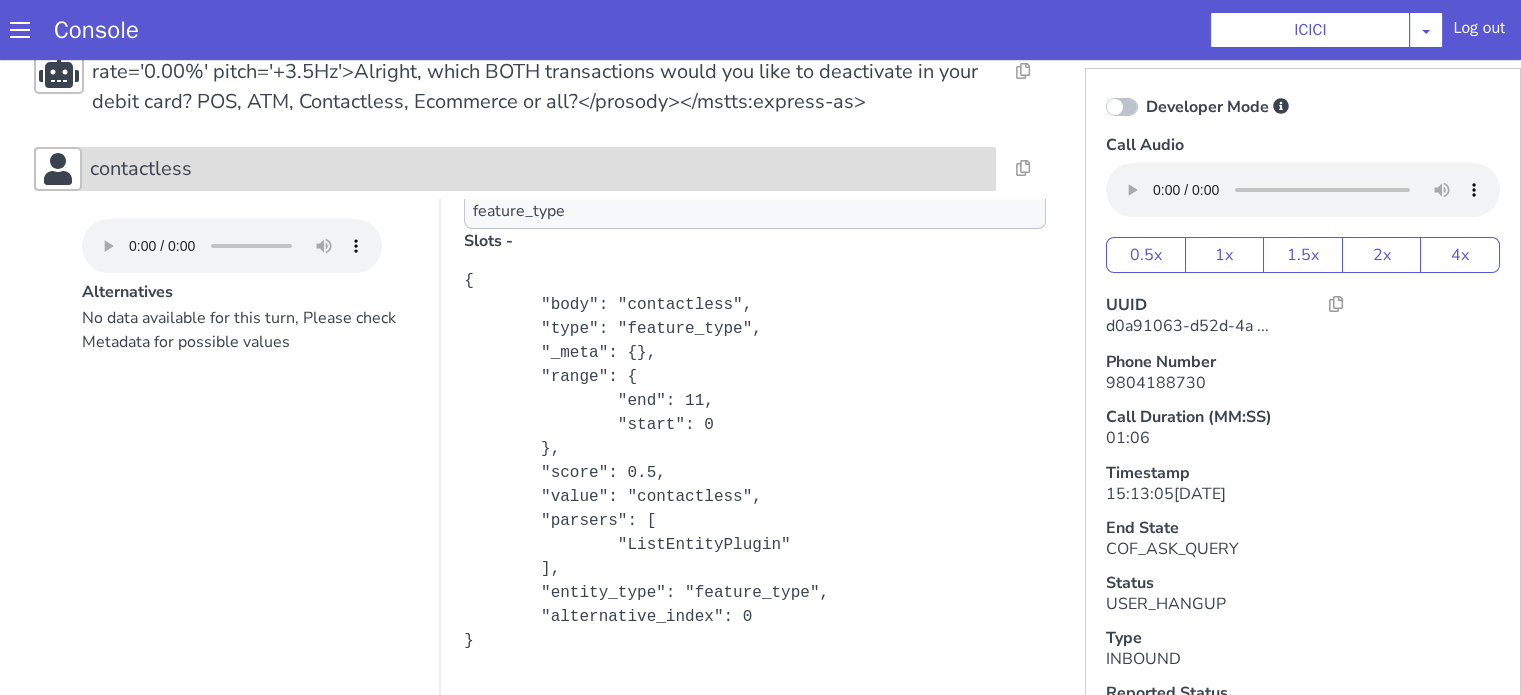 click on "contactless" at bounding box center [539, 169] 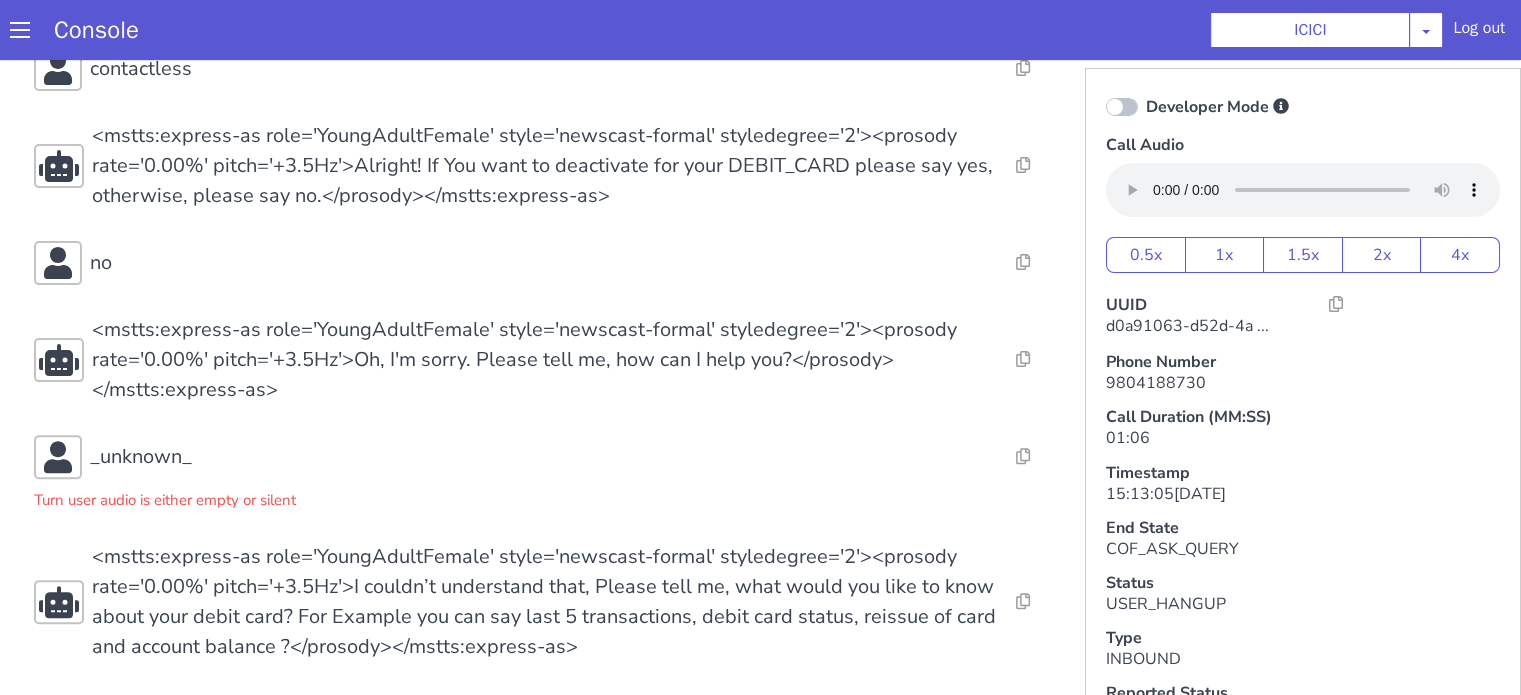 scroll, scrollTop: 505, scrollLeft: 0, axis: vertical 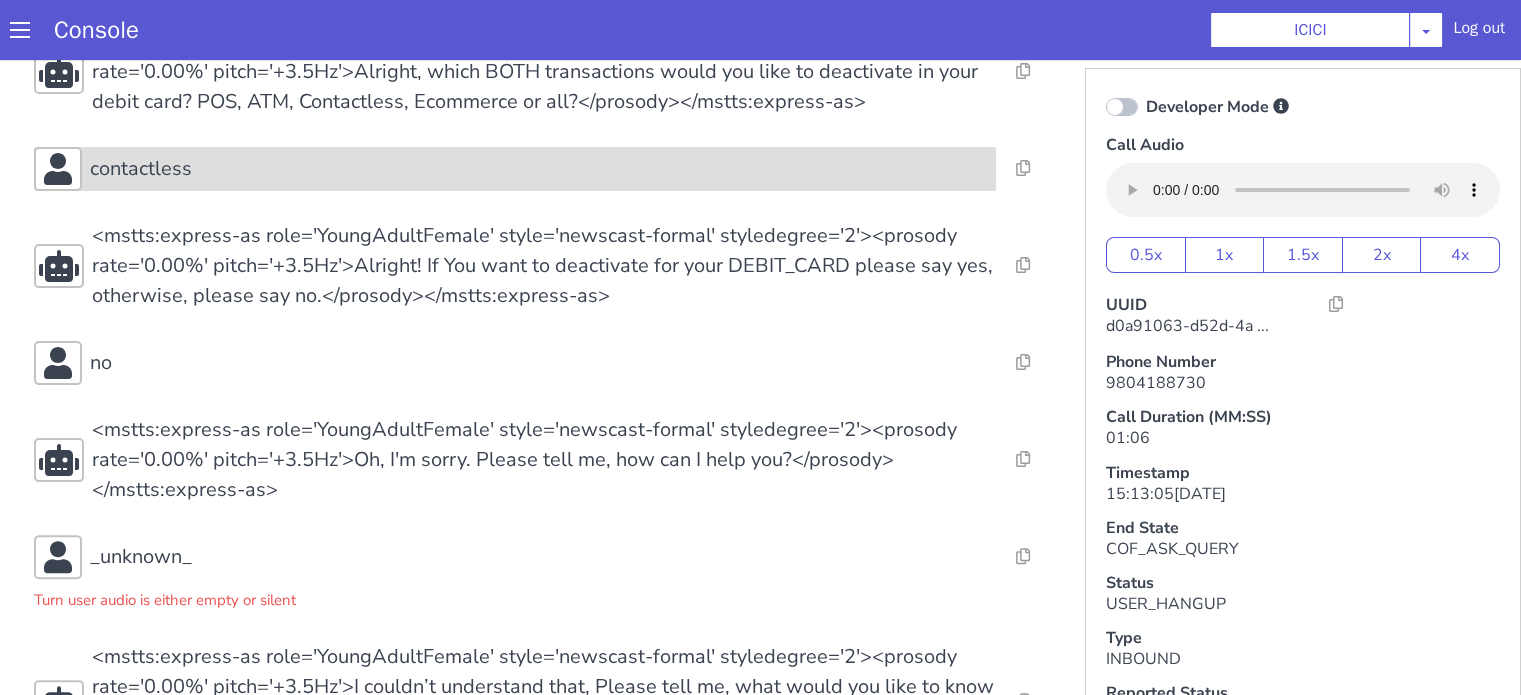 click on "contactless" at bounding box center [539, 169] 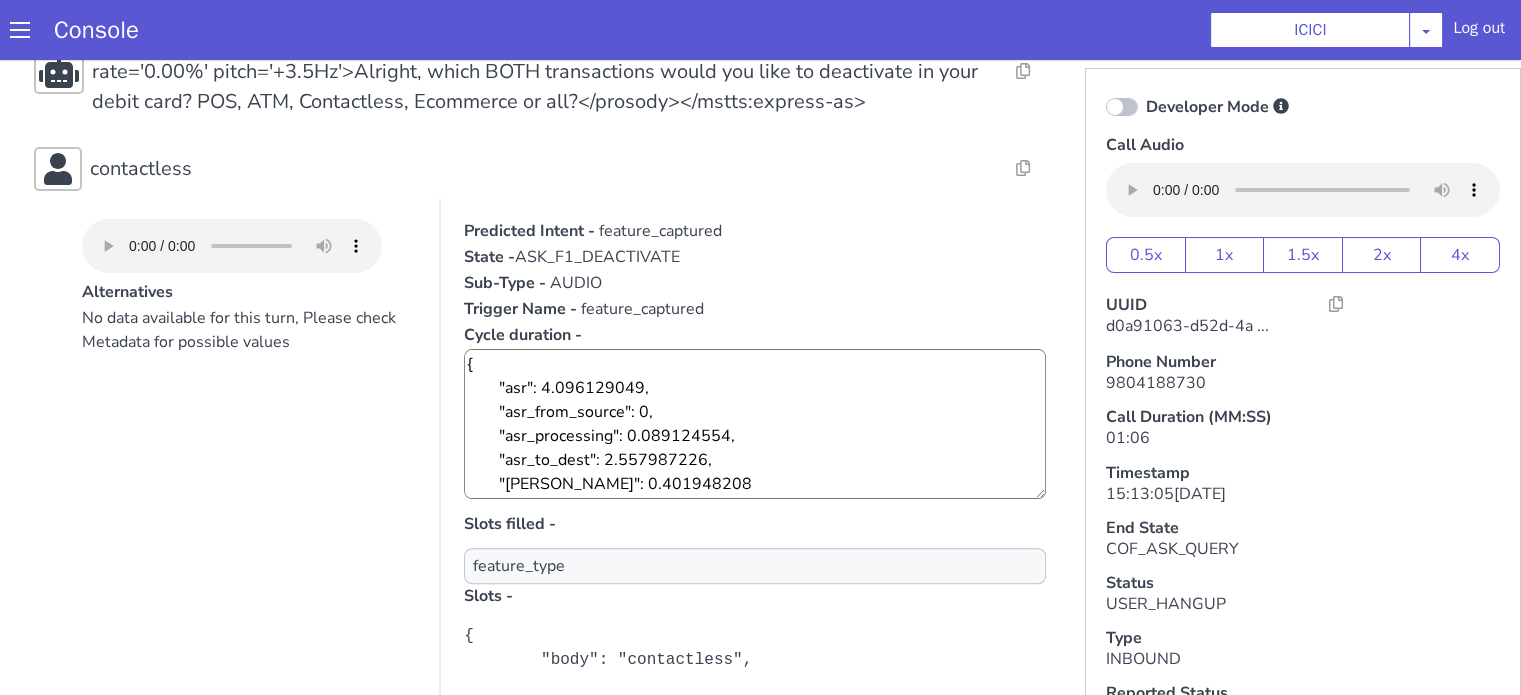 scroll, scrollTop: 300, scrollLeft: 0, axis: vertical 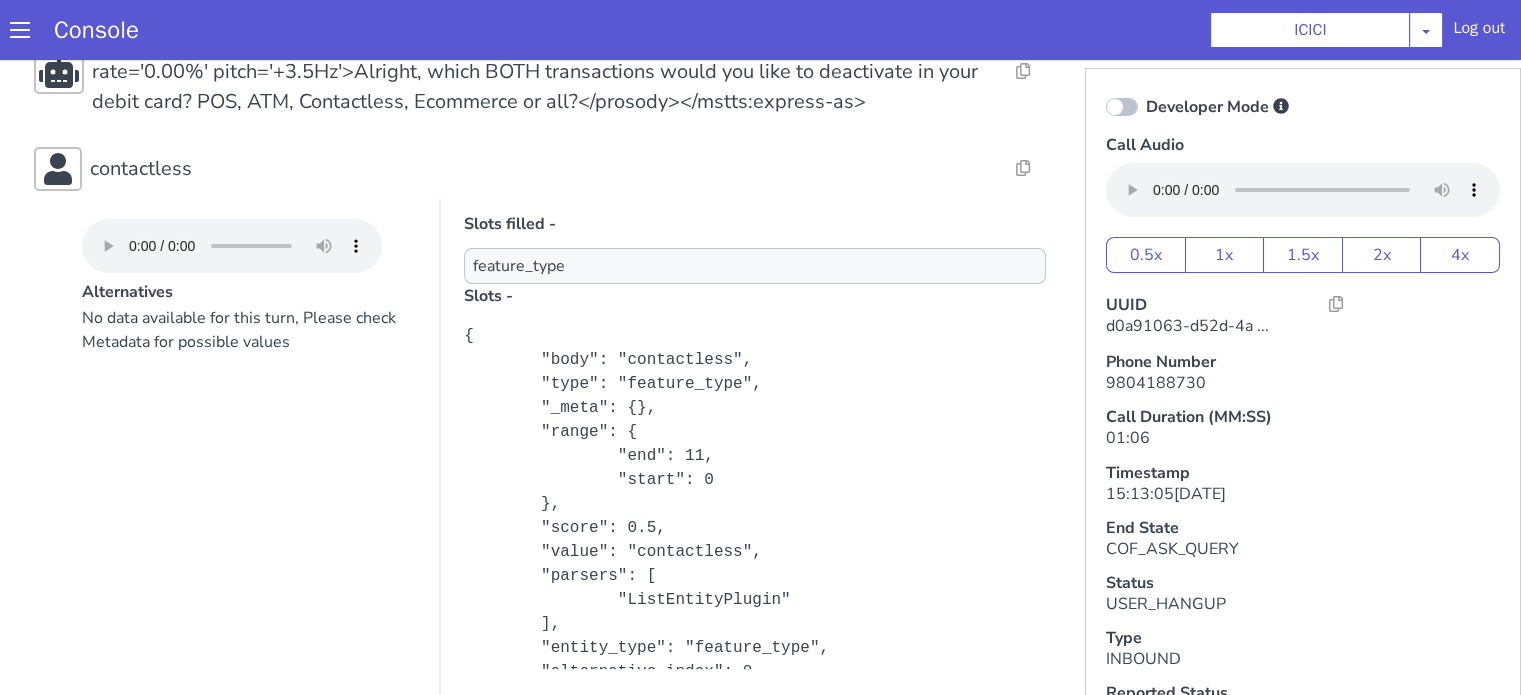 click on "{
"body": "contactless",
"type": "feature_type",
"_meta": {},
"range": {
"end": 11,
"start": 0
},
"score": 0.5,
"value": "contactless",
"parsers": [
"ListEntityPlugin"
],
"entity_type": "feature_type",
"alternative_index": 0
}" at bounding box center (755, 516) 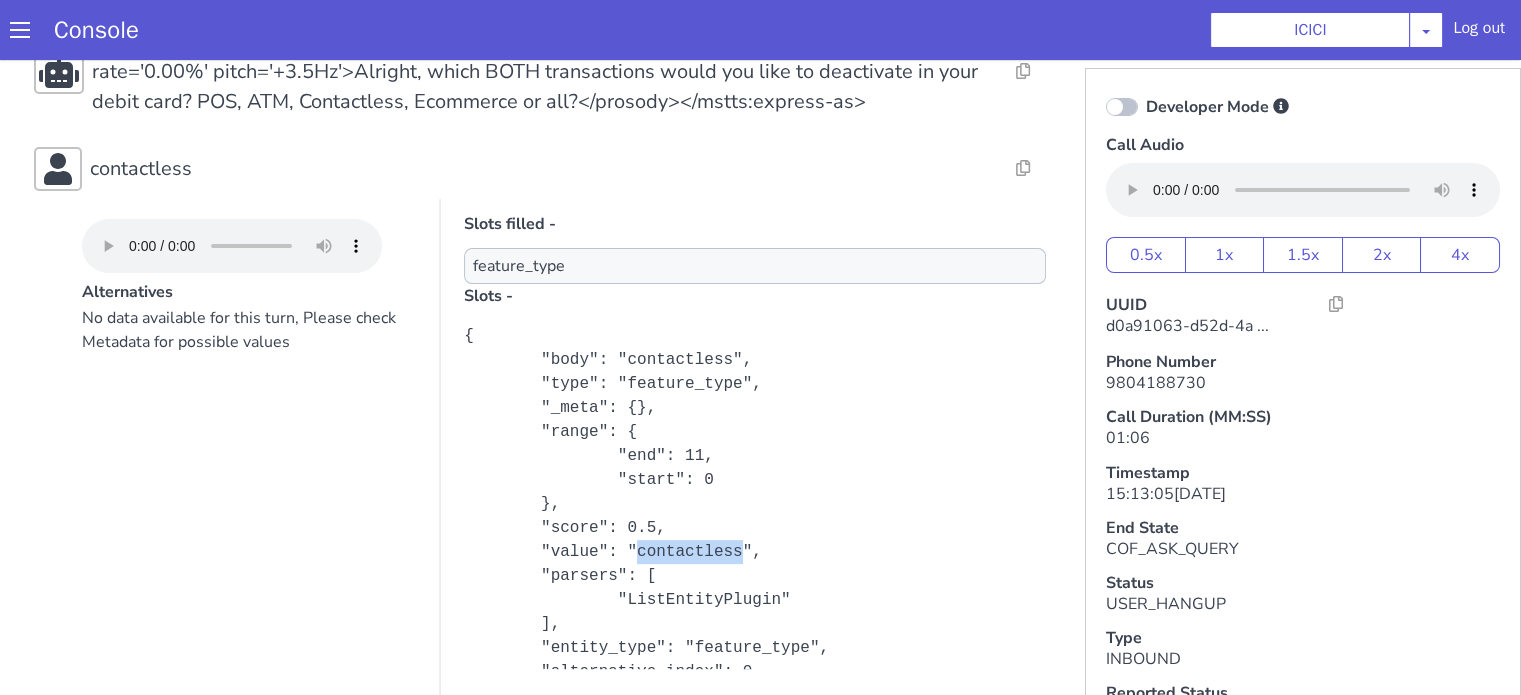 click on "{
"body": "contactless",
"type": "feature_type",
"_meta": {},
"range": {
"end": 11,
"start": 0
},
"score": 0.5,
"value": "contactless",
"parsers": [
"ListEntityPlugin"
],
"entity_type": "feature_type",
"alternative_index": 0
}" at bounding box center [755, 516] 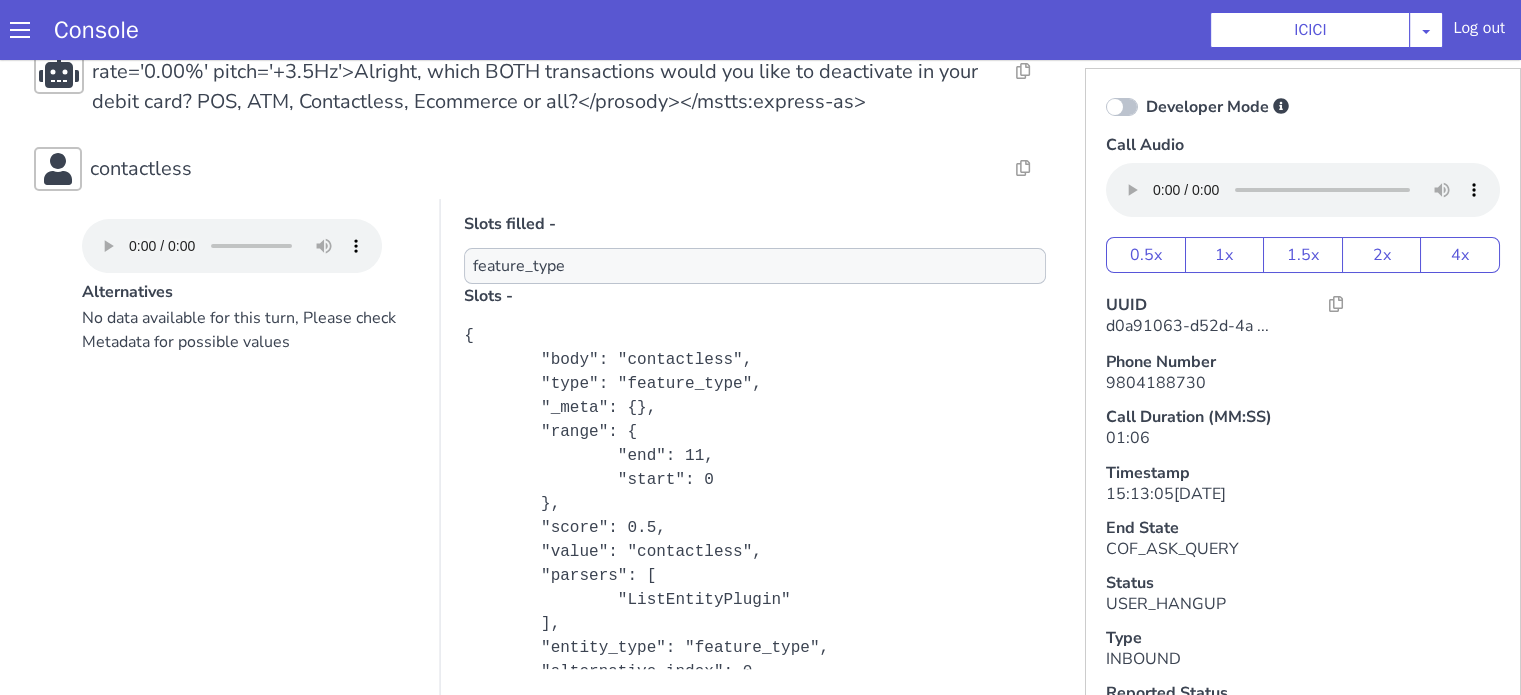 click on "Resolve  Intent Error  Entity Error  Transcription Error  Miscellaneous Submit Resolve  Intent Error  Entity Error  Transcription Error  Miscellaneous Submit Resolve  Intent Error  Entity Error  Transcription Error  Miscellaneous Submit <mstts:express-as role='YoungAdultFemale' style='newscast-formal' styledegree='2'><prosody rate='0.00%' pitch='+3.5Hz'>Hi, welcome to ICICI BANK, I'm your customer service expert, how may I help you?</prosody></mstts:express-as> Resolve  Intent Error  Entity Error  Transcription Error  Miscellaneous Submit debit card Resolve  Intent Error  Entity Error  Transcription Error  Miscellaneous Submit Resolve  Intent Error  Entity Error  Transcription Error  Miscellaneous Submit Resolve  Intent Error  Entity Error  Transcription Error  Miscellaneous Submit need to stop the a both the transactions Resolve  Intent Error  Entity Error  Transcription Error  Miscellaneous Submit Resolve  Intent Error  Entity Error  Transcription Error  Miscellaneous Submit Resolve  Intent Error Submit" at bounding box center (544, 467) 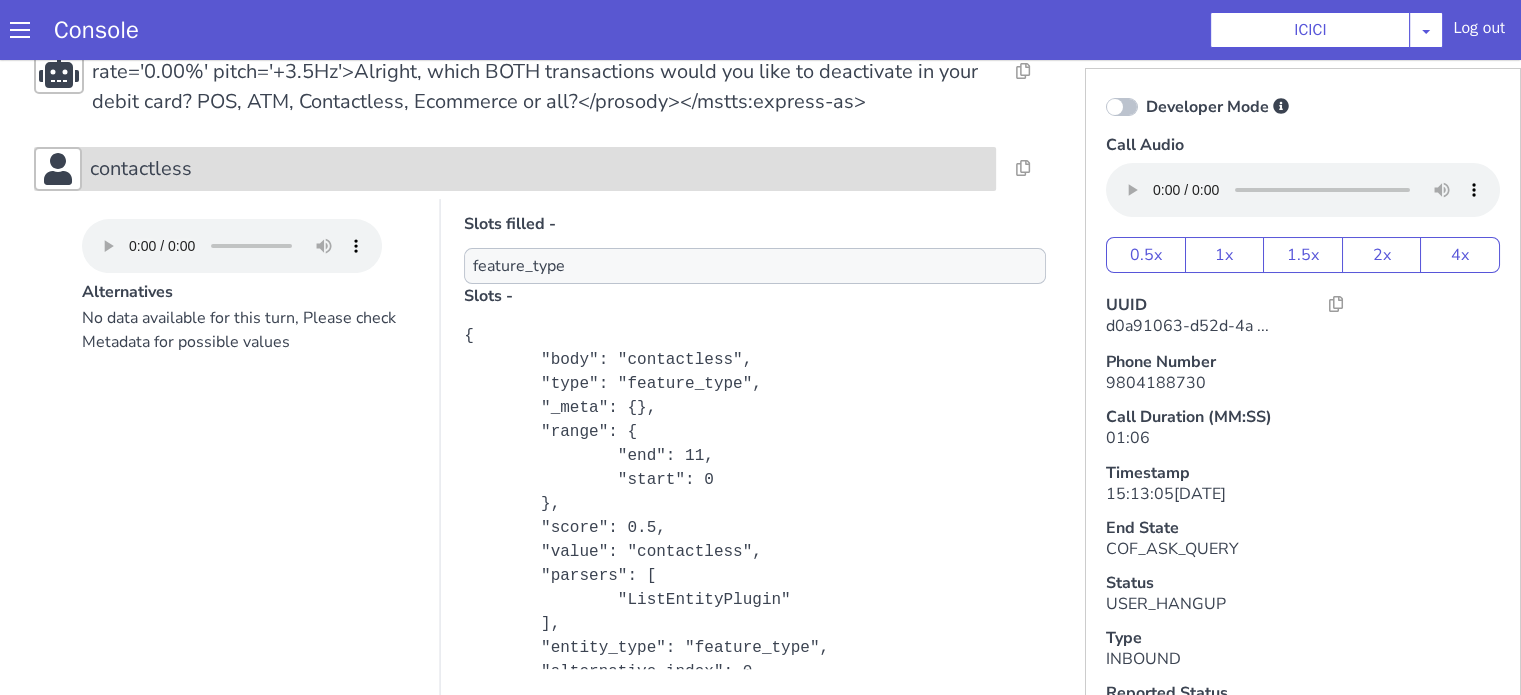 click on "contactless" at bounding box center [539, 169] 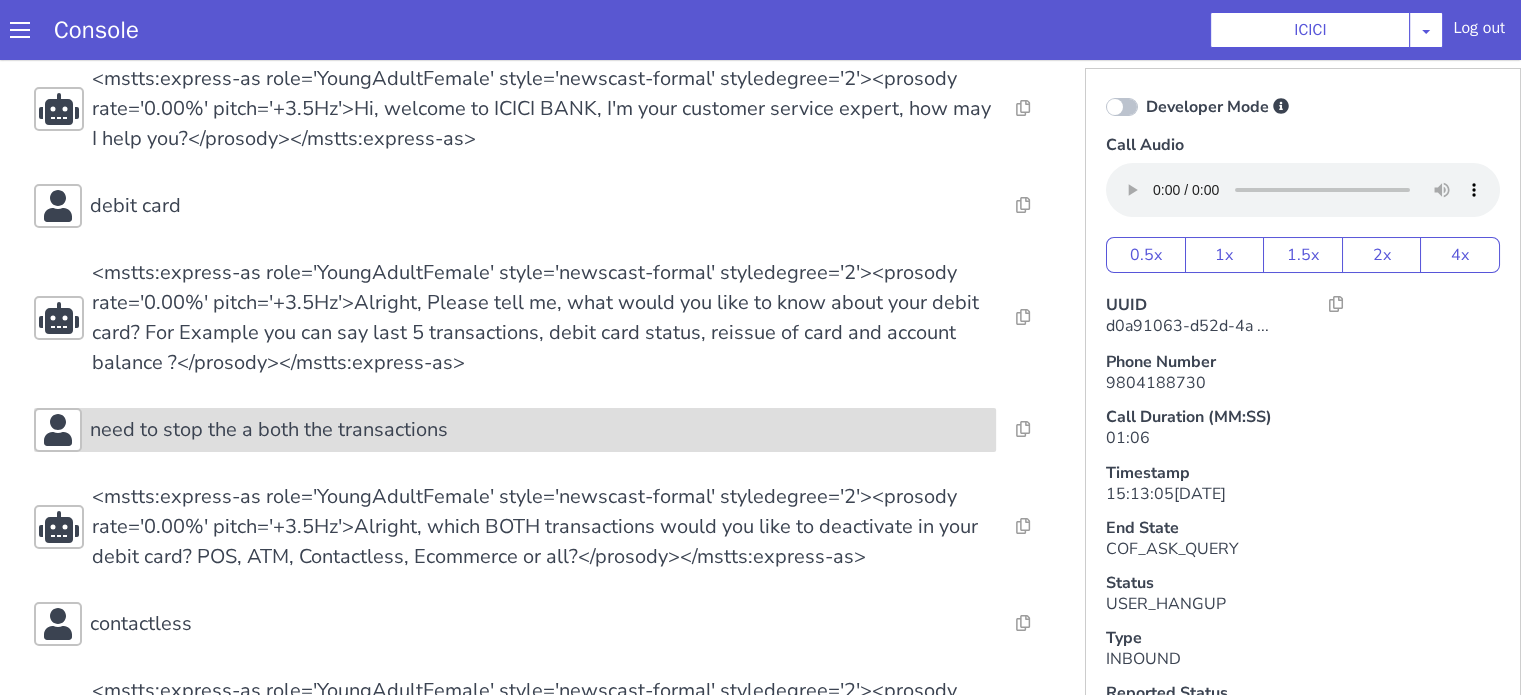scroll, scrollTop: 0, scrollLeft: 0, axis: both 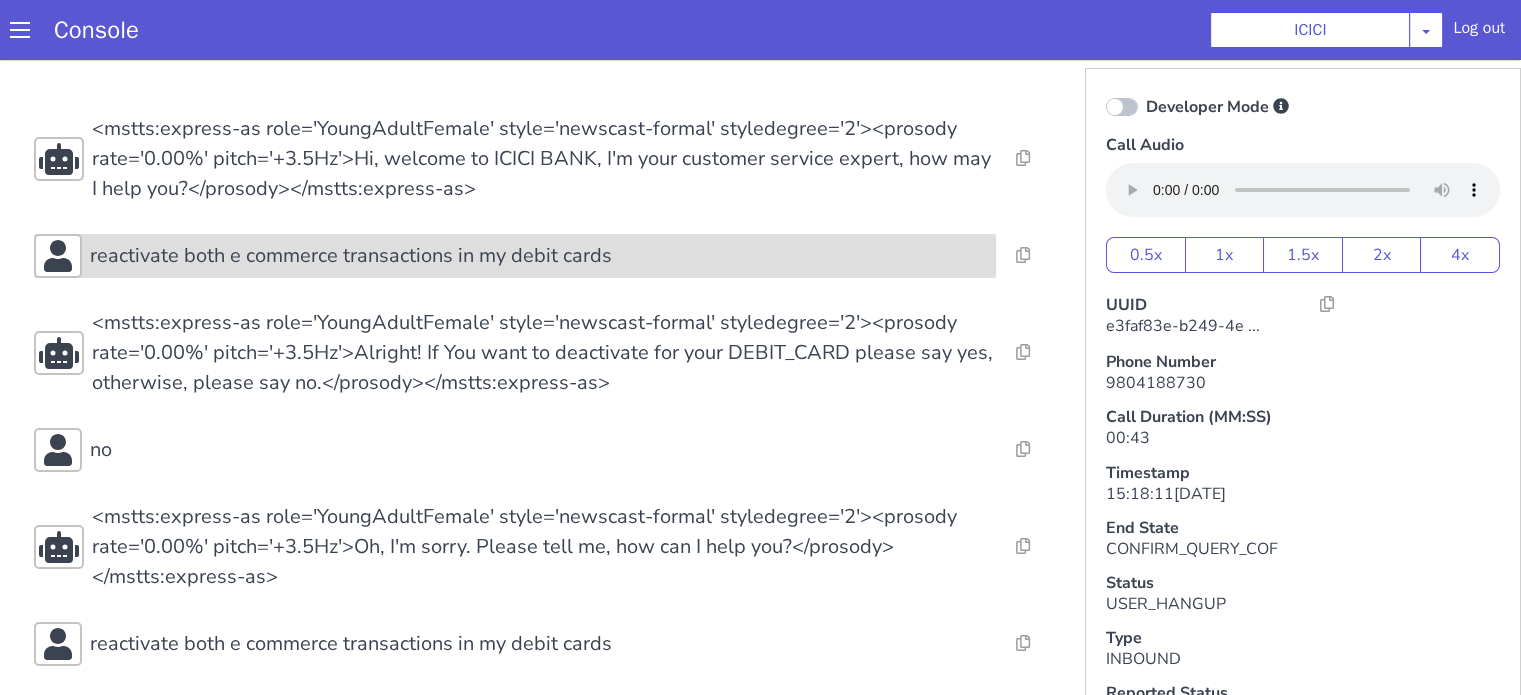 click on "reactivate both e commerce transactions in my debit cards" at bounding box center (351, 256) 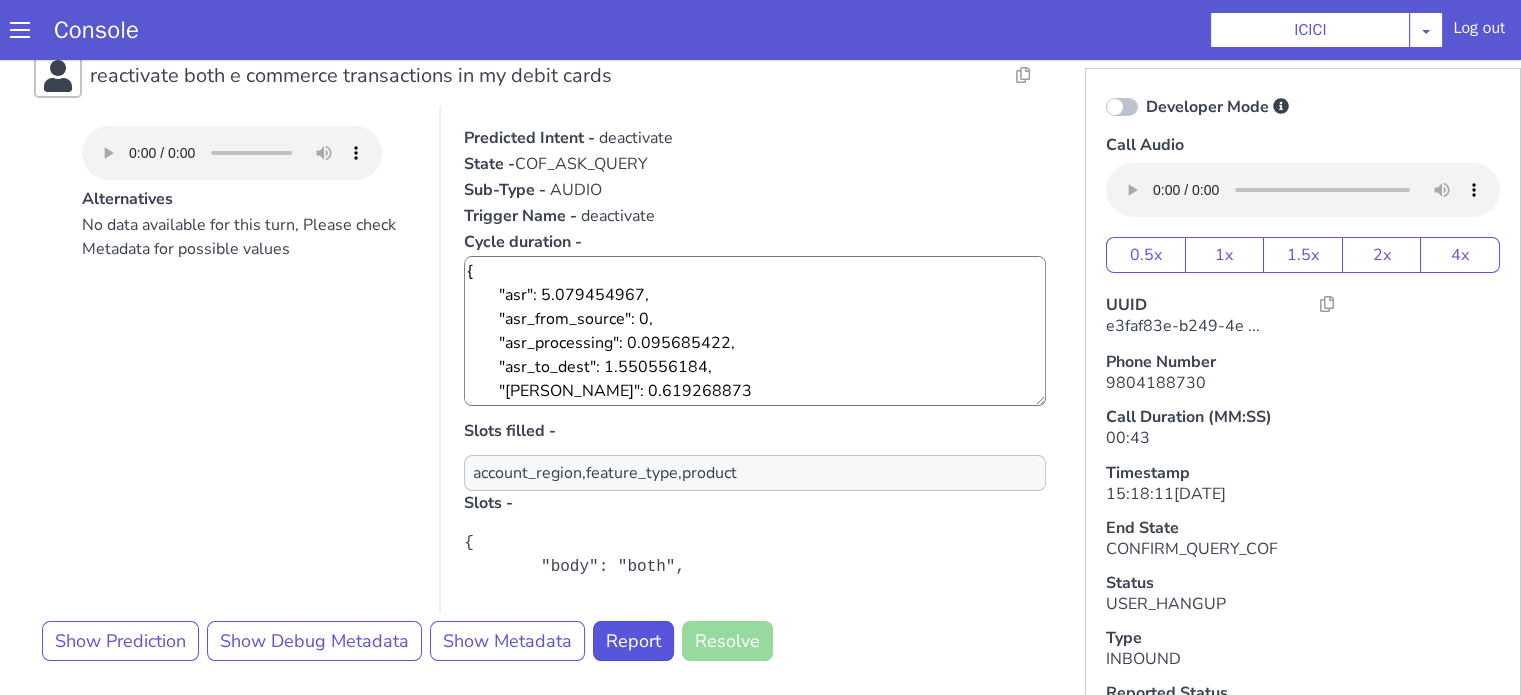 scroll, scrollTop: 300, scrollLeft: 0, axis: vertical 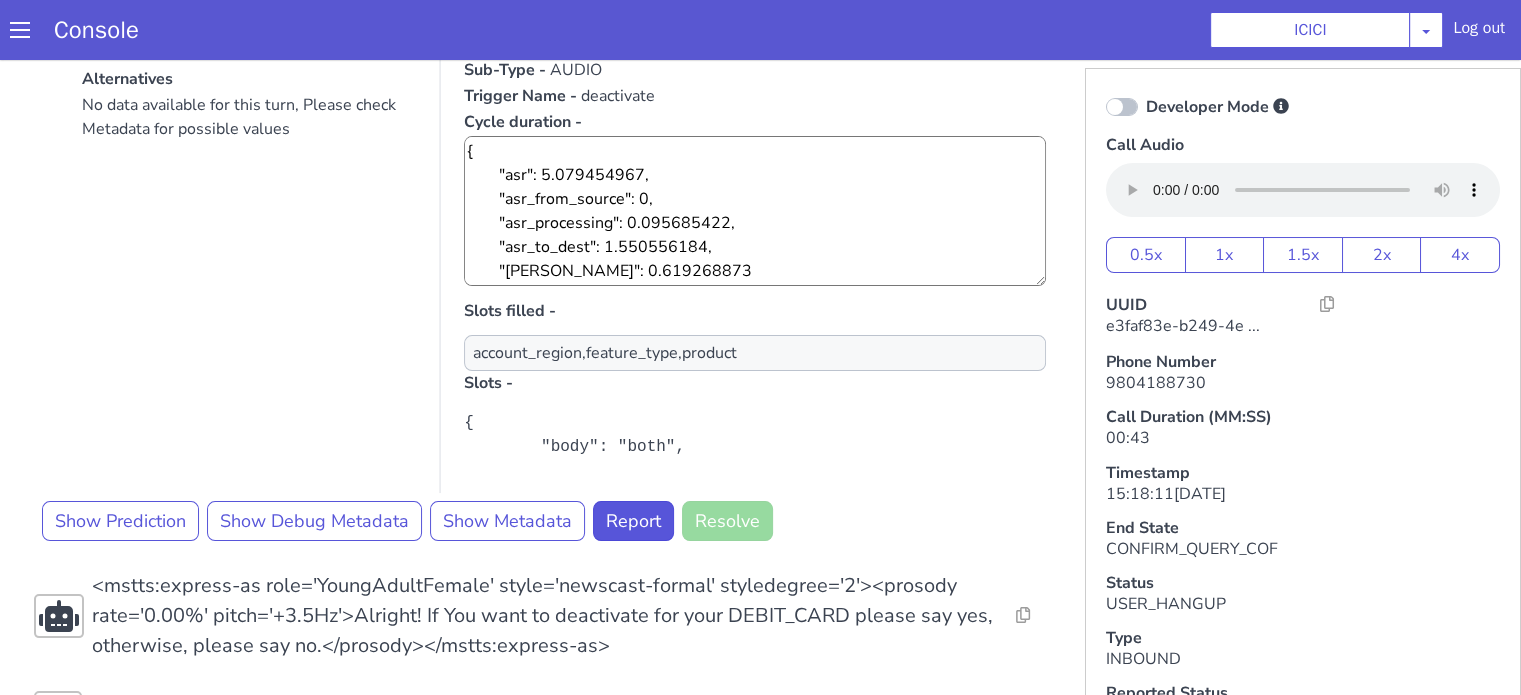 click at bounding box center (1122, 107) 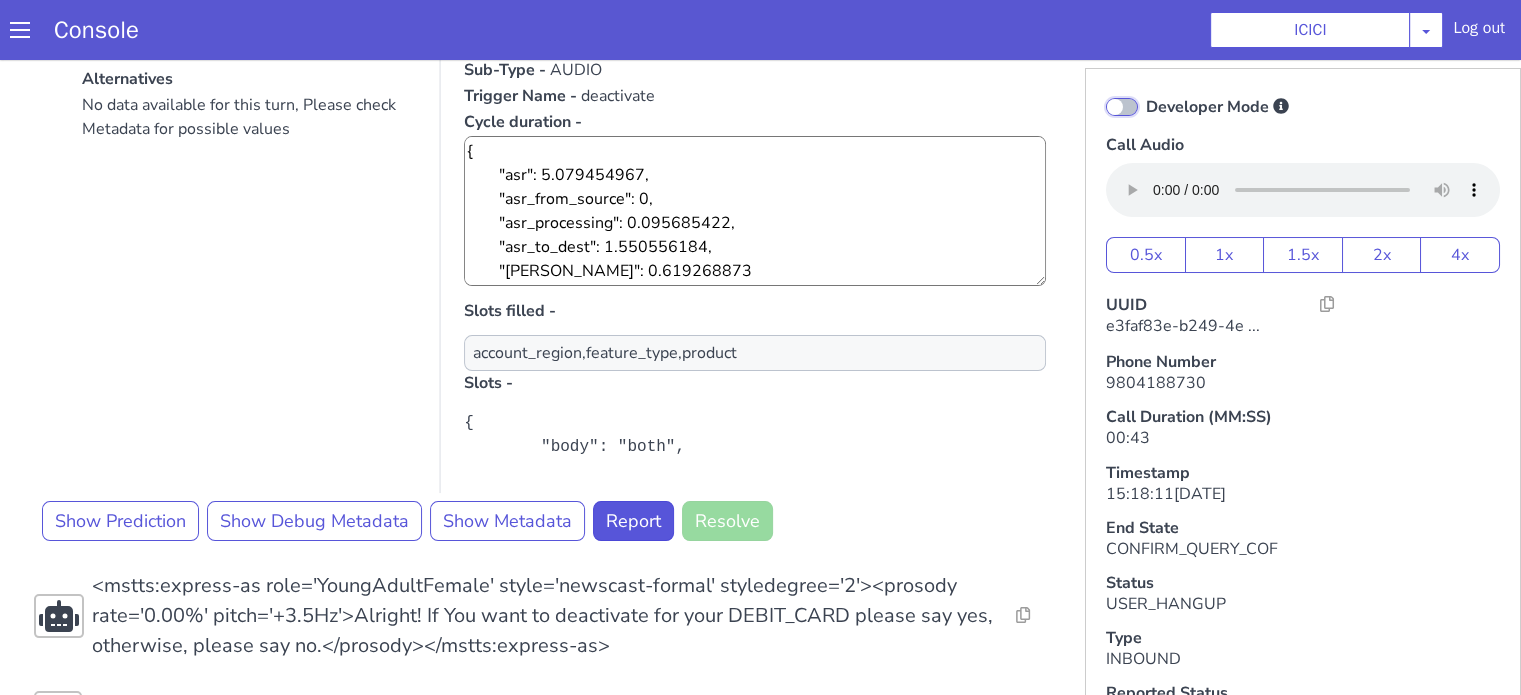 click on "Developer Mode" at bounding box center (1145, 94) 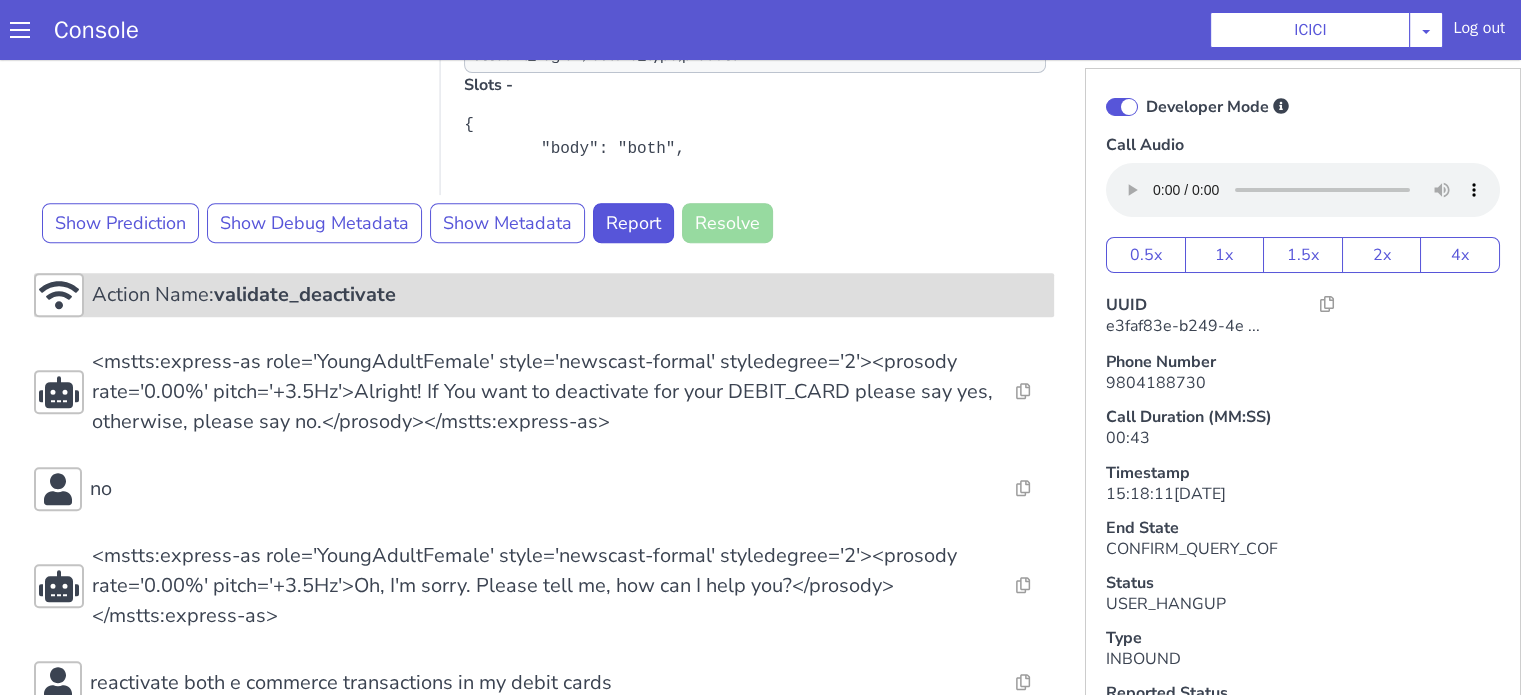 click on "Action Name:  validate_deactivate" at bounding box center [569, 295] 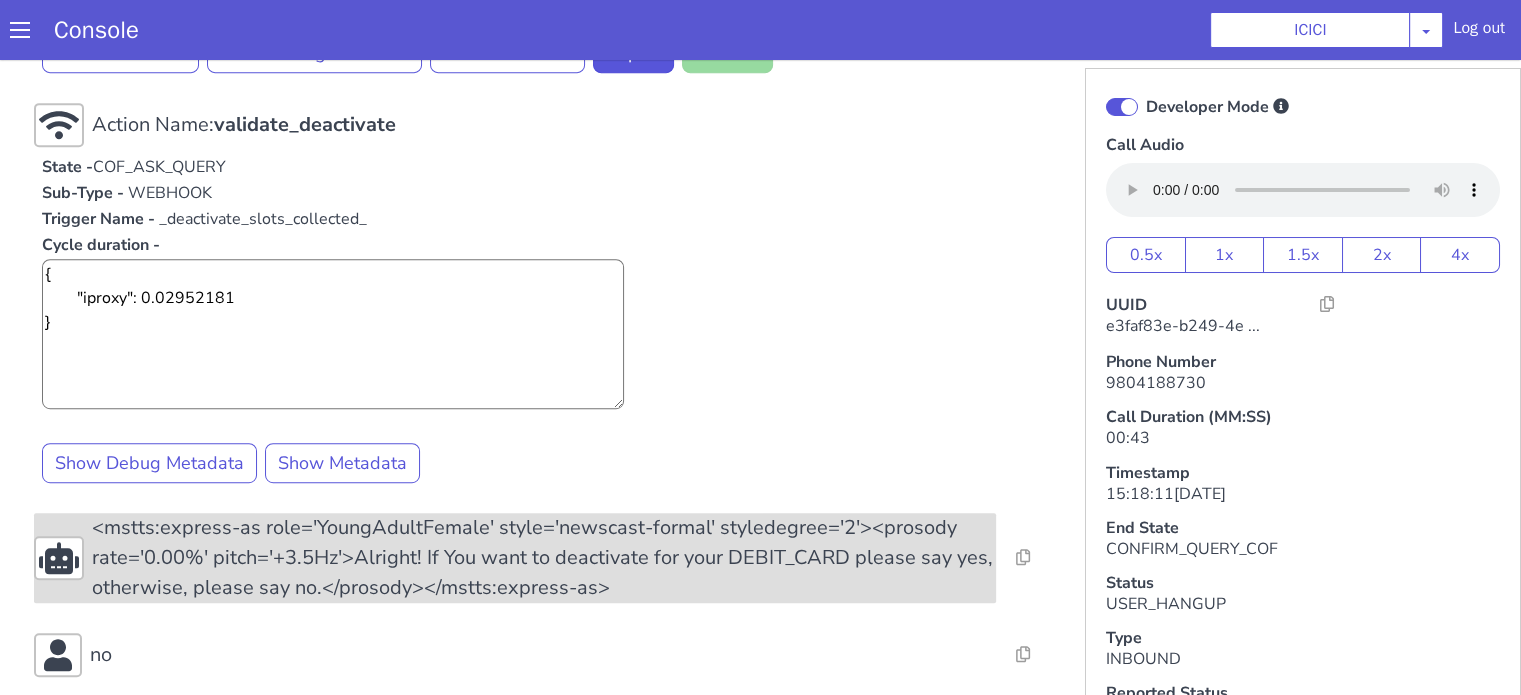 scroll, scrollTop: 1120, scrollLeft: 0, axis: vertical 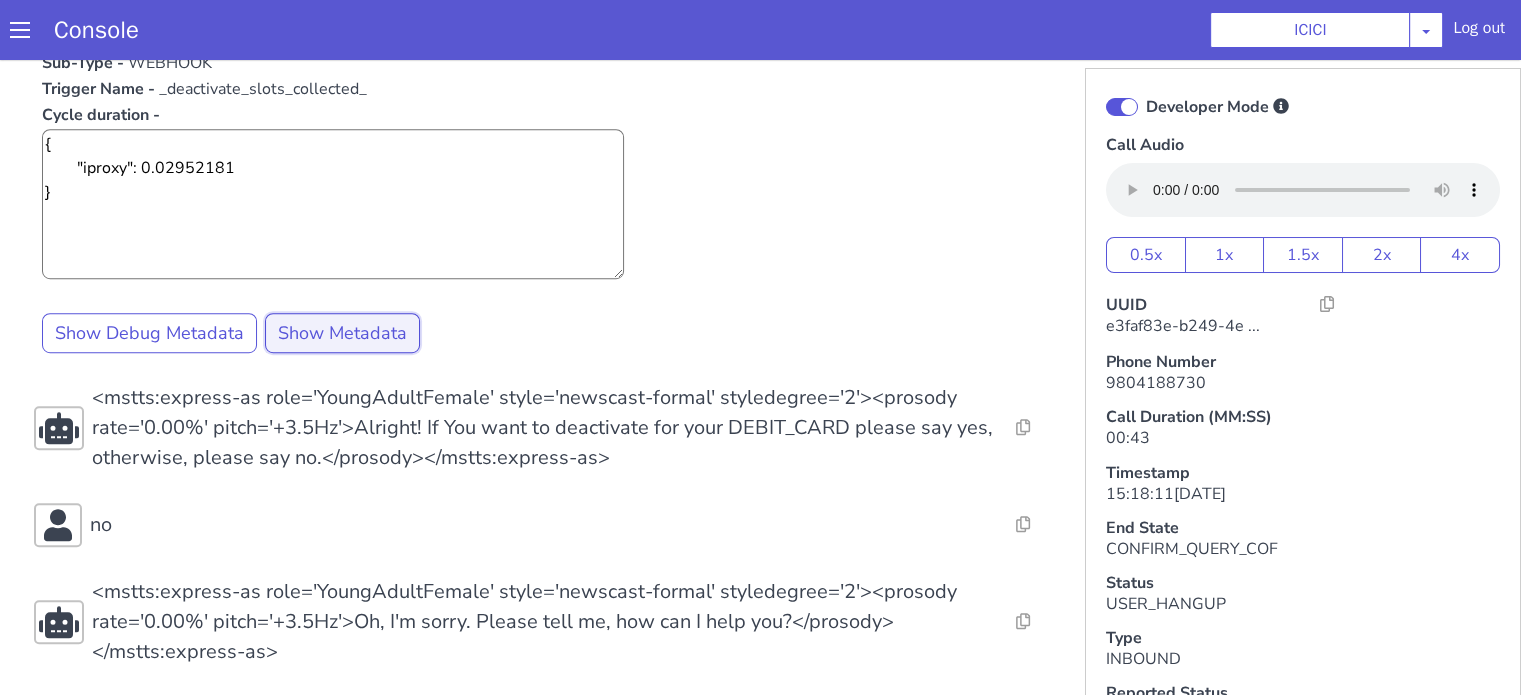 click on "Show Metadata" at bounding box center [342, 333] 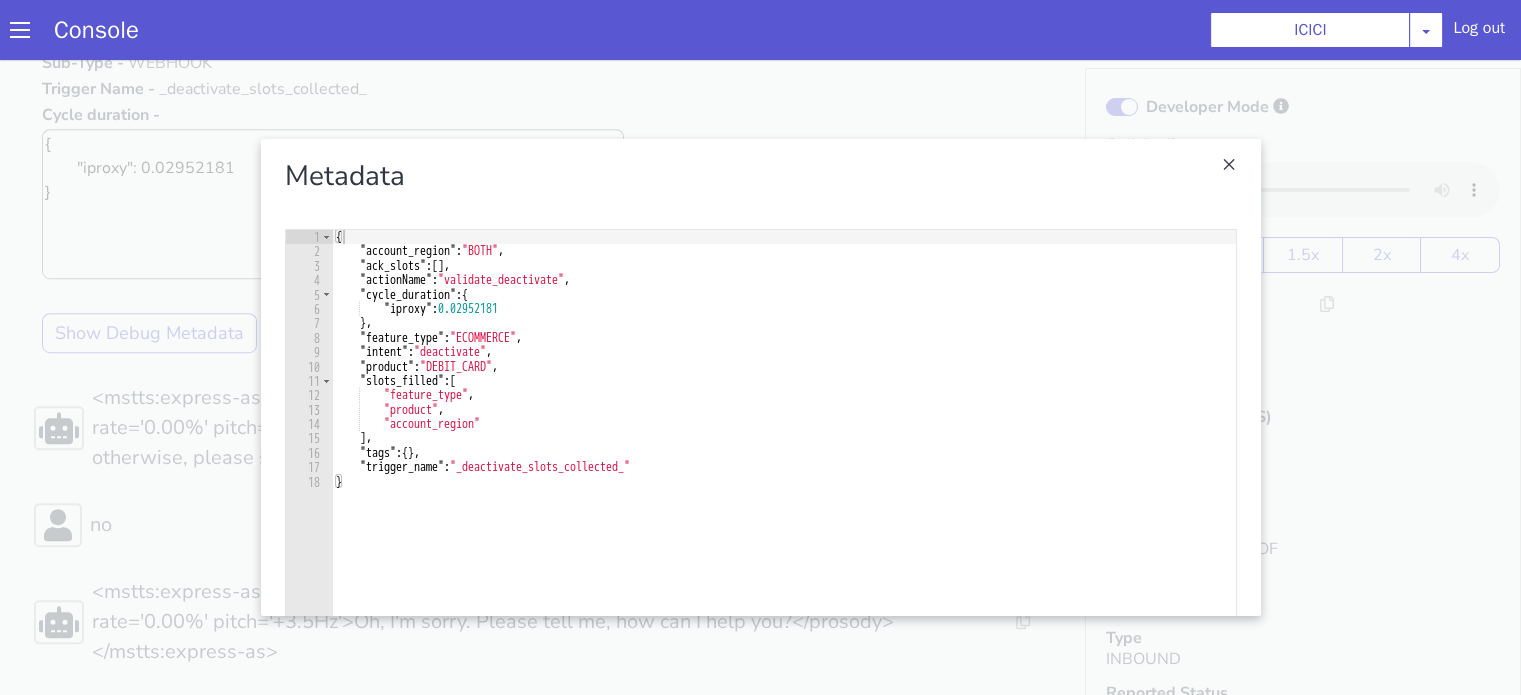 click at bounding box center (760, 377) 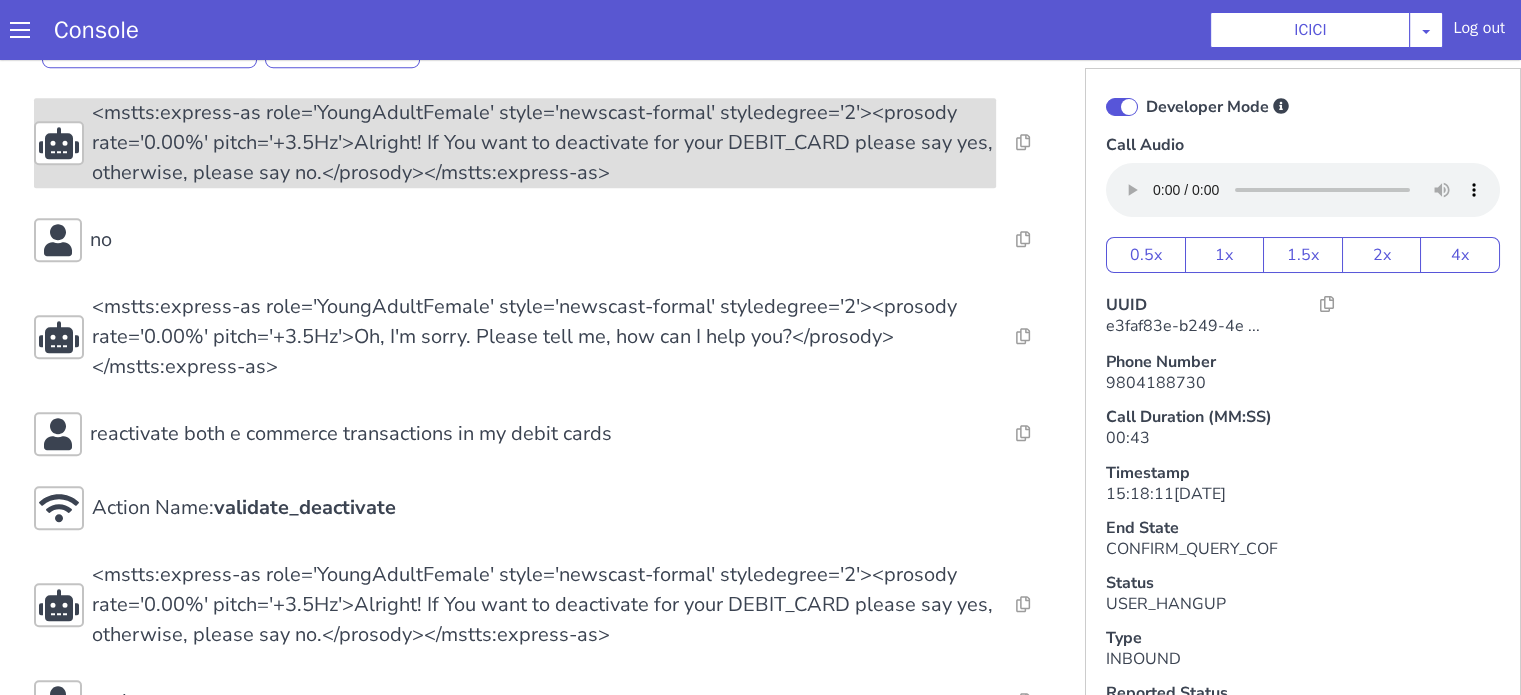 scroll, scrollTop: 1520, scrollLeft: 0, axis: vertical 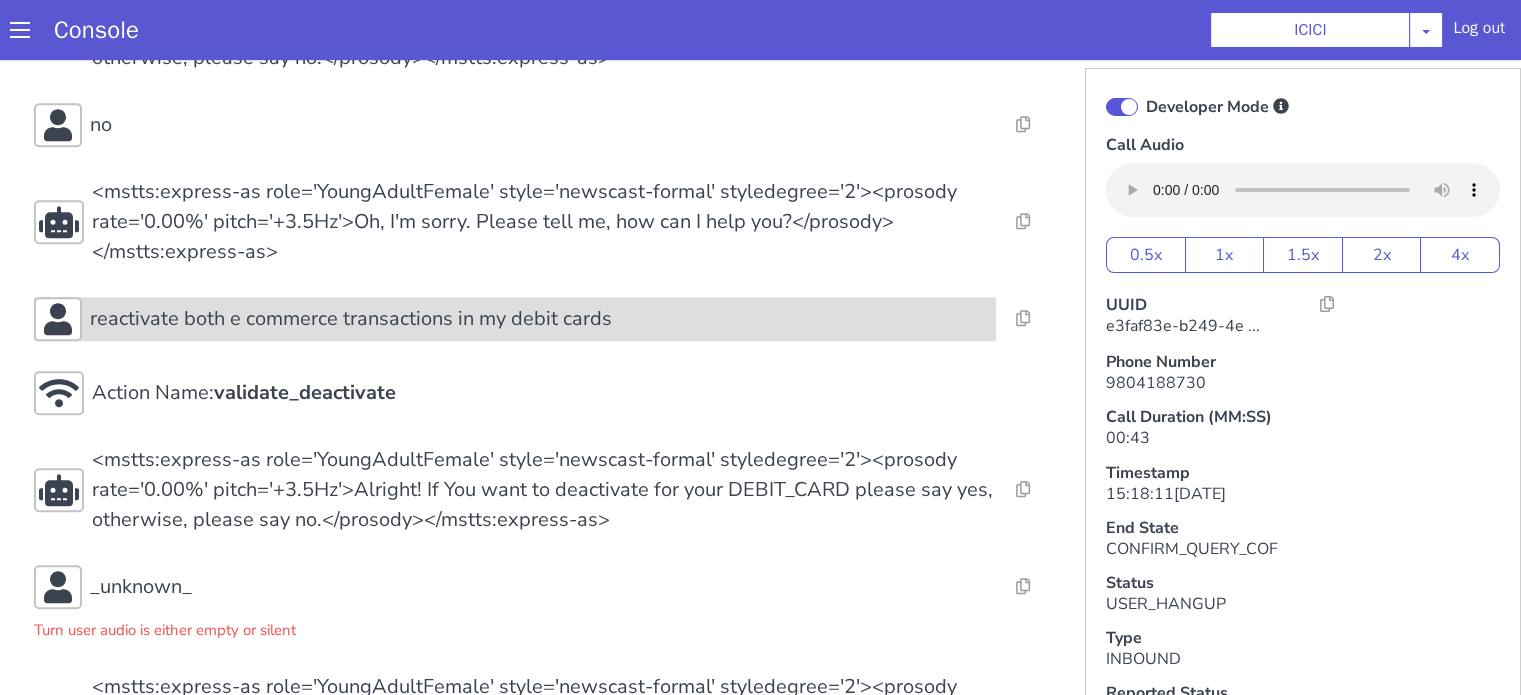 drag, startPoint x: 597, startPoint y: 320, endPoint x: 548, endPoint y: 331, distance: 50.219517 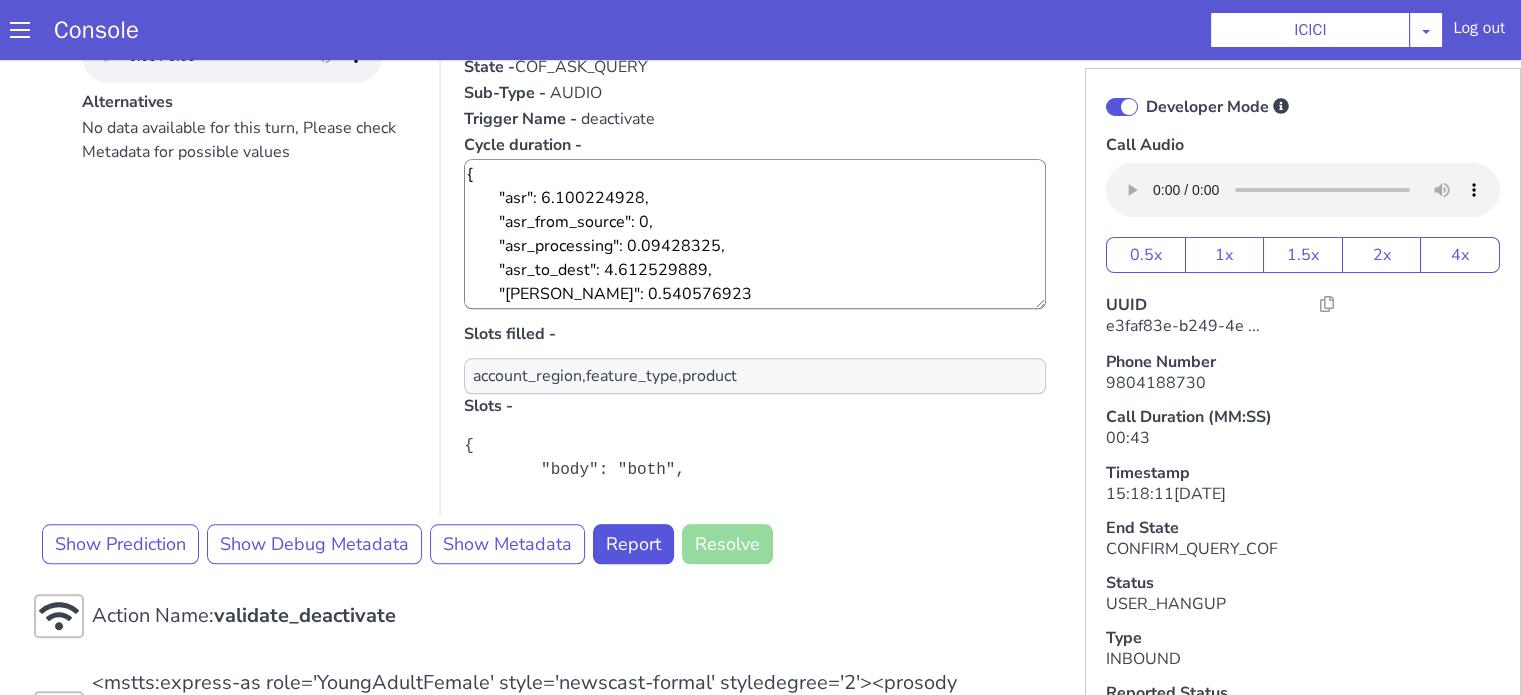 scroll, scrollTop: 2020, scrollLeft: 0, axis: vertical 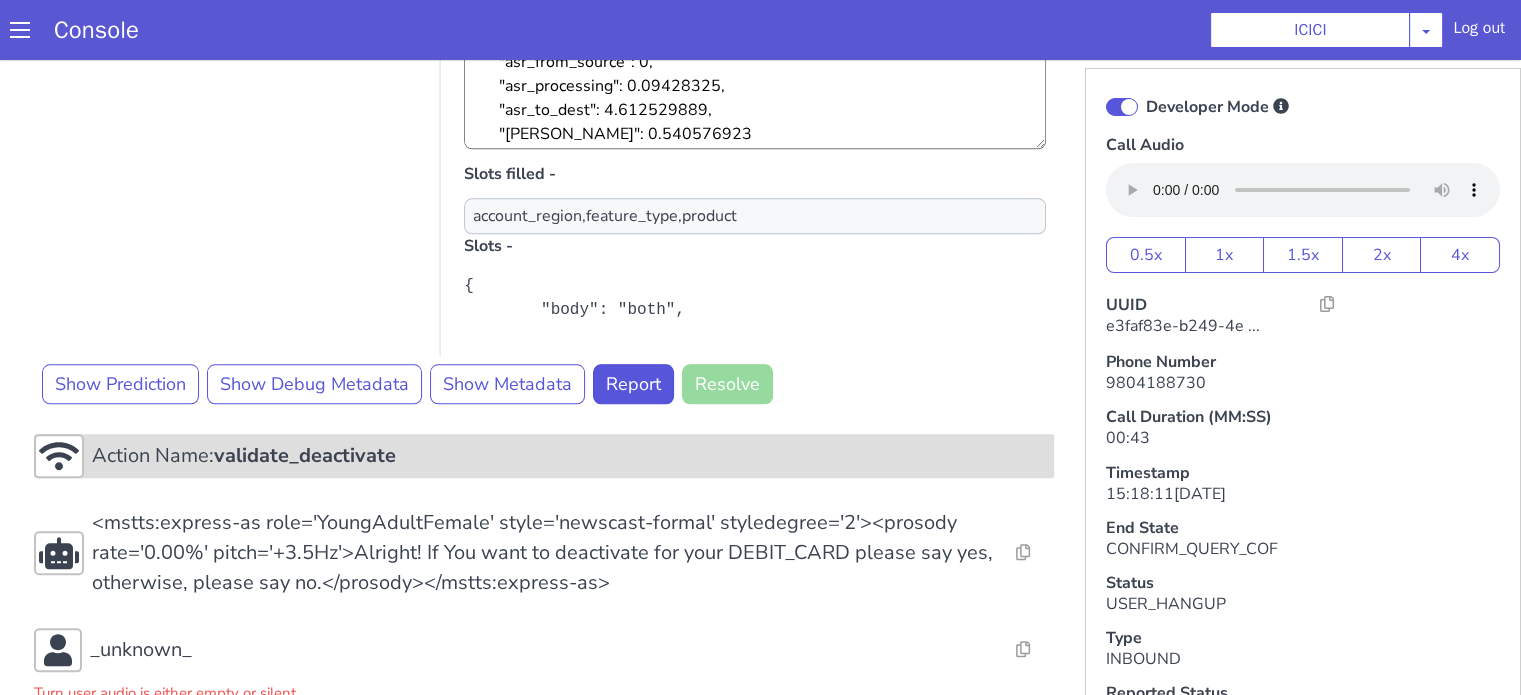 click on "Action Name:  validate_deactivate" at bounding box center (569, 456) 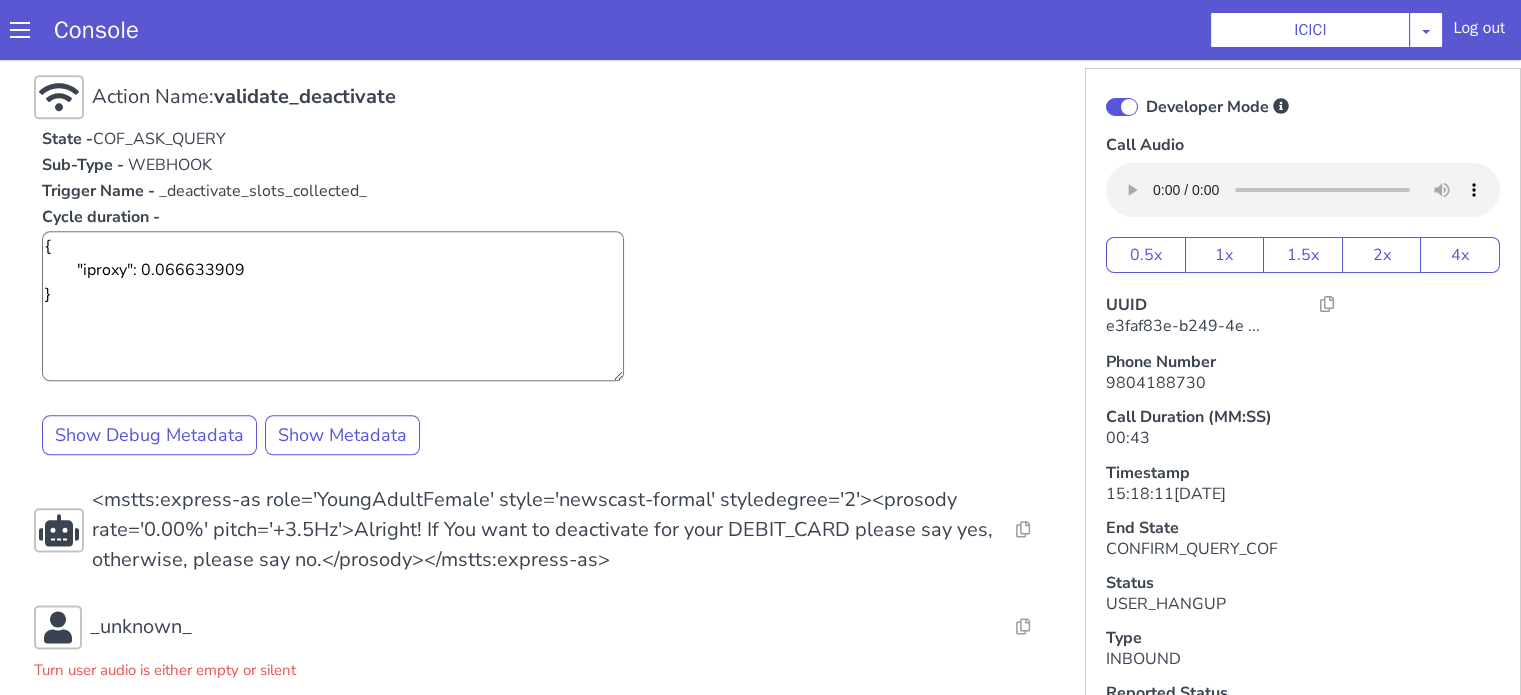scroll, scrollTop: 2520, scrollLeft: 0, axis: vertical 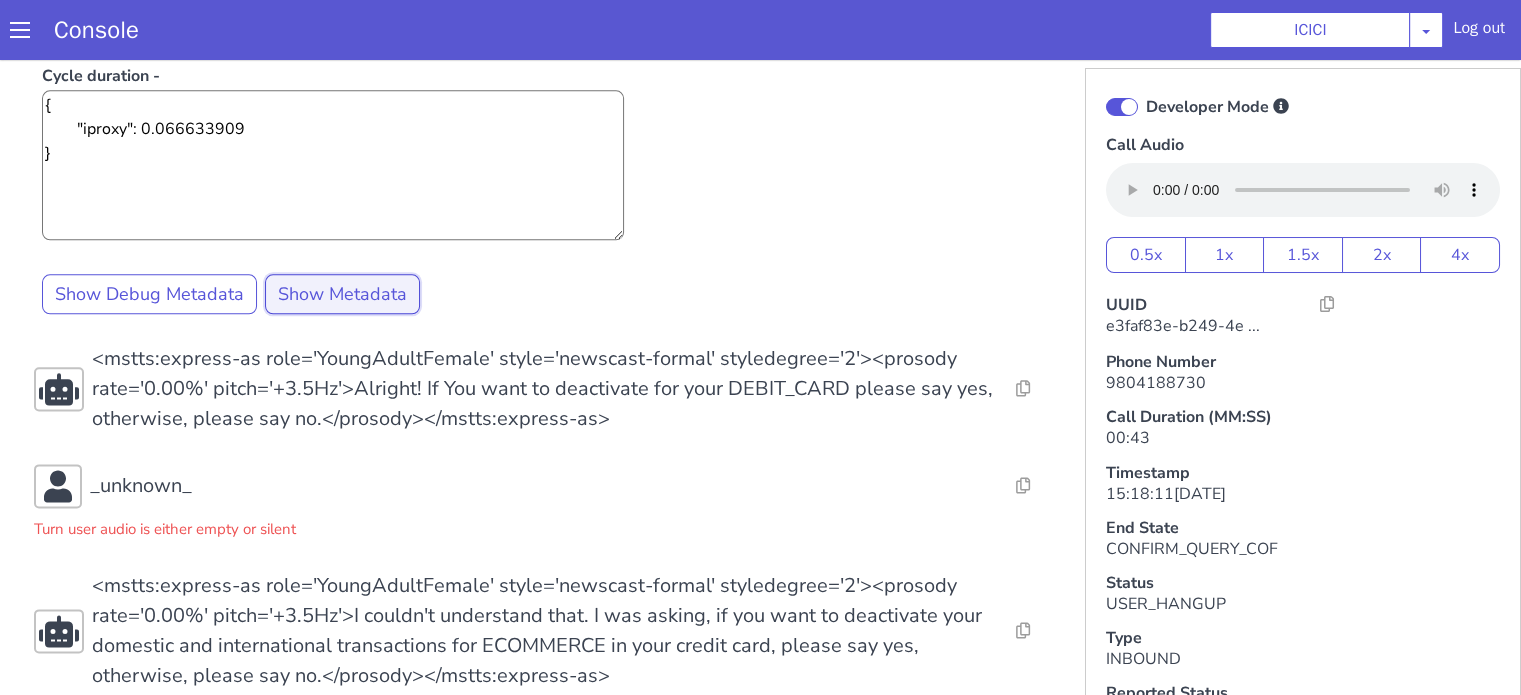click on "Show Metadata" at bounding box center (342, 294) 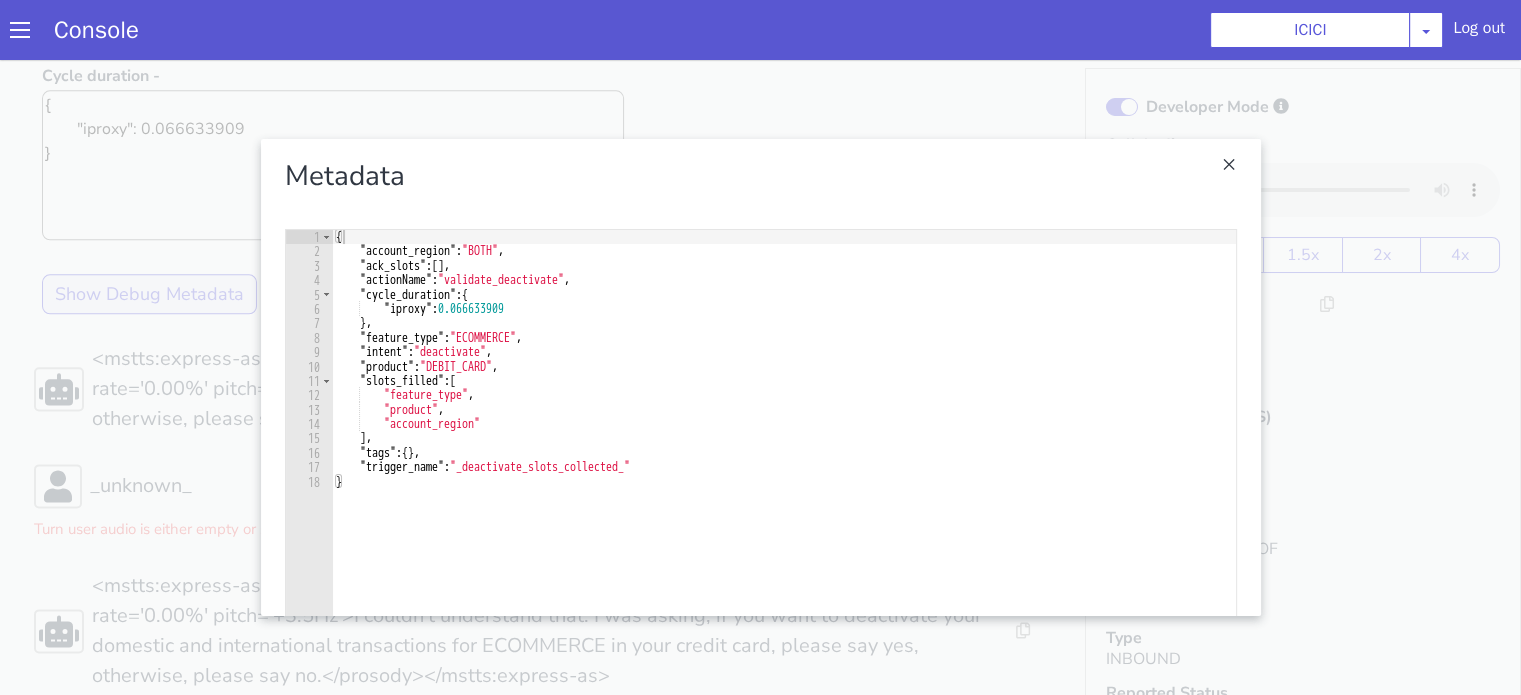 click at bounding box center (760, 377) 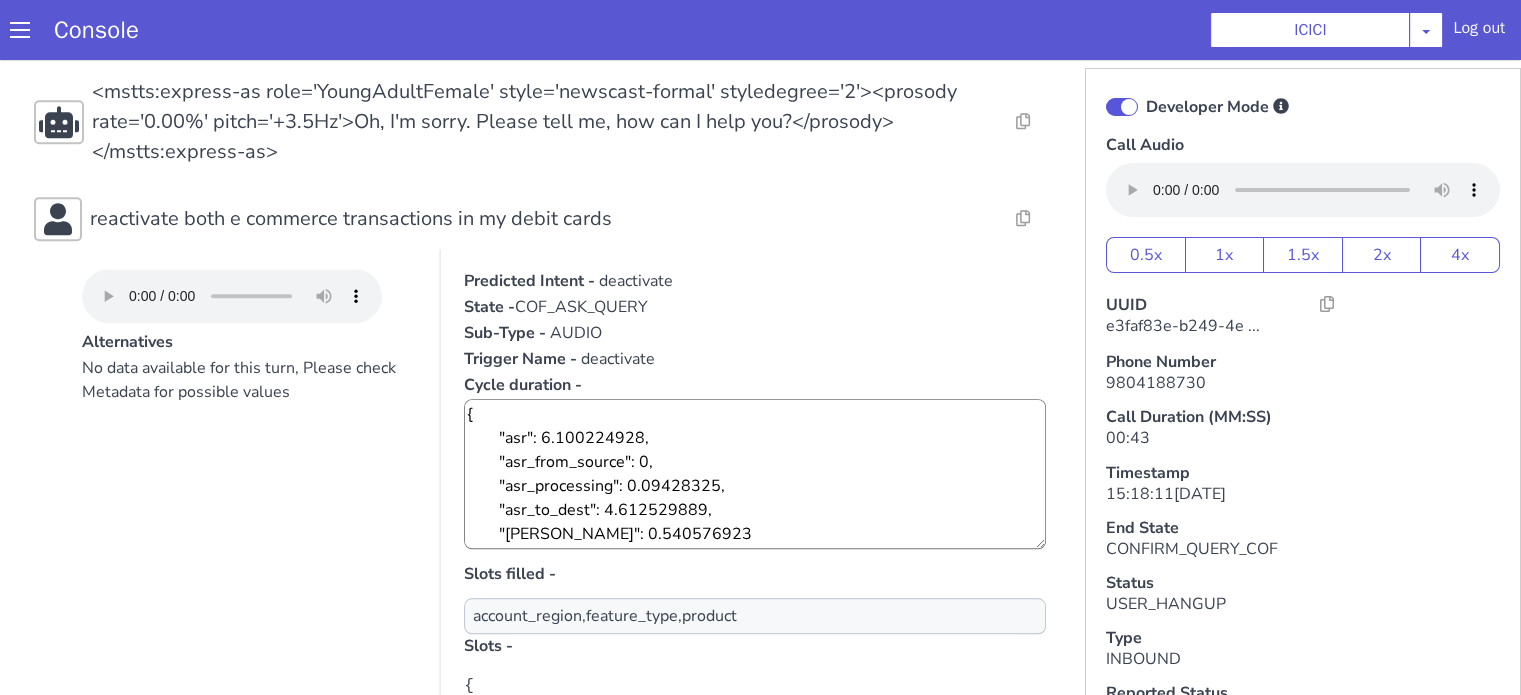 scroll, scrollTop: 1520, scrollLeft: 0, axis: vertical 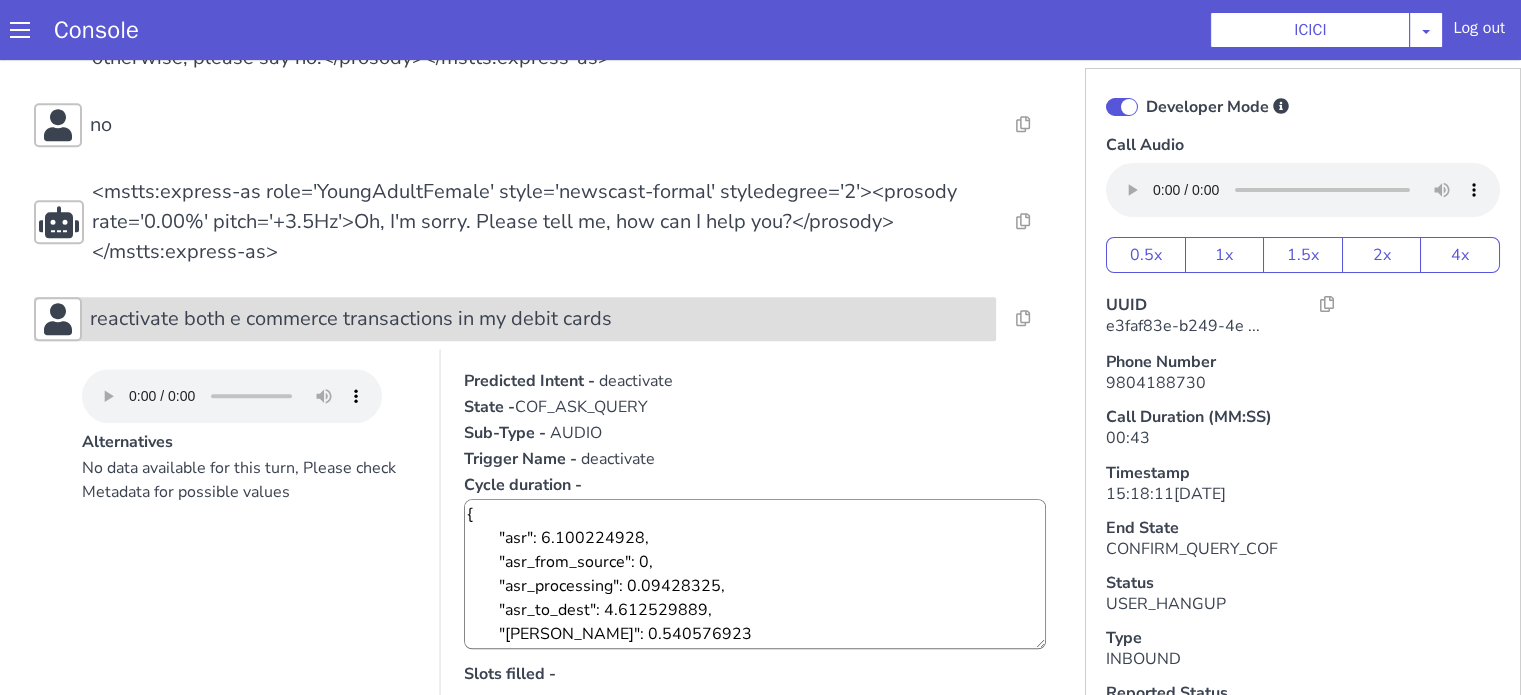 click on "reactivate both e commerce transactions in my debit cards" at bounding box center (539, 319) 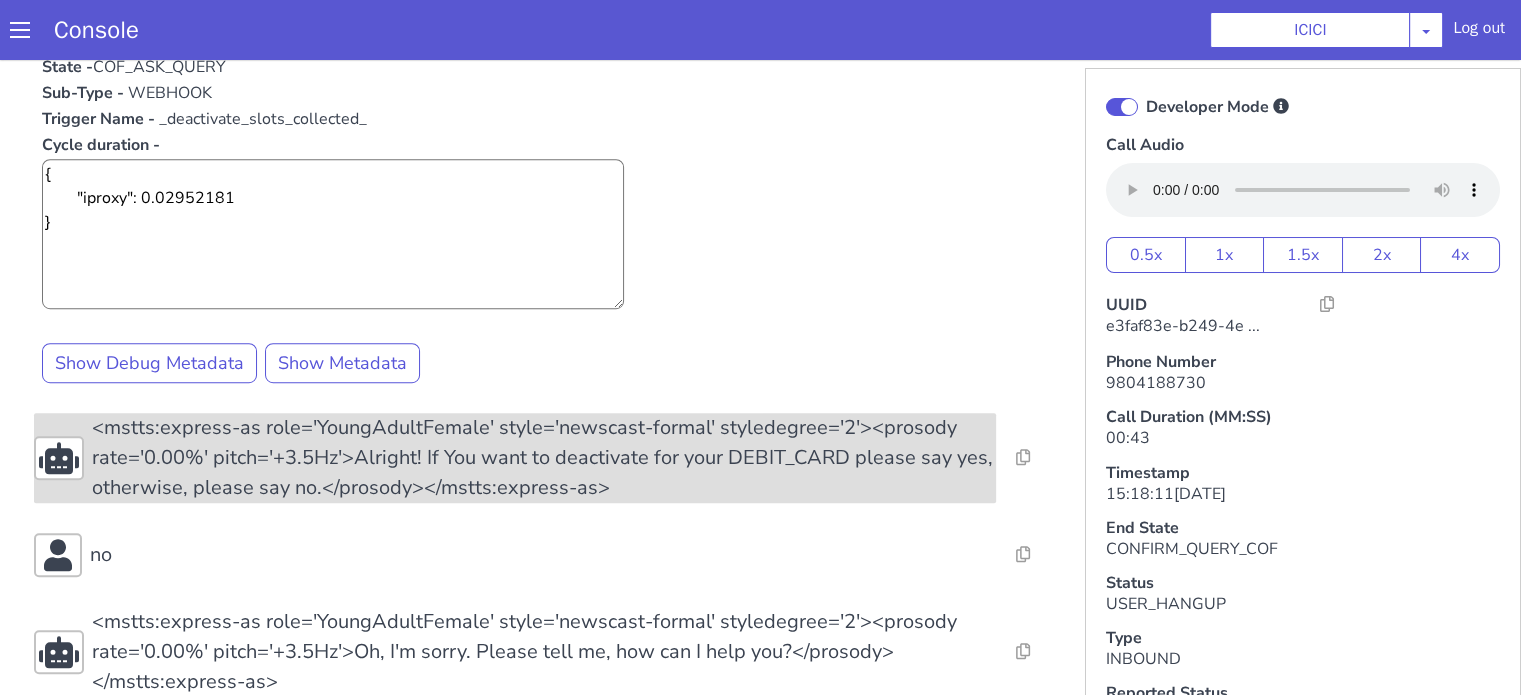 scroll, scrollTop: 1020, scrollLeft: 0, axis: vertical 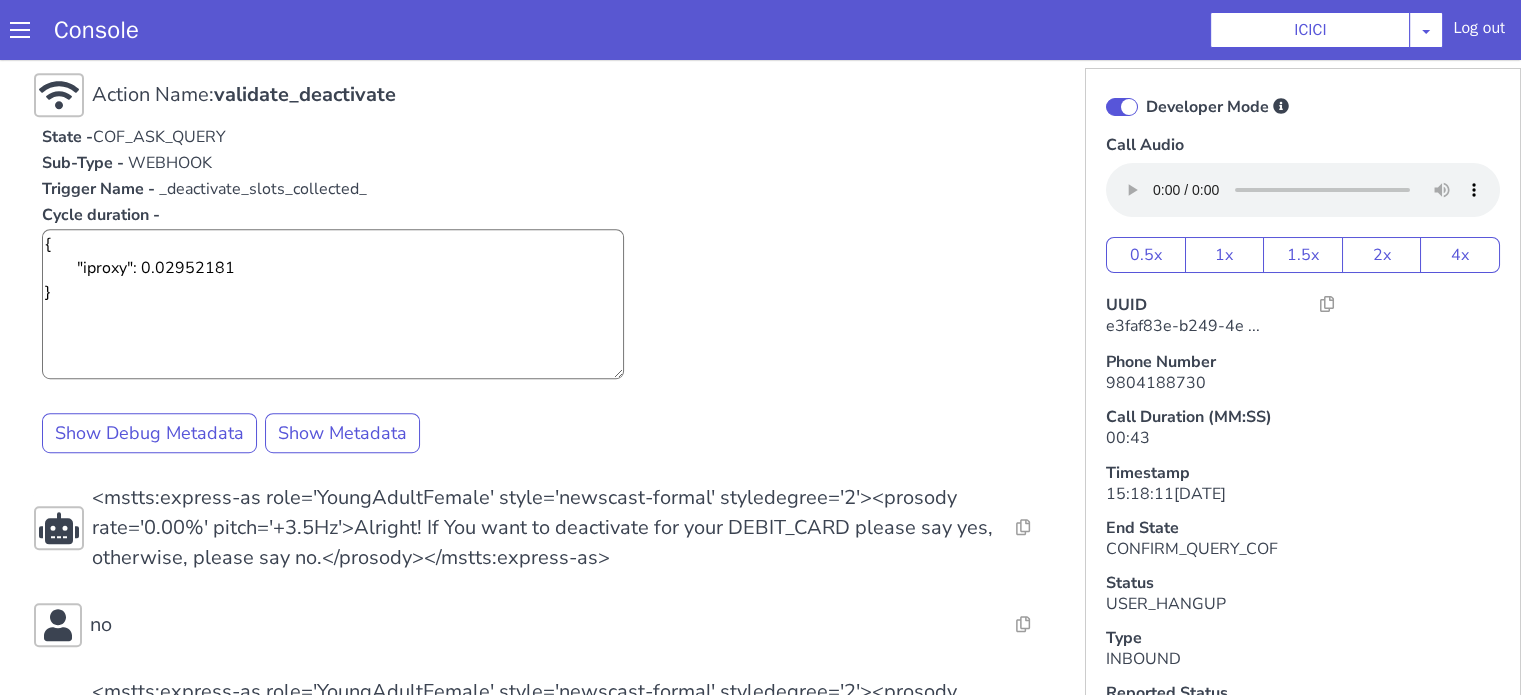 click at bounding box center (1122, 107) 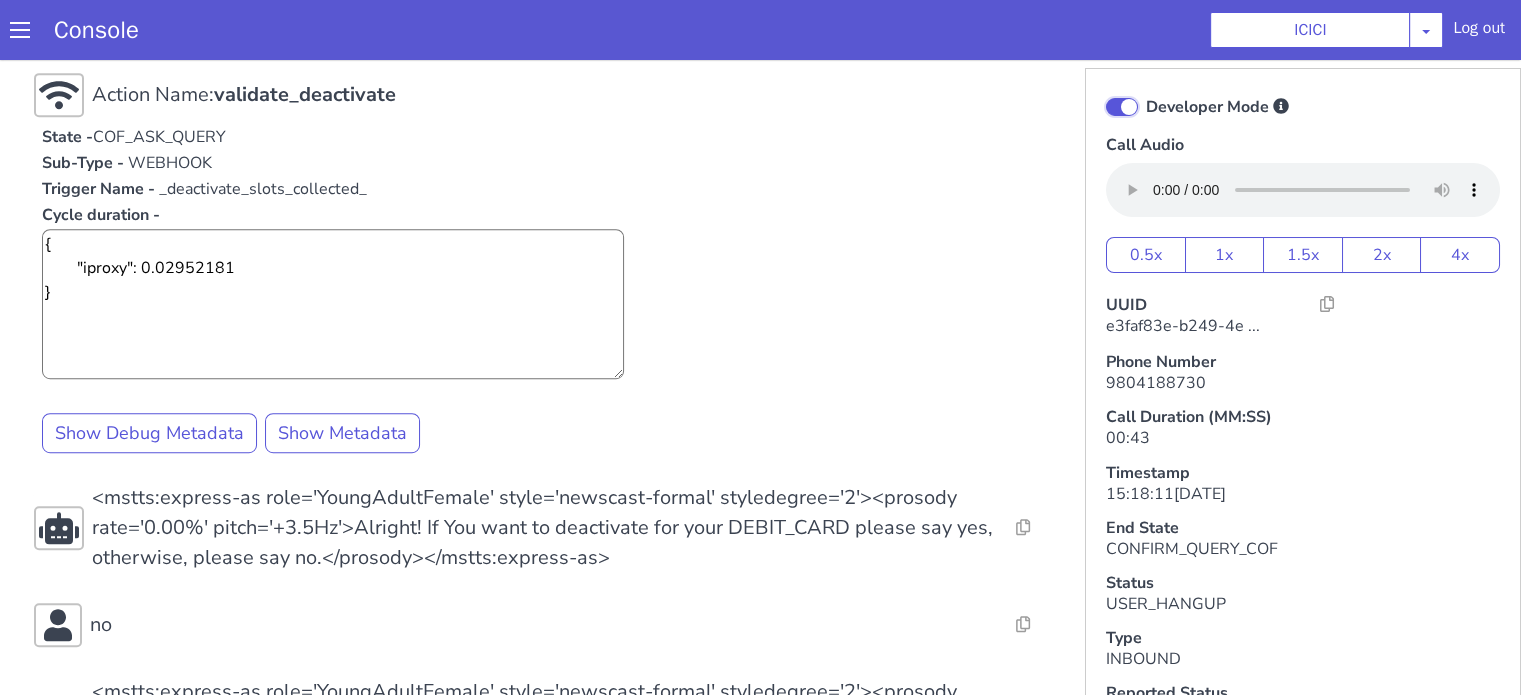 click on "Developer Mode" at bounding box center [1145, 94] 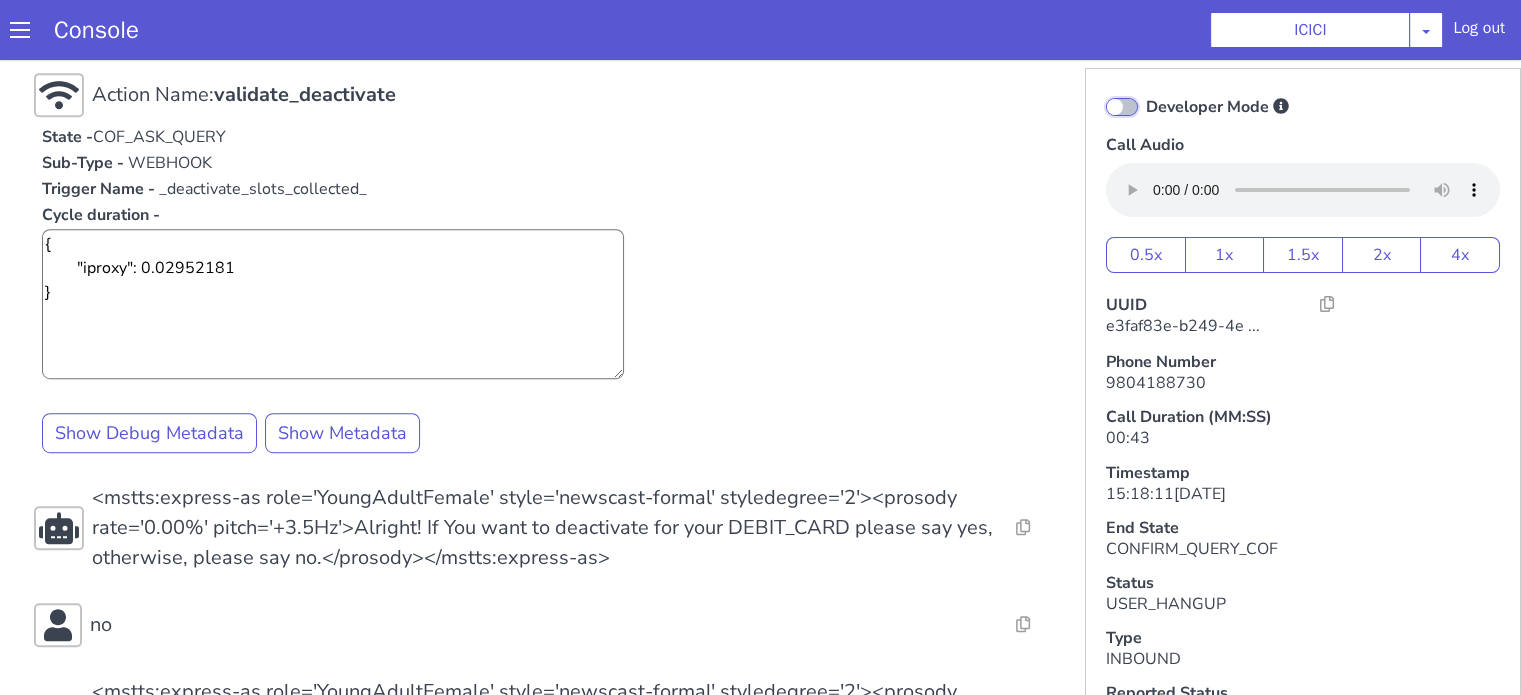 checkbox on "false" 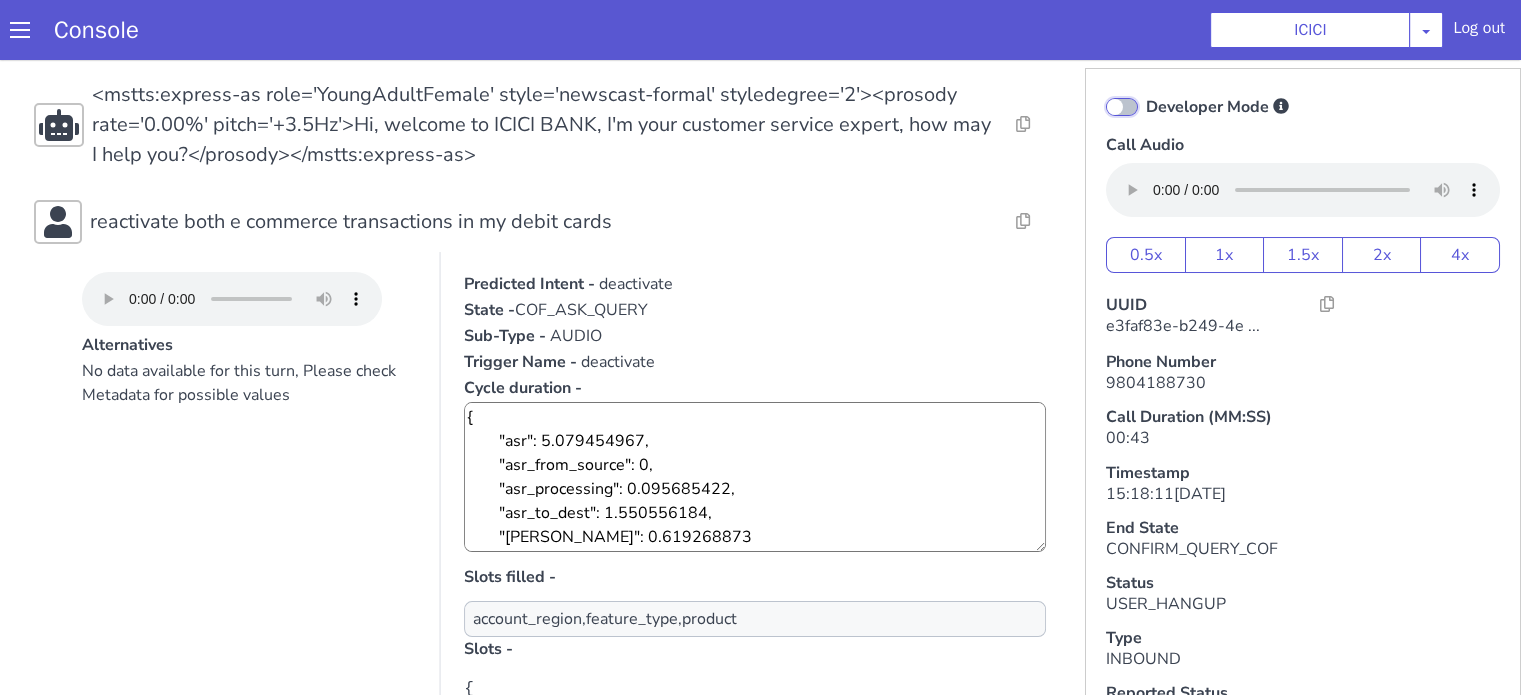 scroll, scrollTop: 0, scrollLeft: 0, axis: both 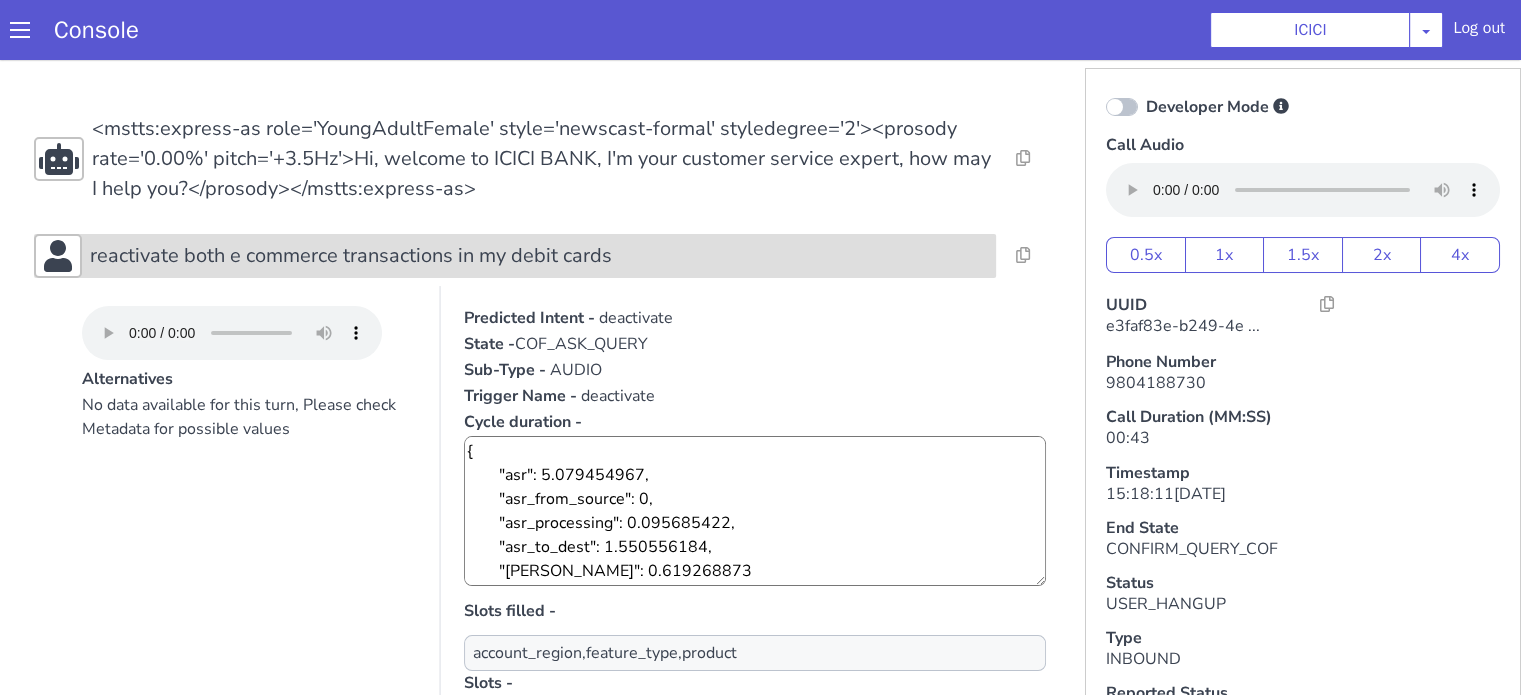 click on "reactivate both e commerce transactions in my debit cards" at bounding box center (539, 256) 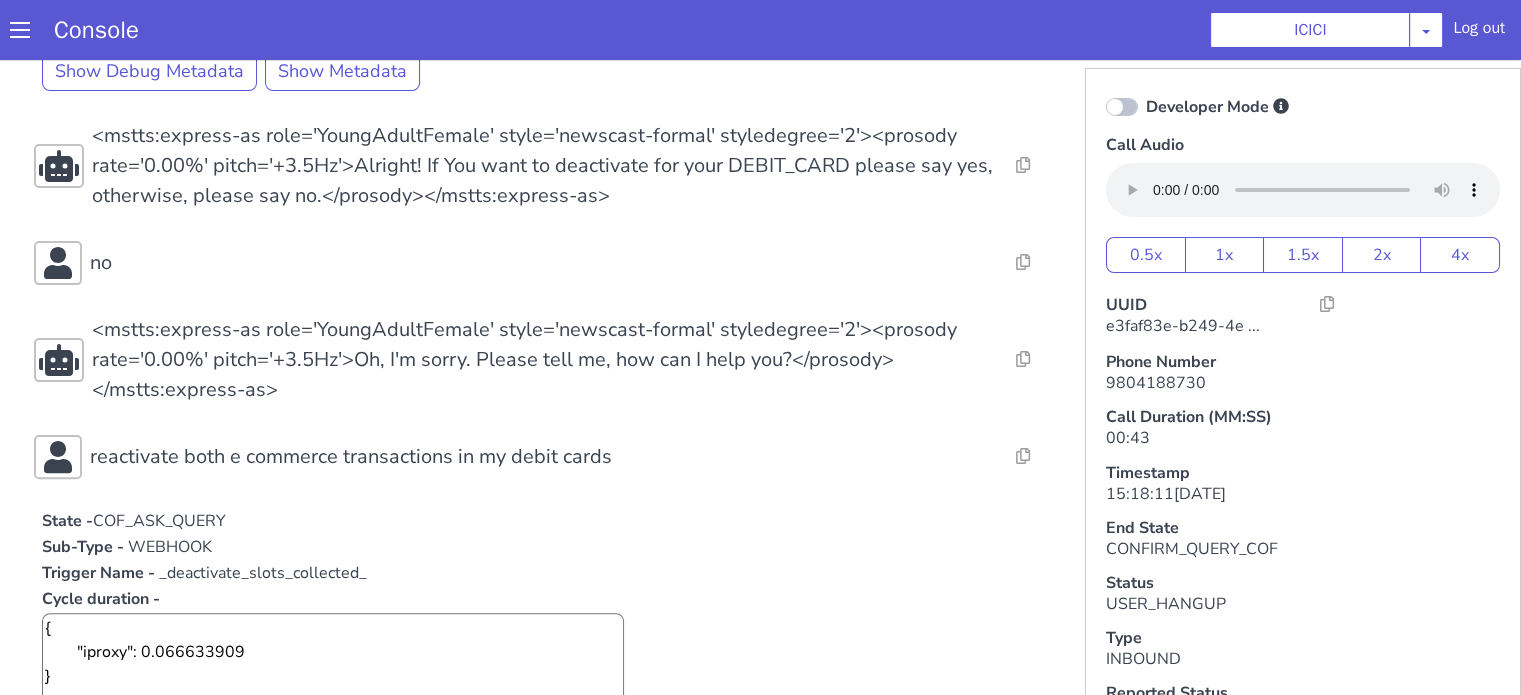 scroll, scrollTop: 500, scrollLeft: 0, axis: vertical 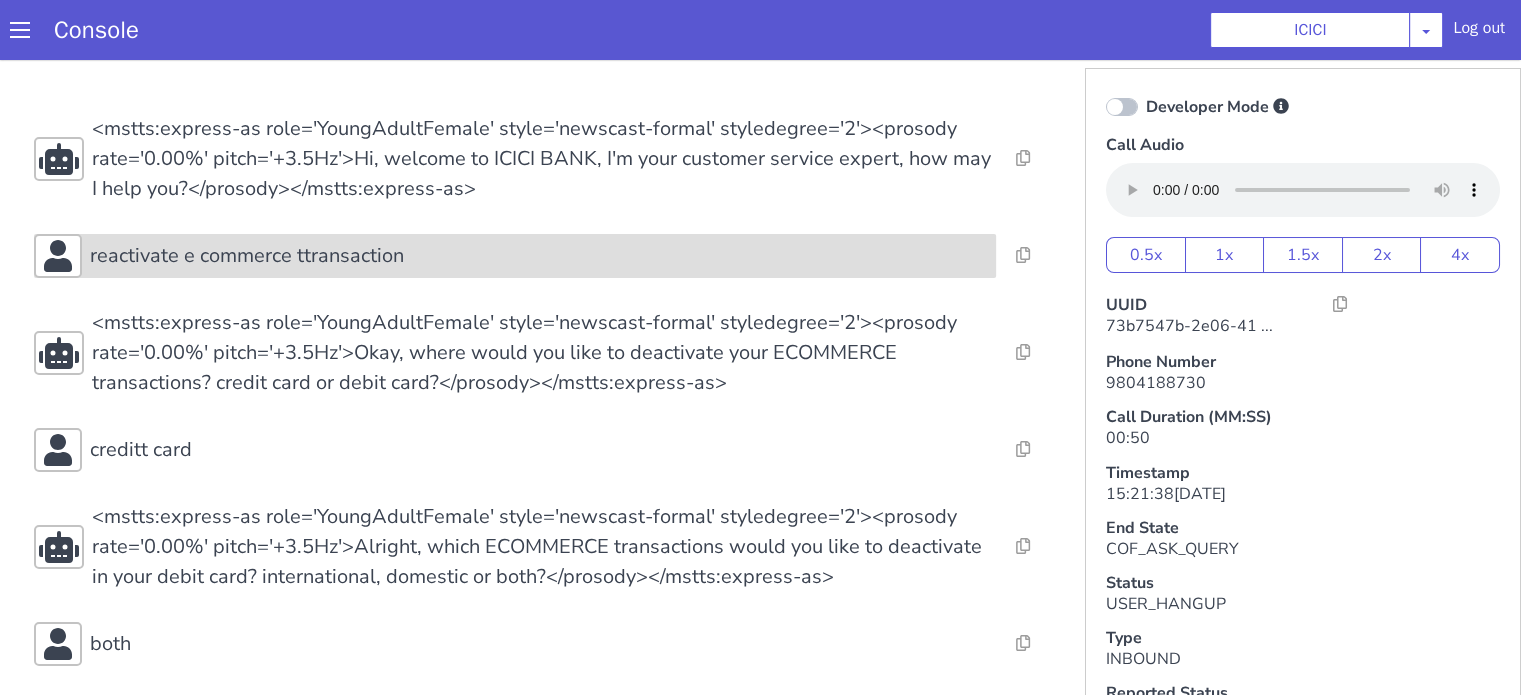 drag, startPoint x: 463, startPoint y: 270, endPoint x: 436, endPoint y: 274, distance: 27.294687 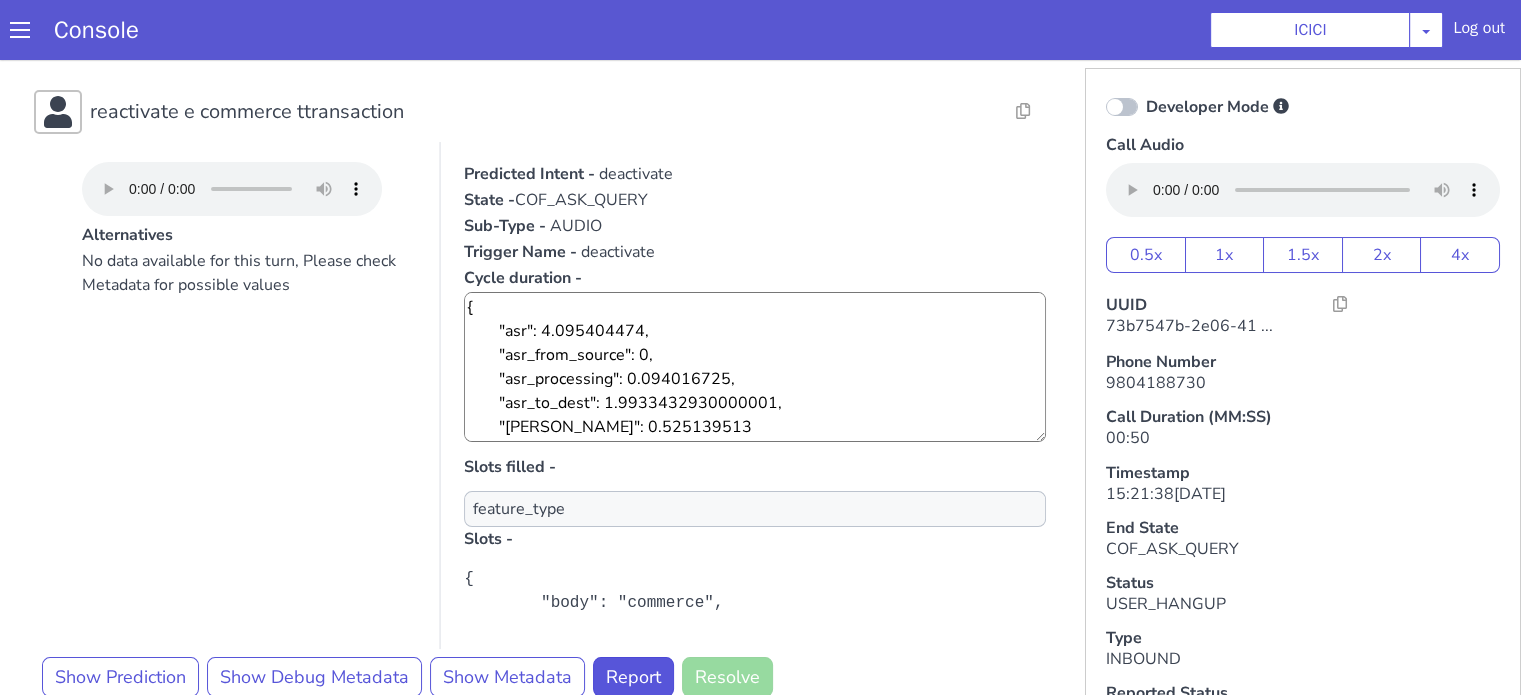 scroll, scrollTop: 300, scrollLeft: 0, axis: vertical 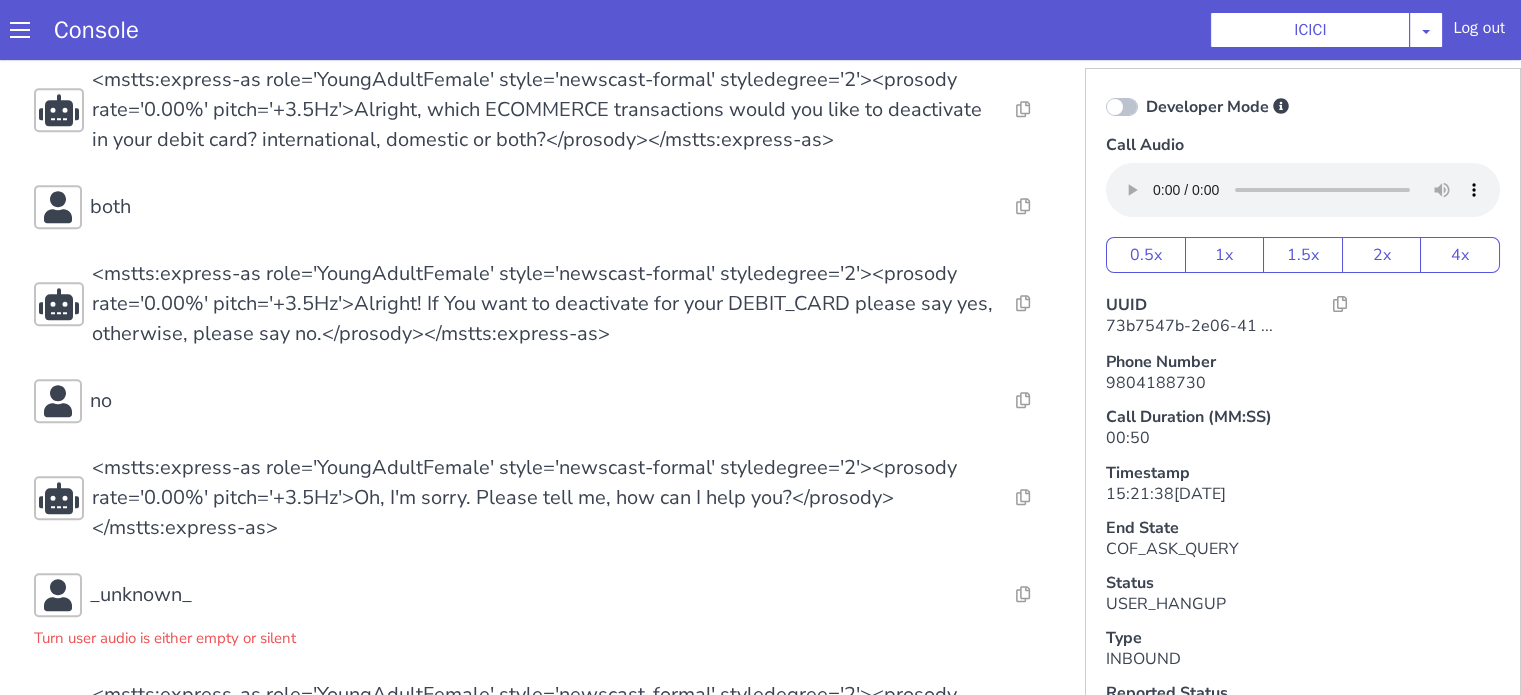click on "Resolve  Intent Error  Entity Error  Transcription Error  Miscellaneous Submit Resolve  Intent Error  Entity Error  Transcription Error  Miscellaneous Submit Resolve  Intent Error  Entity Error  Transcription Error  Miscellaneous Submit <mstts:express-as role='YoungAdultFemale' style='newscast-formal' styledegree='2'><prosody rate='0.00%' pitch='+3.5Hz'>Hi, welcome to ICICI BANK, I'm your customer service expert, how may I help you?</prosody></mstts:express-as> Resolve  Intent Error  Entity Error  Transcription Error  Miscellaneous Submit reactivate e commerce ttransaction Alternatives No data available for this turn, Please check Metadata for possible values Predicted Intent -   deactivate State -  COF_ASK_QUERY Sub-Type -   AUDIO Trigger Name -   deactivate Cycle duration -  {
"asr": 4.095404474,
"asr_from_source": 0,
"asr_processing": 0.094016725,
"asr_to_dest": 1.9933432930000001,
"plute": 0.525139513
} Slots filled - feature_type Slots -   Show Prediction Show Debug Metadata Show Metadata Report no" at bounding box center (544, -58) 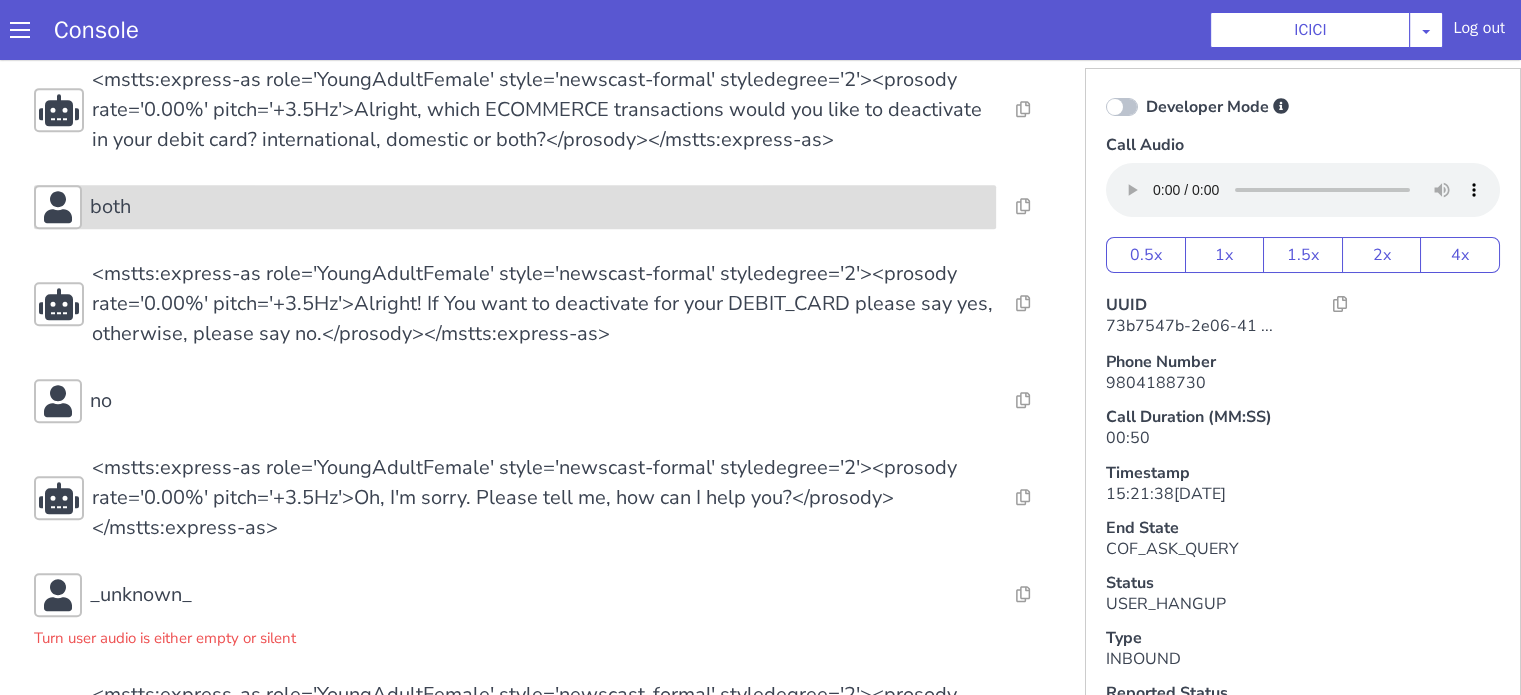 click on "both" at bounding box center (539, 207) 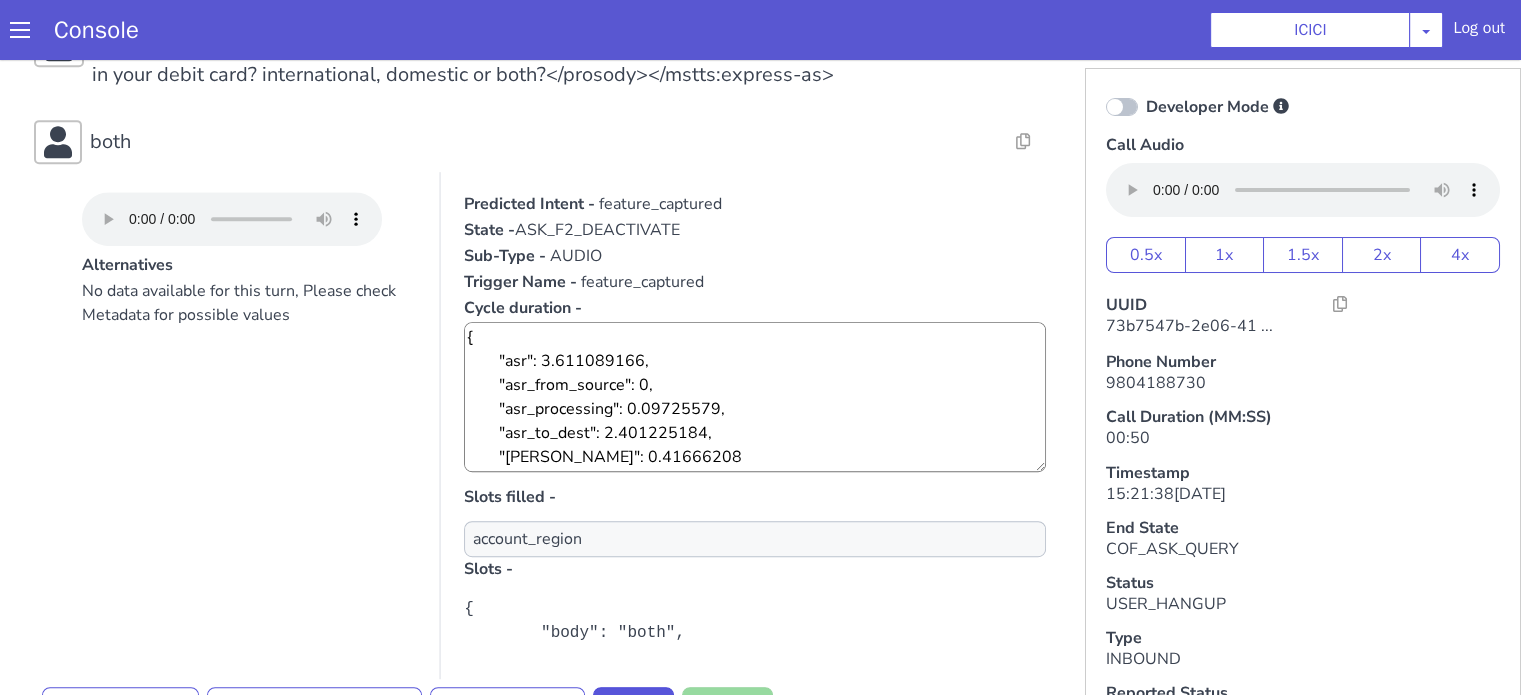 scroll, scrollTop: 1100, scrollLeft: 0, axis: vertical 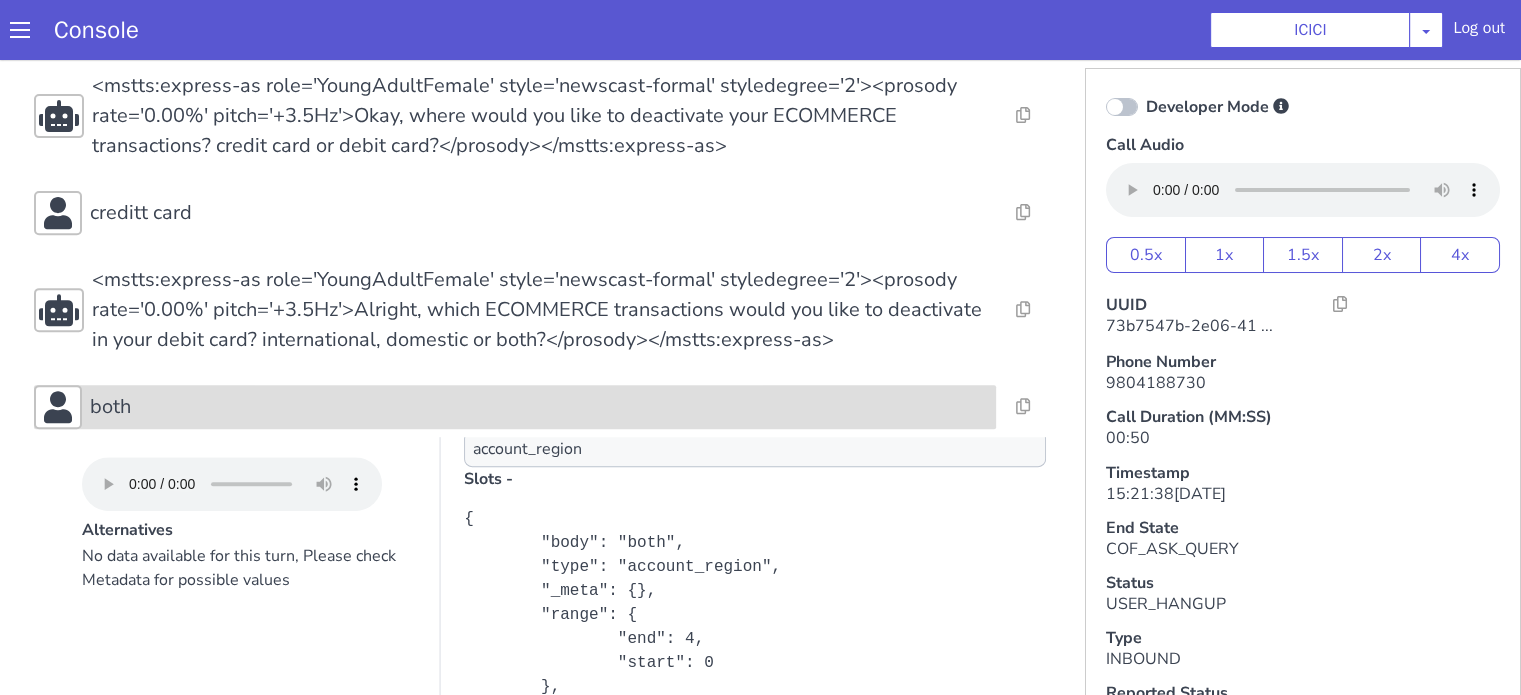 click on "both" at bounding box center (539, 407) 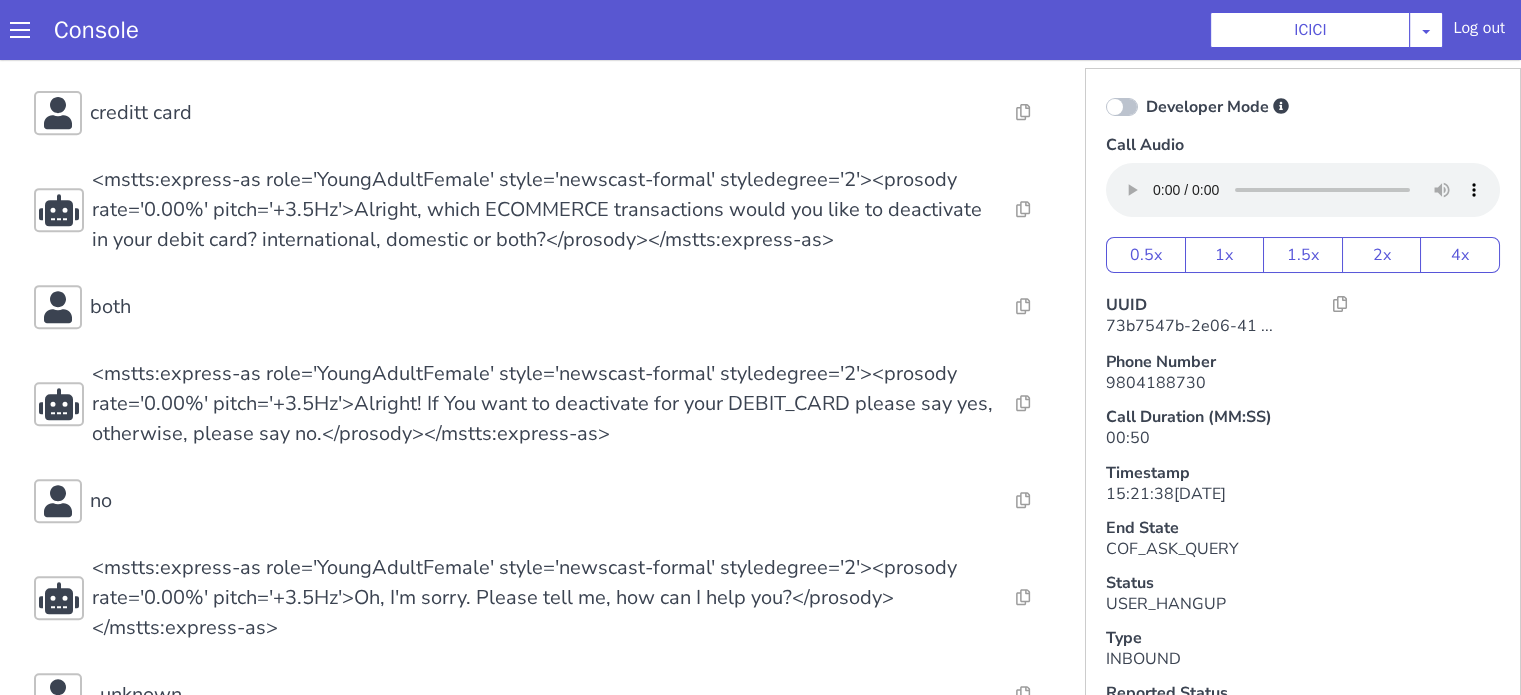 scroll, scrollTop: 1100, scrollLeft: 0, axis: vertical 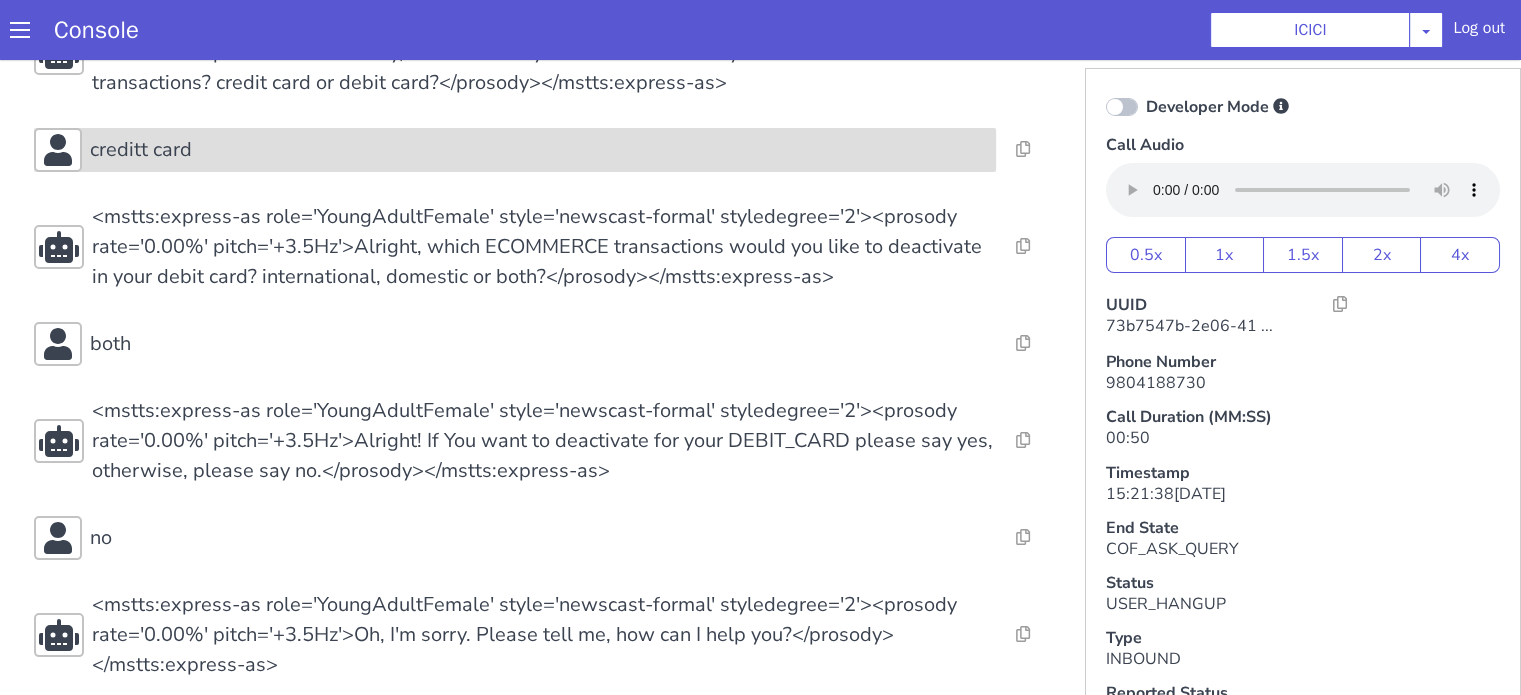 click on "creditt card" at bounding box center [539, 150] 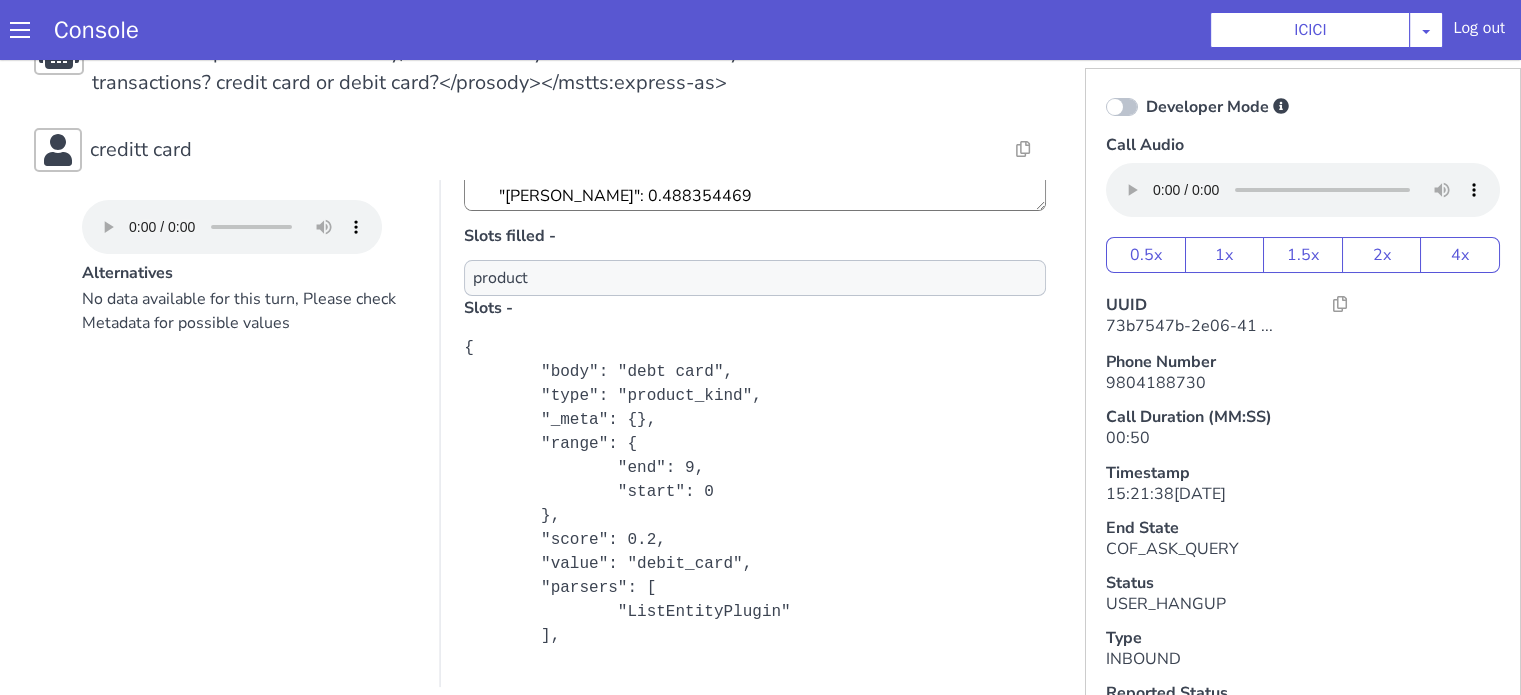 scroll, scrollTop: 369, scrollLeft: 0, axis: vertical 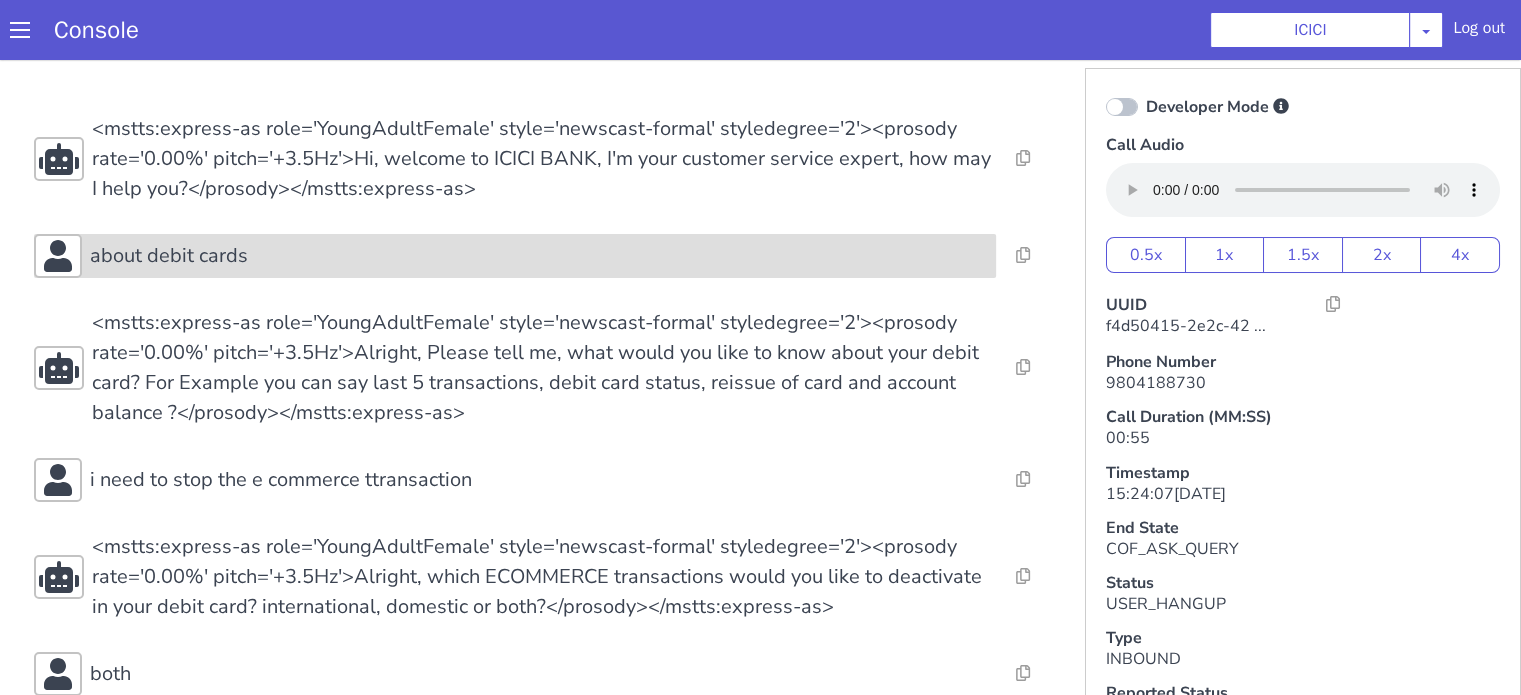 click on "about debit cards" at bounding box center [1653, -188] 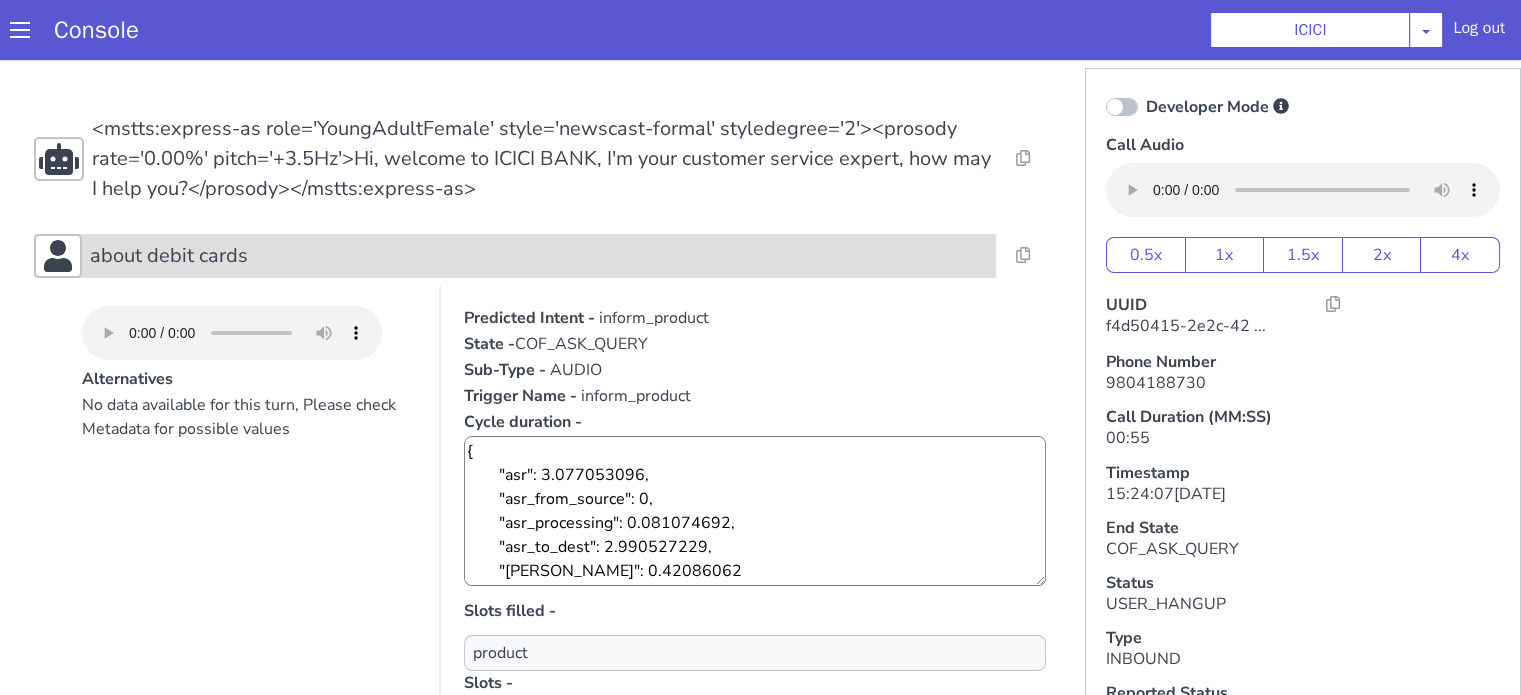 click on "about debit cards" at bounding box center [1630, 1286] 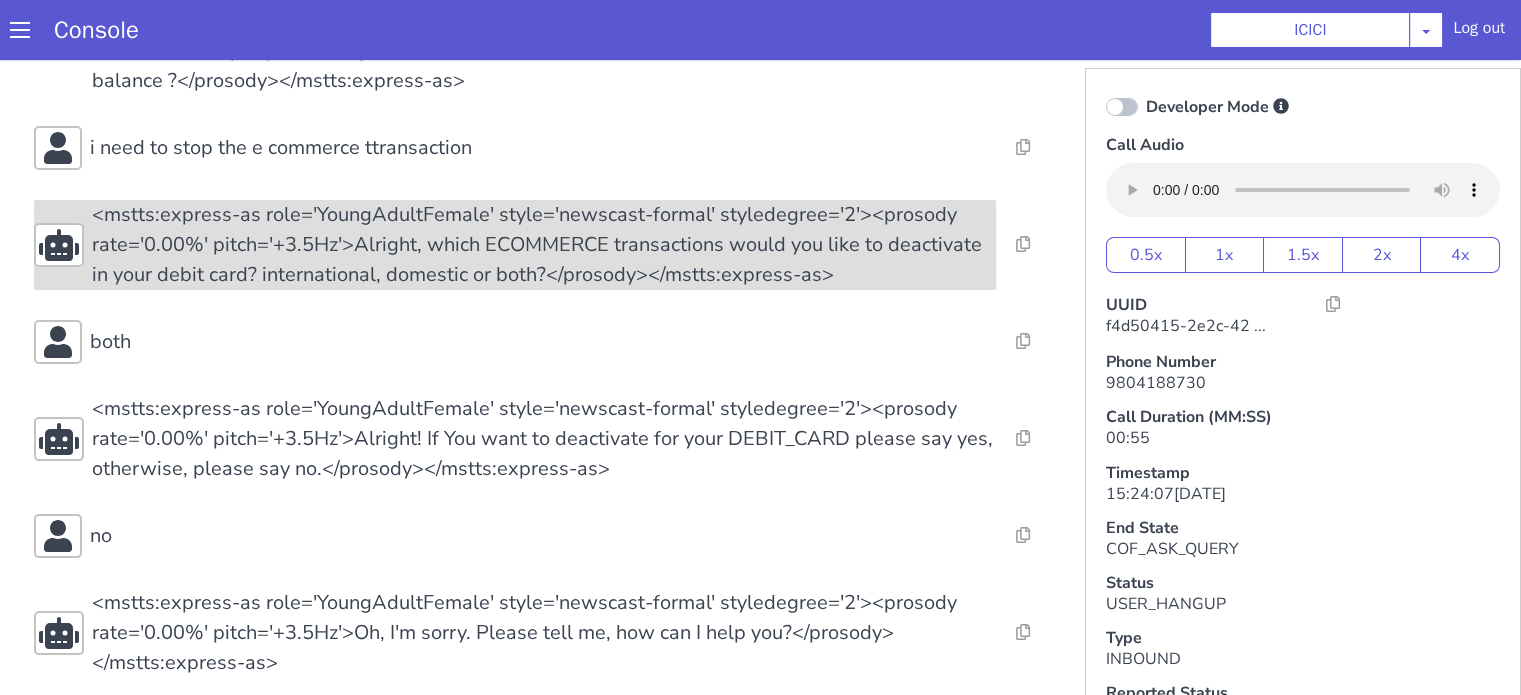 scroll, scrollTop: 349, scrollLeft: 0, axis: vertical 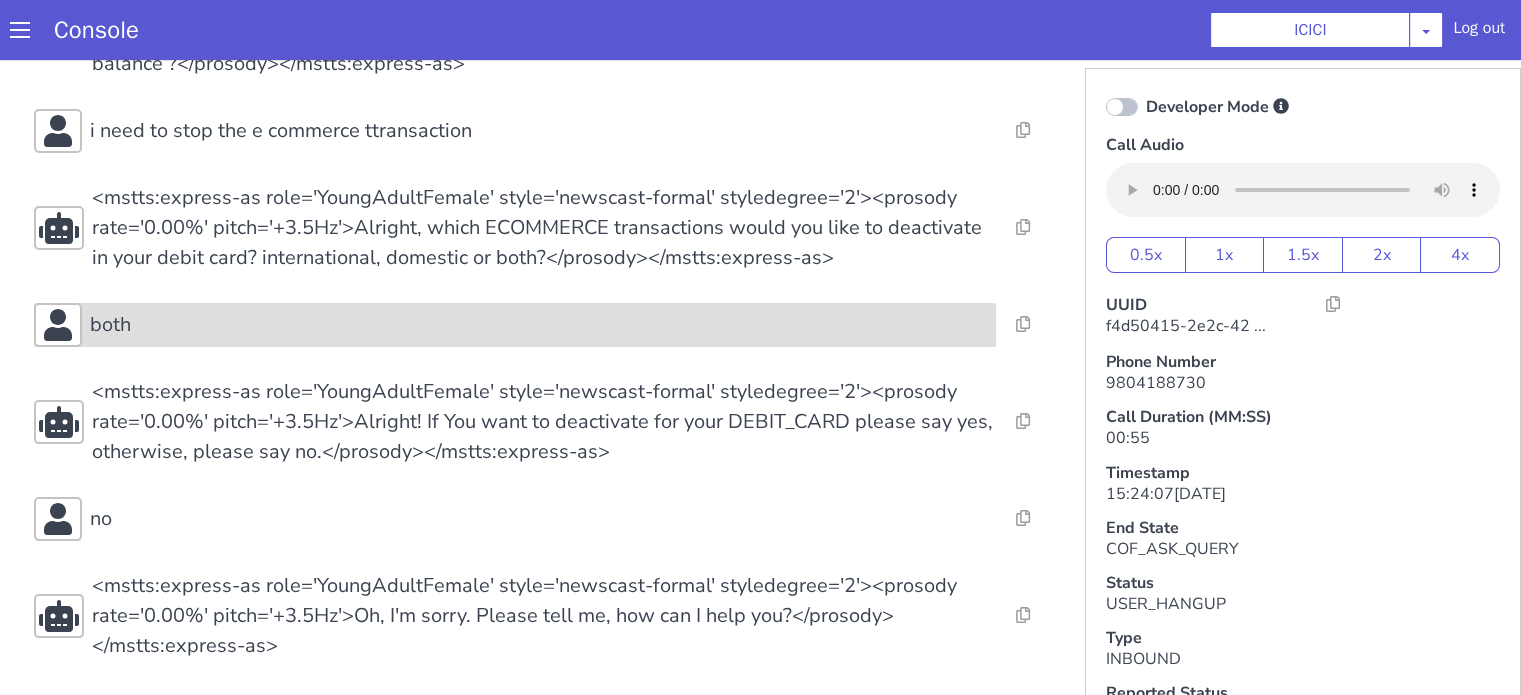 click on "both" at bounding box center [1703, 1318] 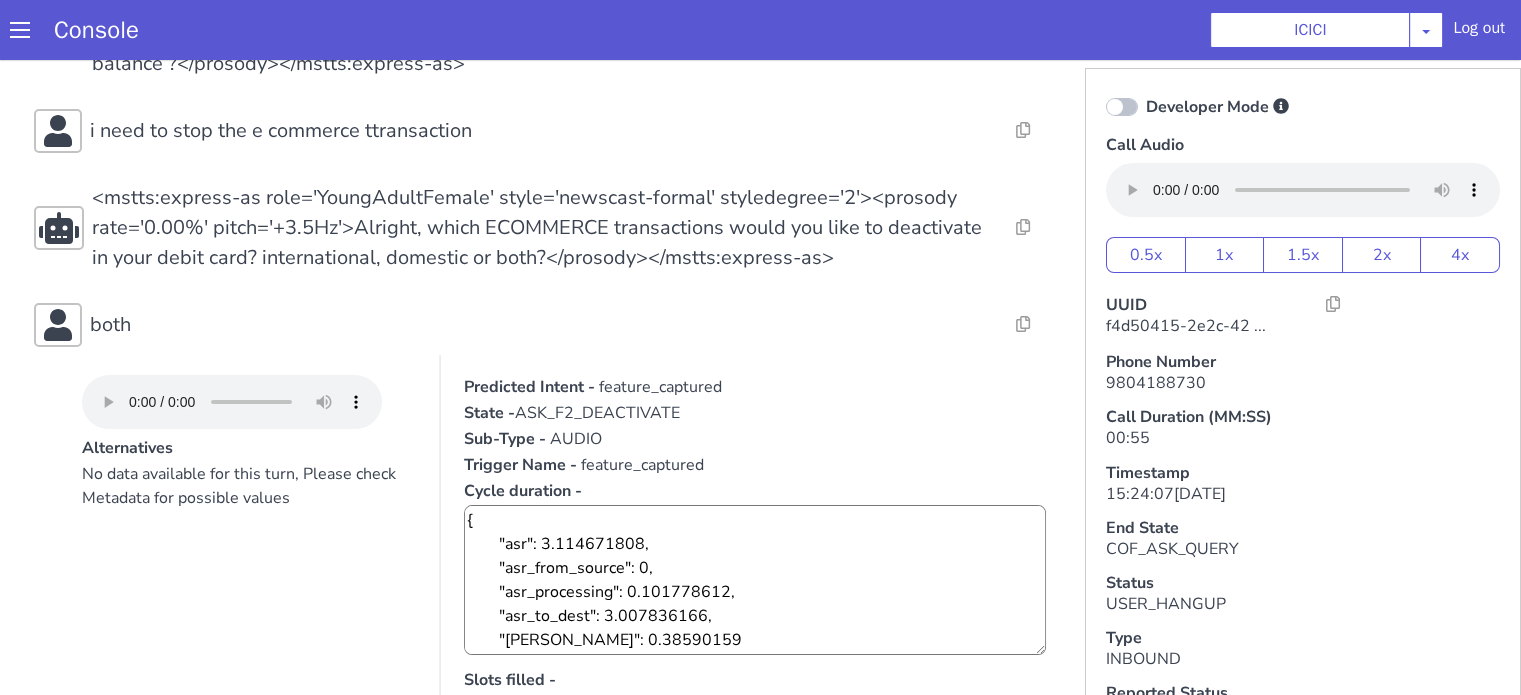 scroll, scrollTop: 649, scrollLeft: 0, axis: vertical 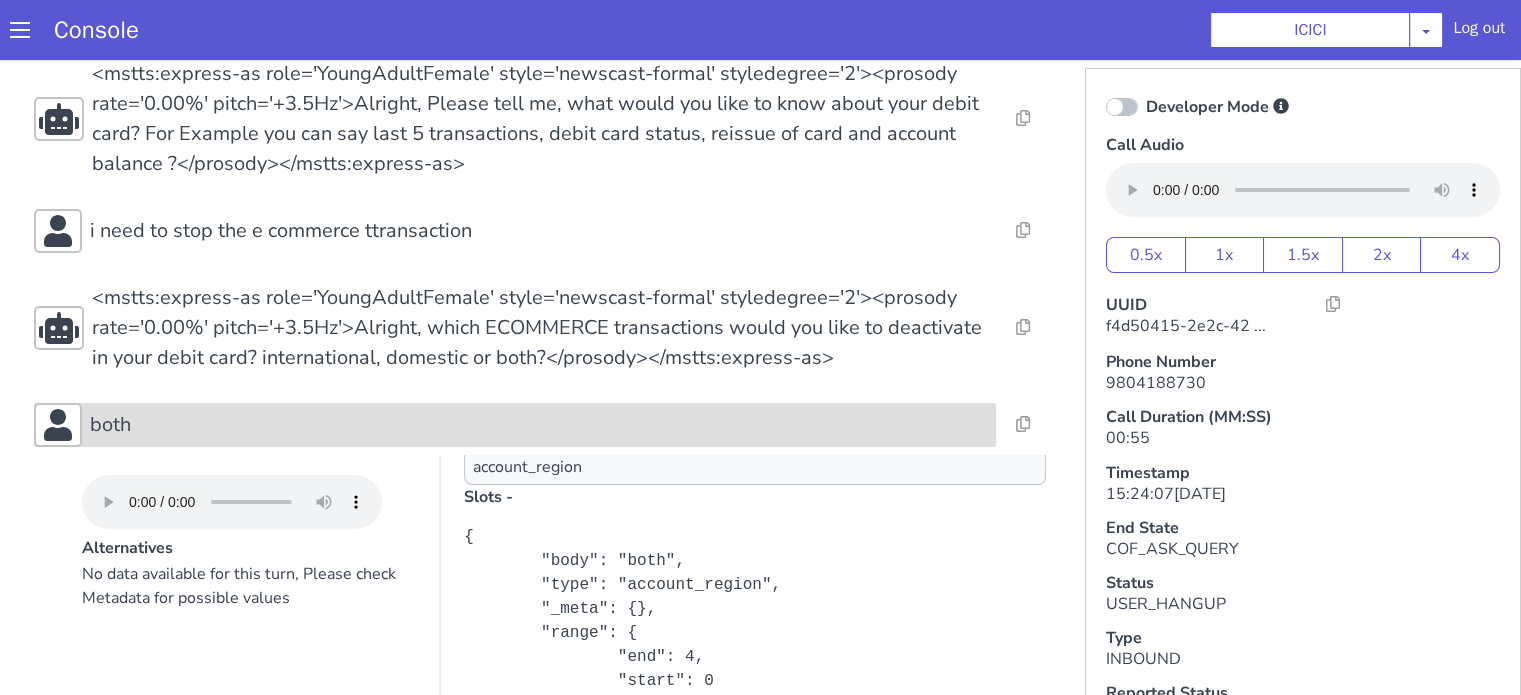 click on "both" at bounding box center [1629, 1455] 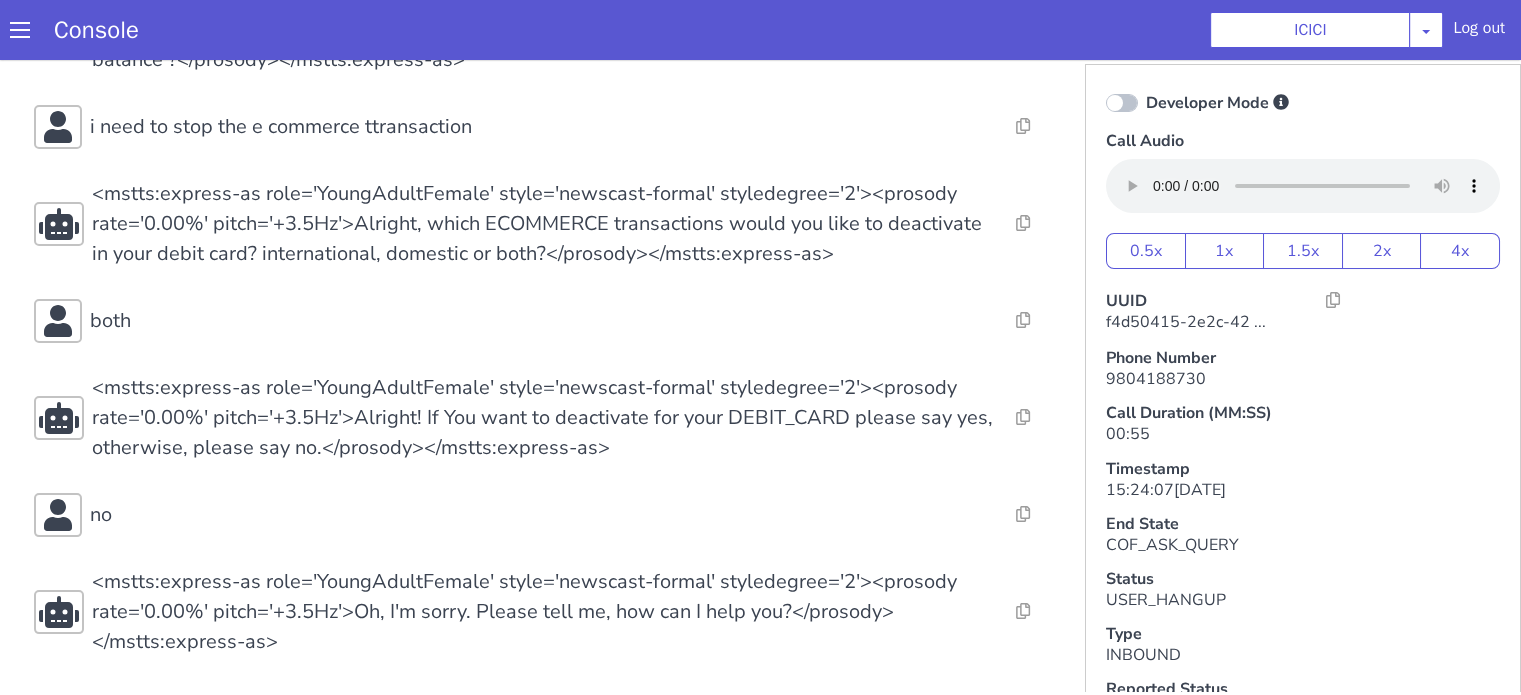 scroll, scrollTop: 5, scrollLeft: 0, axis: vertical 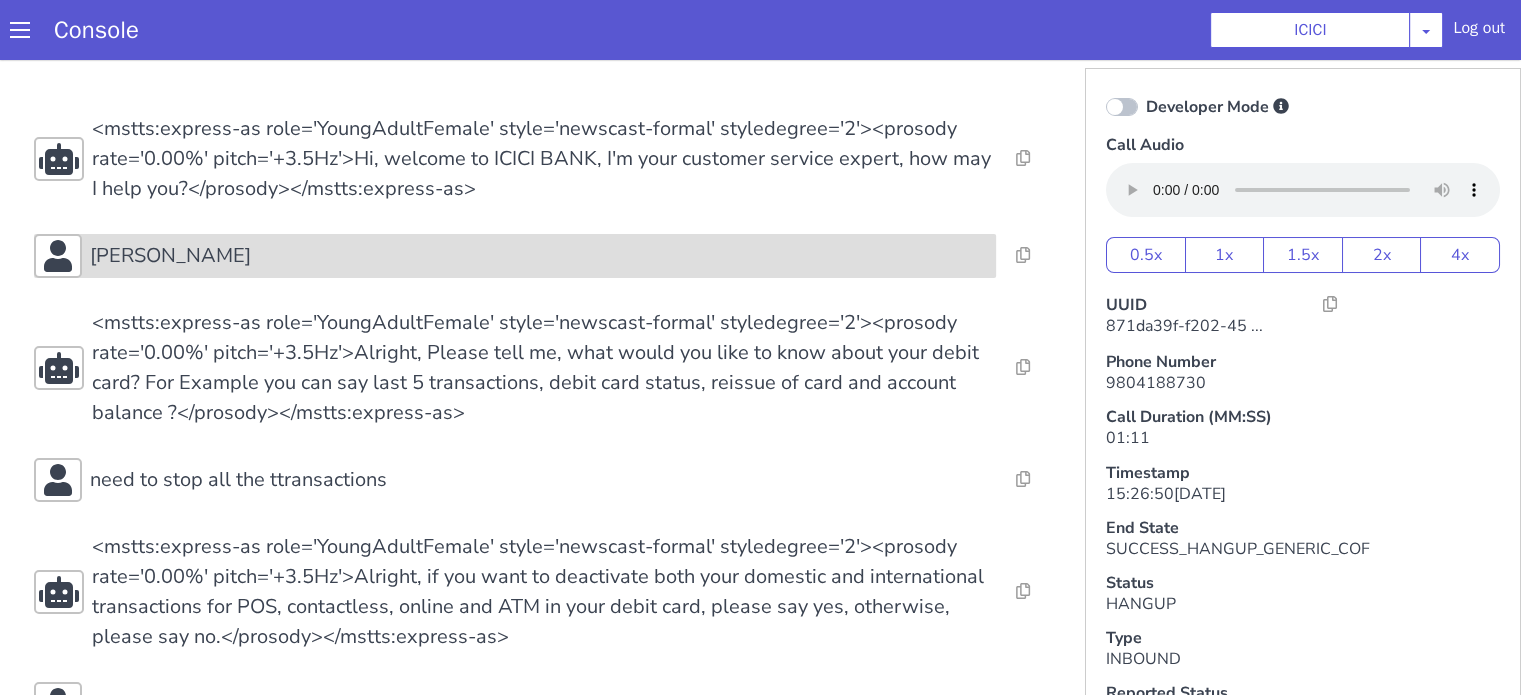 click on "[PERSON_NAME]" at bounding box center (554, 868) 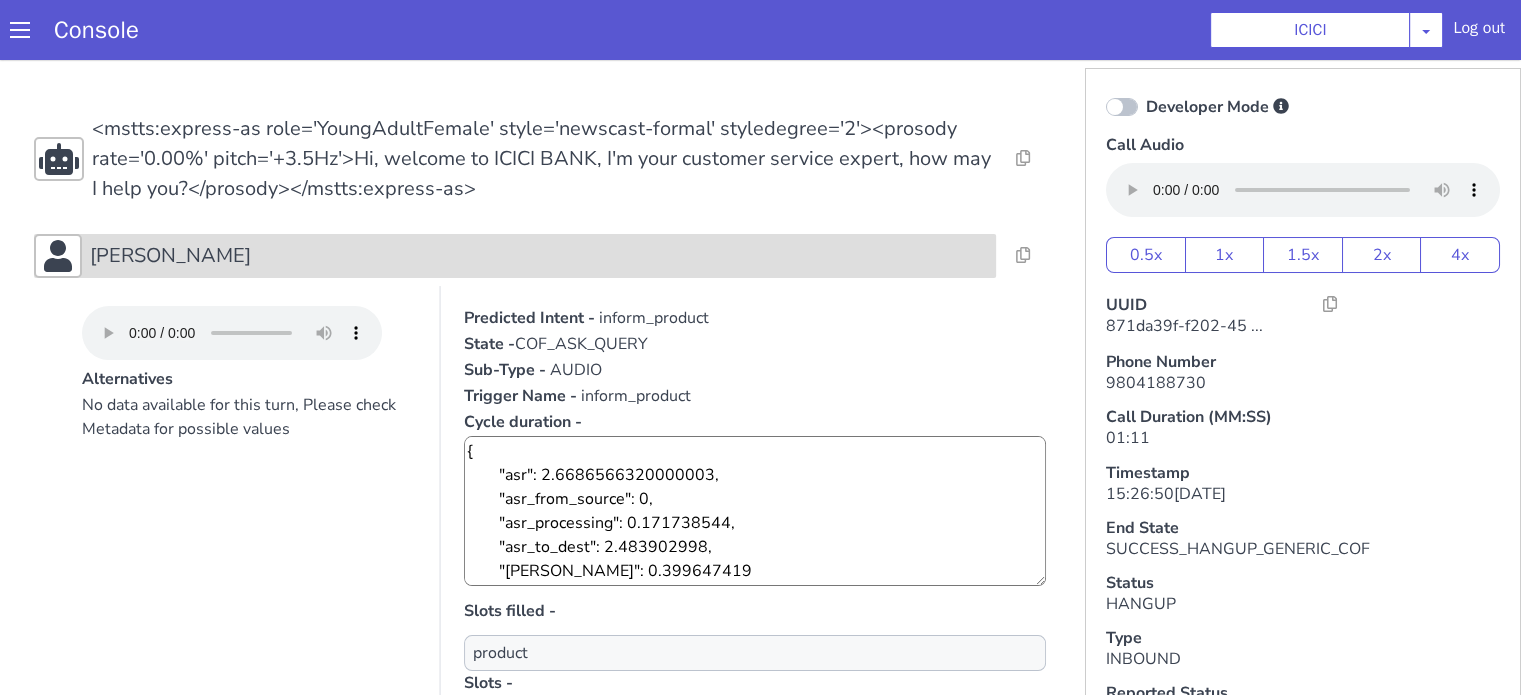 click on "david card" at bounding box center (1266, 1356) 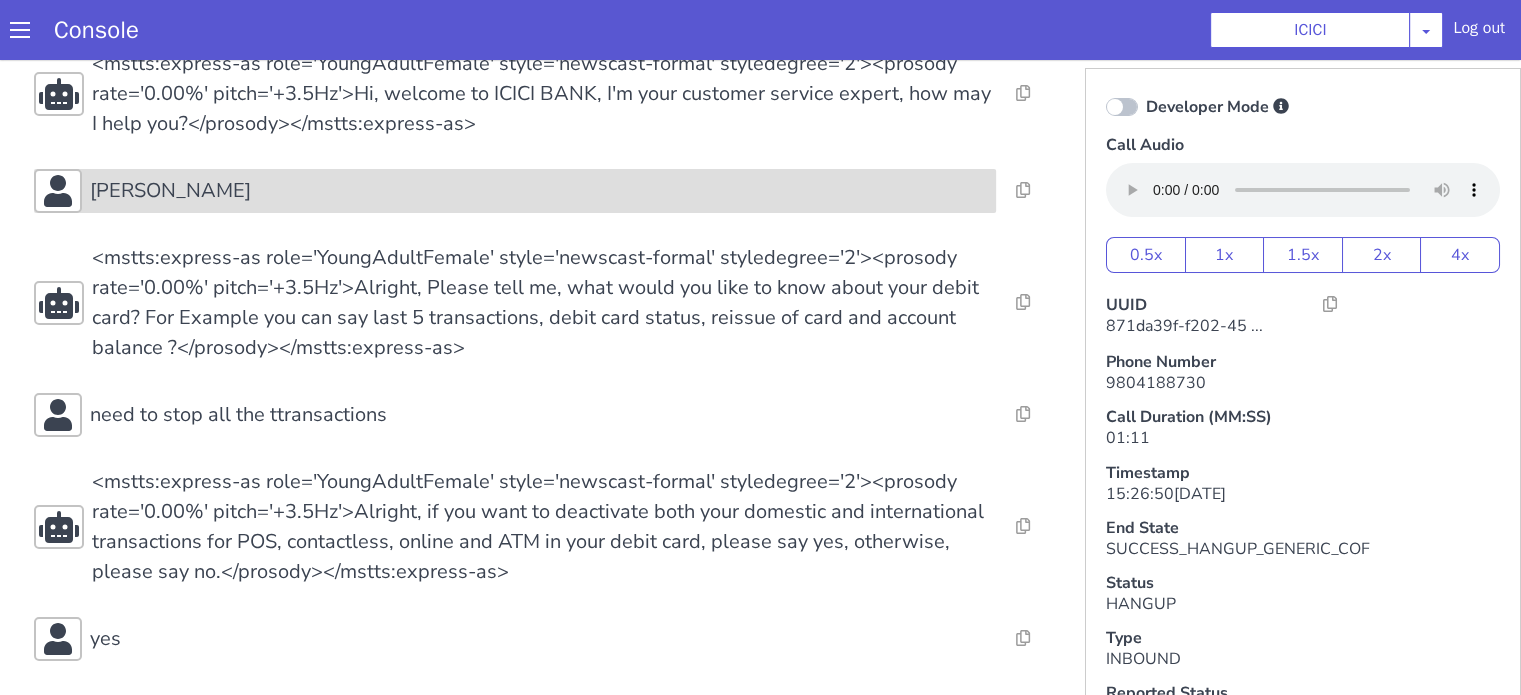 scroll, scrollTop: 100, scrollLeft: 0, axis: vertical 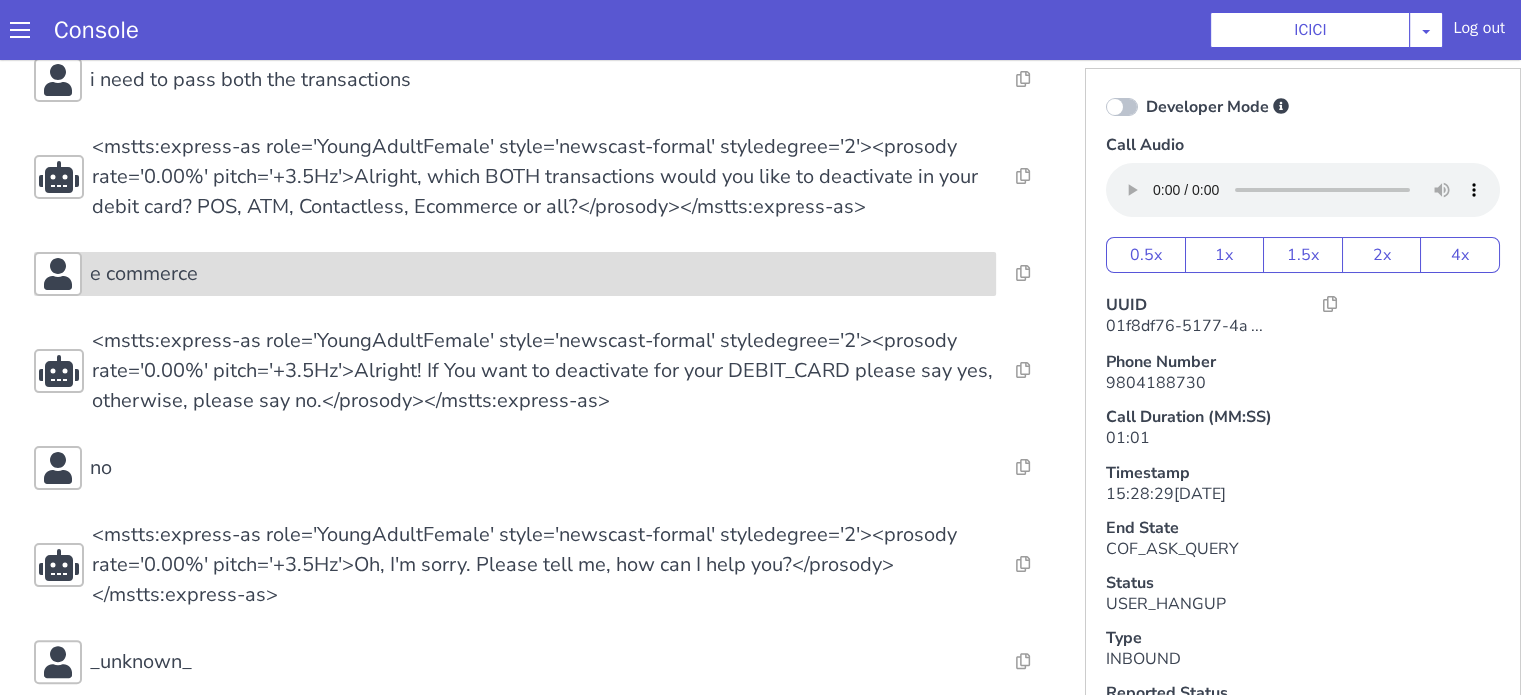 click on "e commerce" at bounding box center [539, 274] 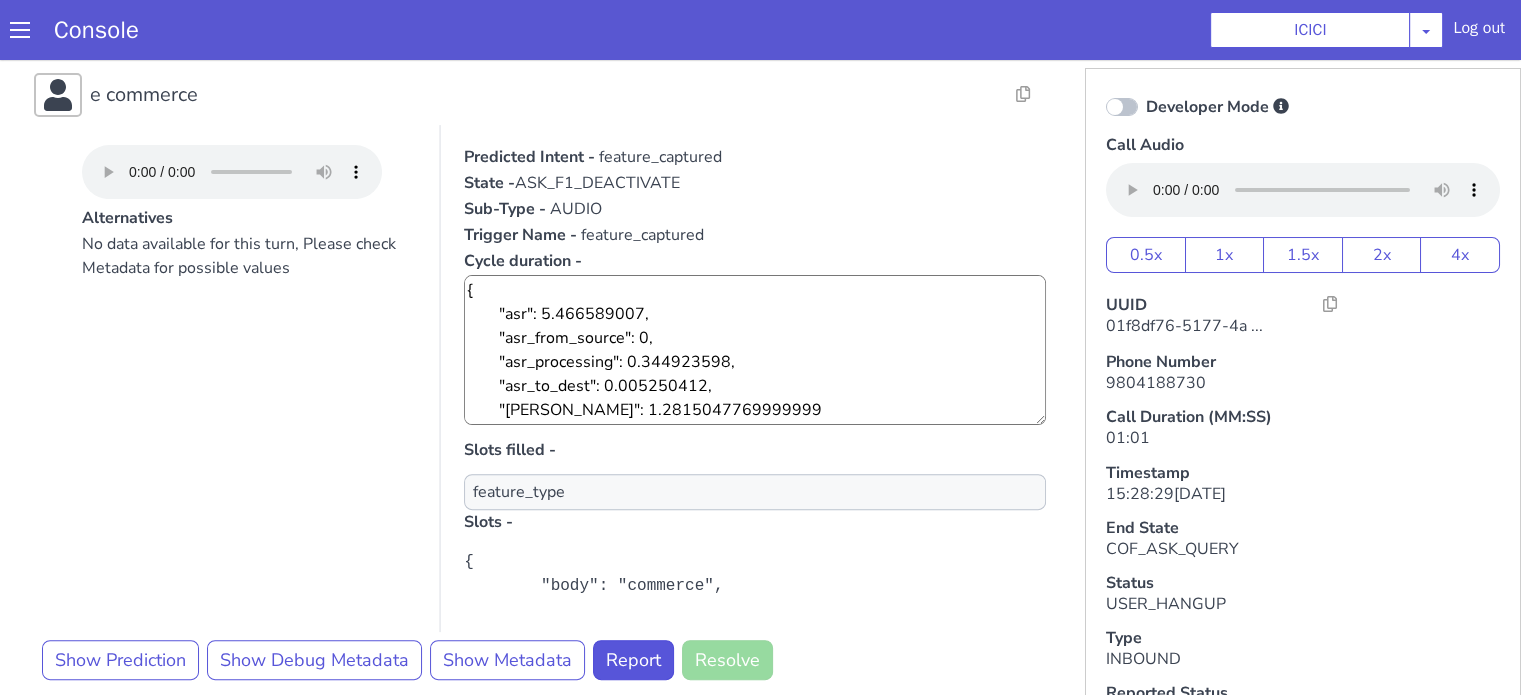 scroll, scrollTop: 700, scrollLeft: 0, axis: vertical 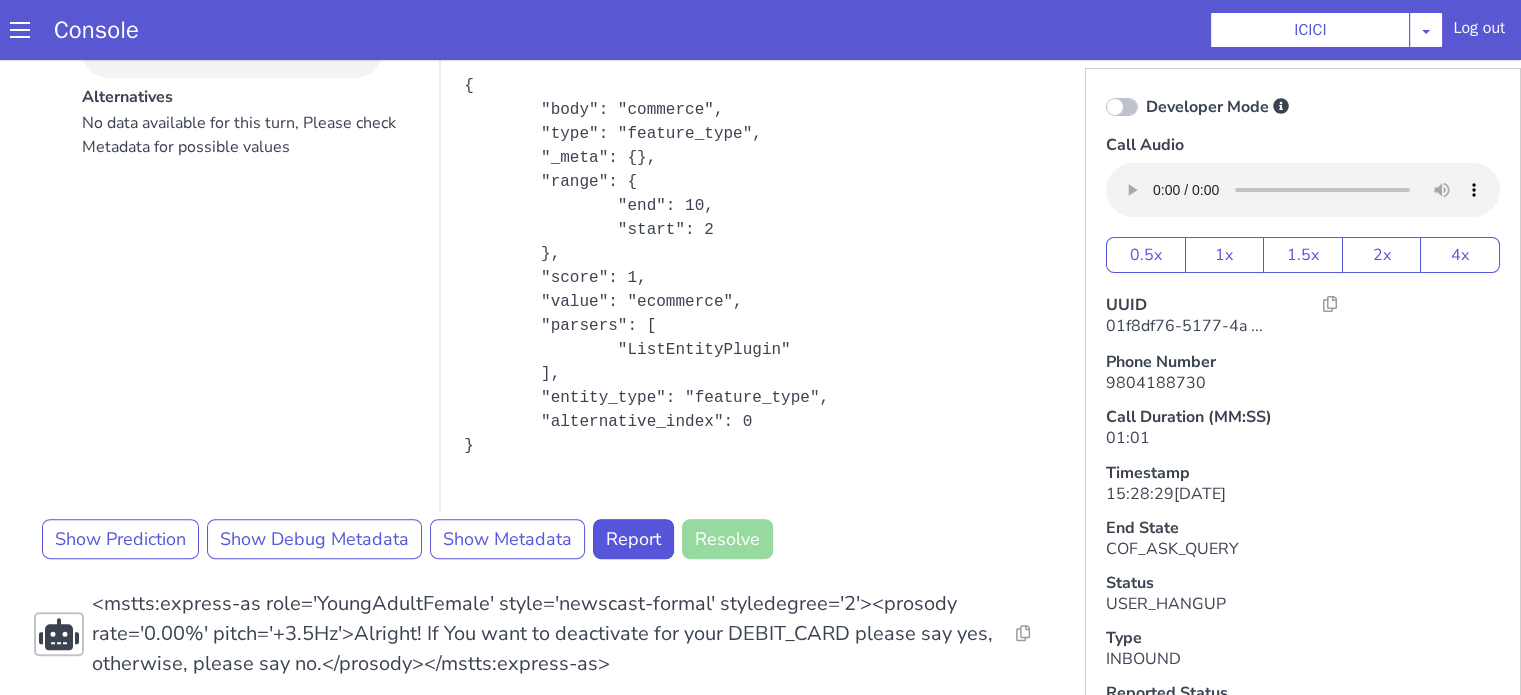 click on "{
"body": "commerce",
"type": "feature_type",
"_meta": {},
"range": {
"end": 10,
"start": 2
},
"score": 1,
"value": "ecommerce",
"parsers": [
"ListEntityPlugin"
],
"entity_type": "feature_type",
"alternative_index": 0
}" at bounding box center [755, 266] 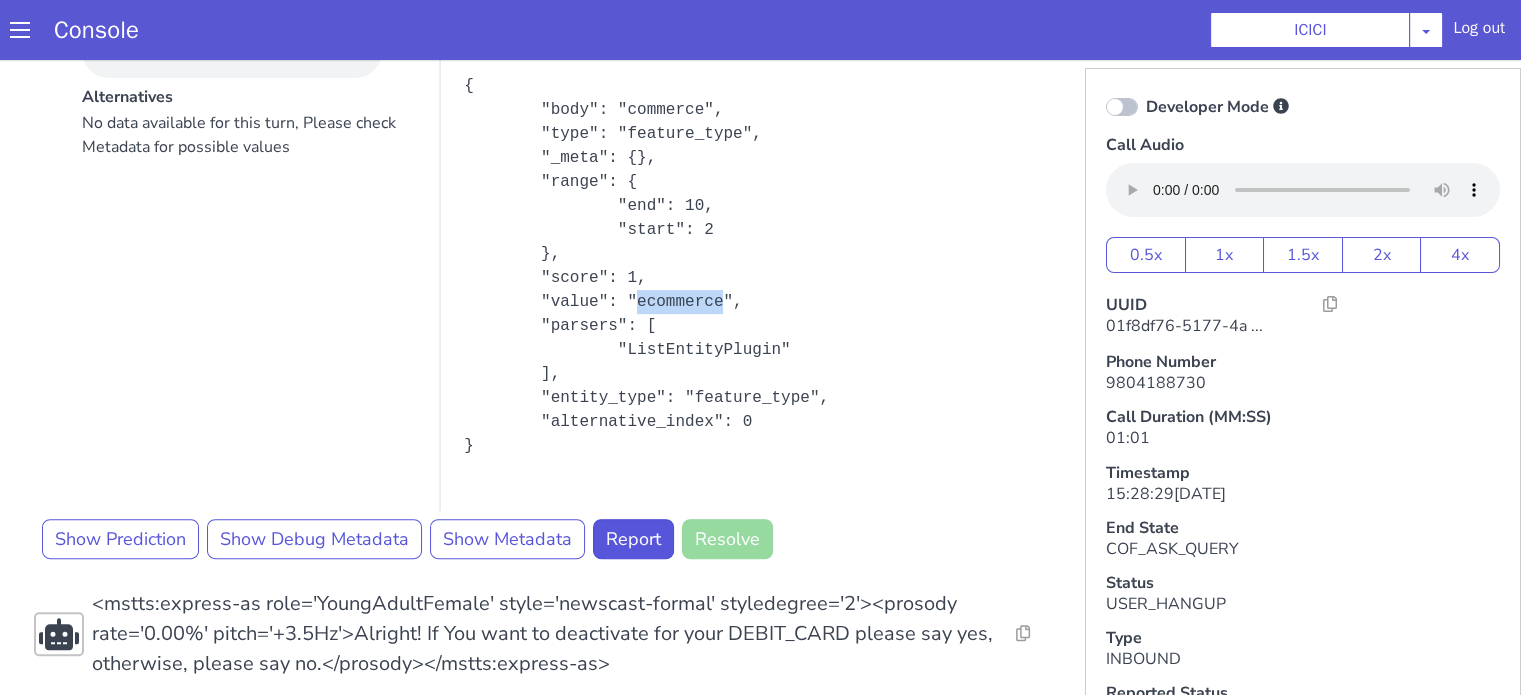 click on "{
"body": "commerce",
"type": "feature_type",
"_meta": {},
"range": {
"end": 10,
"start": 2
},
"score": 1,
"value": "ecommerce",
"parsers": [
"ListEntityPlugin"
],
"entity_type": "feature_type",
"alternative_index": 0
}" at bounding box center [755, 266] 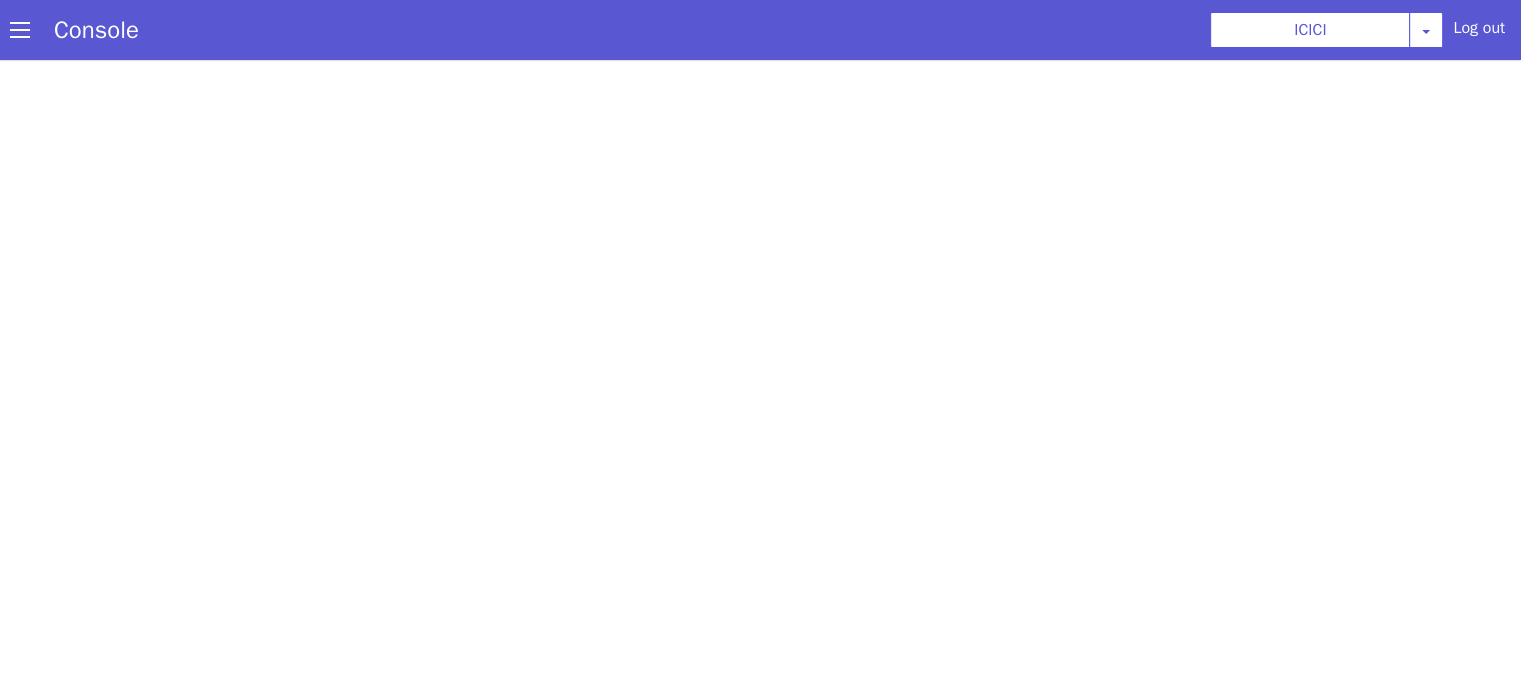 scroll, scrollTop: 0, scrollLeft: 0, axis: both 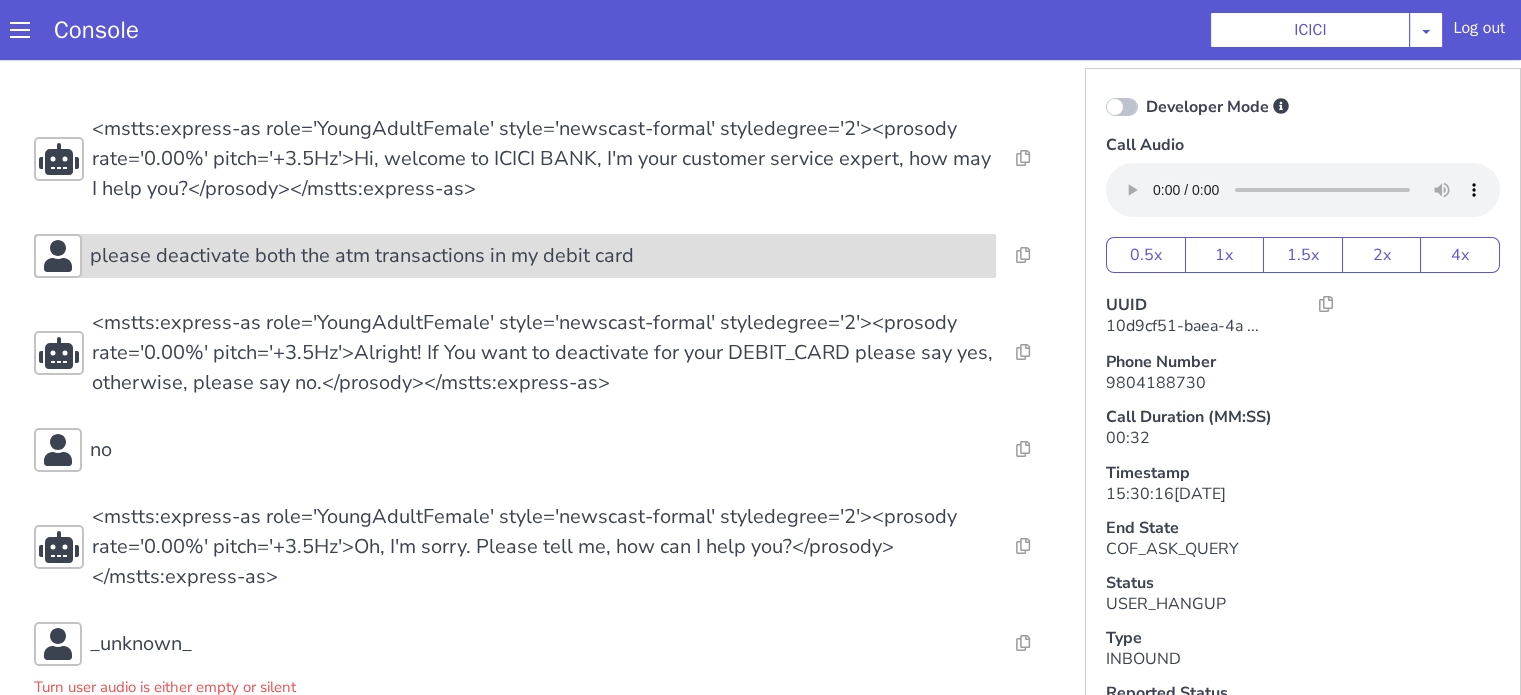 click on "please deactivate both the atm transactions in my debit card" at bounding box center (362, 256) 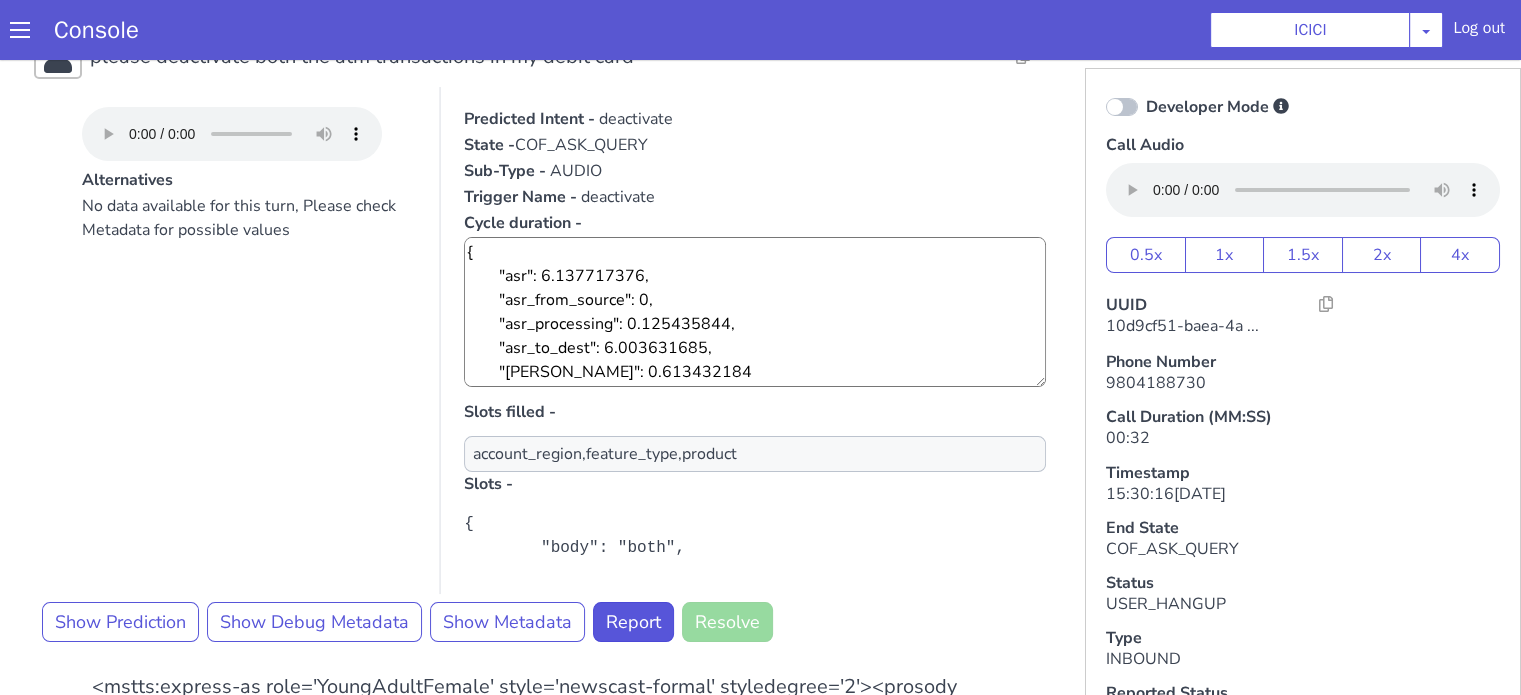 scroll, scrollTop: 300, scrollLeft: 0, axis: vertical 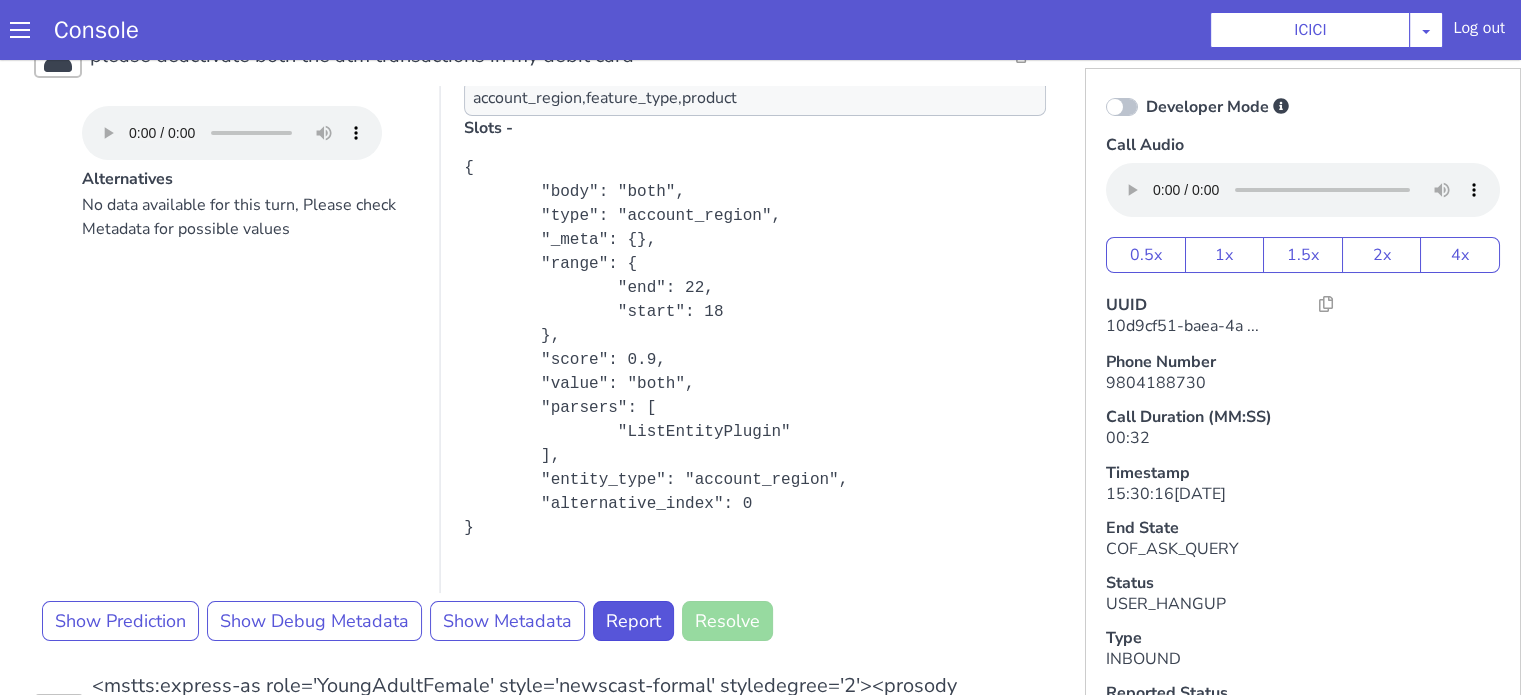 click at bounding box center [1122, 107] 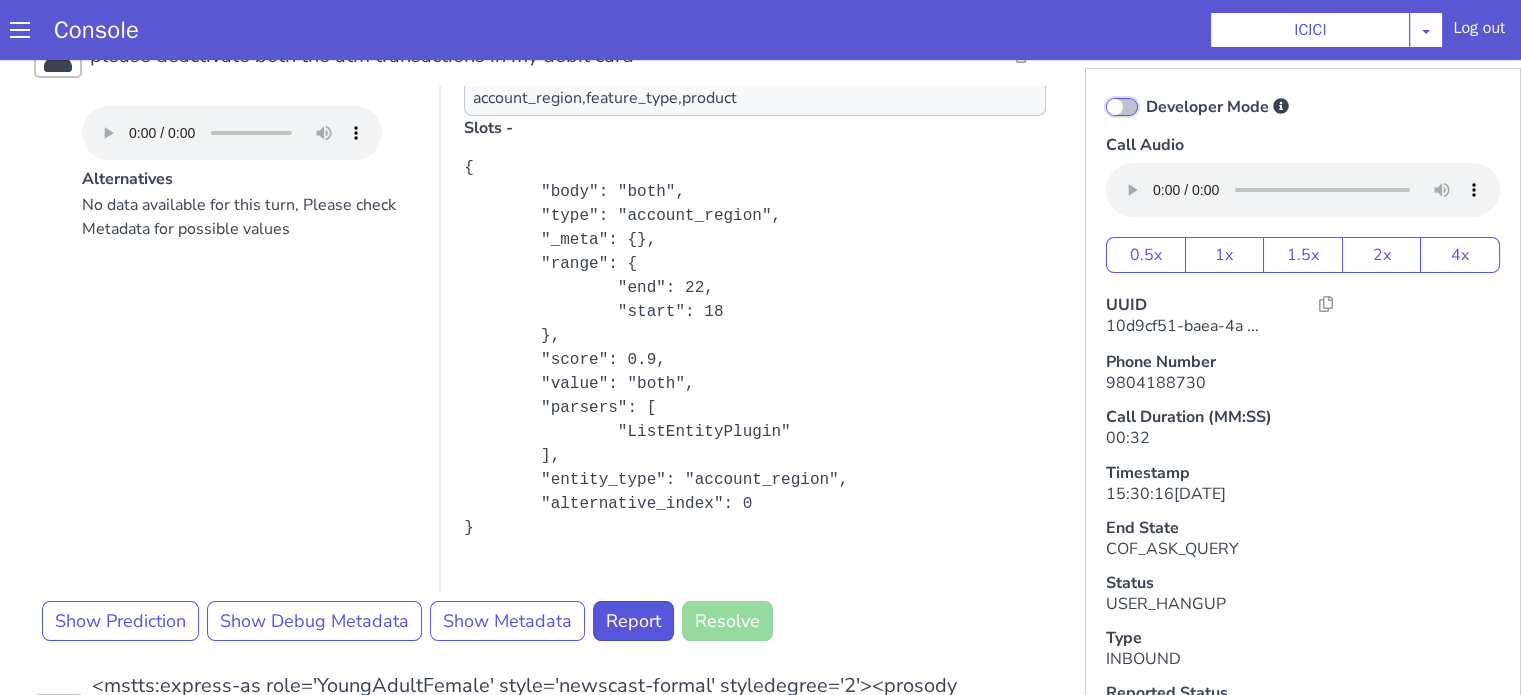 click on "Developer Mode" at bounding box center [1145, 94] 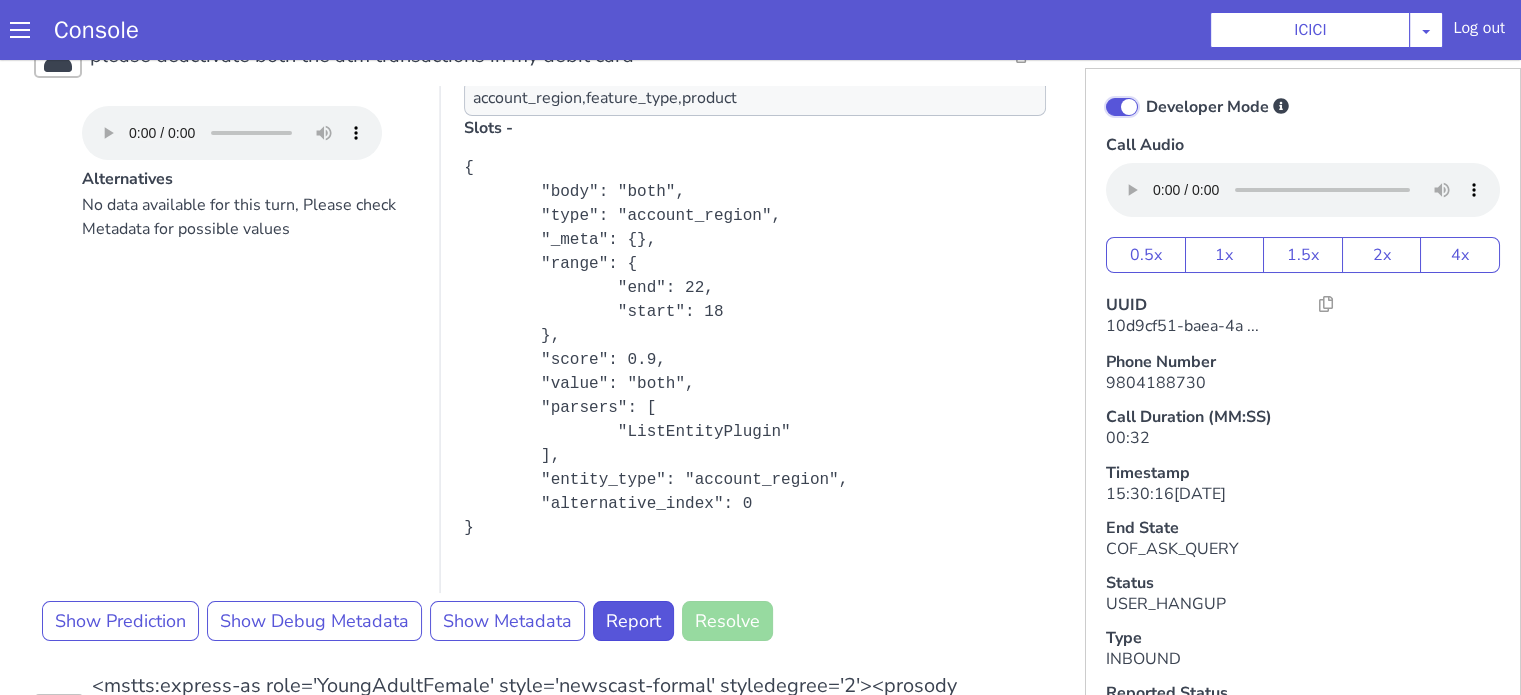 checkbox on "true" 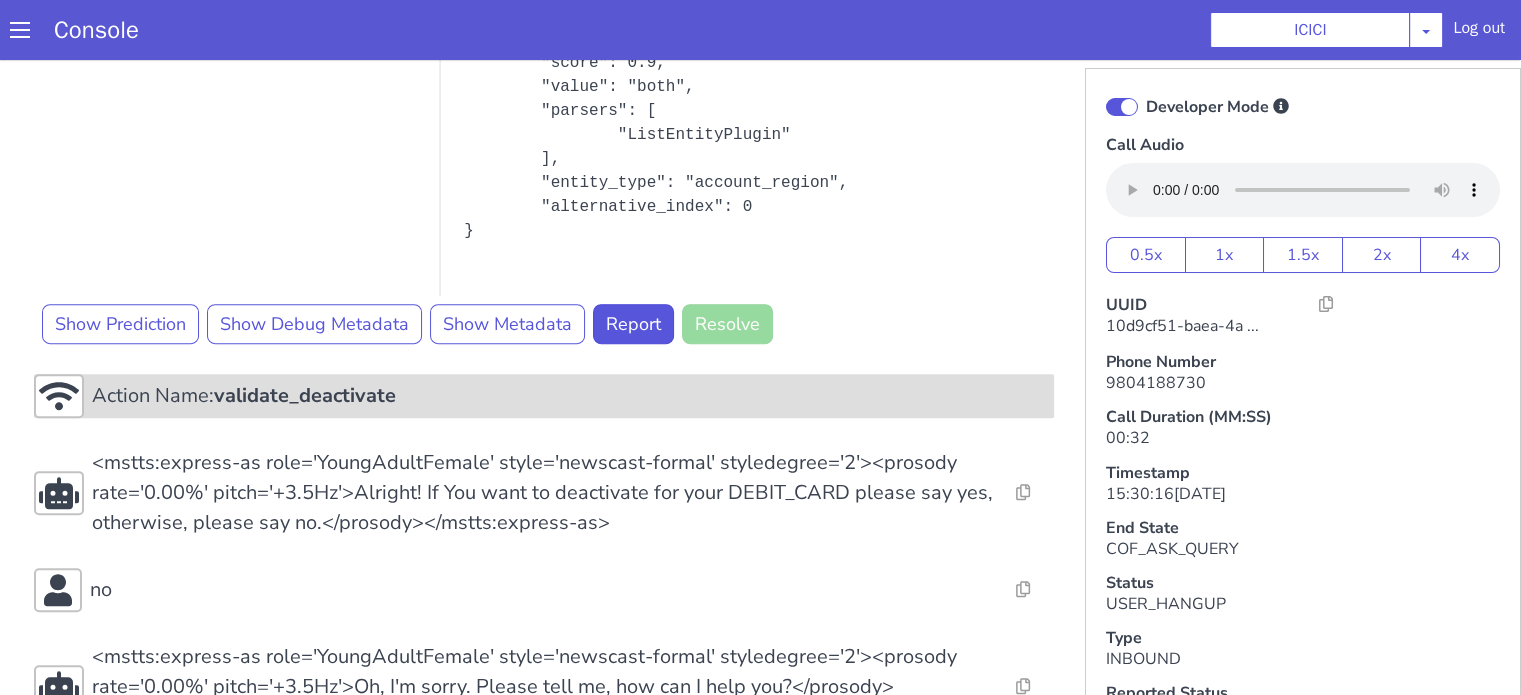 click on "Action Name:  validate_deactivate" at bounding box center (544, 396) 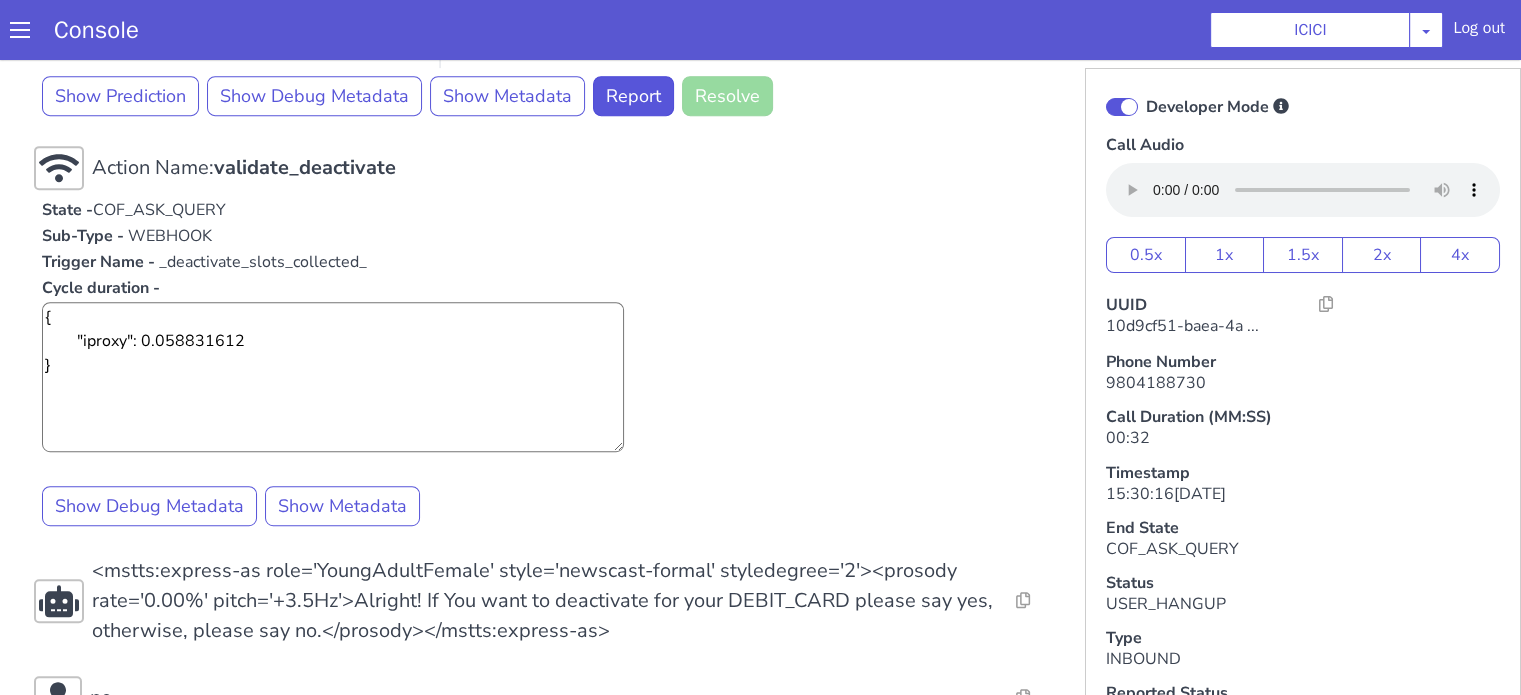 scroll, scrollTop: 1119, scrollLeft: 0, axis: vertical 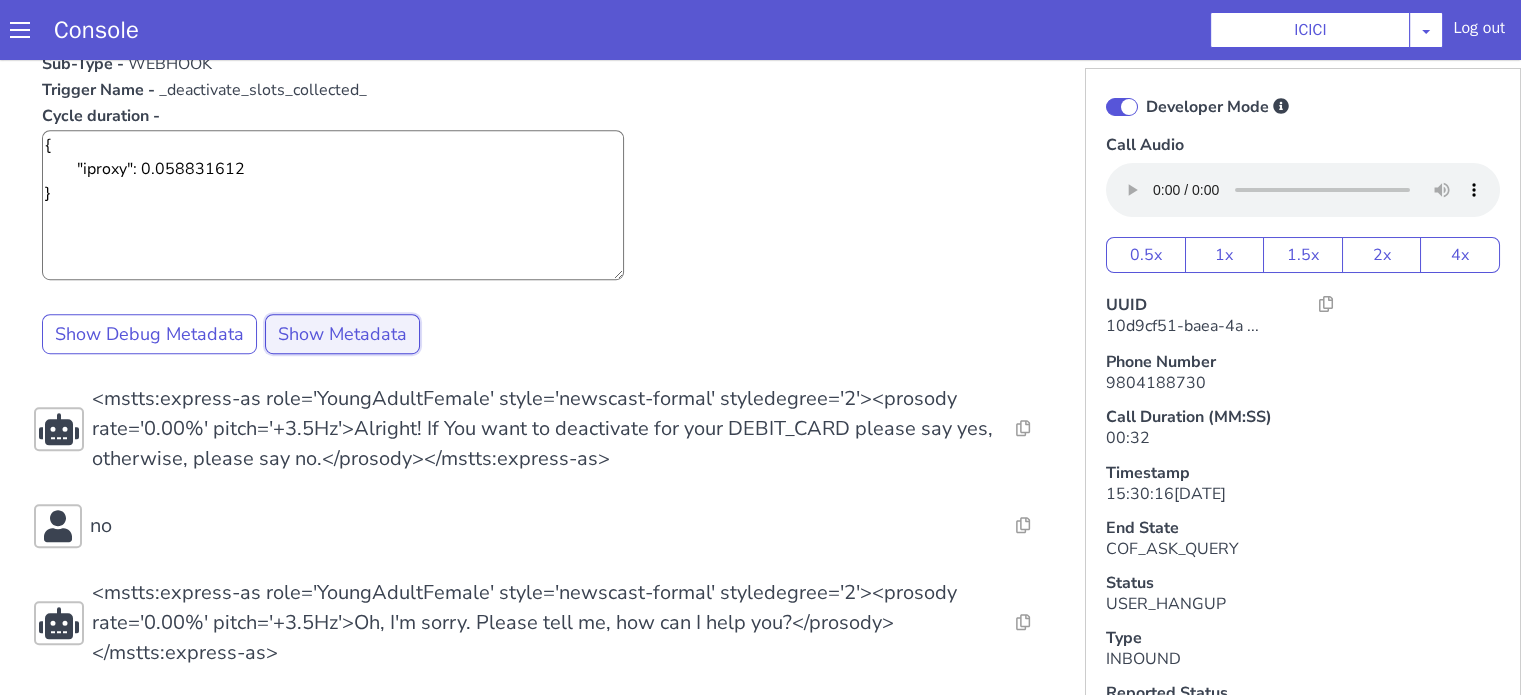 click on "Show Metadata" at bounding box center [342, 334] 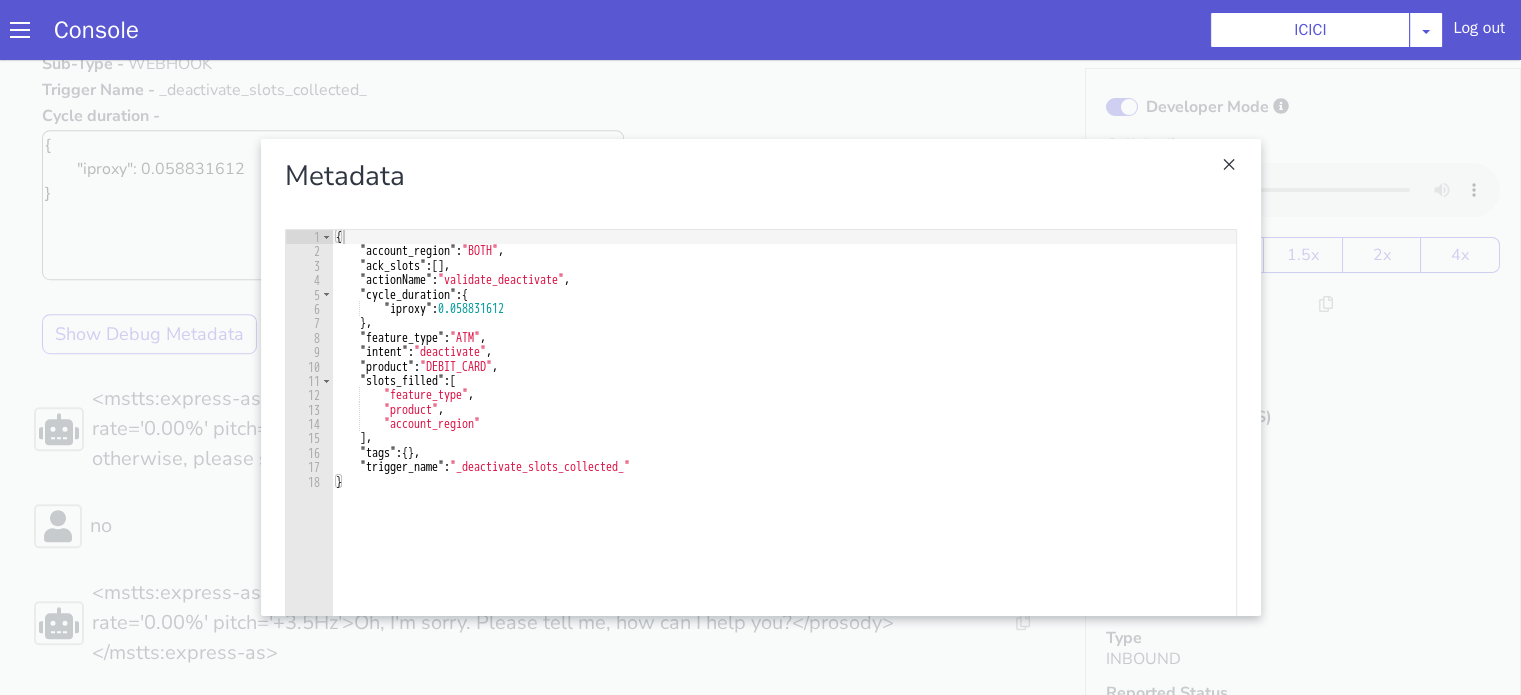 click at bounding box center (760, 377) 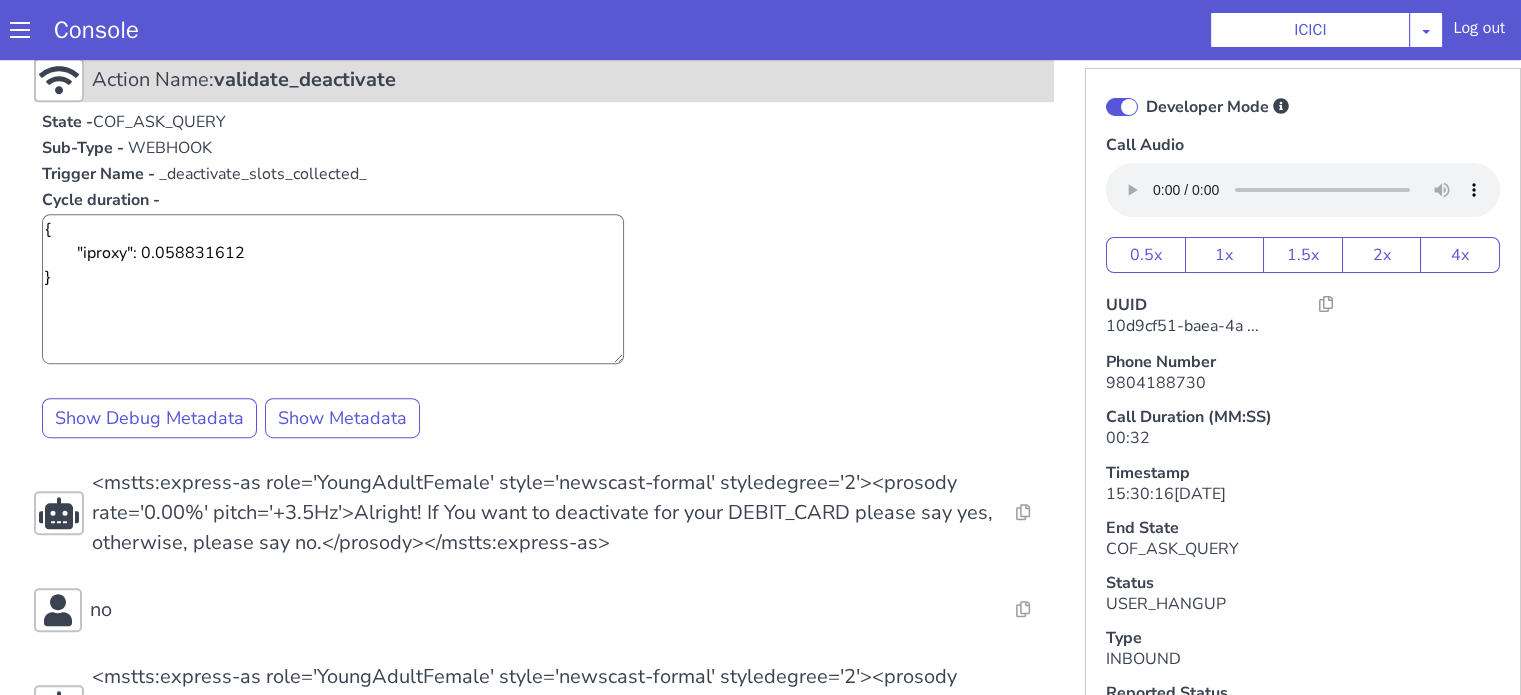 scroll, scrollTop: 919, scrollLeft: 0, axis: vertical 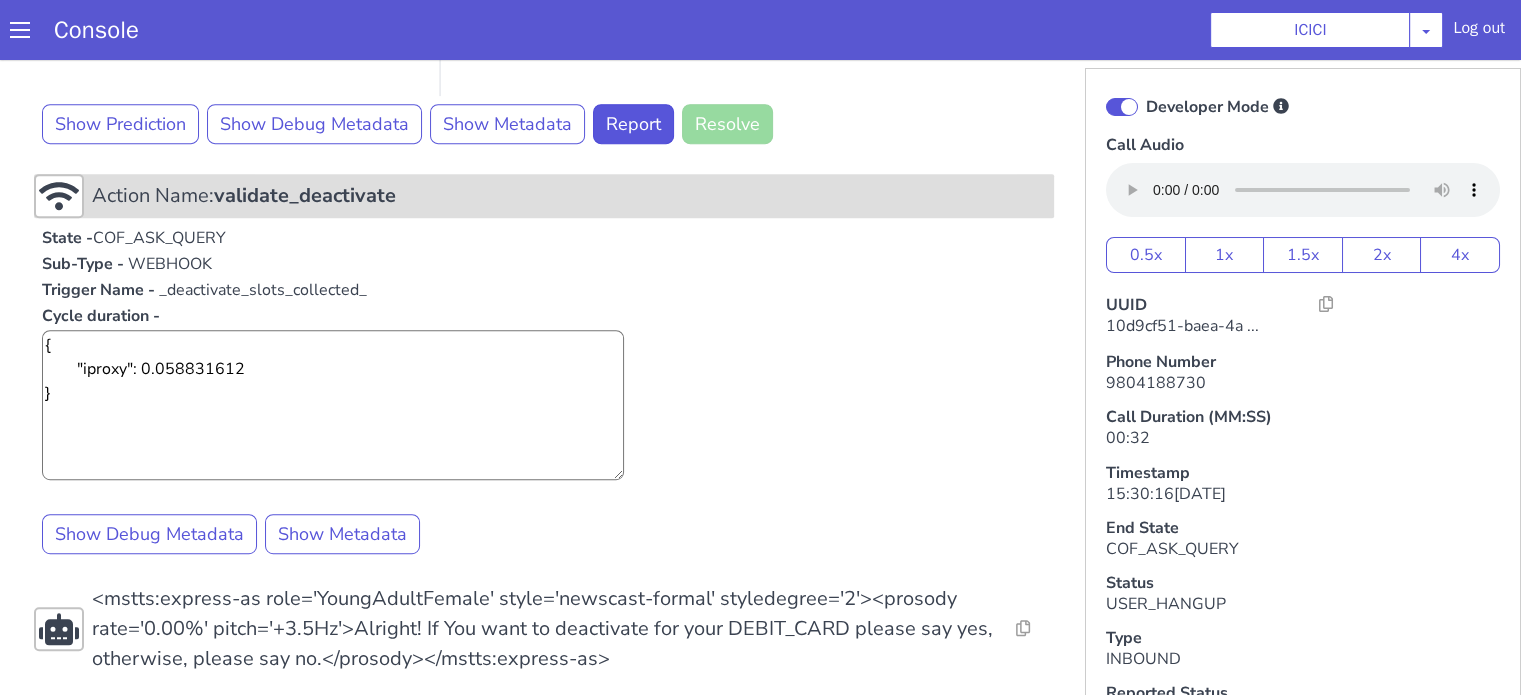 click on "Action Name:  validate_deactivate" at bounding box center [544, 196] 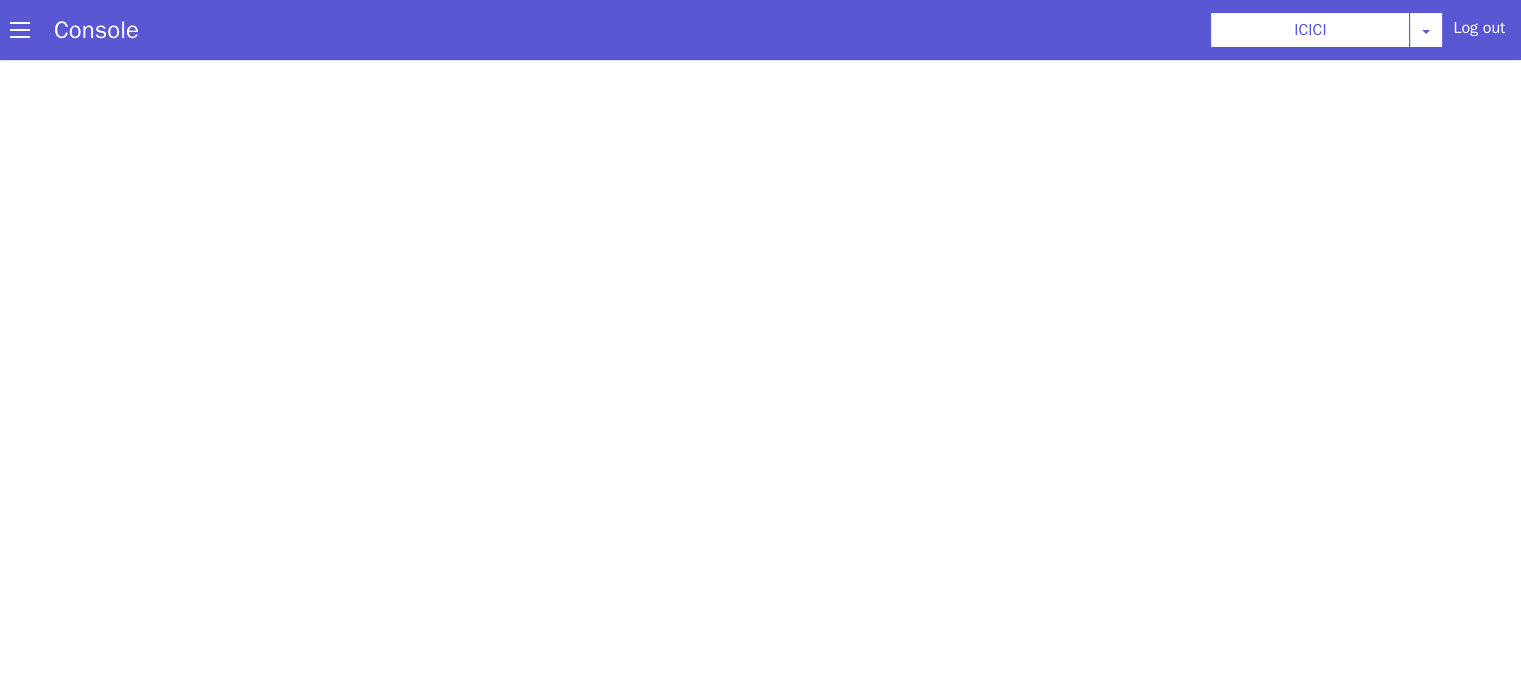 scroll, scrollTop: 0, scrollLeft: 0, axis: both 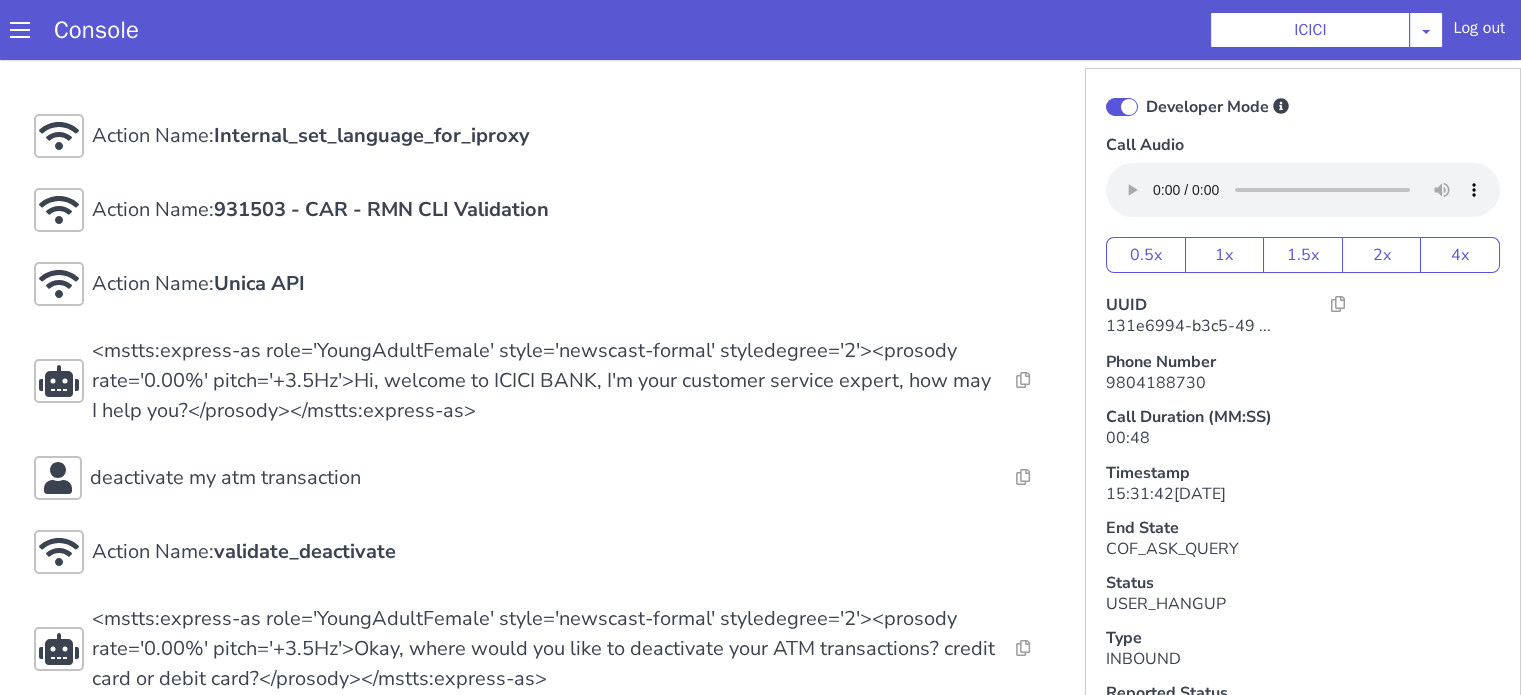 click on "Developer Mode" at bounding box center [1303, 107] 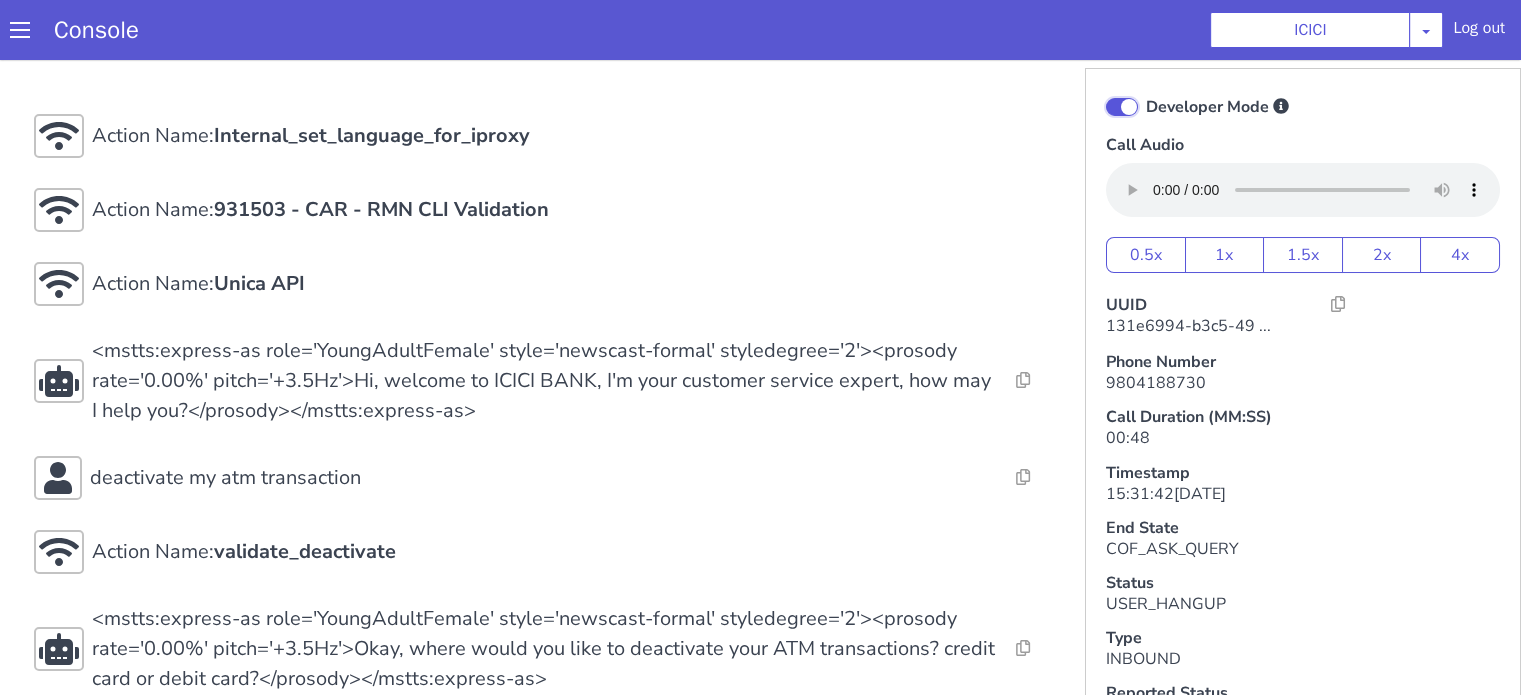 click on "Developer Mode" at bounding box center (1145, 94) 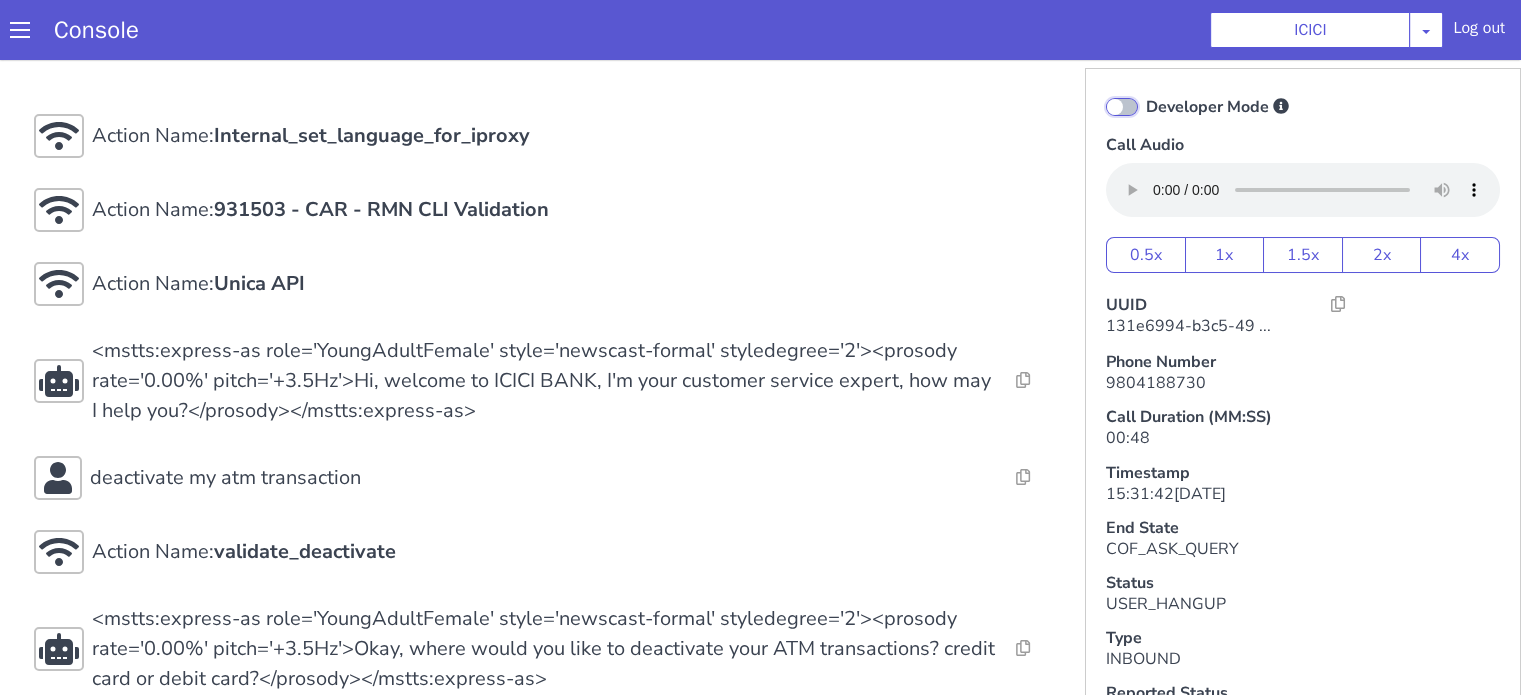 checkbox on "false" 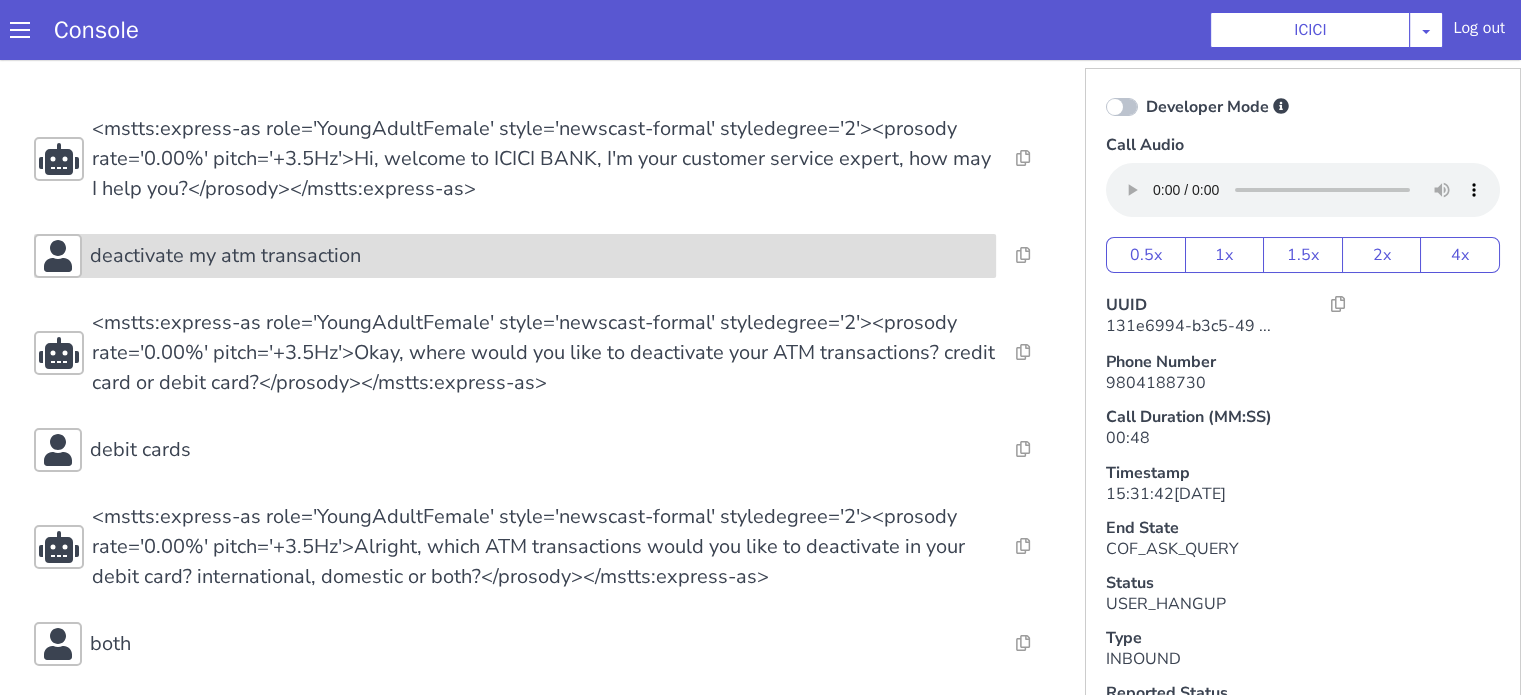 click on "deactivate my atm transaction" at bounding box center [539, 256] 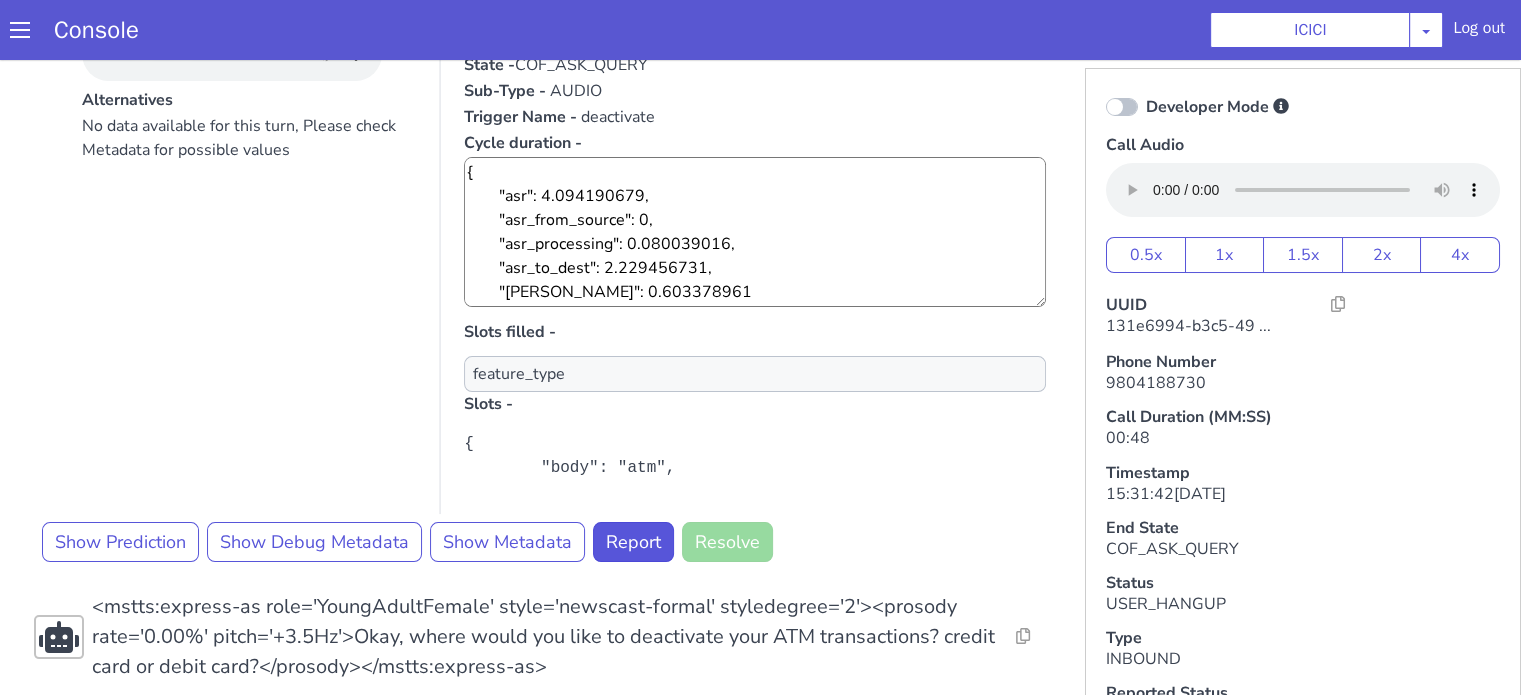 scroll, scrollTop: 400, scrollLeft: 0, axis: vertical 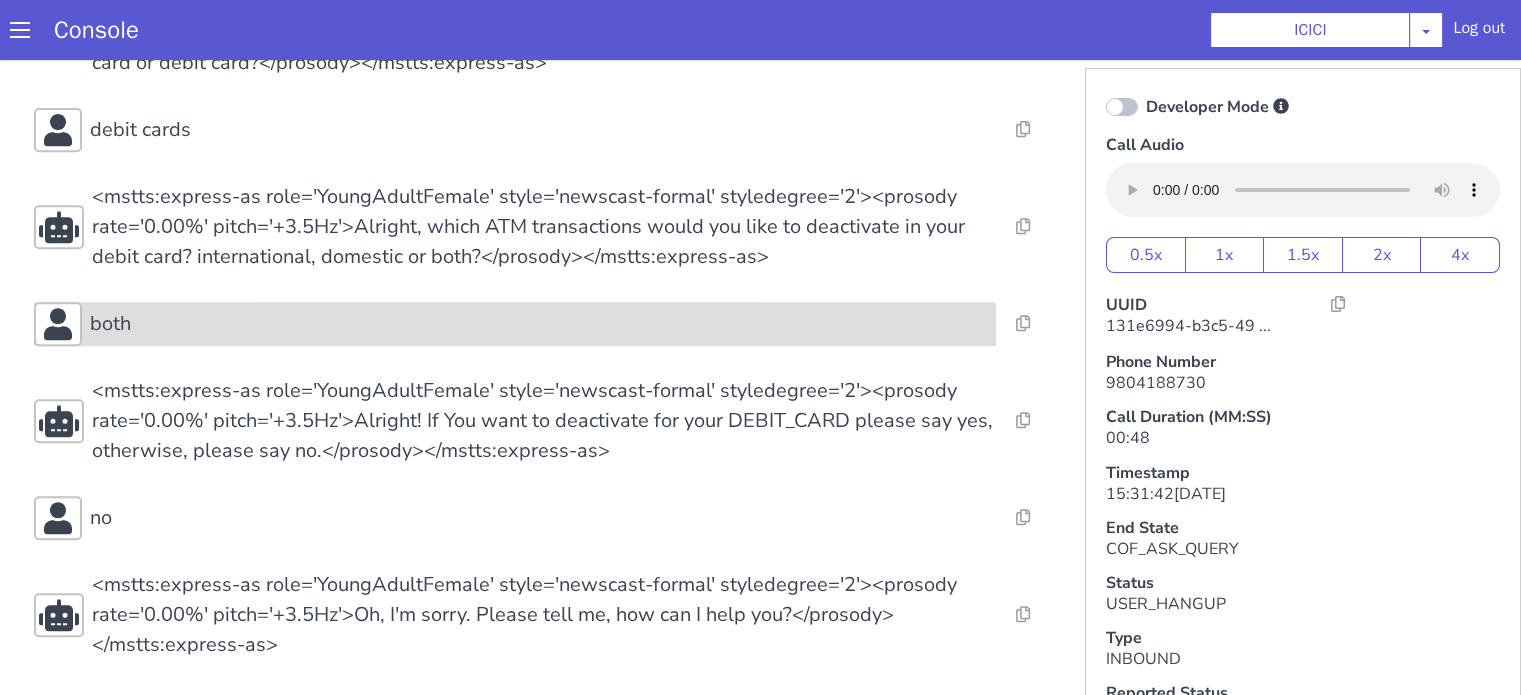 click on "both" at bounding box center [515, 324] 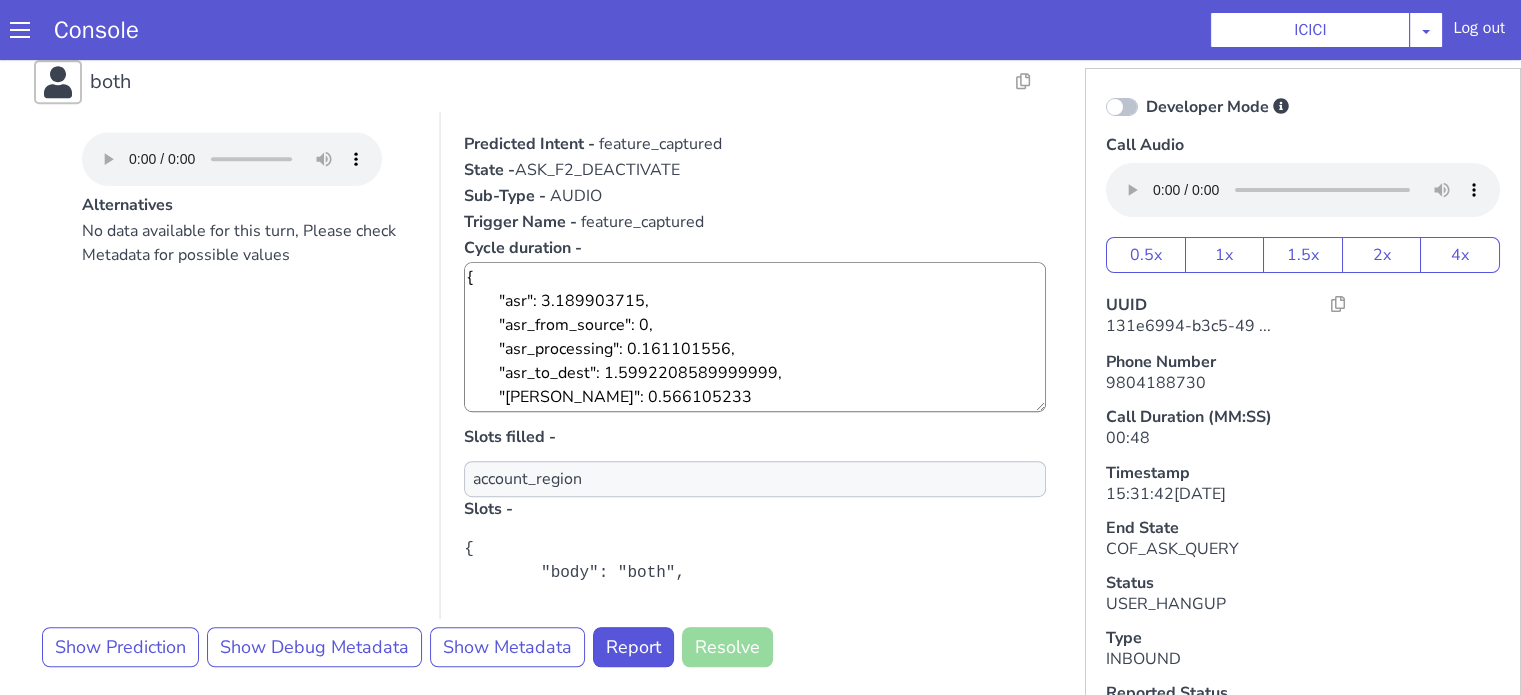 scroll, scrollTop: 1283, scrollLeft: 0, axis: vertical 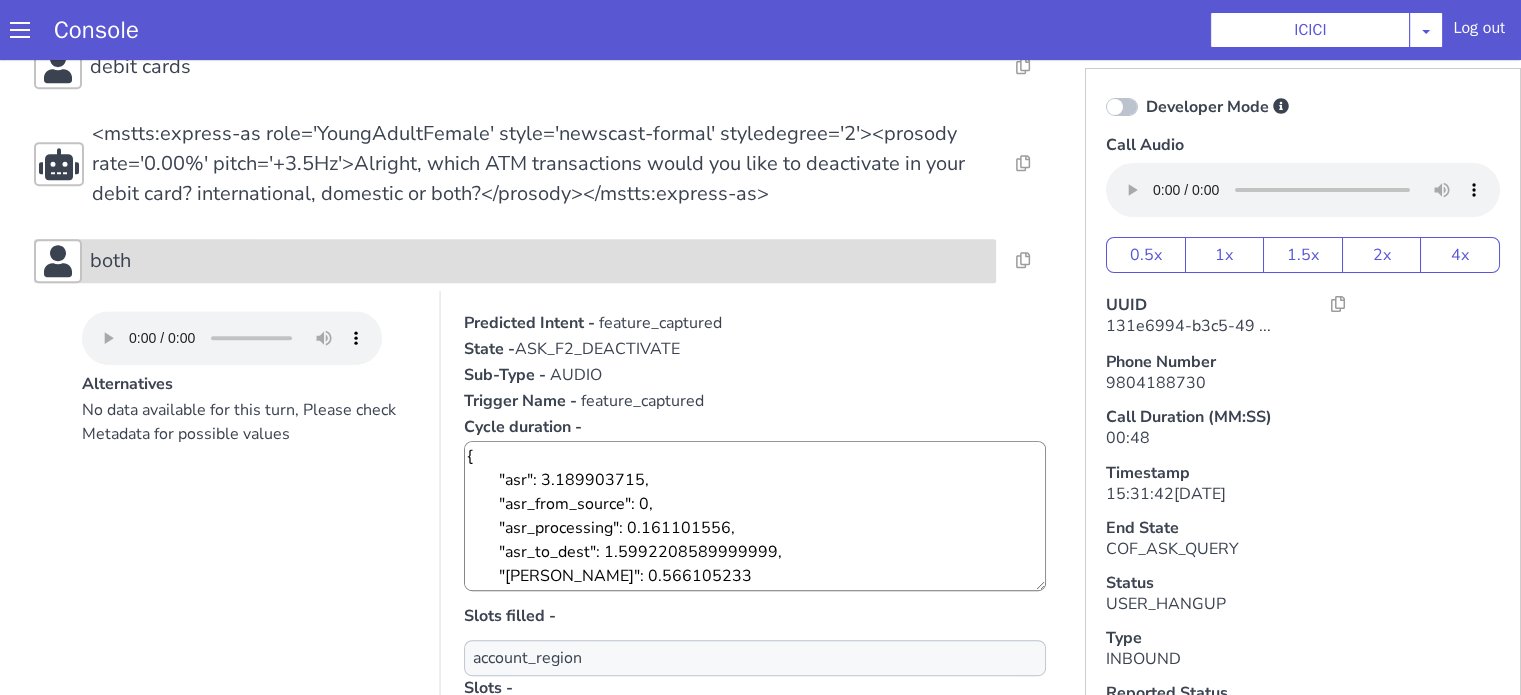 click on "both" at bounding box center [539, 261] 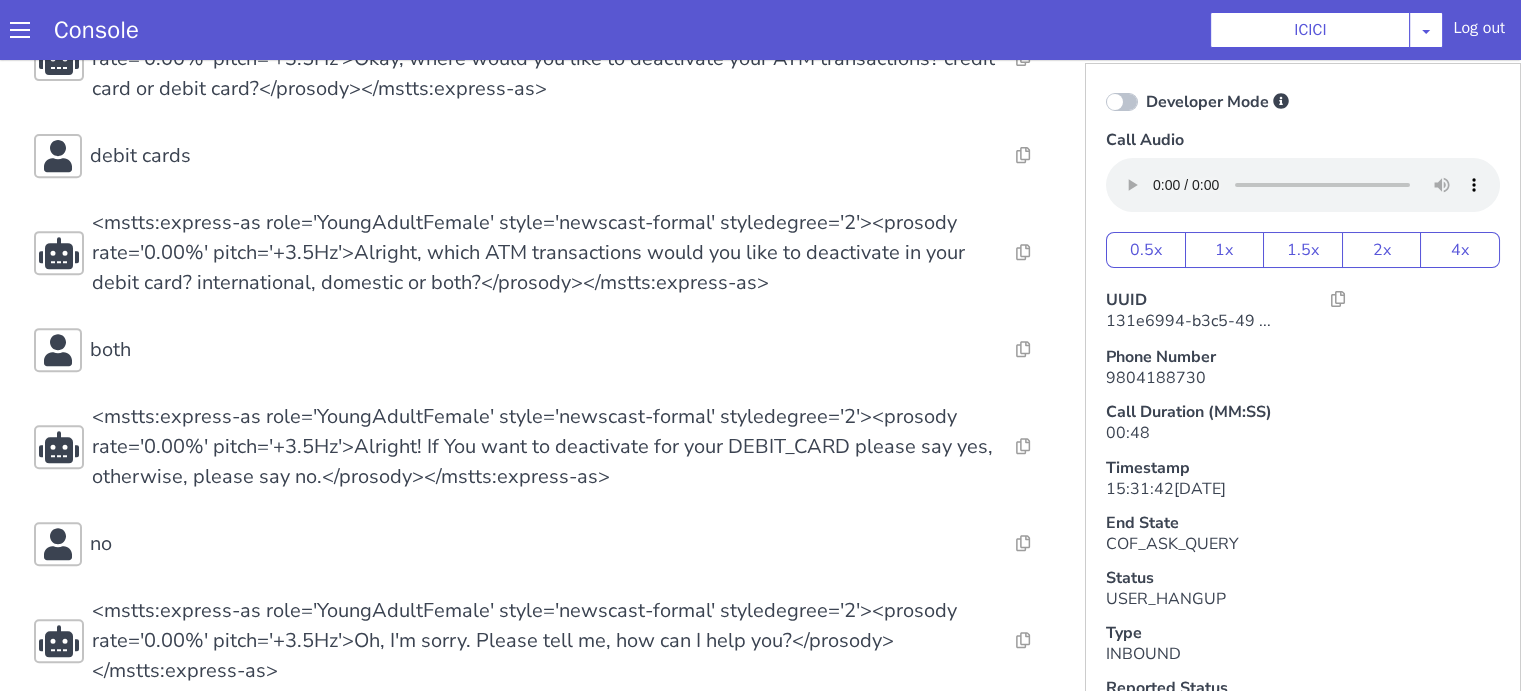scroll, scrollTop: 883, scrollLeft: 0, axis: vertical 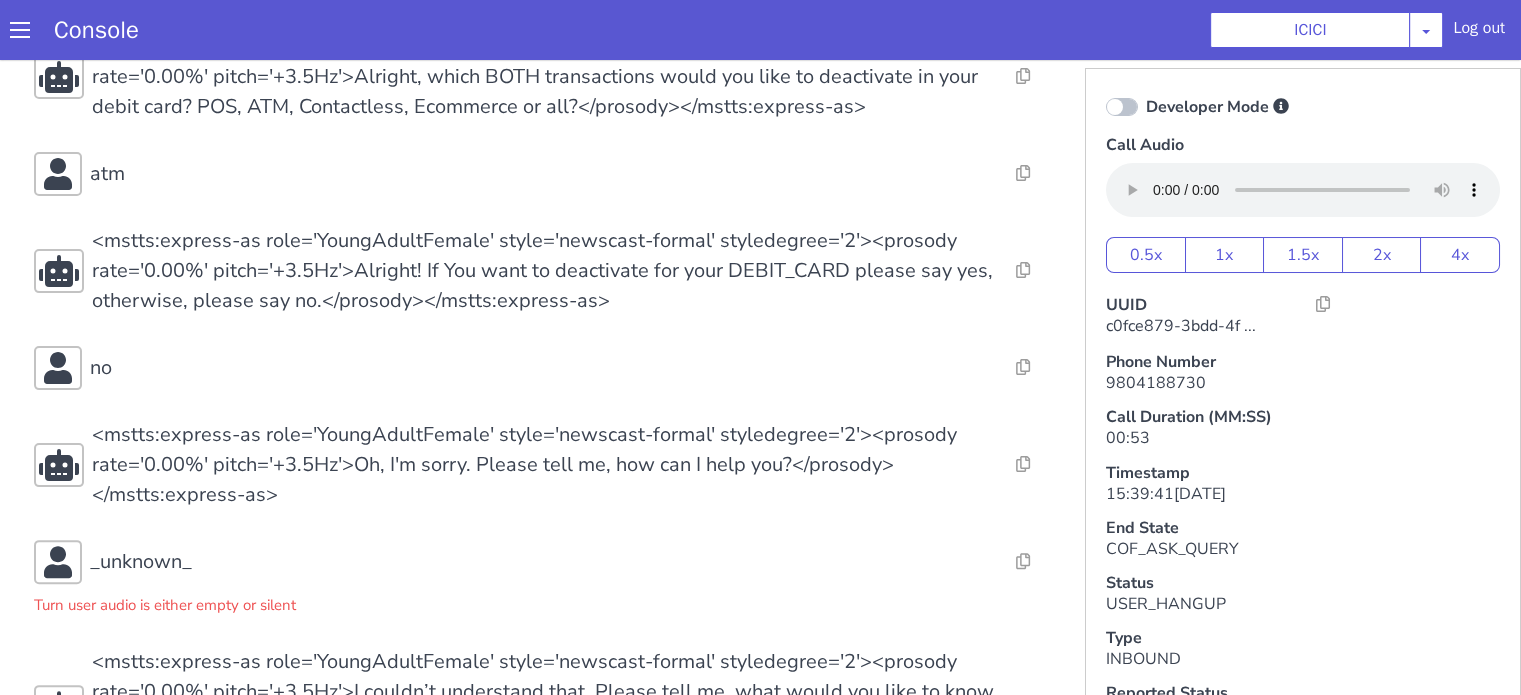 click on "Resolve  Intent Error  Entity Error  Transcription Error  Miscellaneous Submit Resolve  Intent Error  Entity Error  Transcription Error  Miscellaneous Submit Resolve  Intent Error  Entity Error  Transcription Error  Miscellaneous Submit <mstts:express-as role='YoungAdultFemale' style='newscast-formal' styledegree='2'><prosody rate='0.00%' pitch='+3.5Hz'>Hi, welcome to ICICI BANK, I'm your customer service expert, how may I help you?</prosody></mstts:express-as> Resolve  Intent Error  Entity Error  Transcription Error  Miscellaneous Submit for debit cards Resolve  Intent Error  Entity Error  Transcription Error  Miscellaneous Submit Resolve  Intent Error  Entity Error  Transcription Error  Miscellaneous Submit Resolve  Intent Error  Entity Error  Transcription Error  Miscellaneous Submit need to deactivate both the transactions Resolve  Intent Error  Entity Error  Transcription Error  Miscellaneous Submit Resolve  Intent Error  Entity Error  Transcription Error  Miscellaneous Submit Resolve  Intent Error atm" at bounding box center [544, 190] 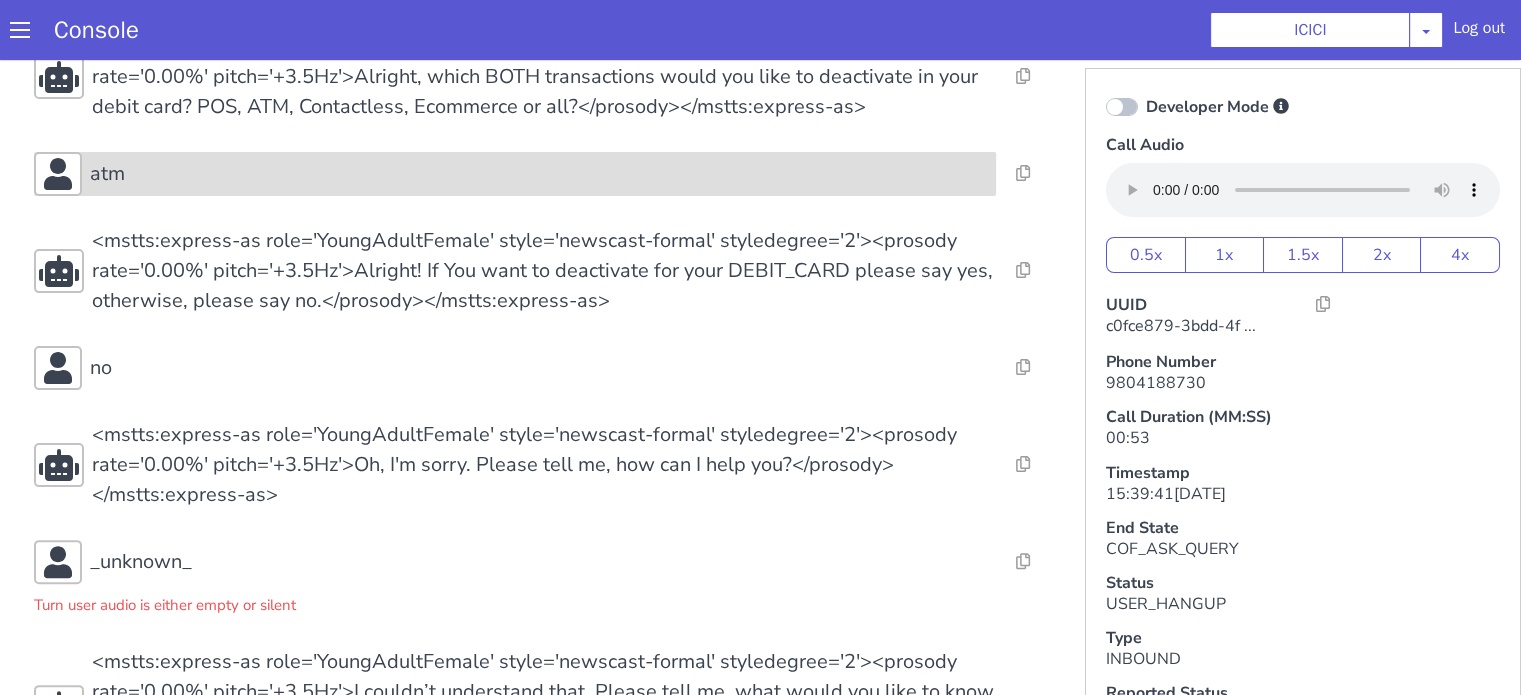 drag, startPoint x: 415, startPoint y: 174, endPoint x: 412, endPoint y: 185, distance: 11.401754 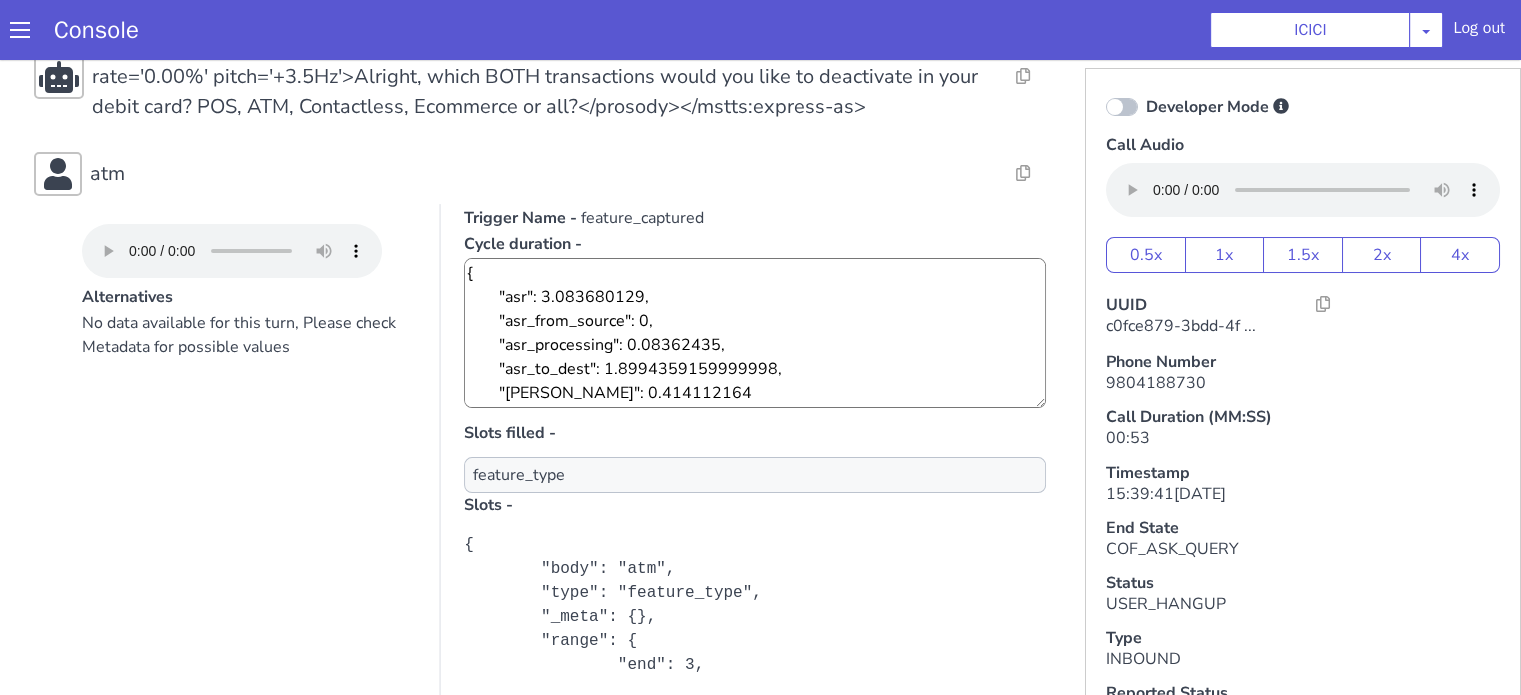 scroll, scrollTop: 0, scrollLeft: 0, axis: both 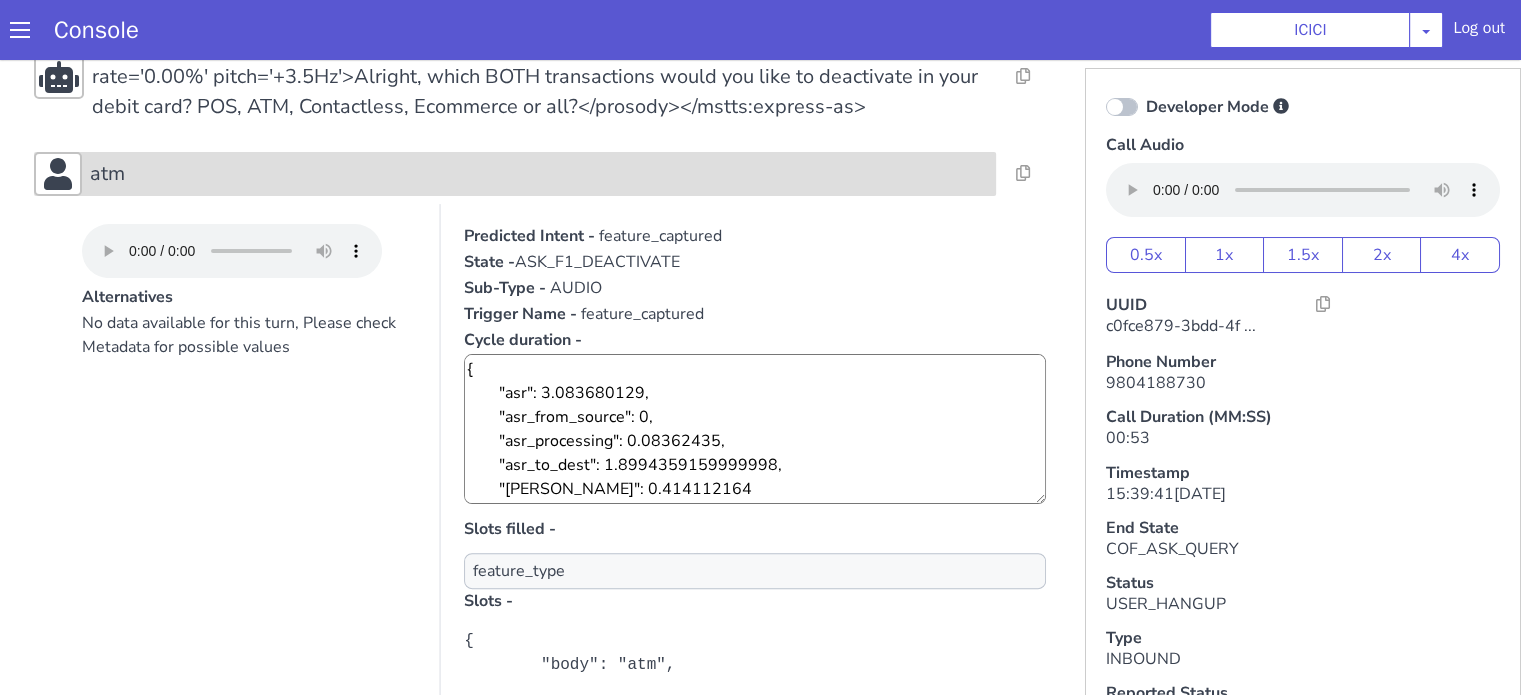 click on "atm" at bounding box center (539, 174) 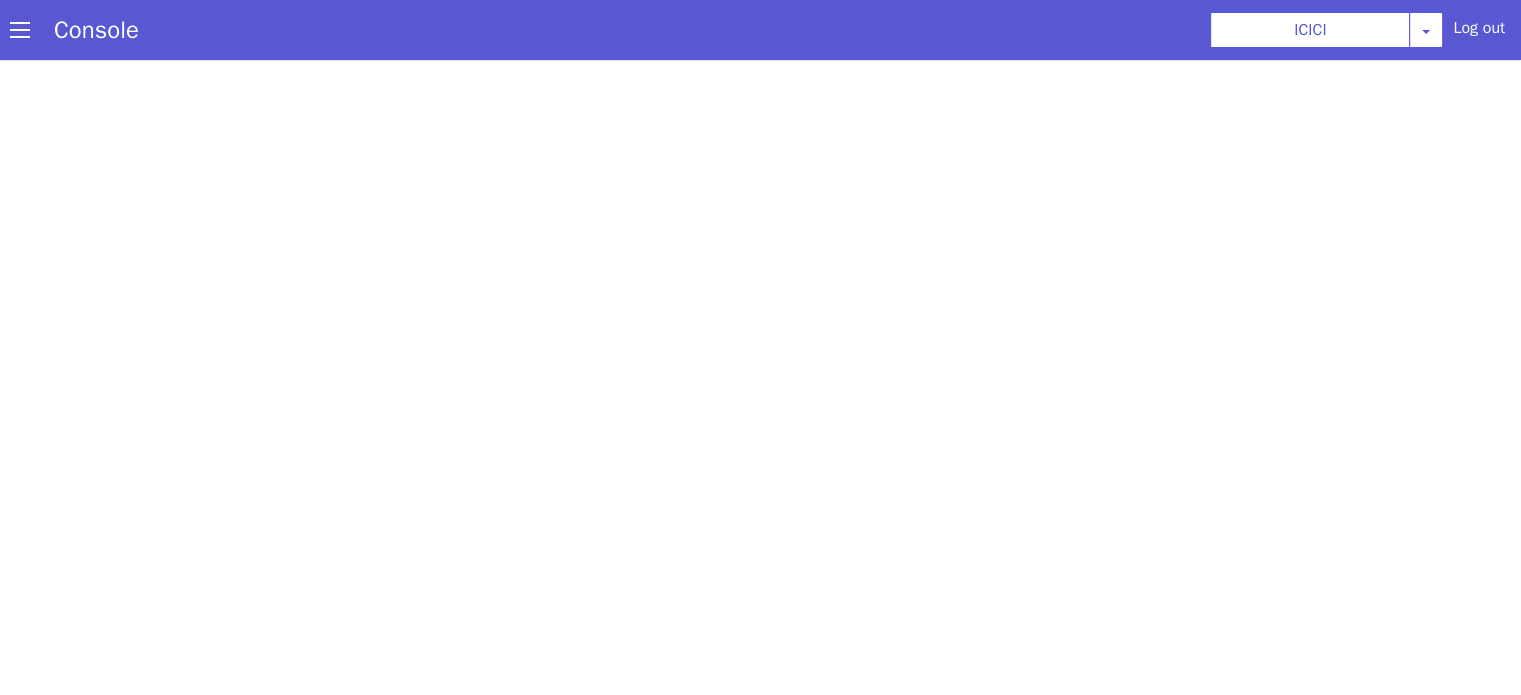 scroll, scrollTop: 0, scrollLeft: 0, axis: both 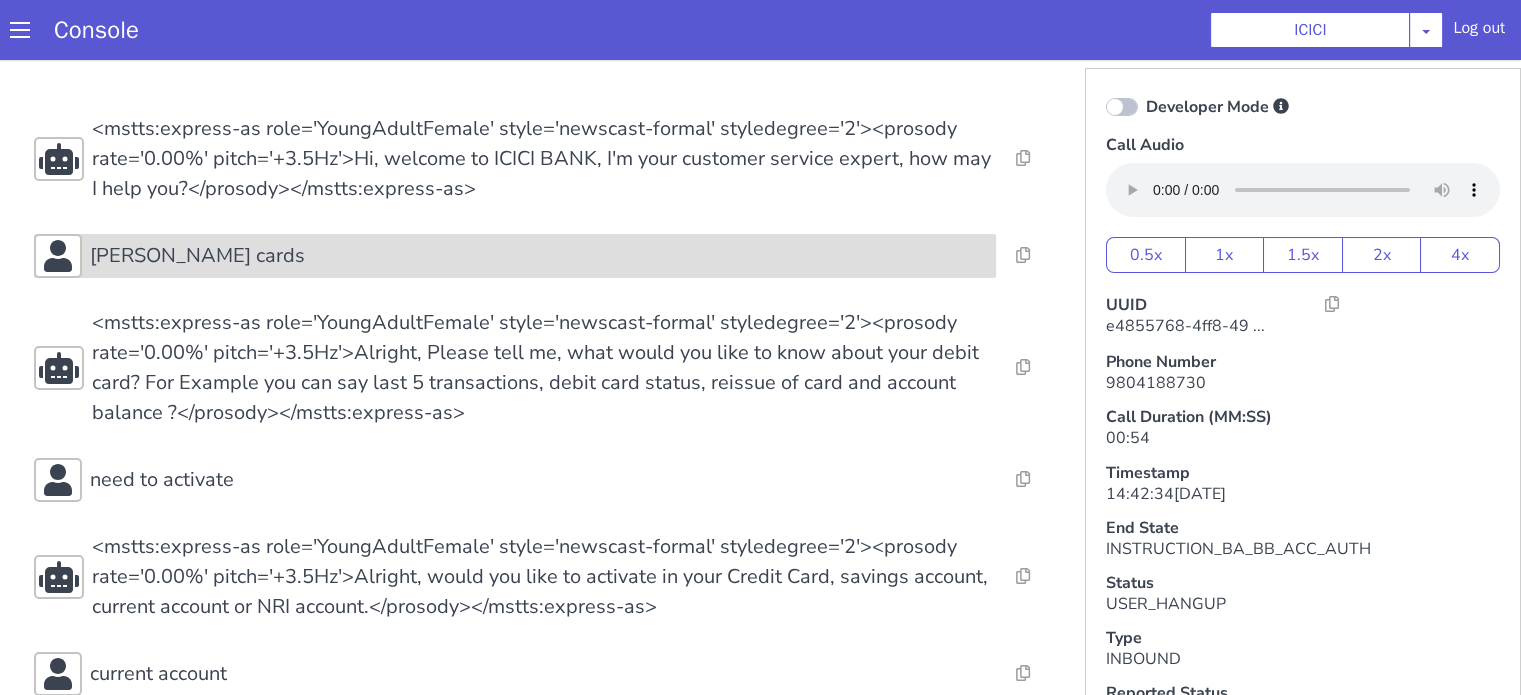 click on "[PERSON_NAME] cards" at bounding box center (539, 256) 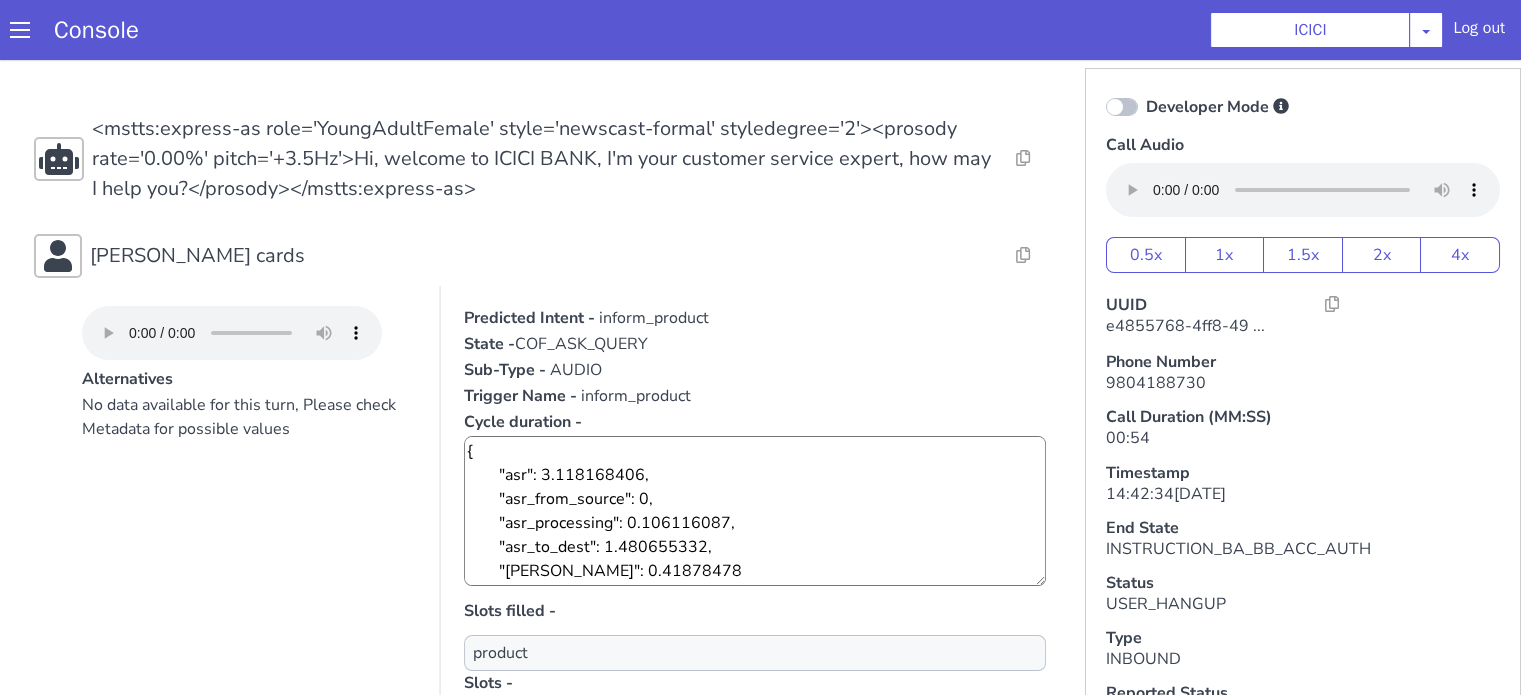 scroll, scrollTop: 369, scrollLeft: 0, axis: vertical 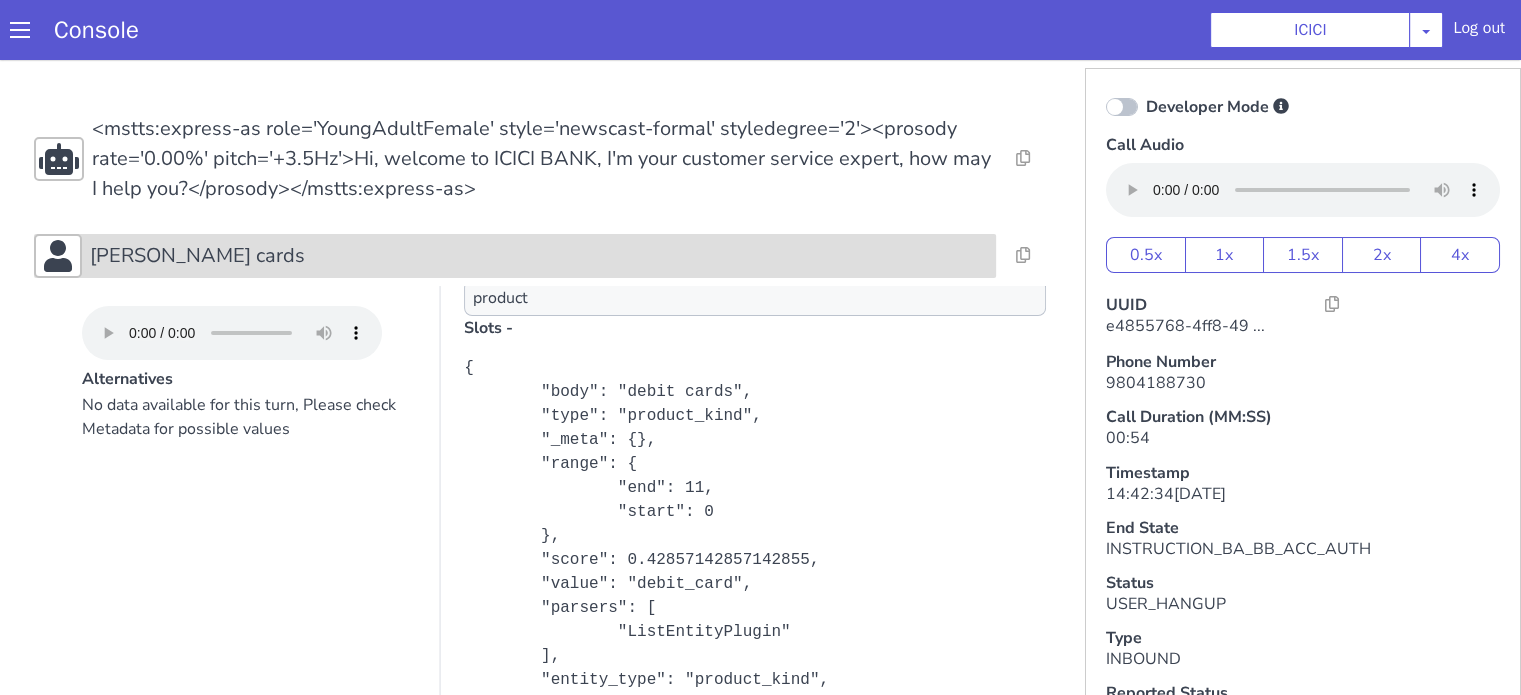 click on "[PERSON_NAME] cards" at bounding box center (539, 256) 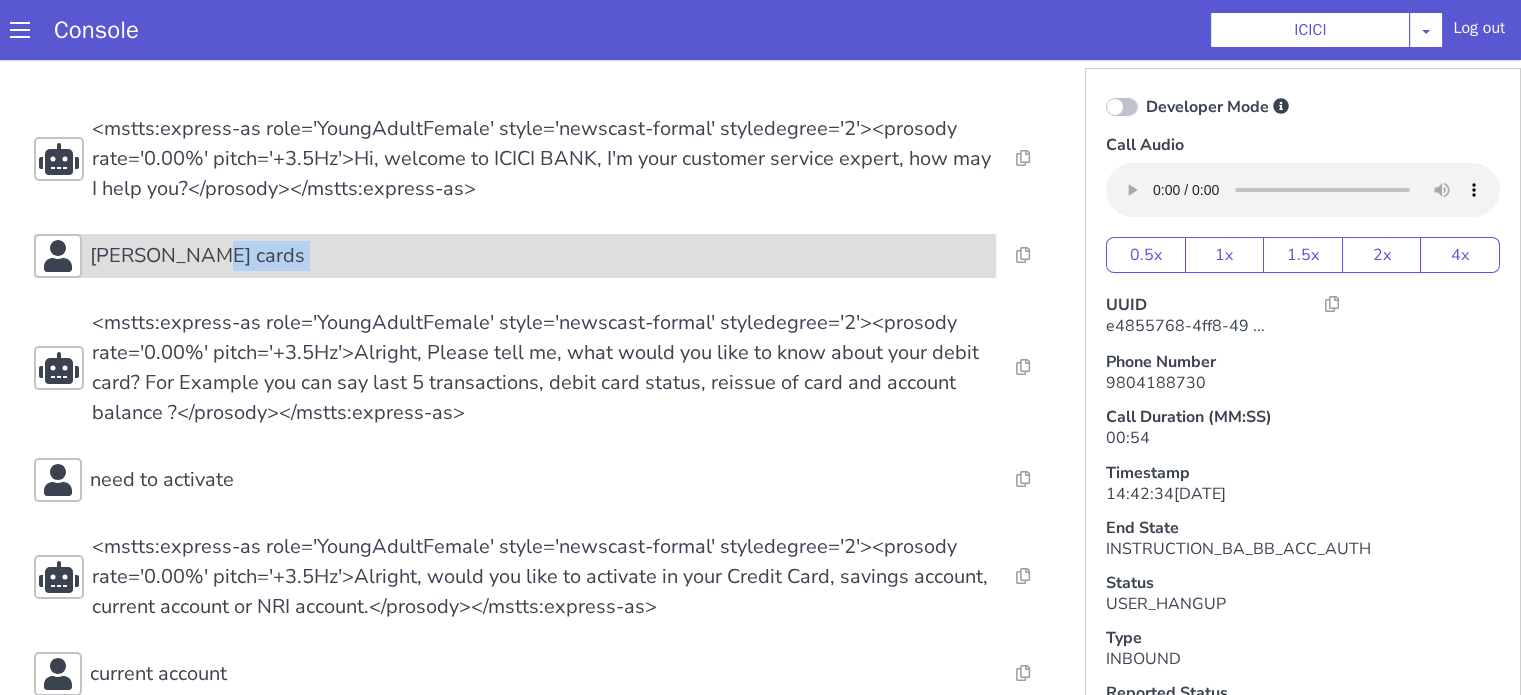 click on "david cards" at bounding box center (539, 256) 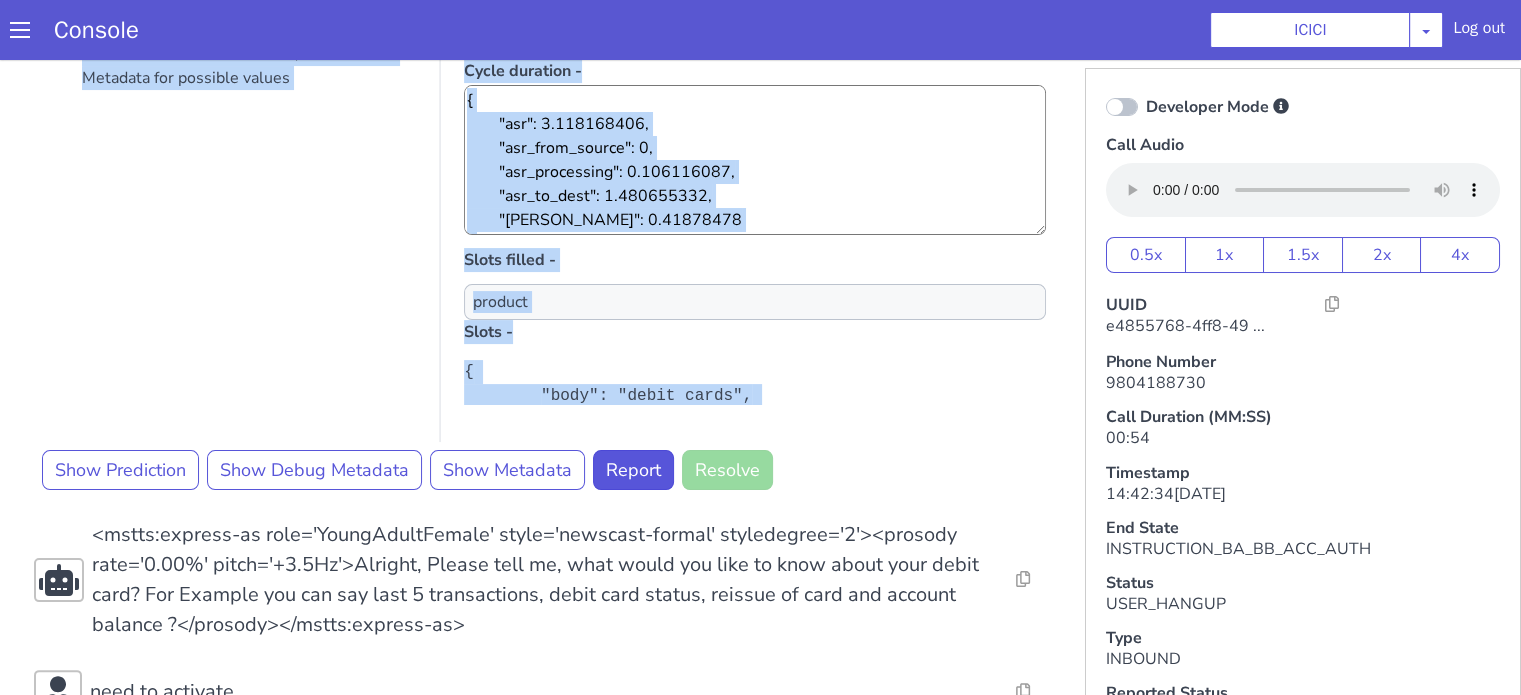 scroll, scrollTop: 500, scrollLeft: 0, axis: vertical 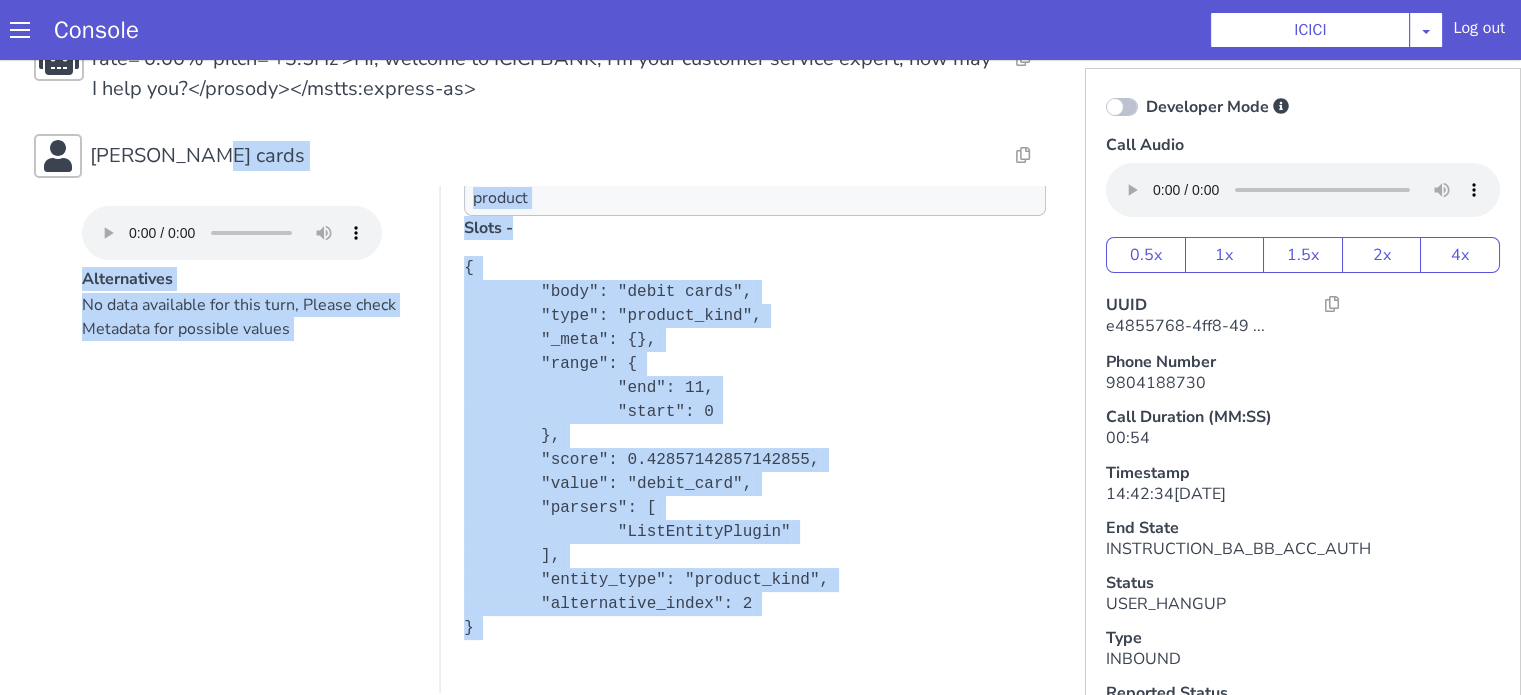 drag, startPoint x: 336, startPoint y: 432, endPoint x: 357, endPoint y: 281, distance: 152.45328 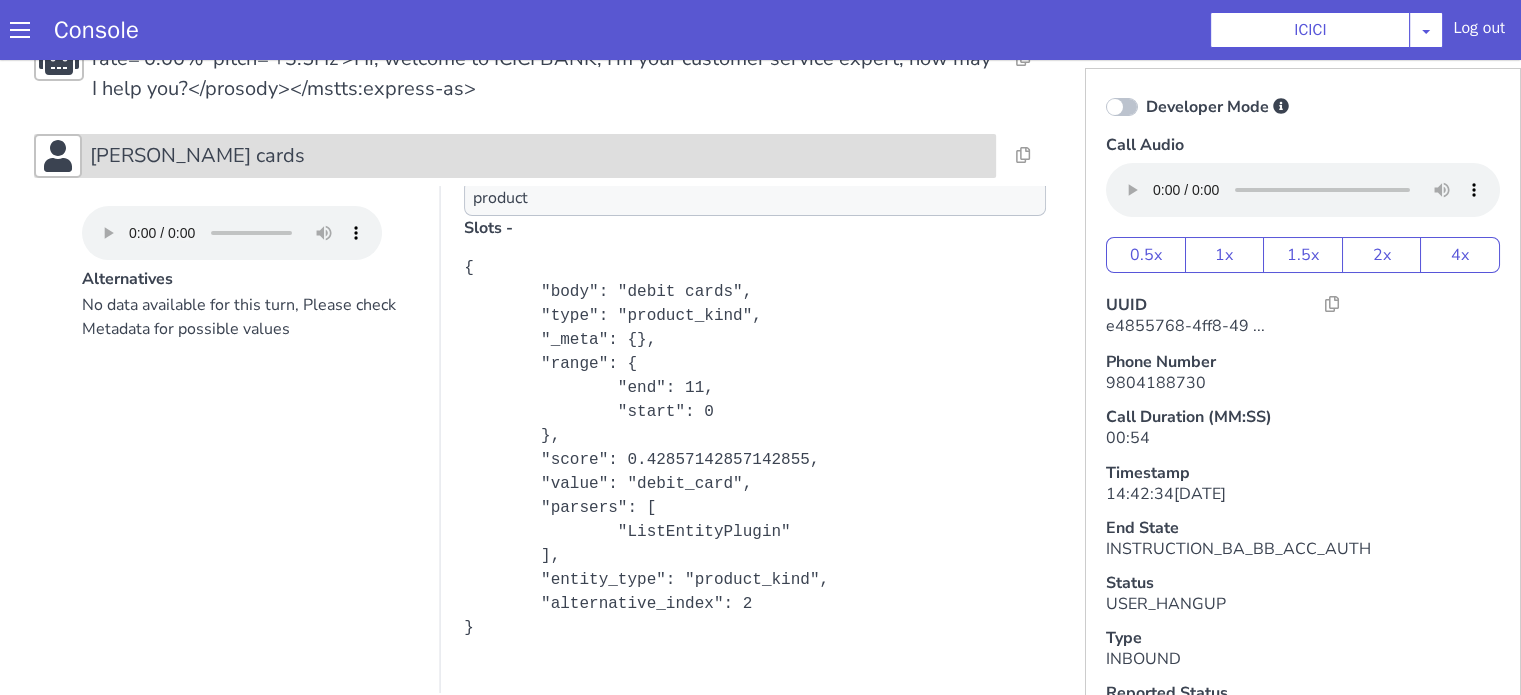 click on "david cards" at bounding box center (539, 156) 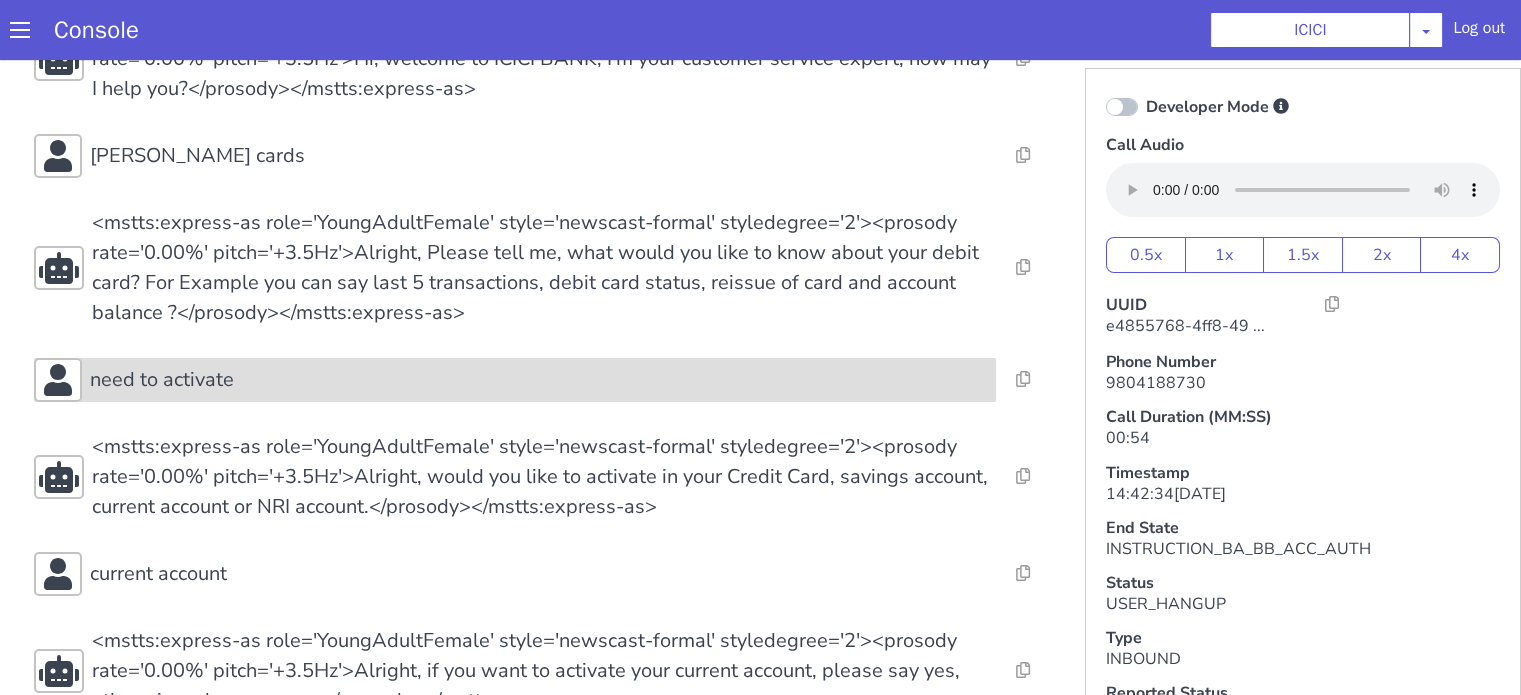 click on "need to activate" at bounding box center [515, 380] 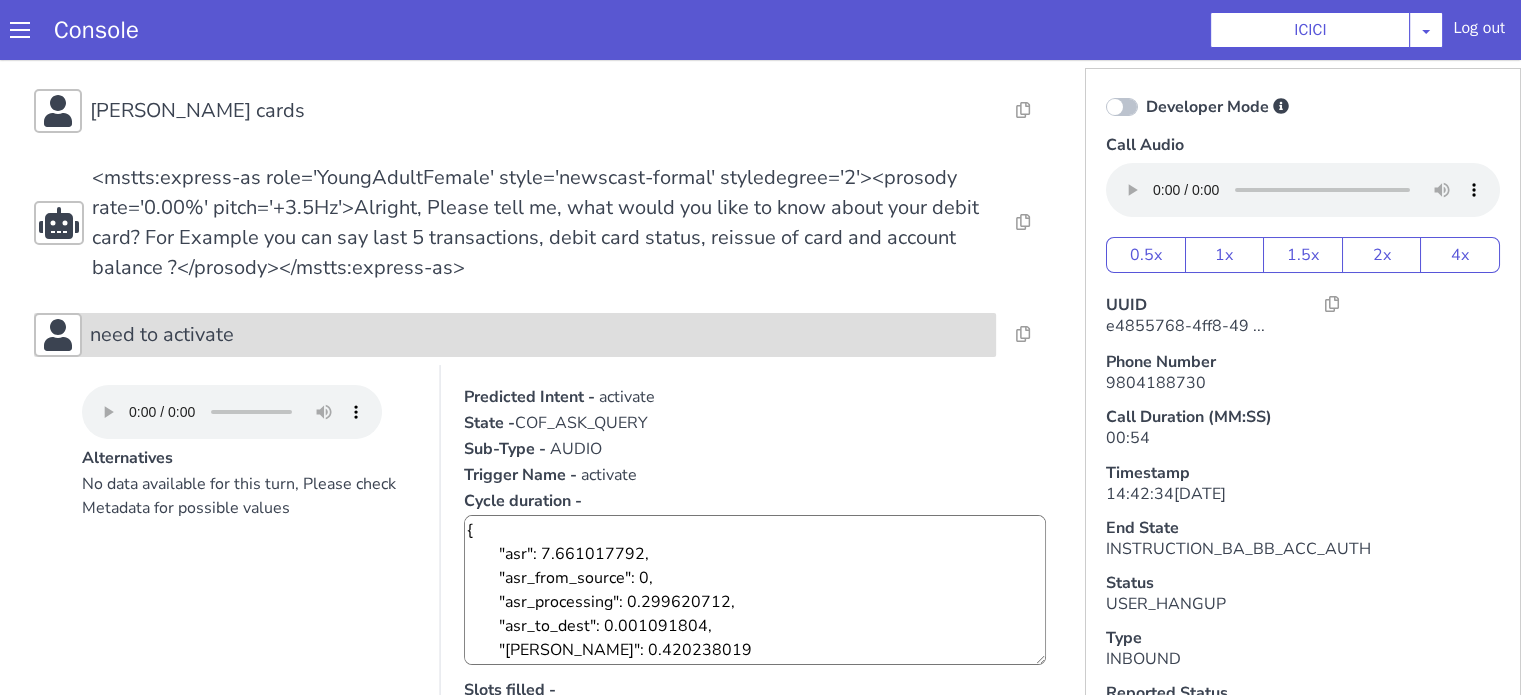 click on "need to activate" at bounding box center (539, 335) 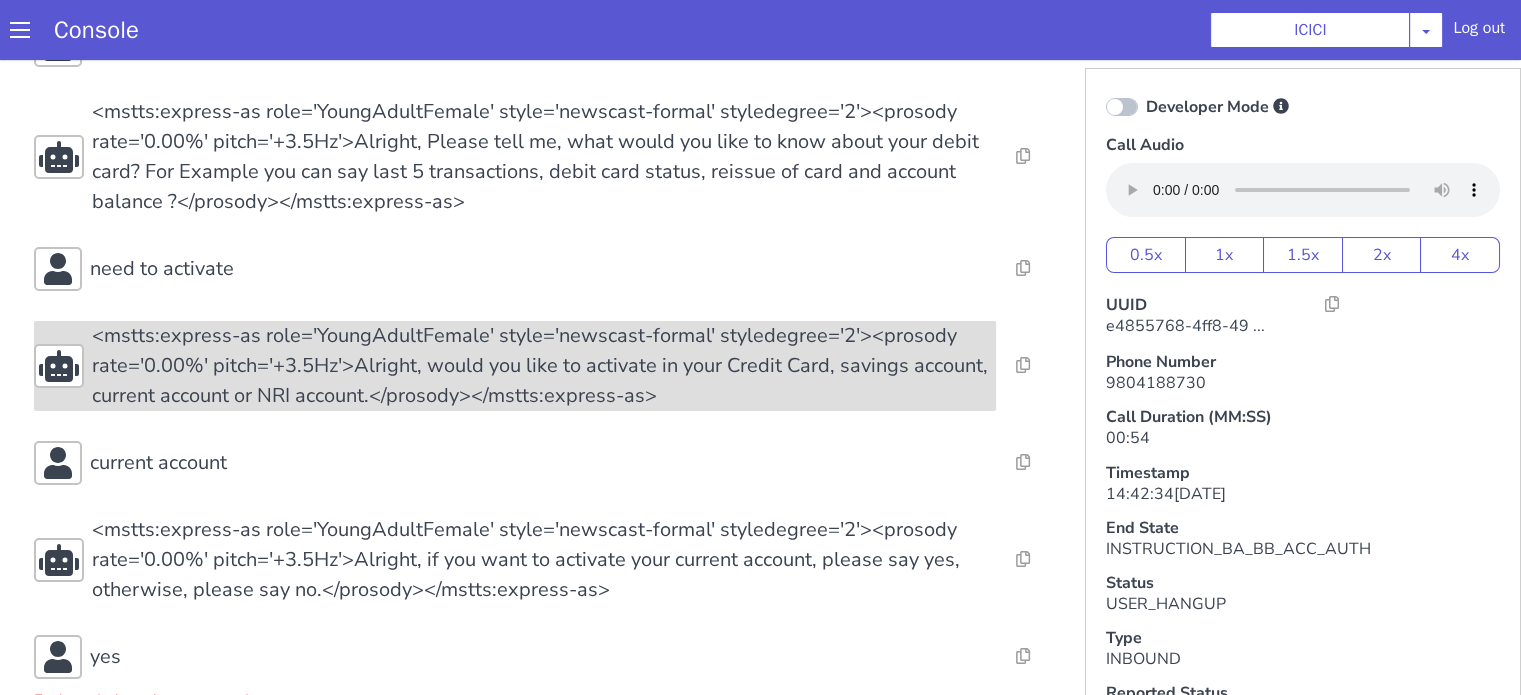 scroll, scrollTop: 245, scrollLeft: 0, axis: vertical 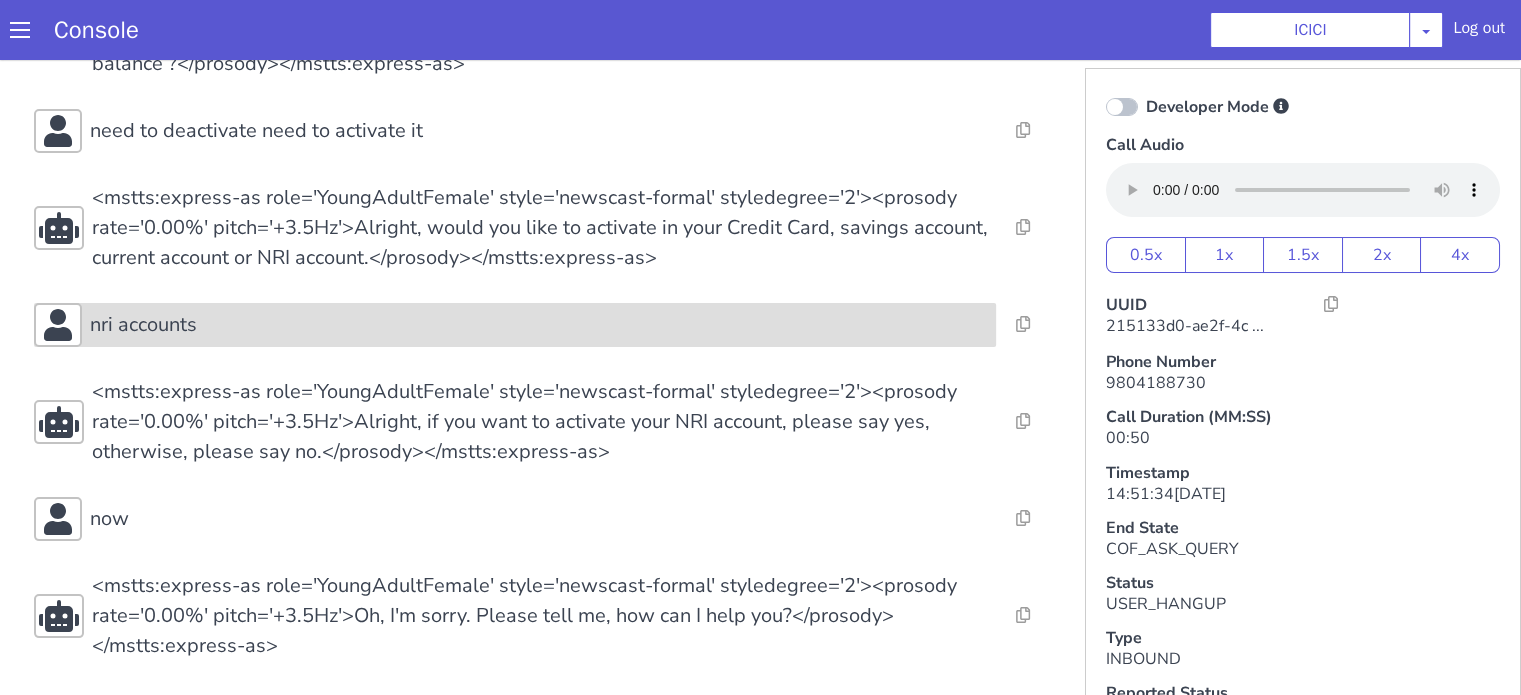 click on "nri accounts" at bounding box center [539, 325] 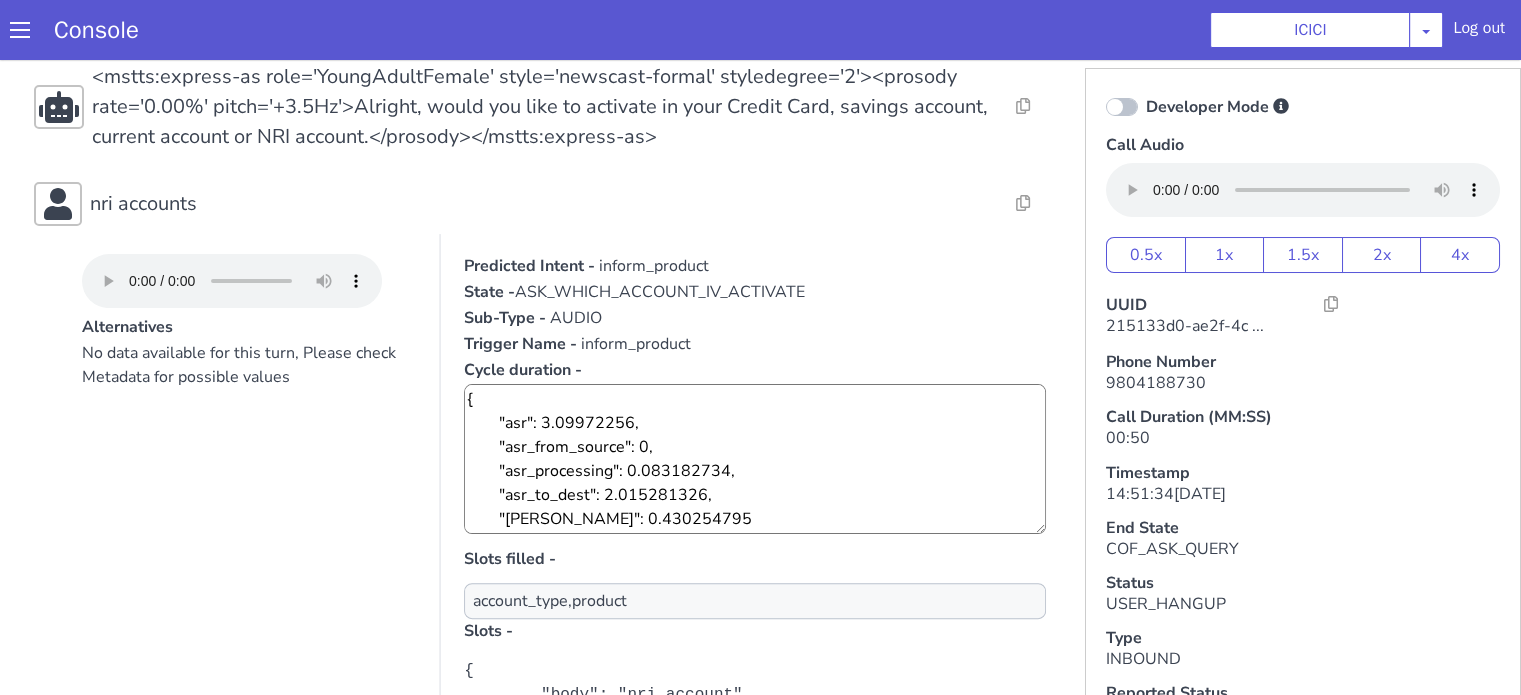 scroll, scrollTop: 549, scrollLeft: 0, axis: vertical 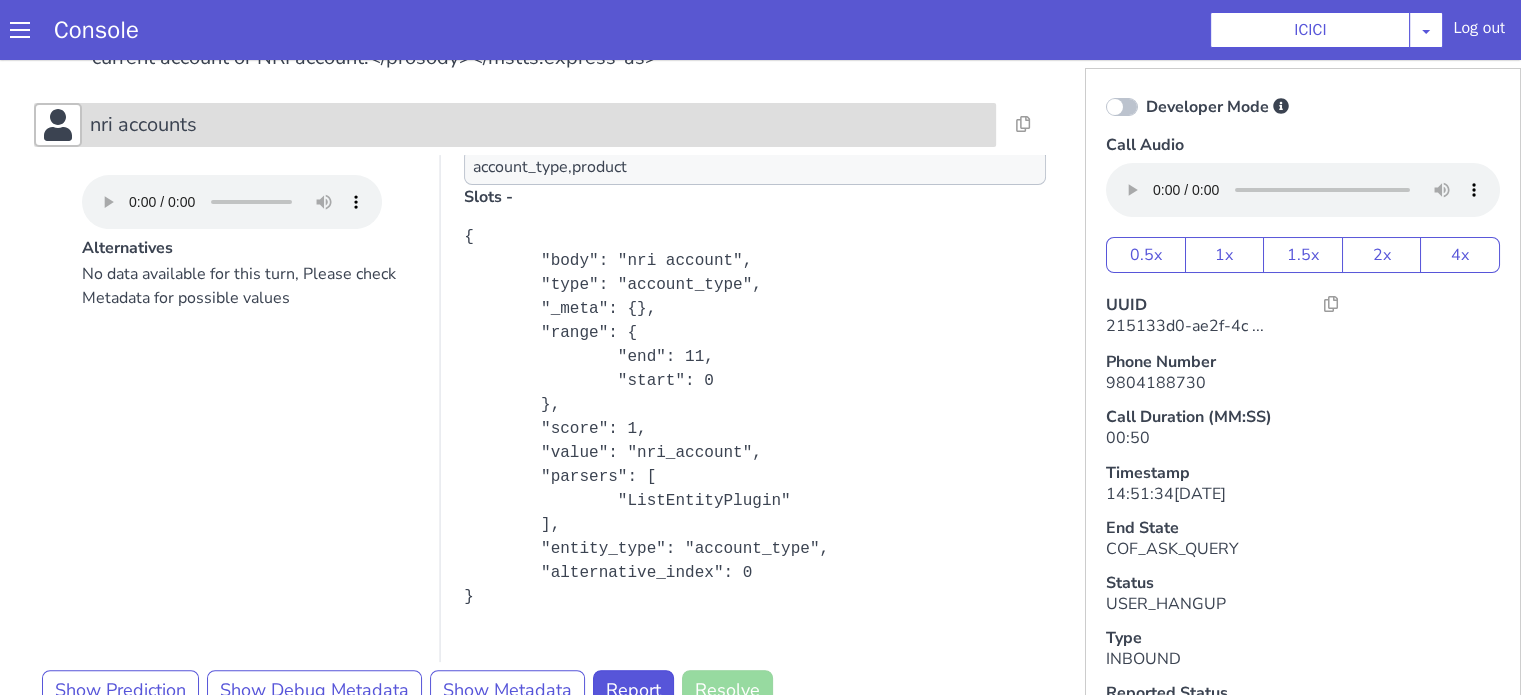 click on "nri accounts" at bounding box center (539, 125) 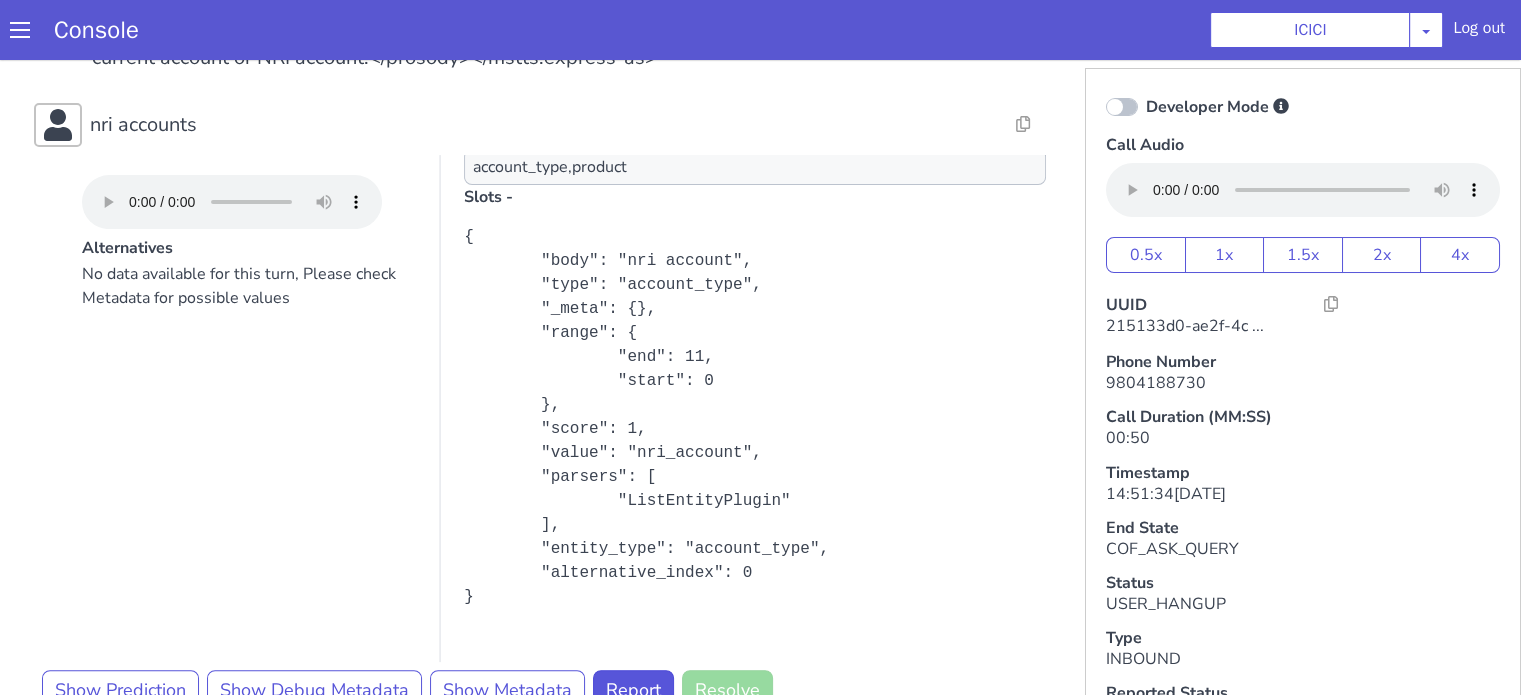 scroll, scrollTop: 349, scrollLeft: 0, axis: vertical 